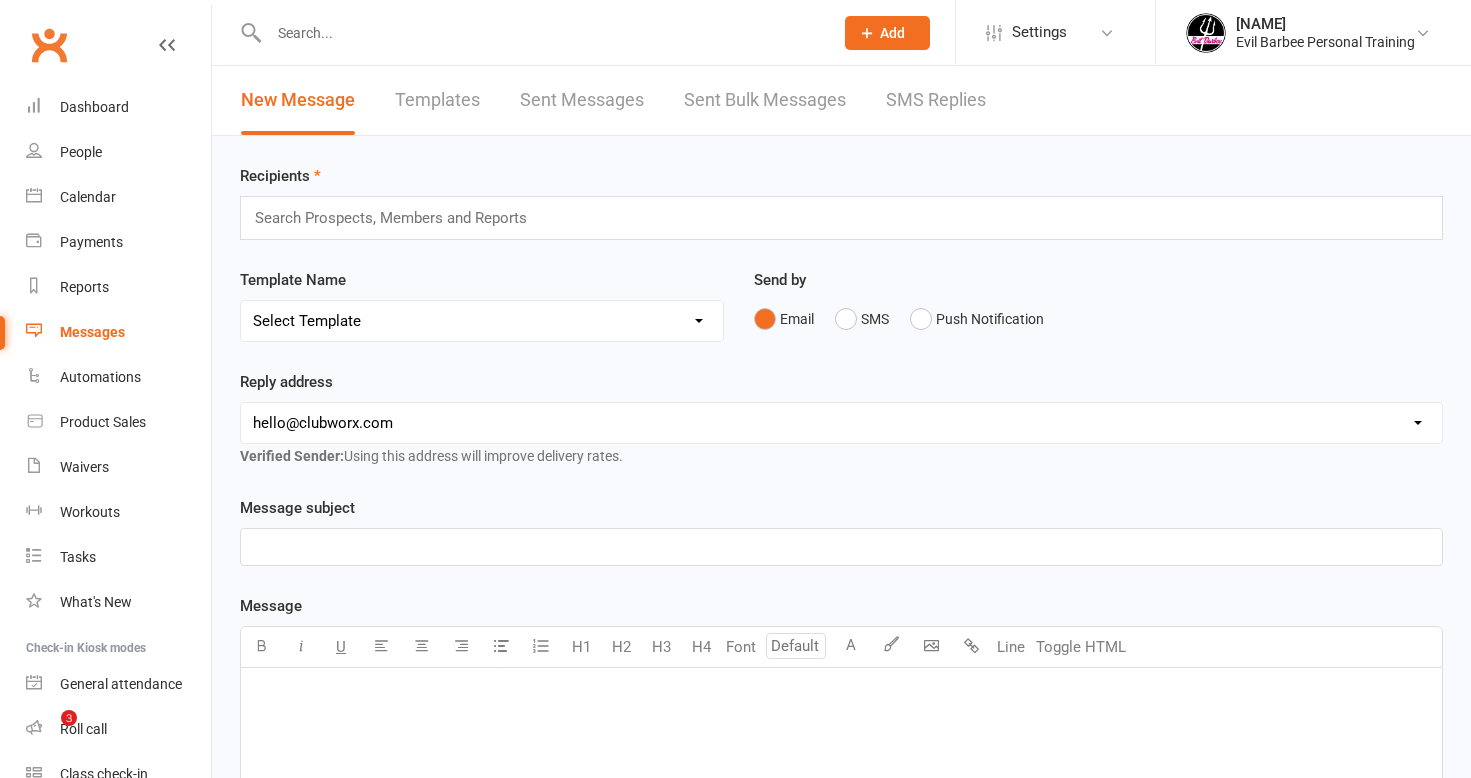 scroll, scrollTop: 0, scrollLeft: 0, axis: both 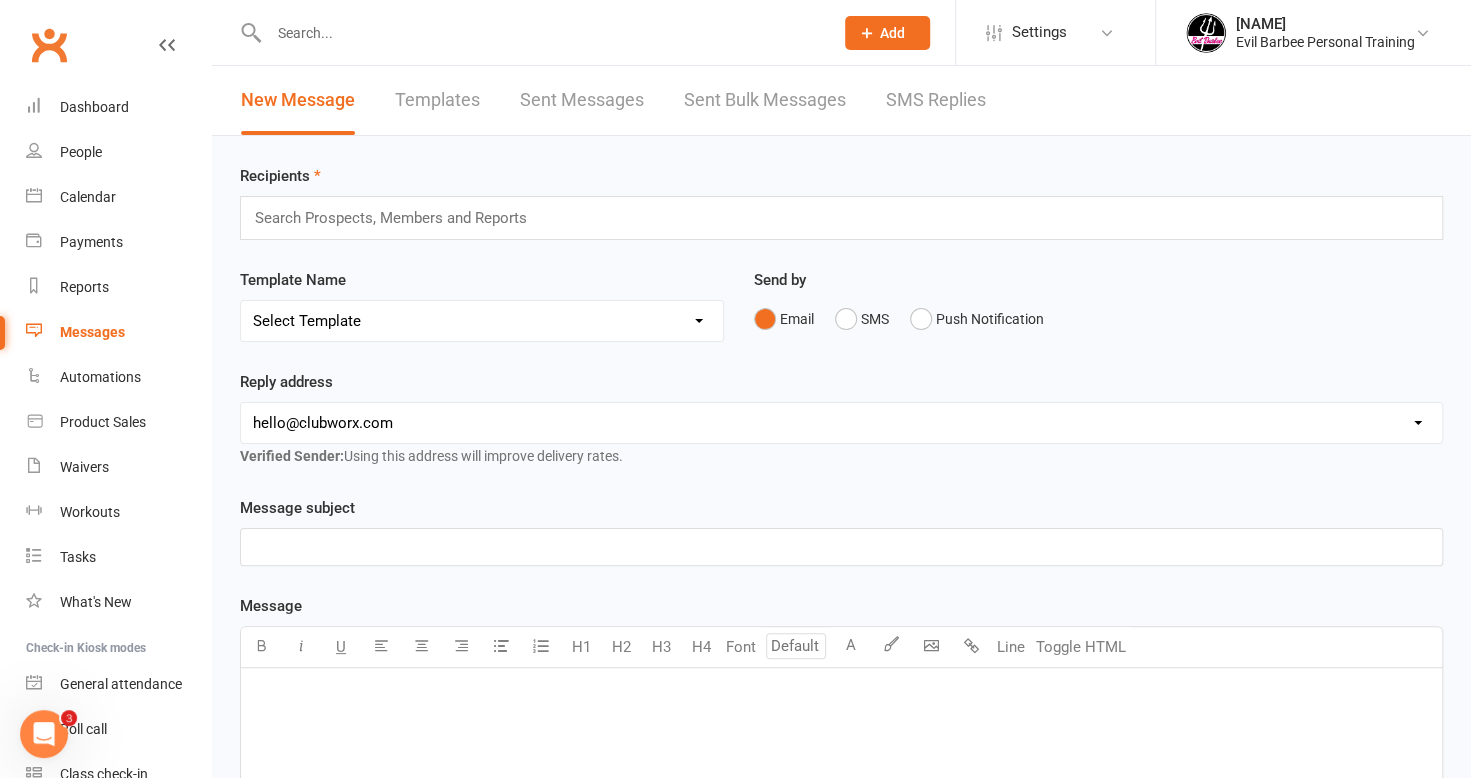 click on "Sent Messages" at bounding box center [582, 100] 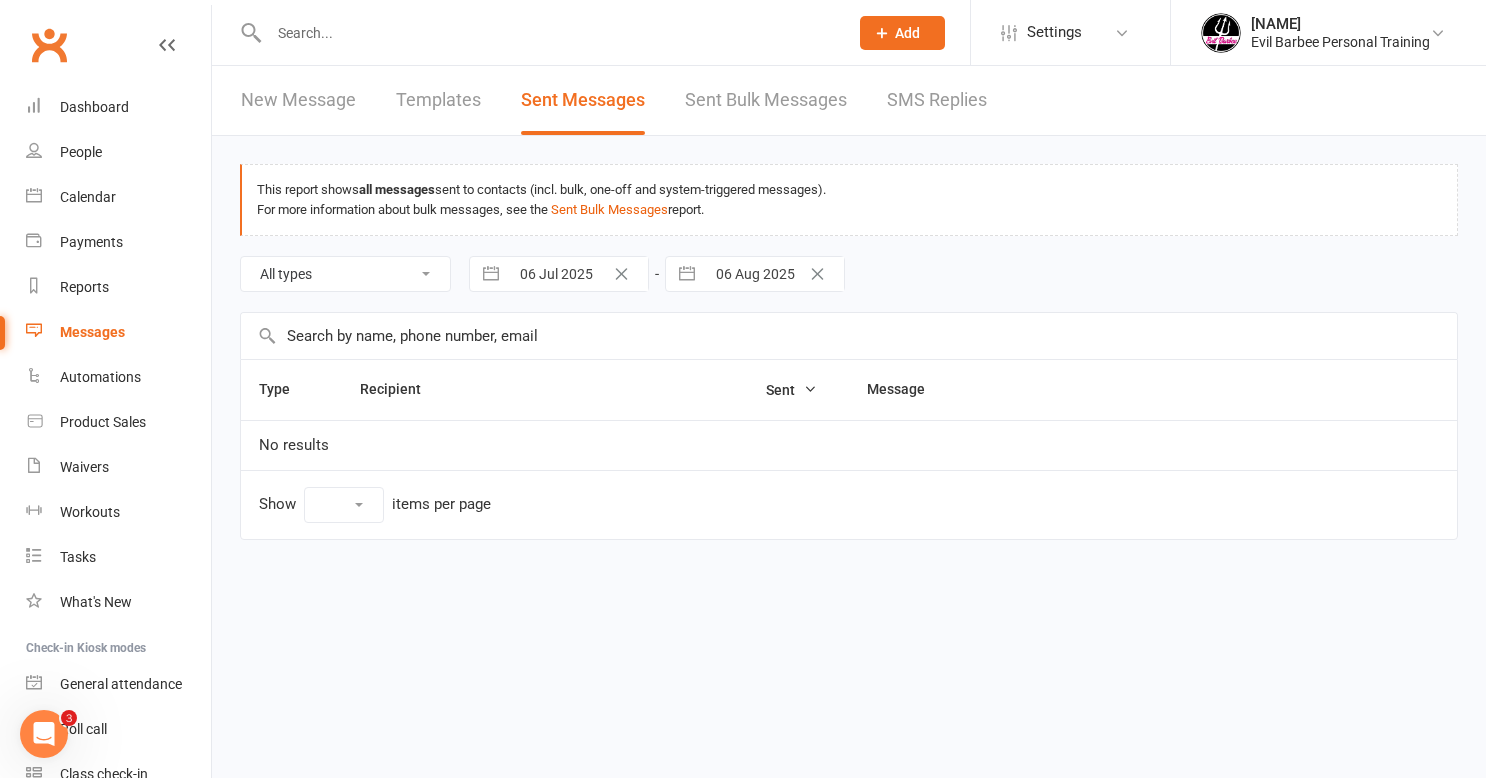 select on "10" 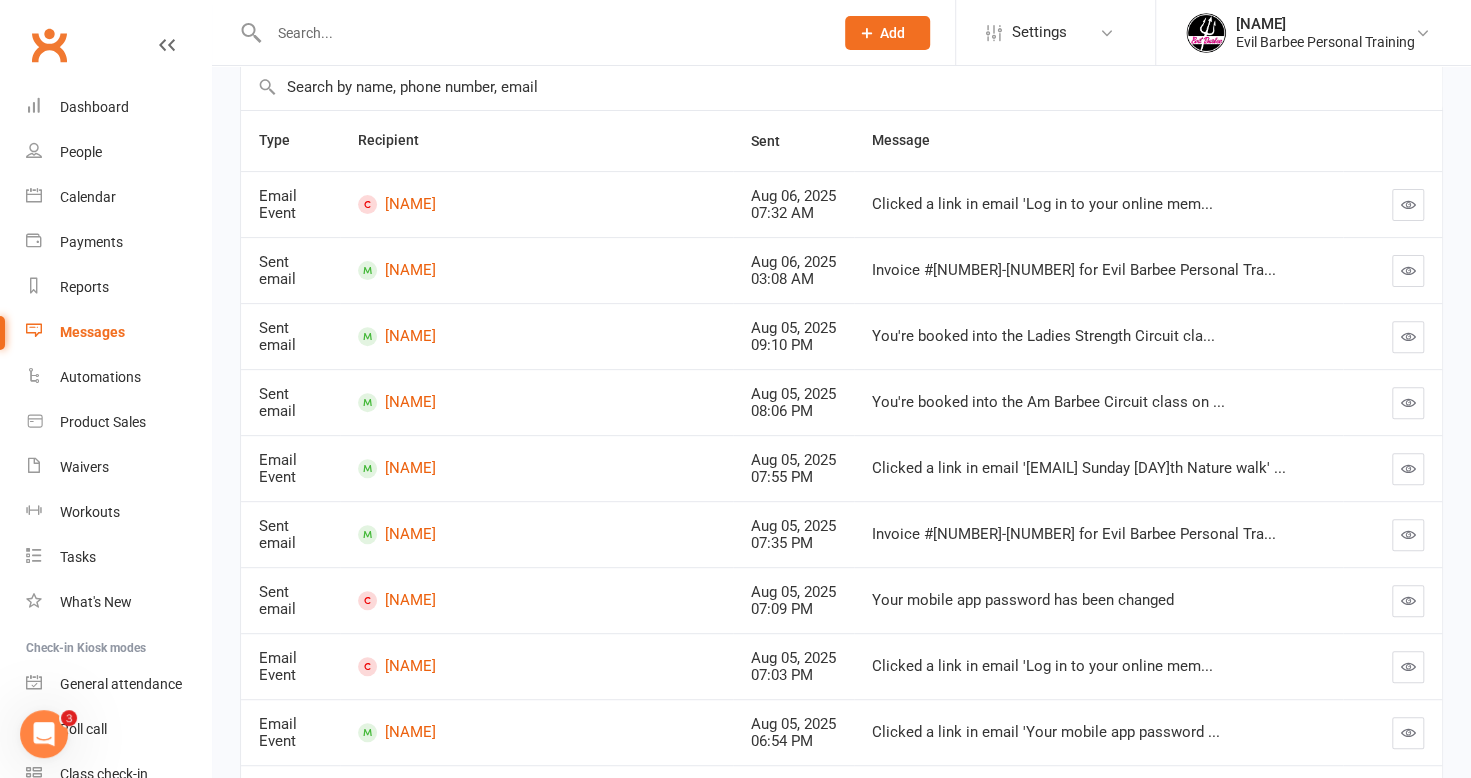 scroll, scrollTop: 400, scrollLeft: 0, axis: vertical 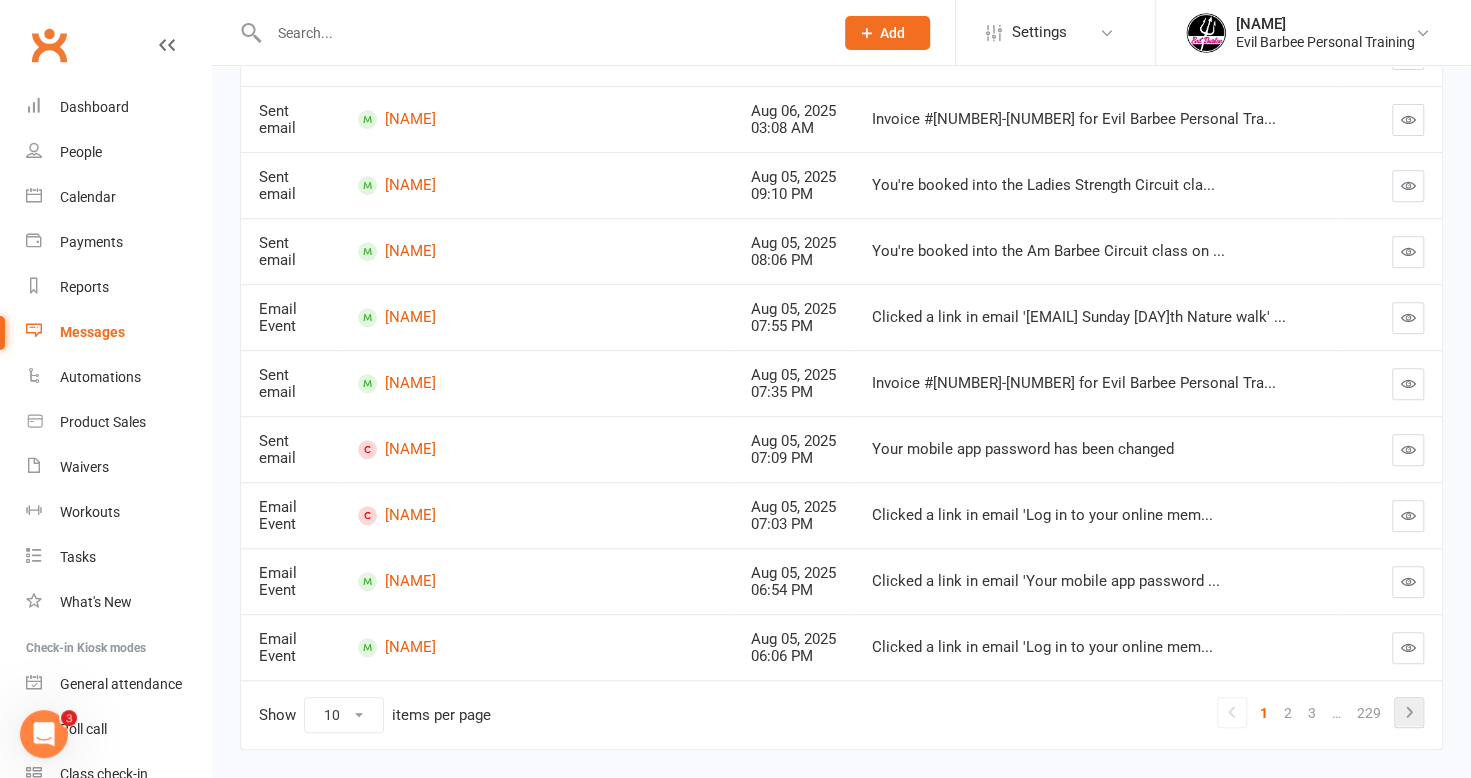 click 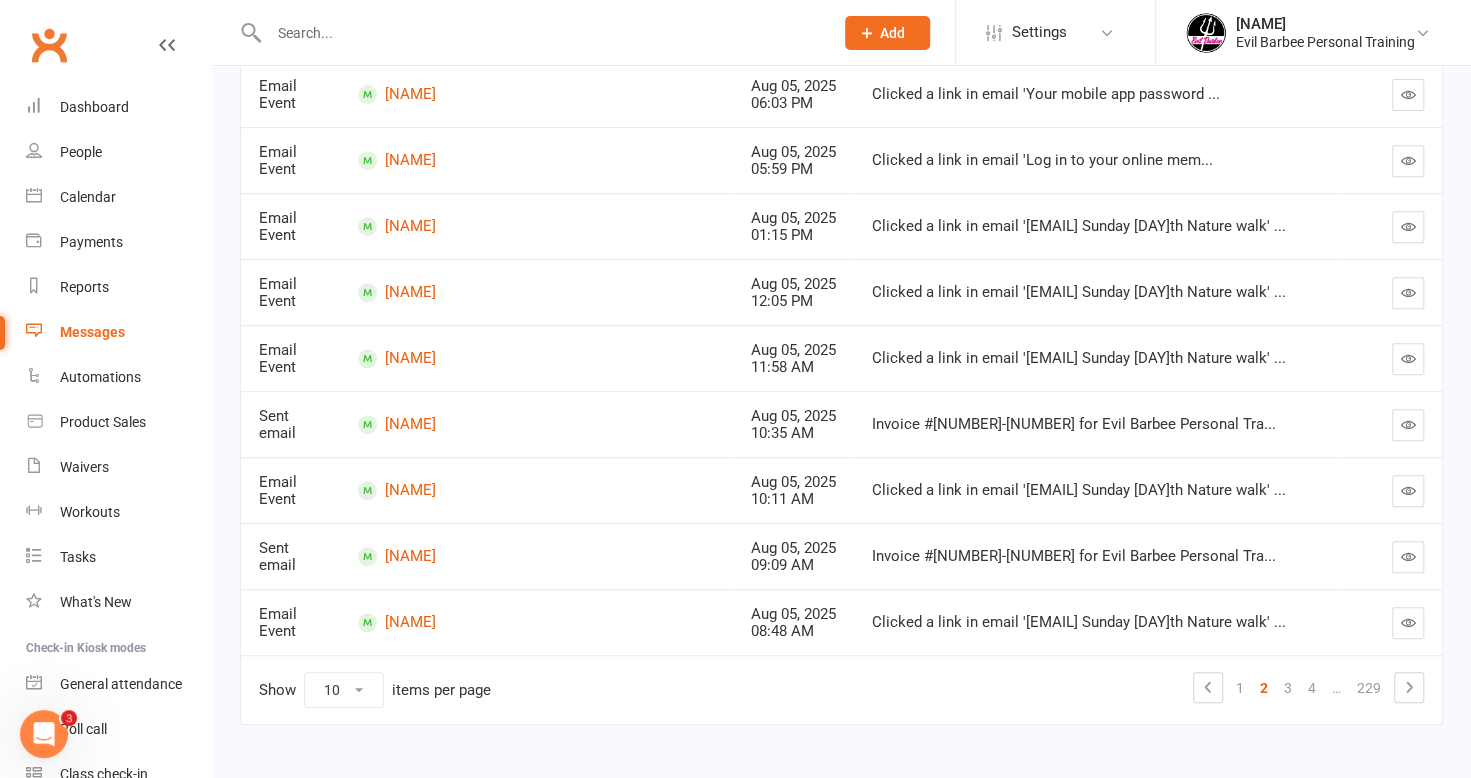 scroll, scrollTop: 450, scrollLeft: 0, axis: vertical 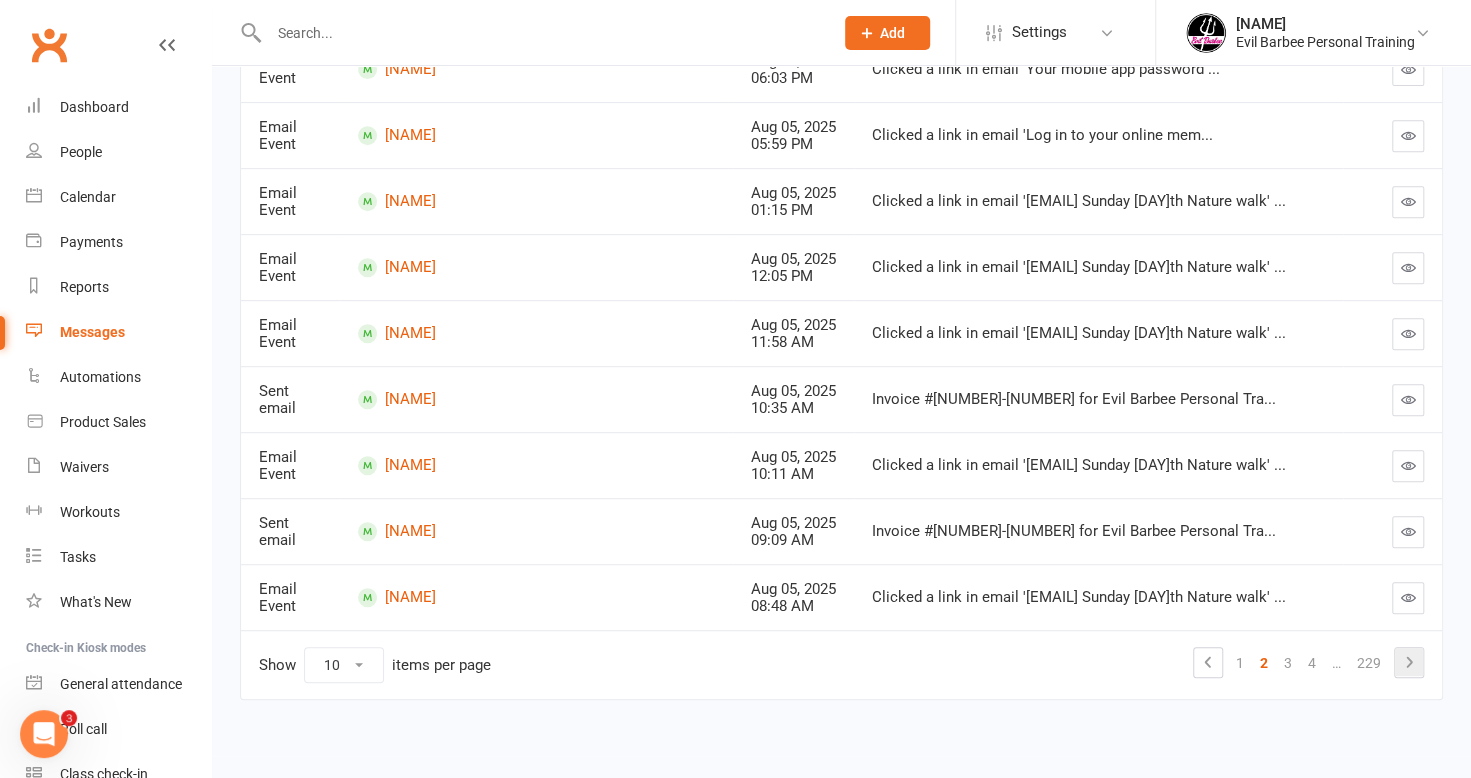 click 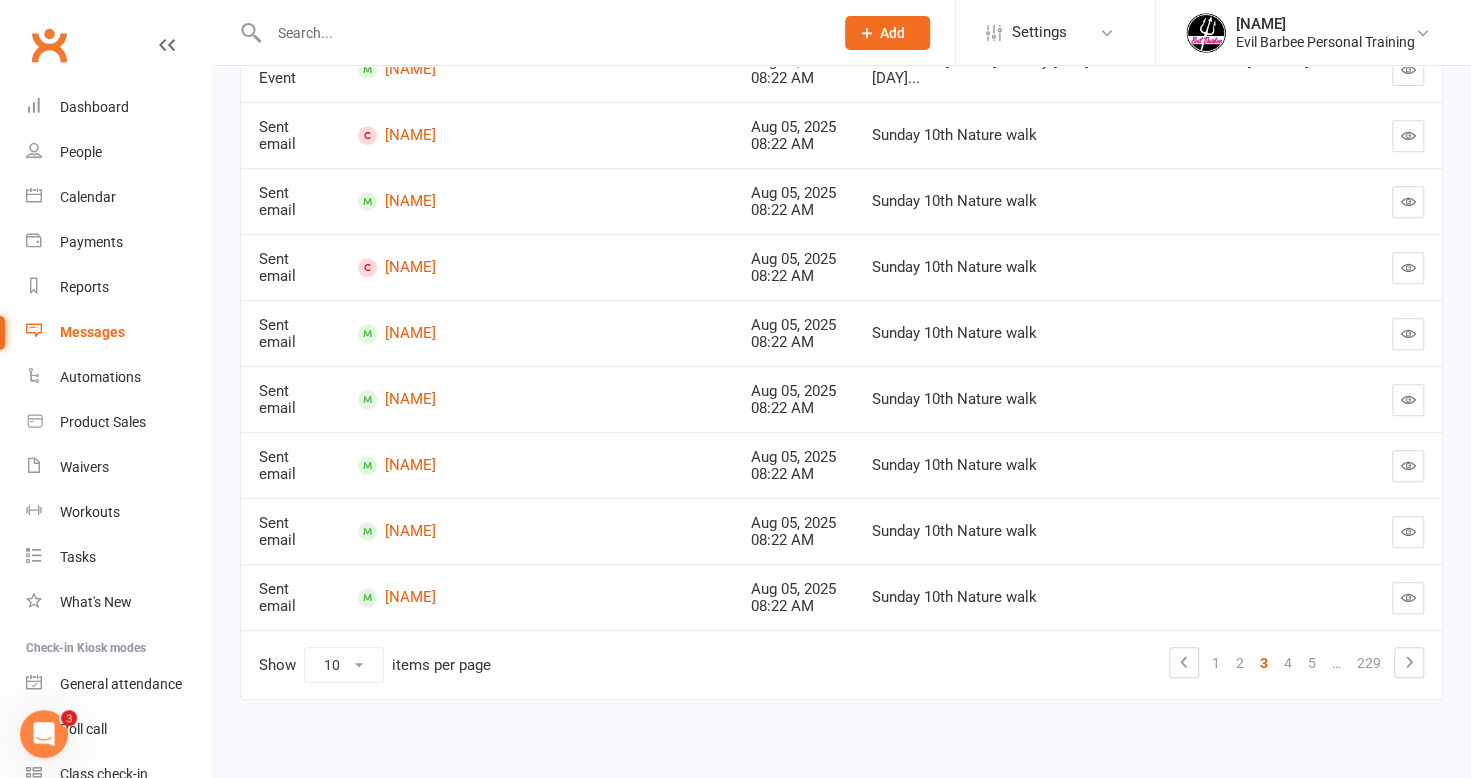 click 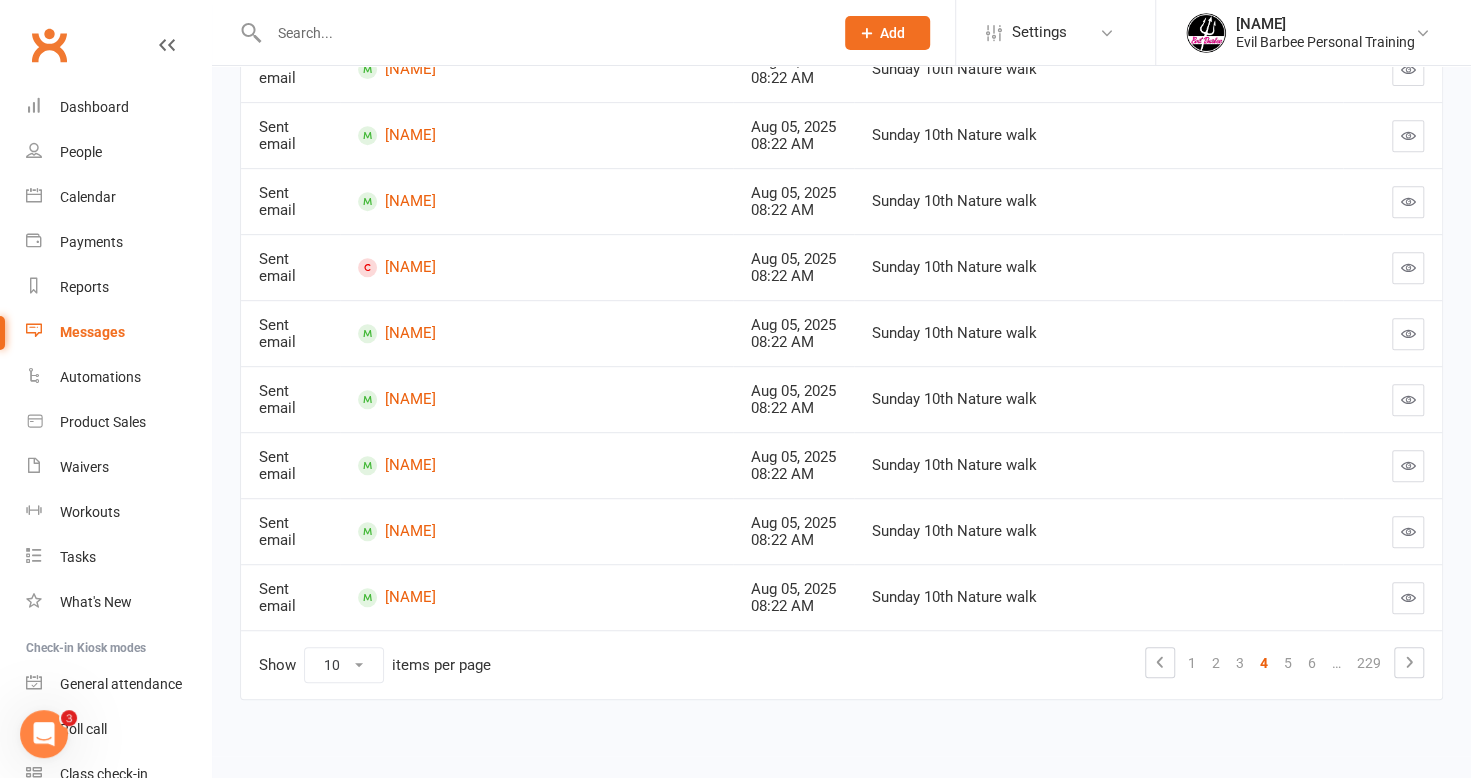 click 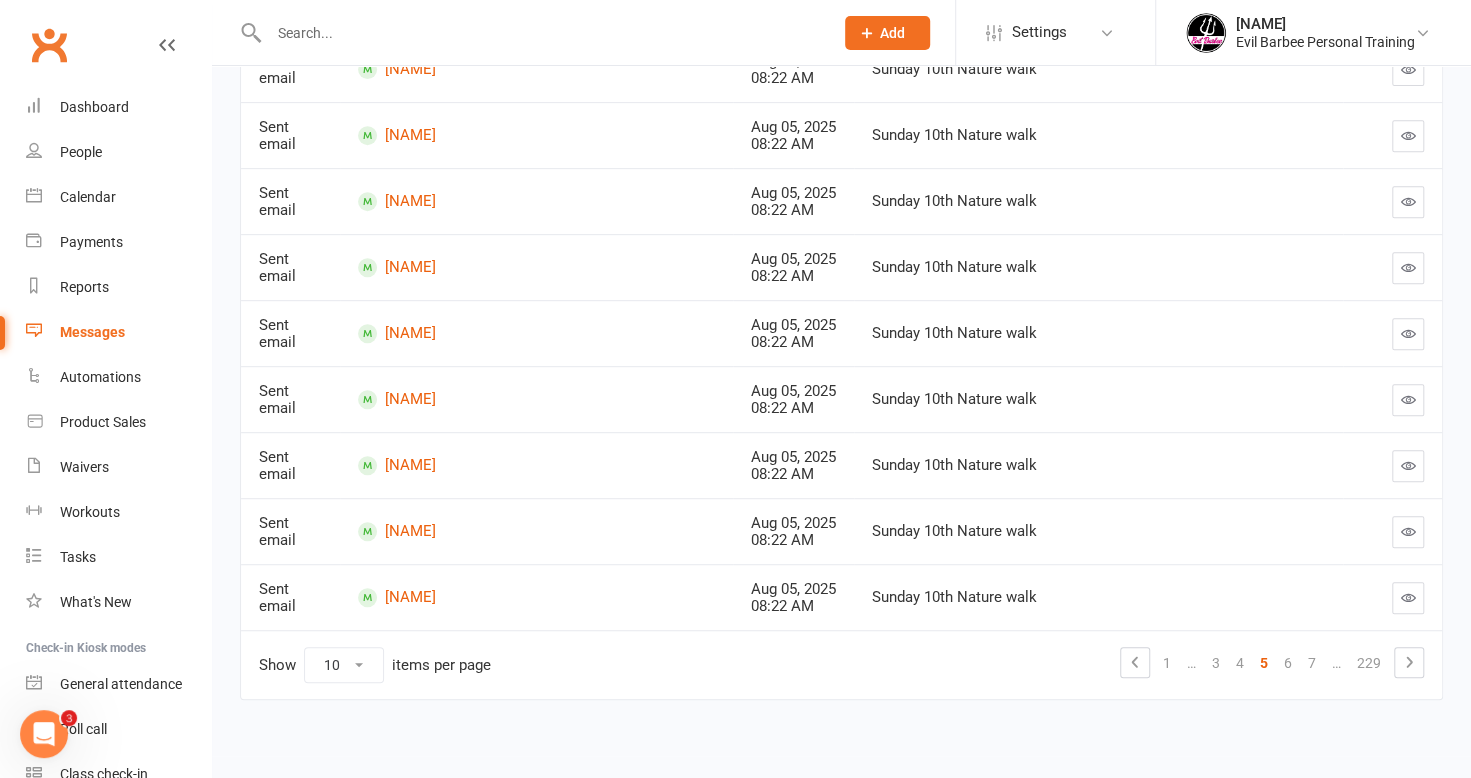 click 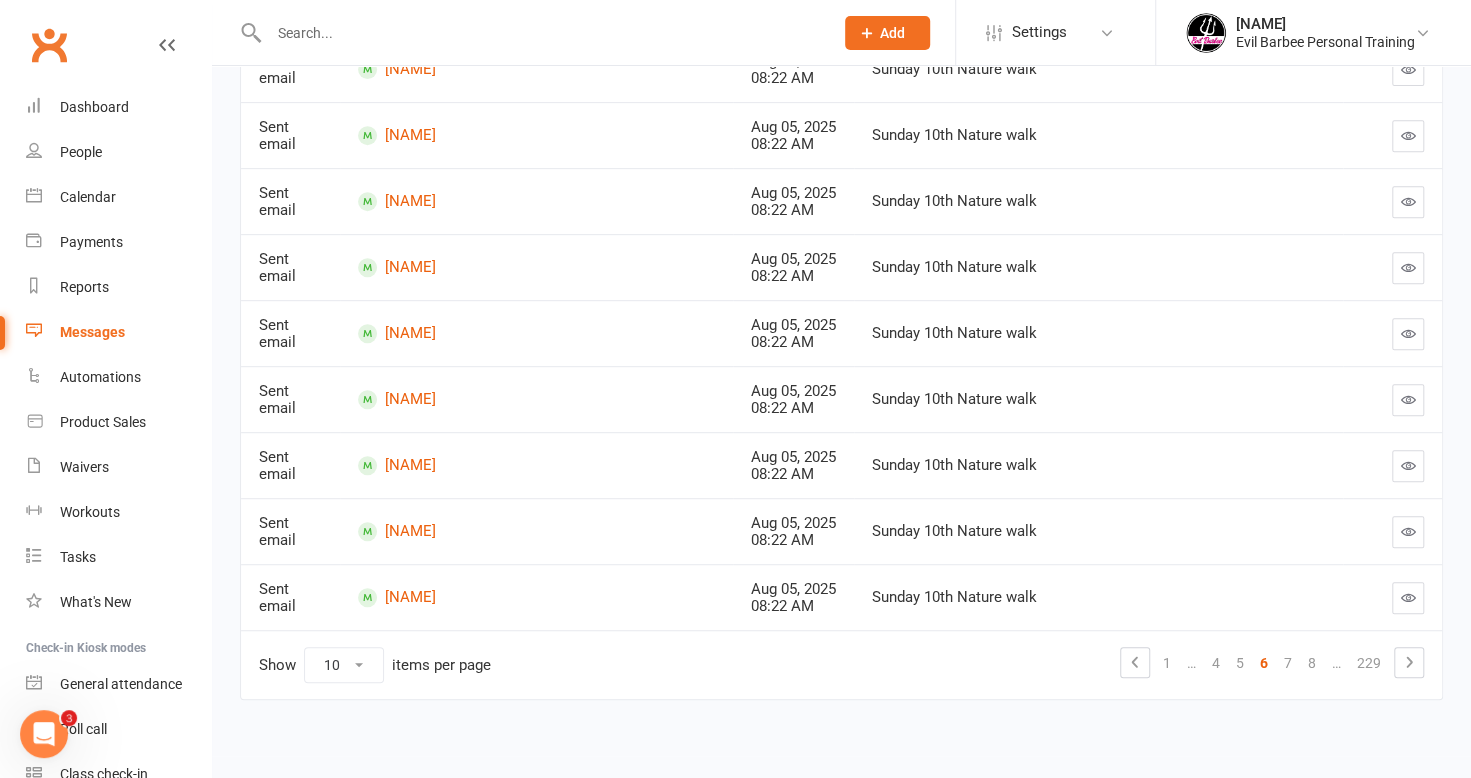 click 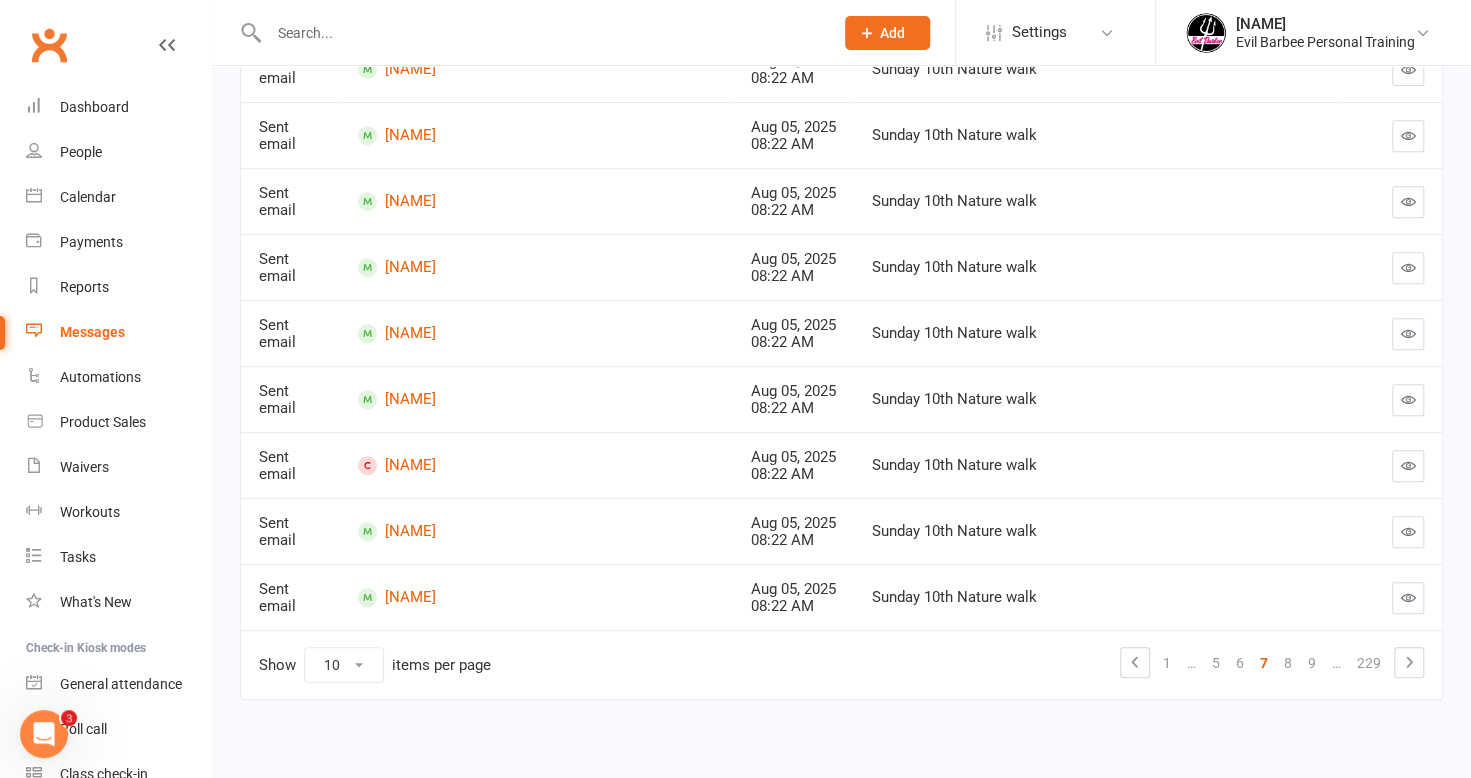 click 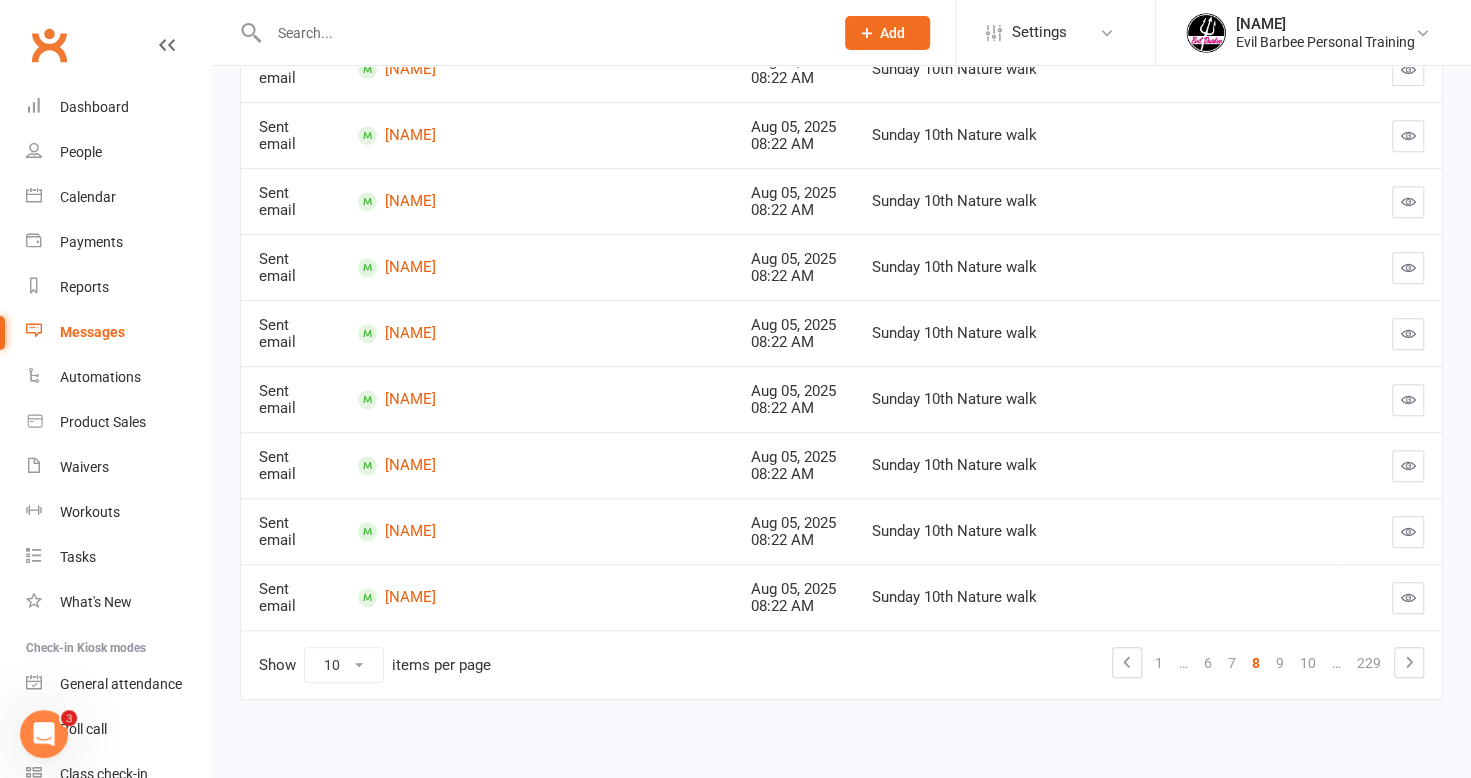 click 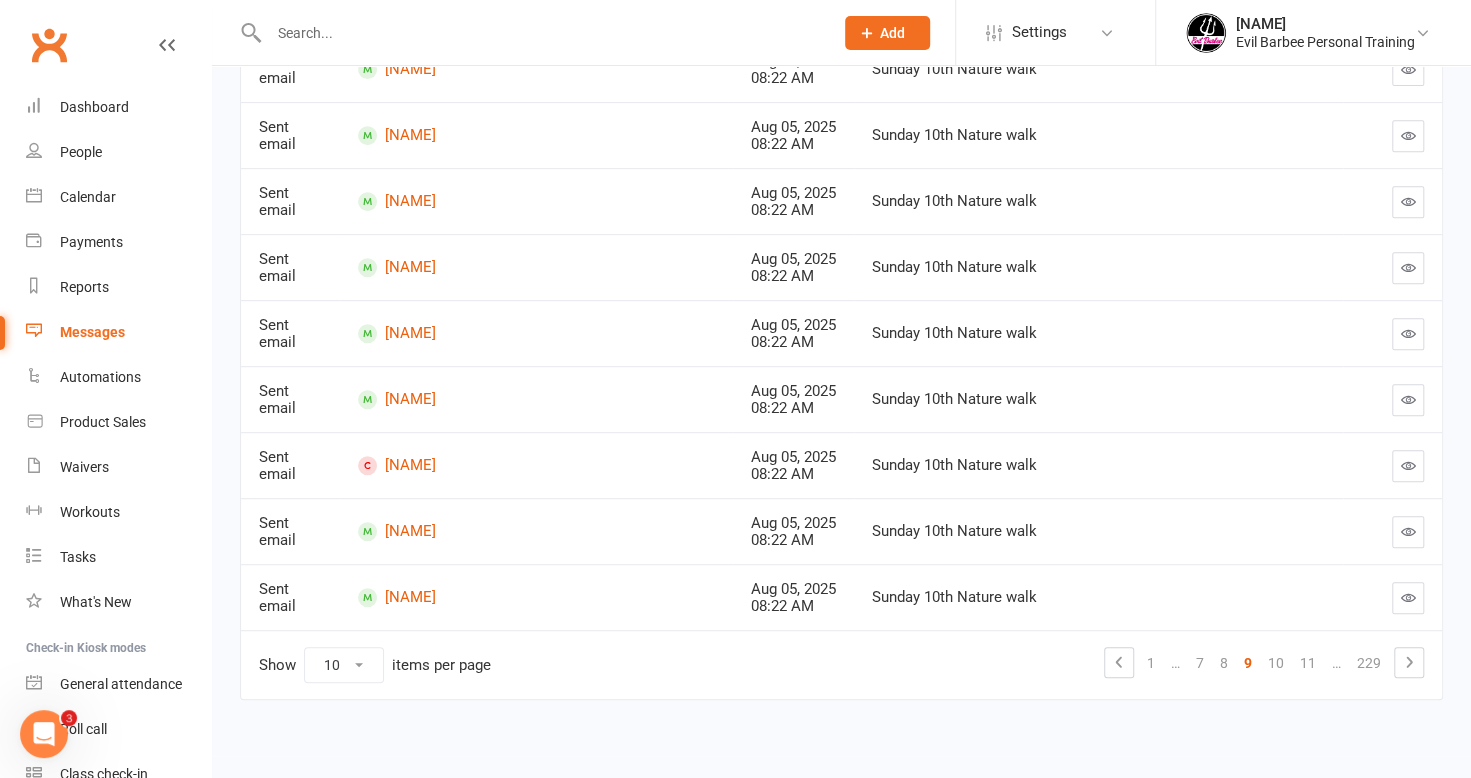 click 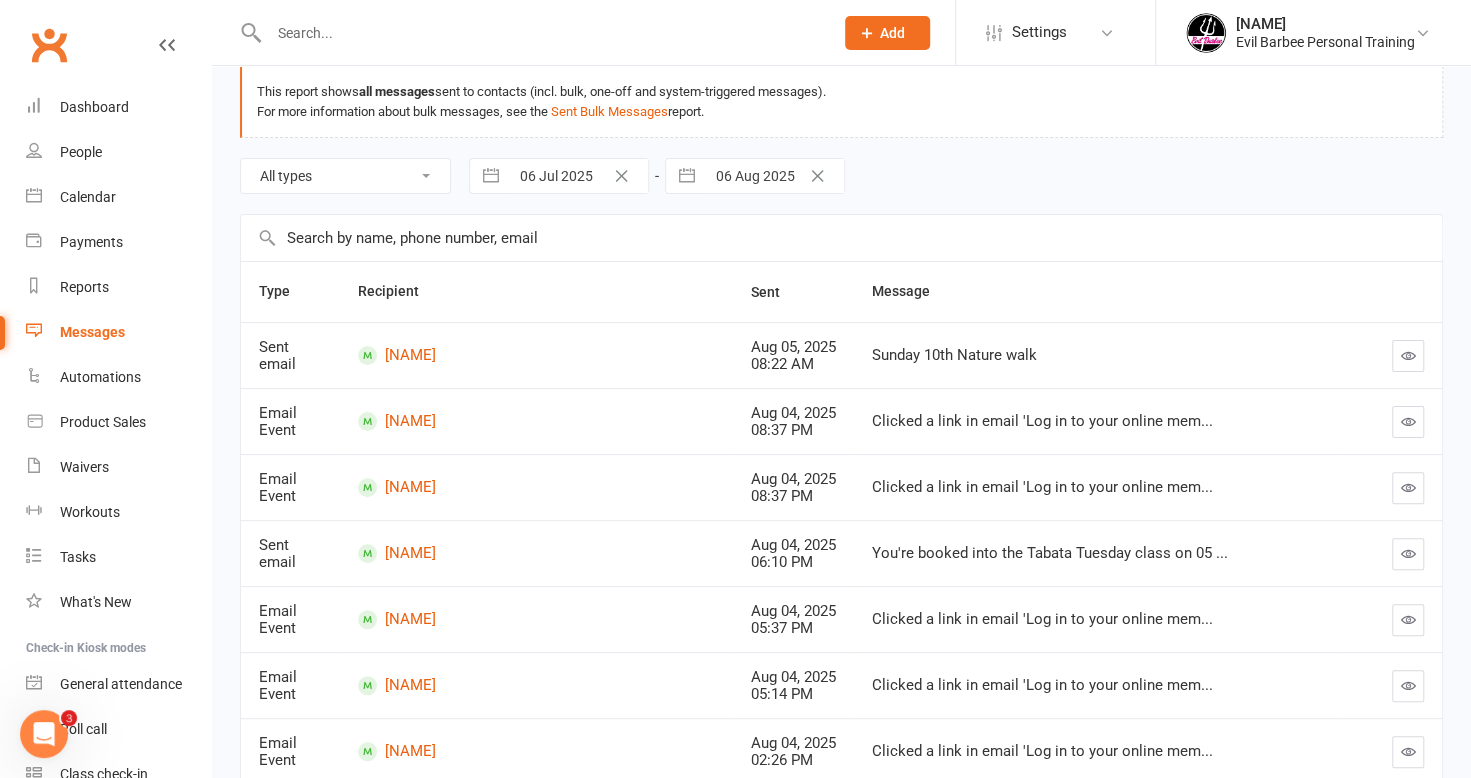 scroll, scrollTop: 0, scrollLeft: 0, axis: both 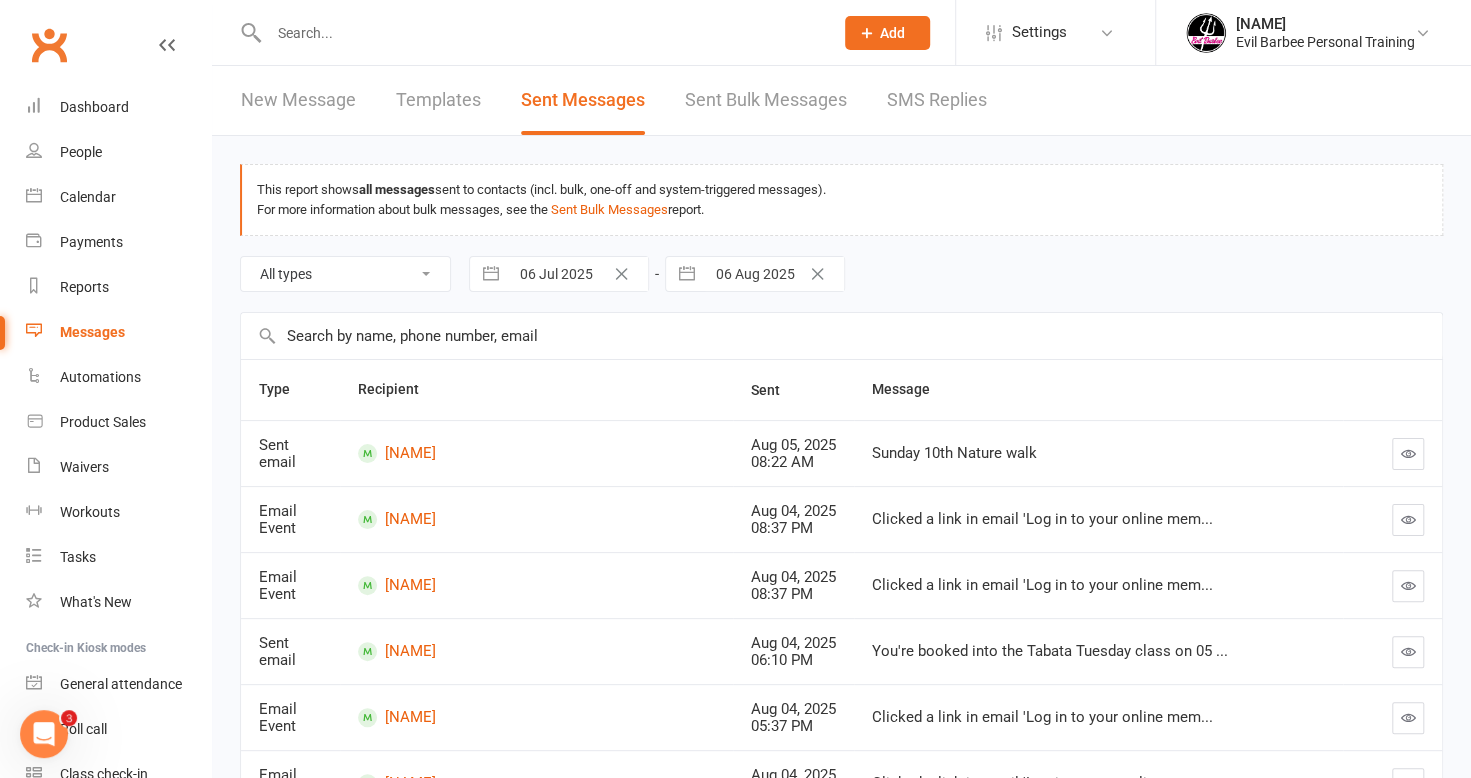 click on "Sent Bulk Messages" at bounding box center (766, 100) 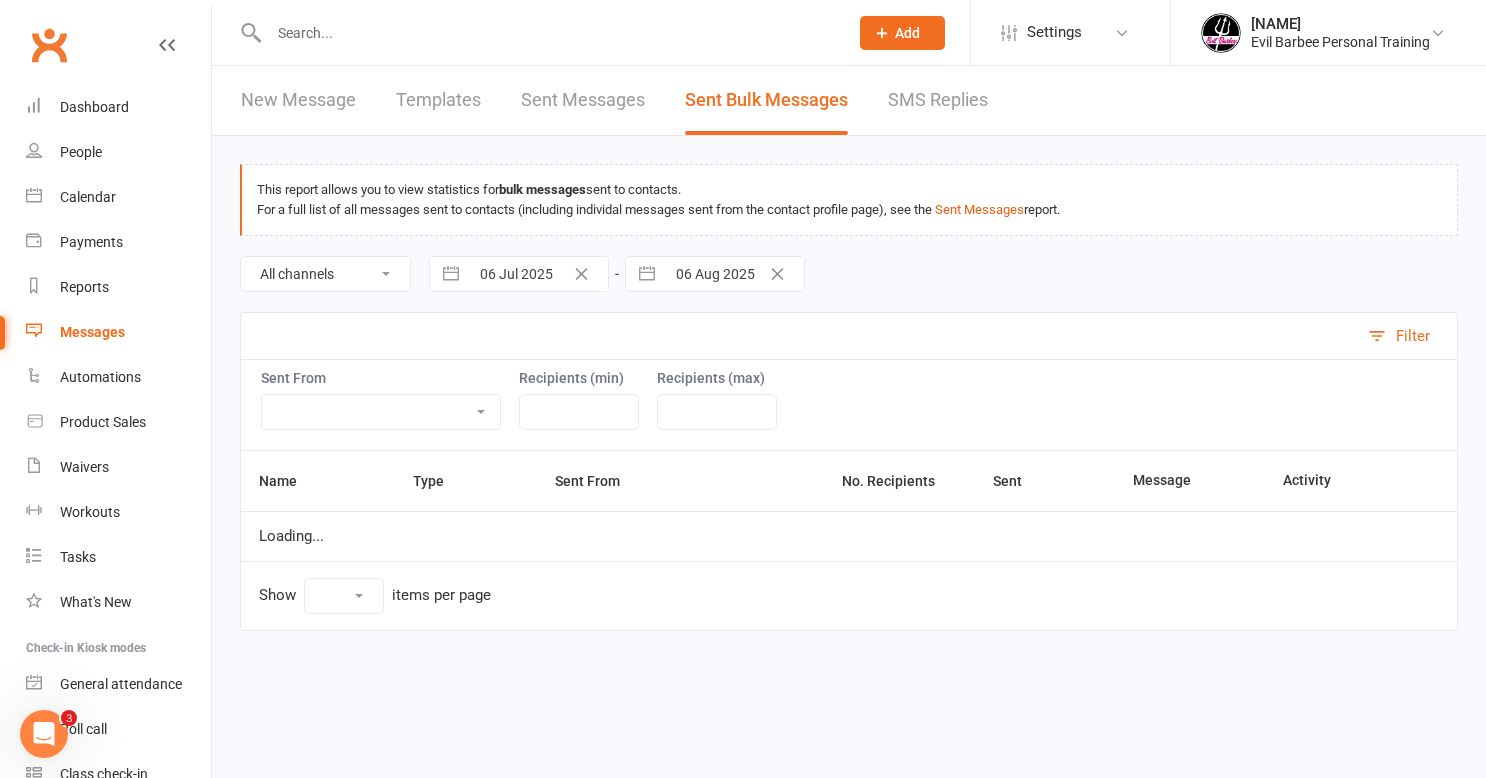 select on "10" 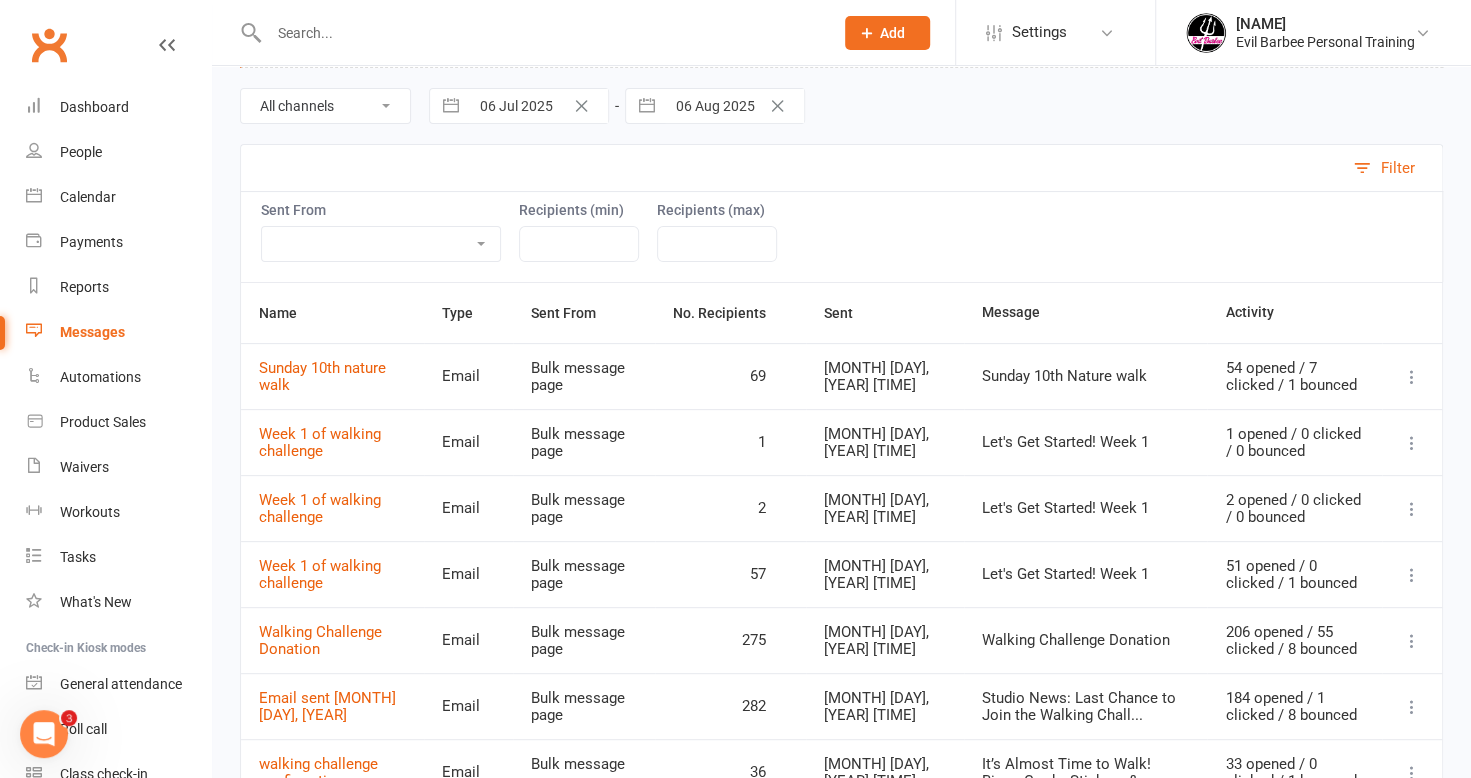 scroll, scrollTop: 200, scrollLeft: 0, axis: vertical 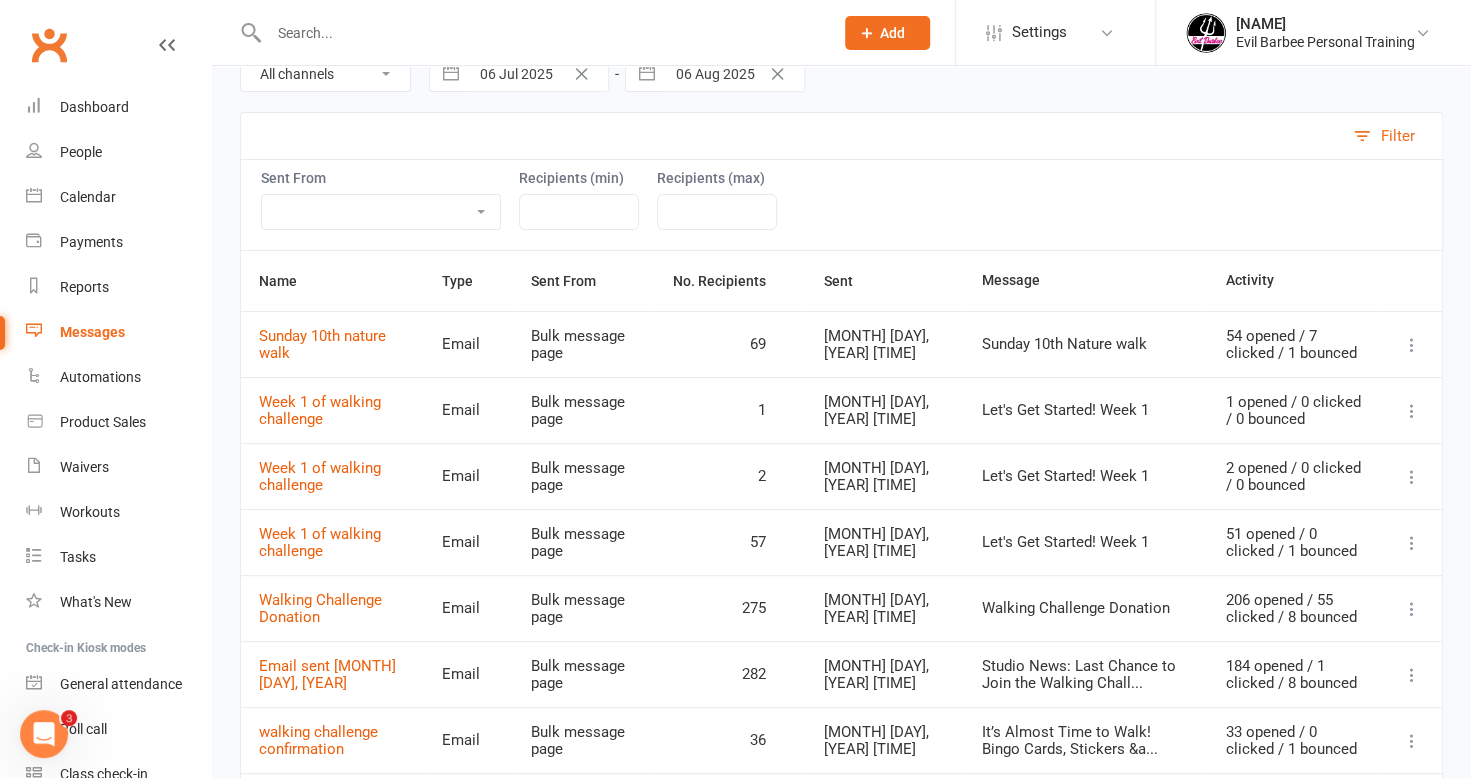 click at bounding box center (1412, 345) 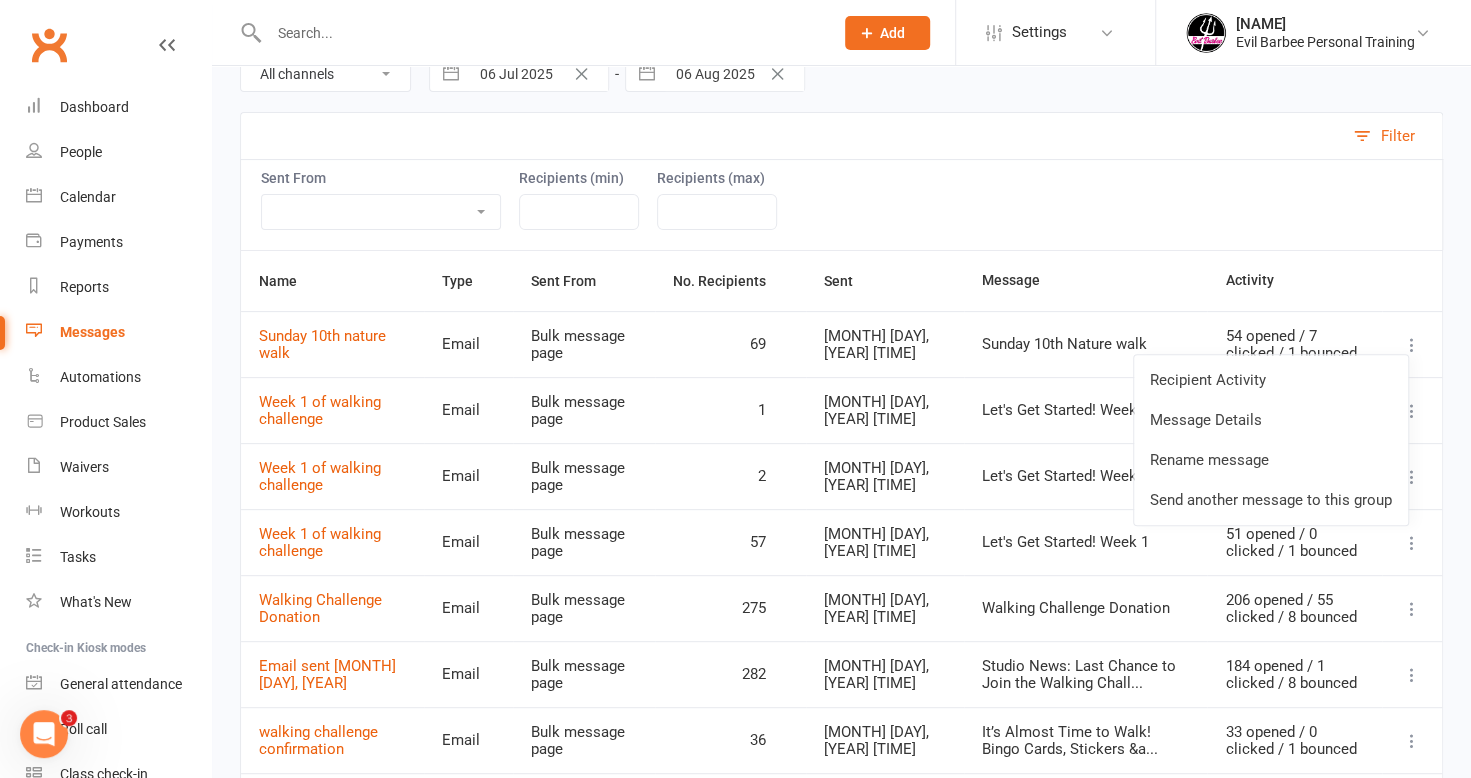 scroll, scrollTop: 0, scrollLeft: 0, axis: both 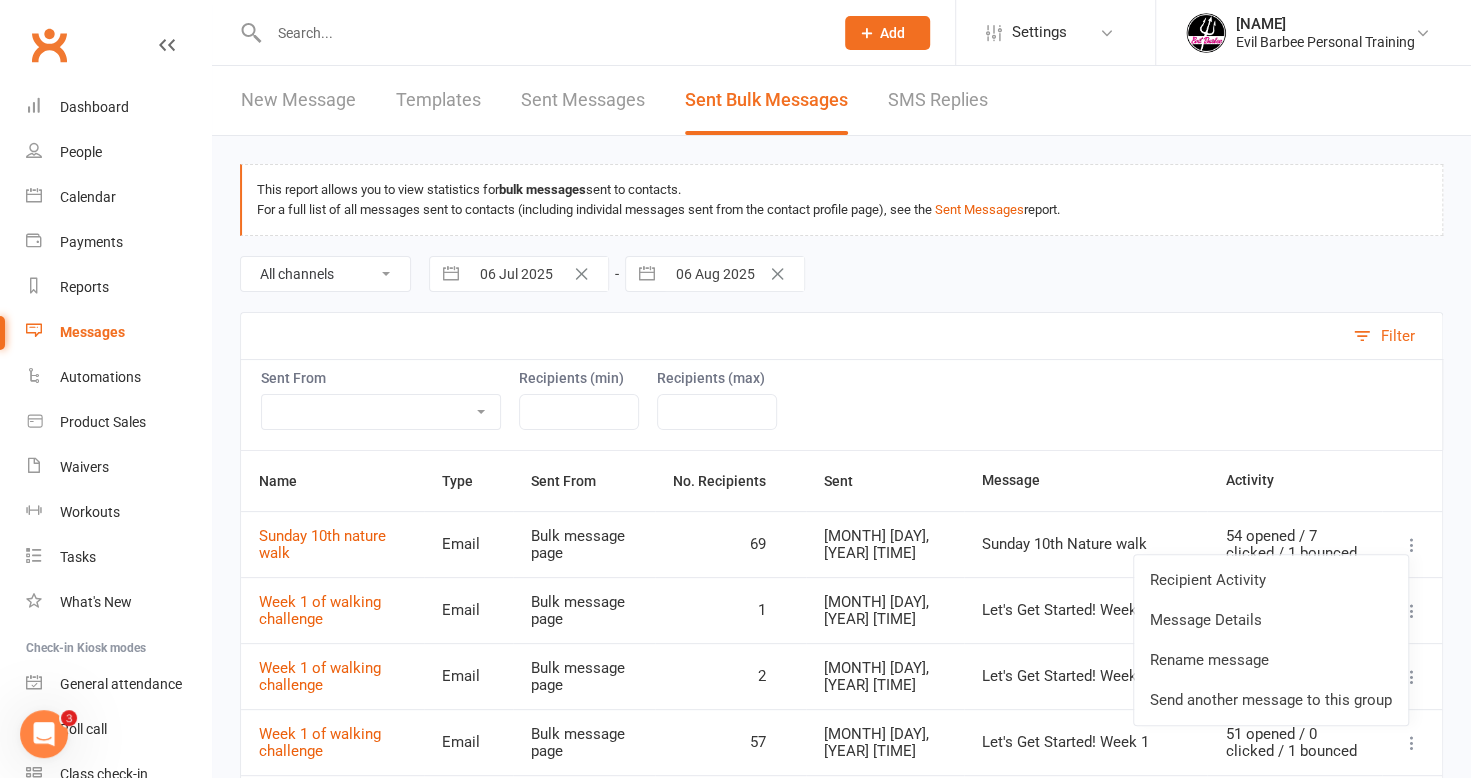 click on "Templates" at bounding box center [438, 100] 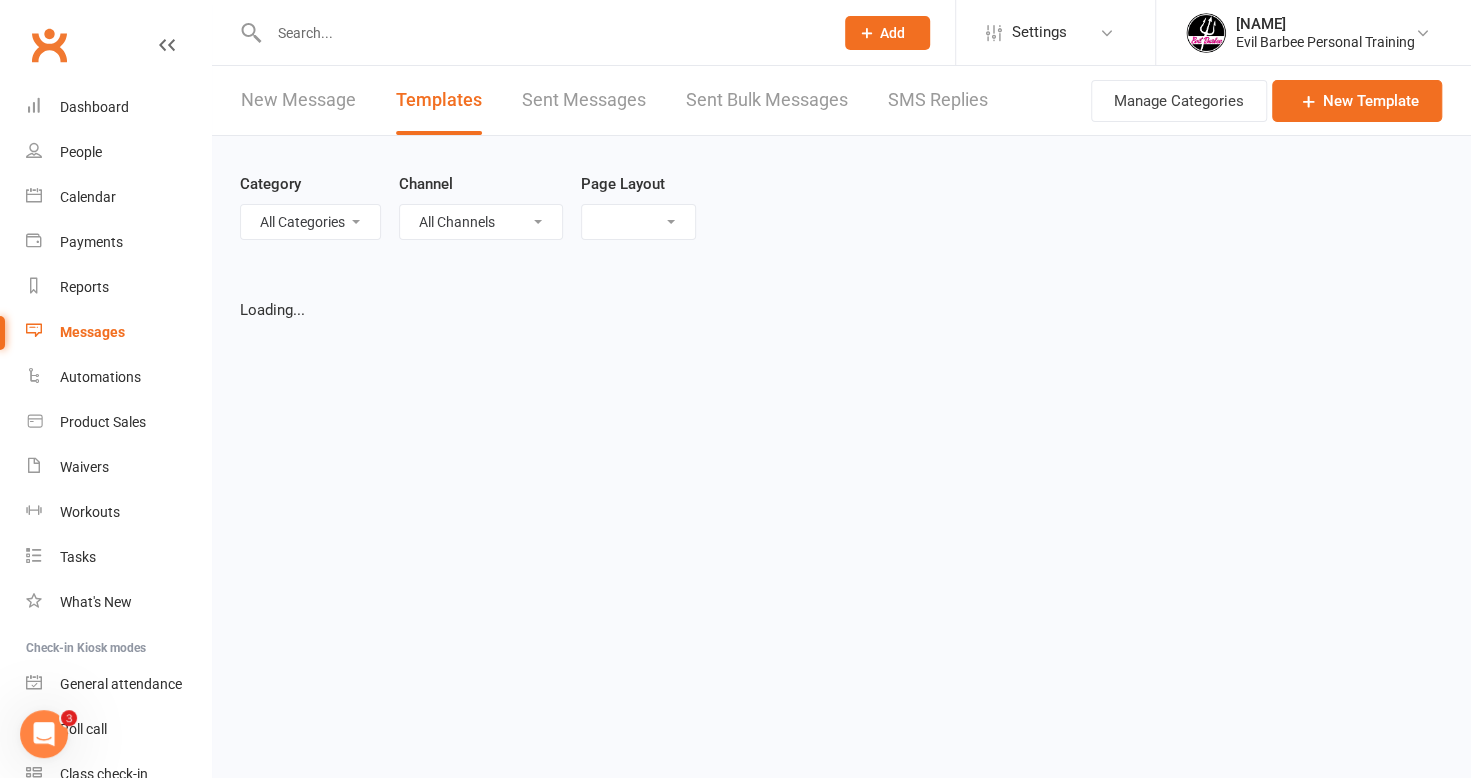 select on "grid" 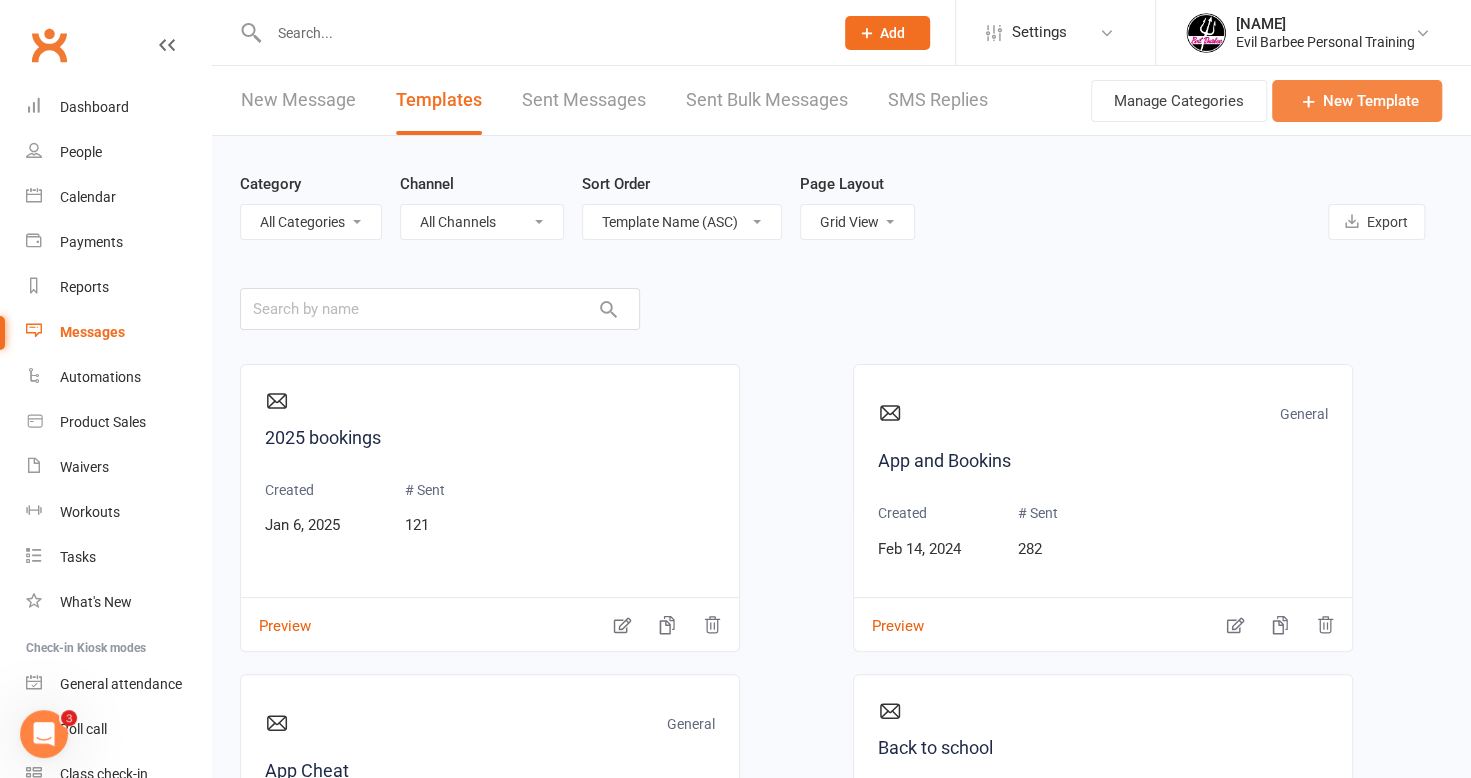 click on "New Template" at bounding box center [1357, 101] 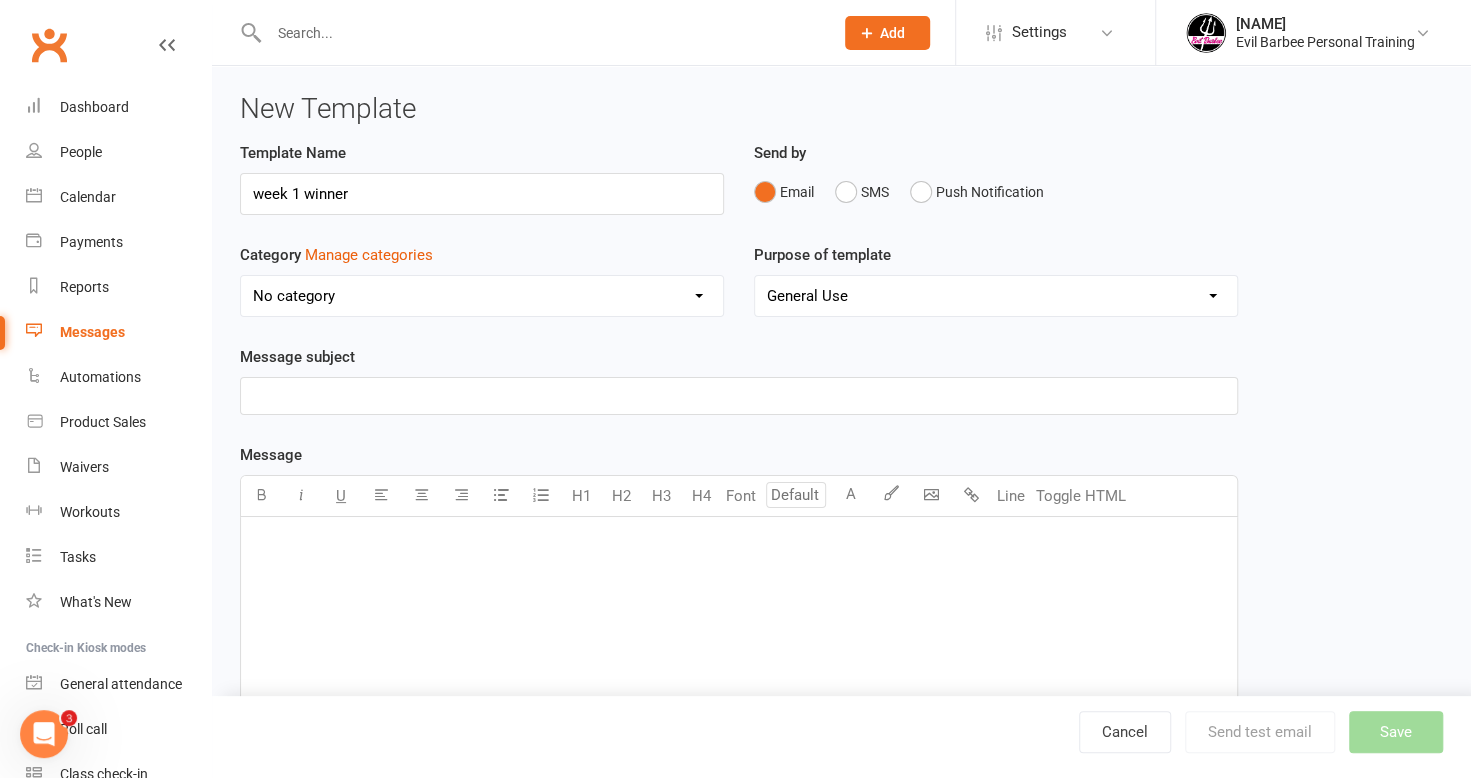 type on "week 1 winner" 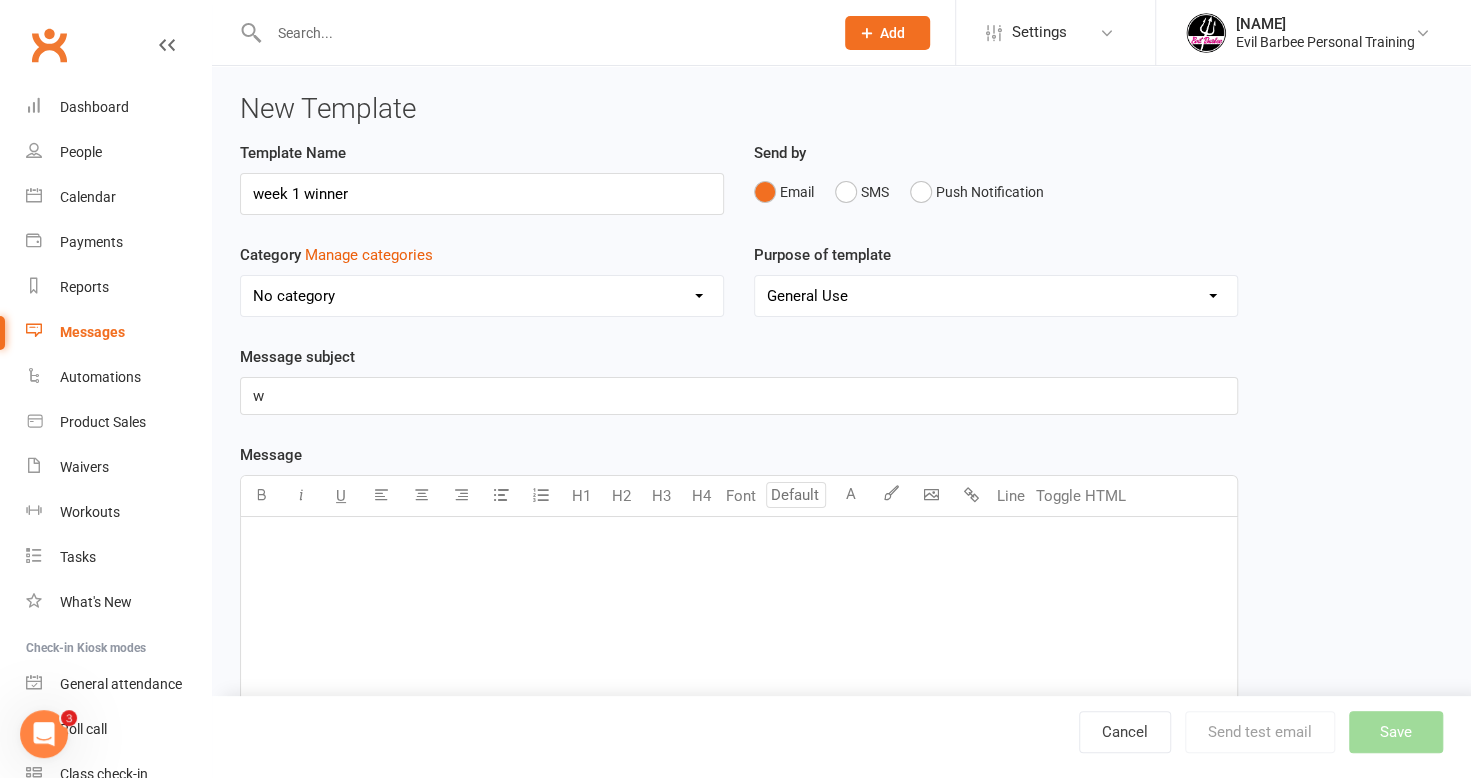 type 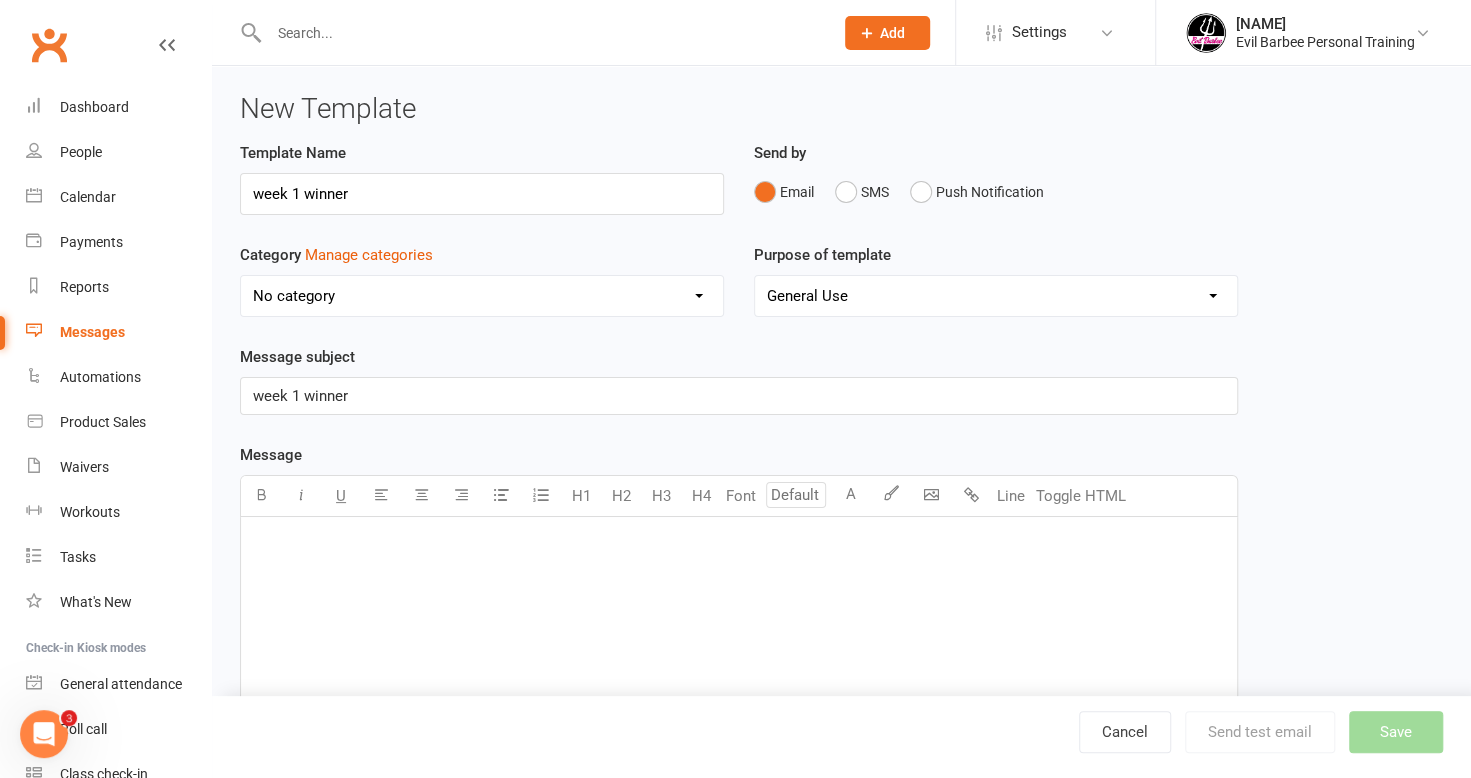 click on "﻿" at bounding box center [739, 667] 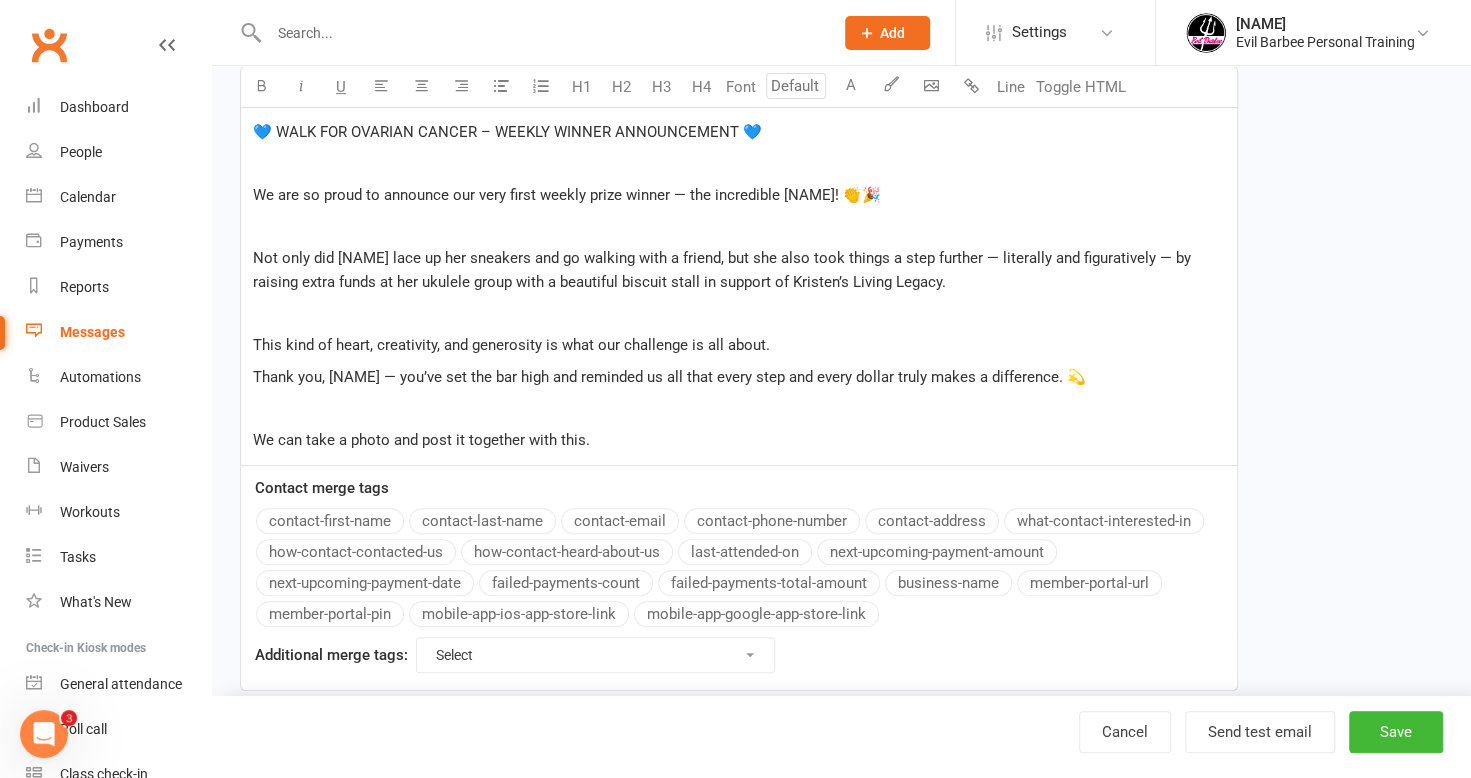 scroll, scrollTop: 442, scrollLeft: 0, axis: vertical 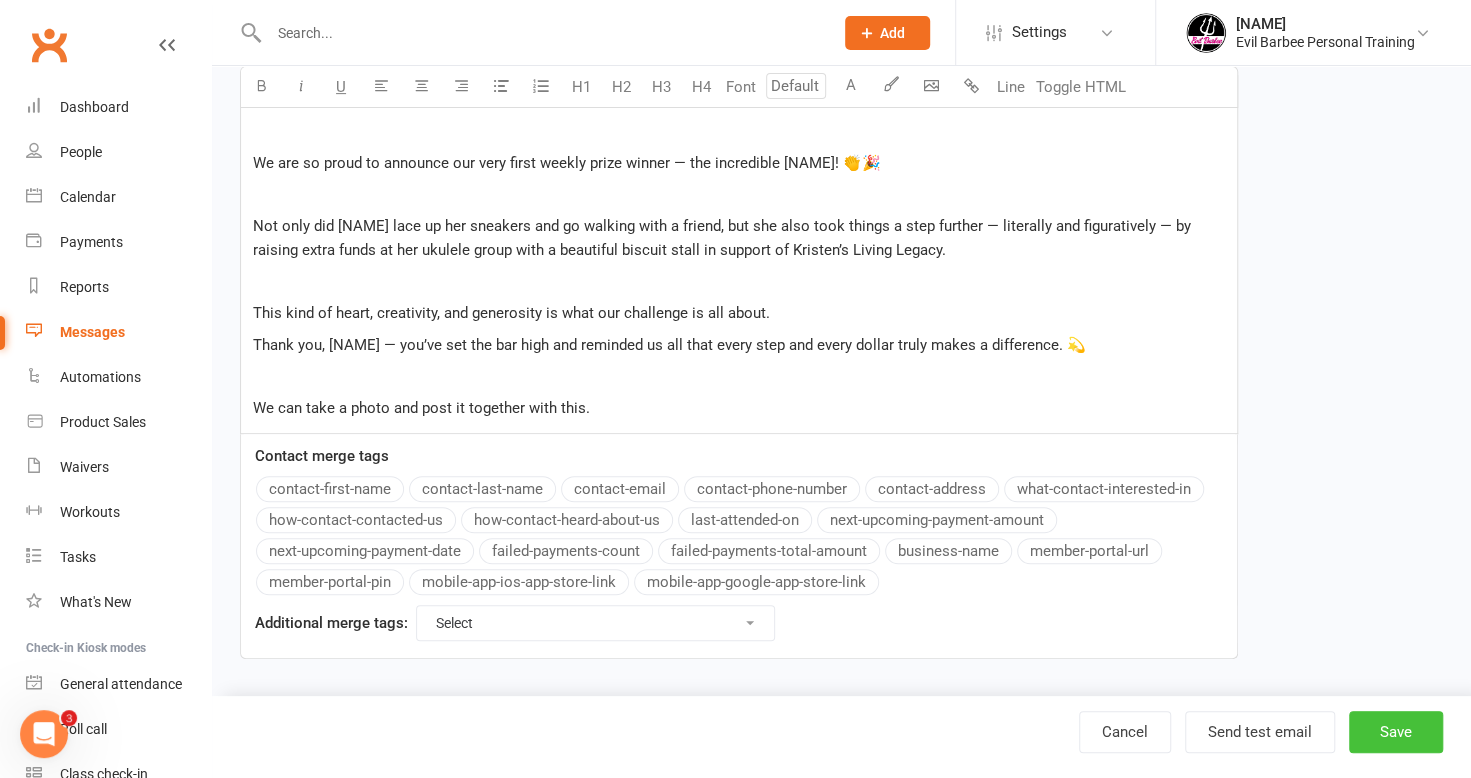 click on "Save" at bounding box center [1396, 732] 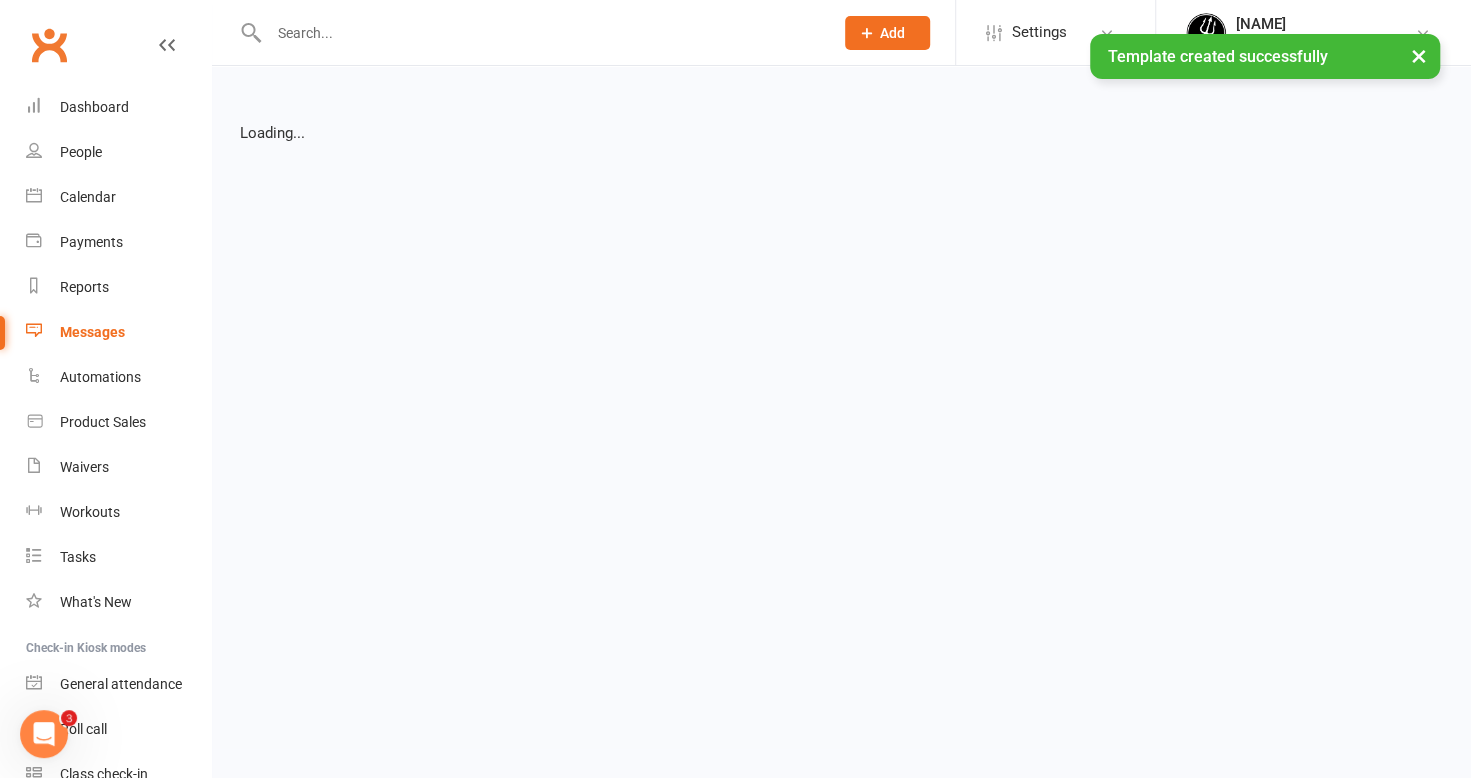 select on "grid" 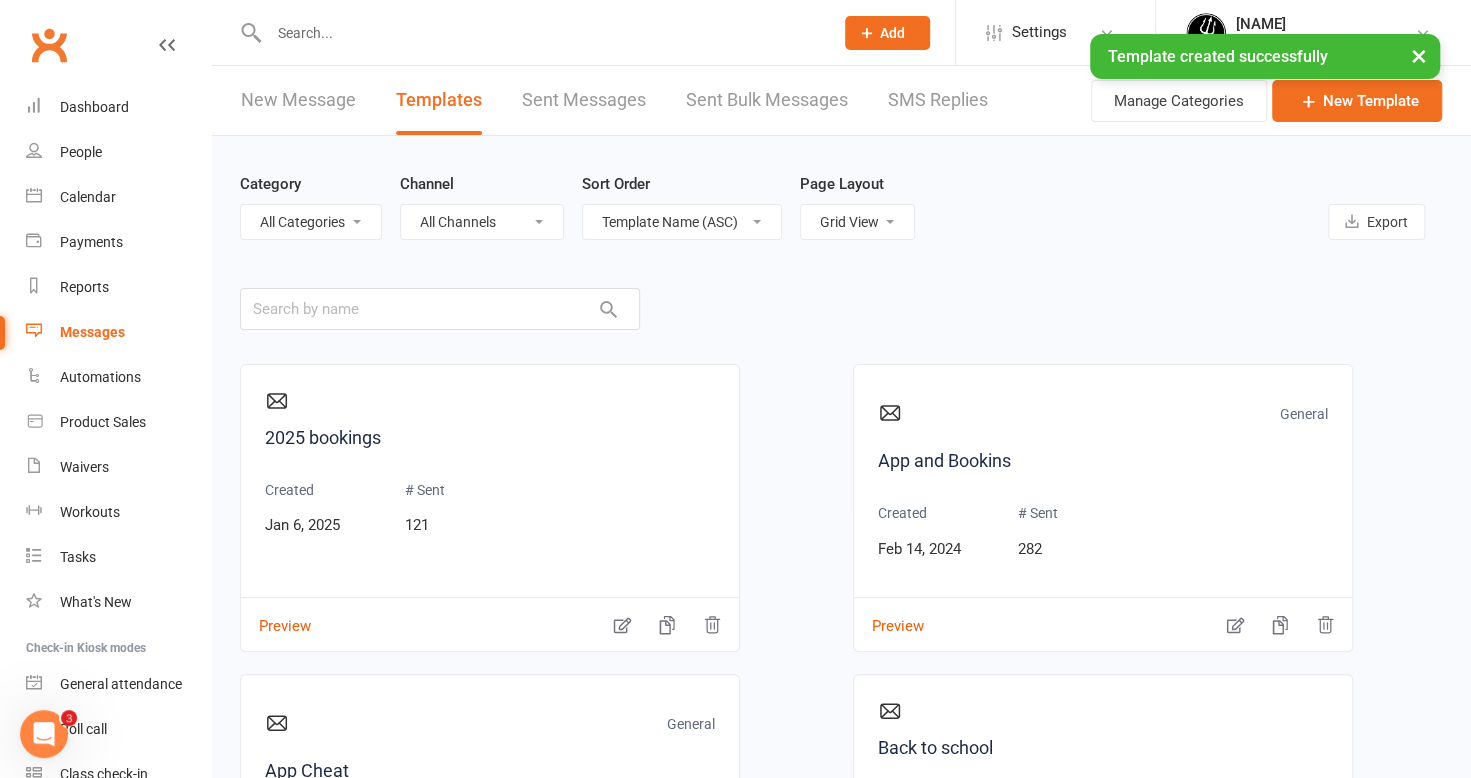 click on "Sent Bulk Messages" at bounding box center [767, 100] 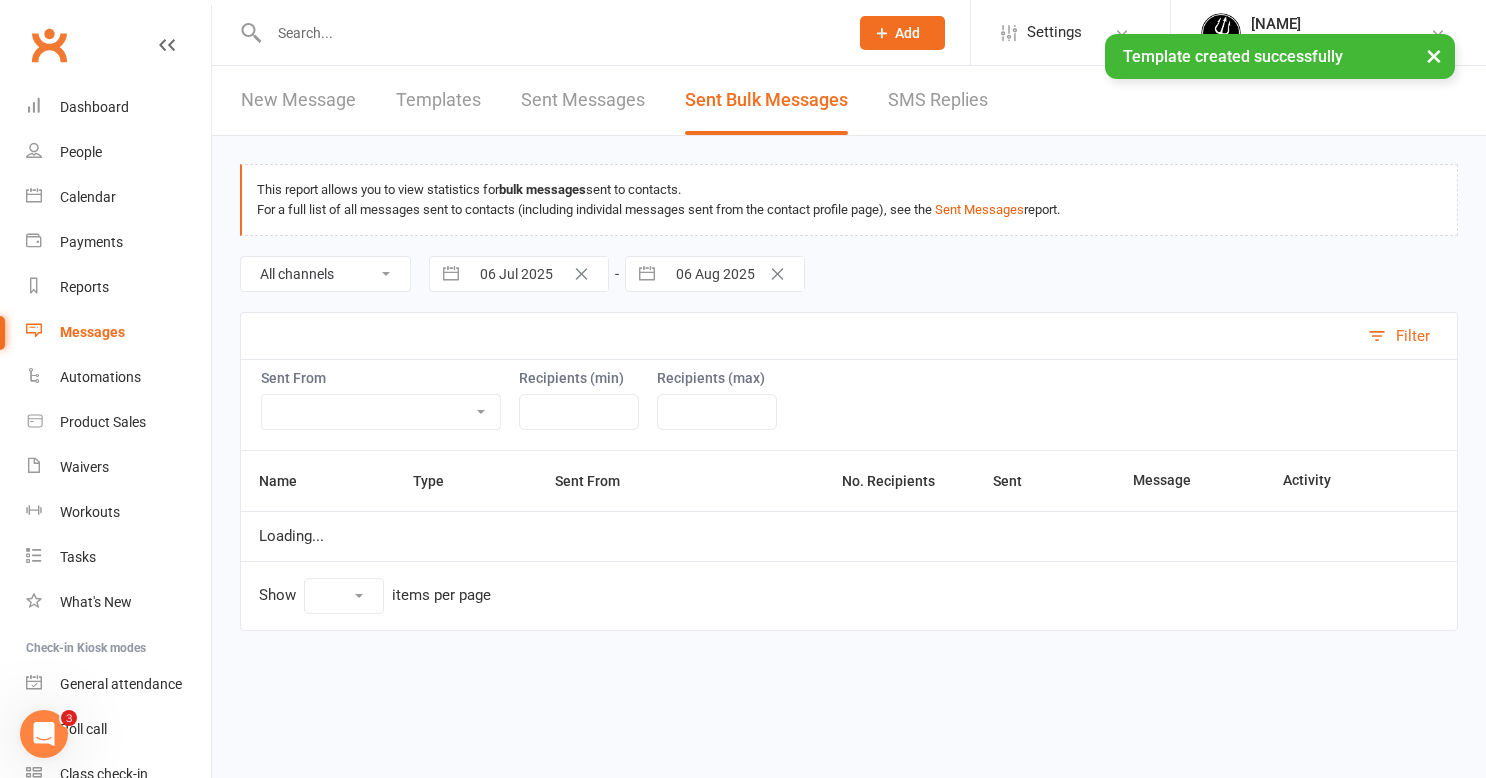 select on "10" 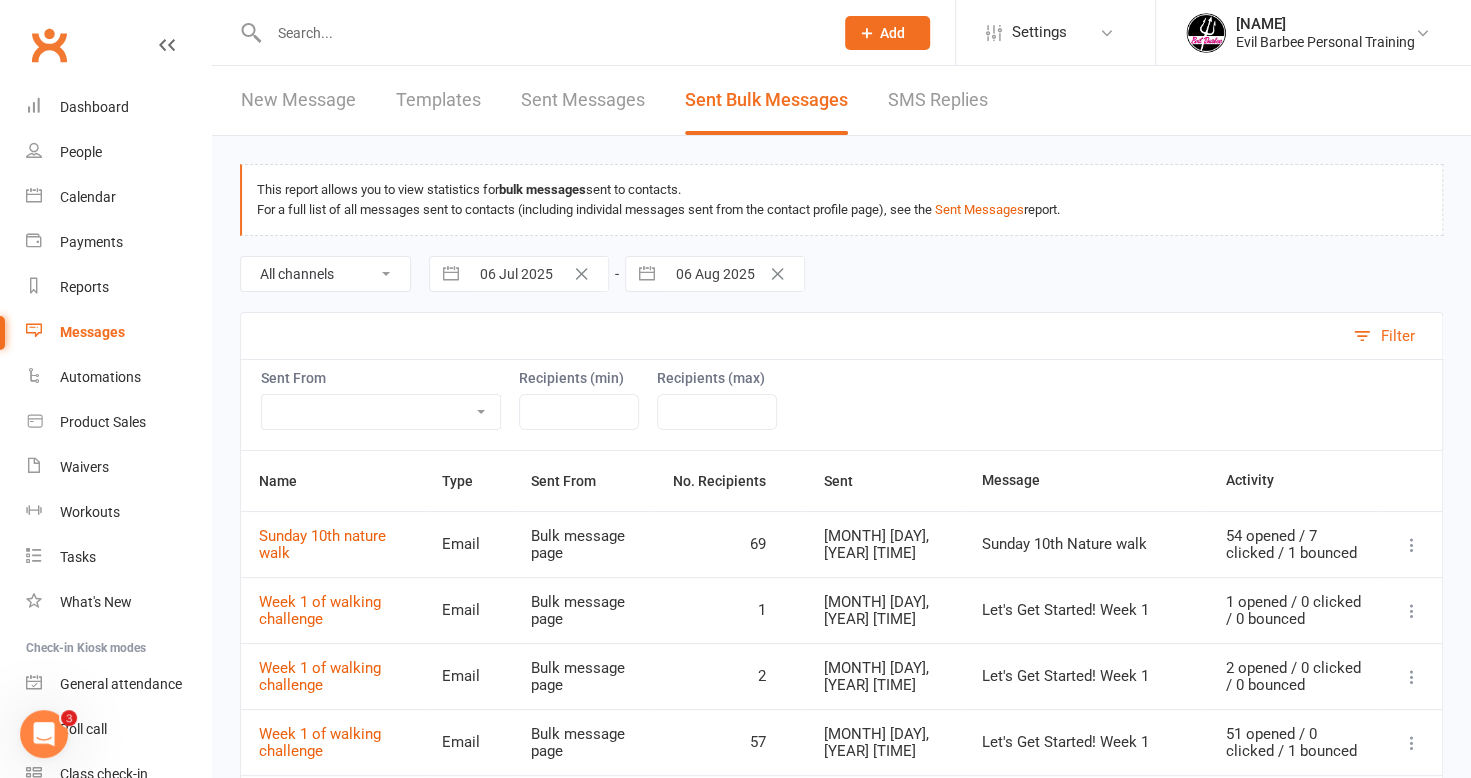 click at bounding box center [1412, 545] 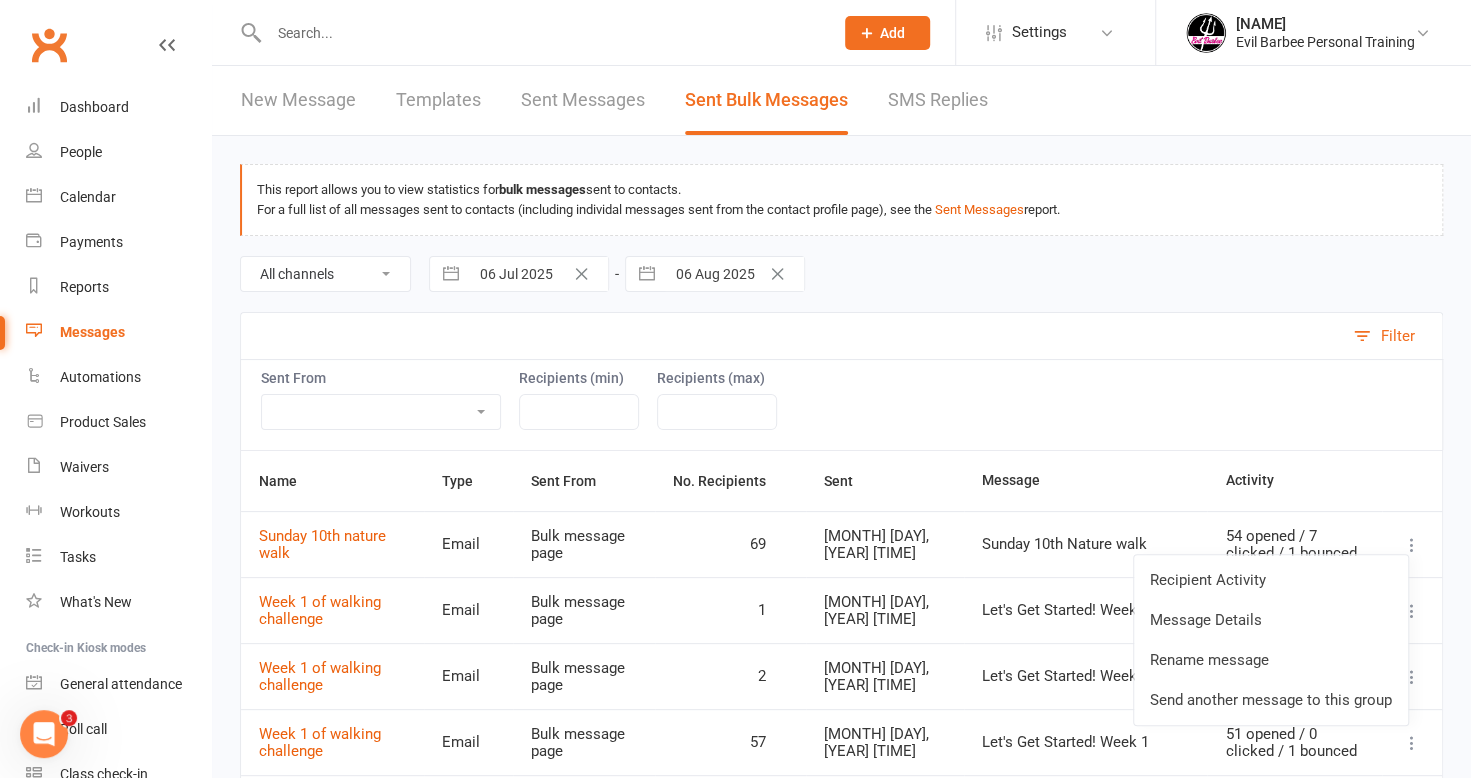 click on "Send another message to this group" at bounding box center [1271, 700] 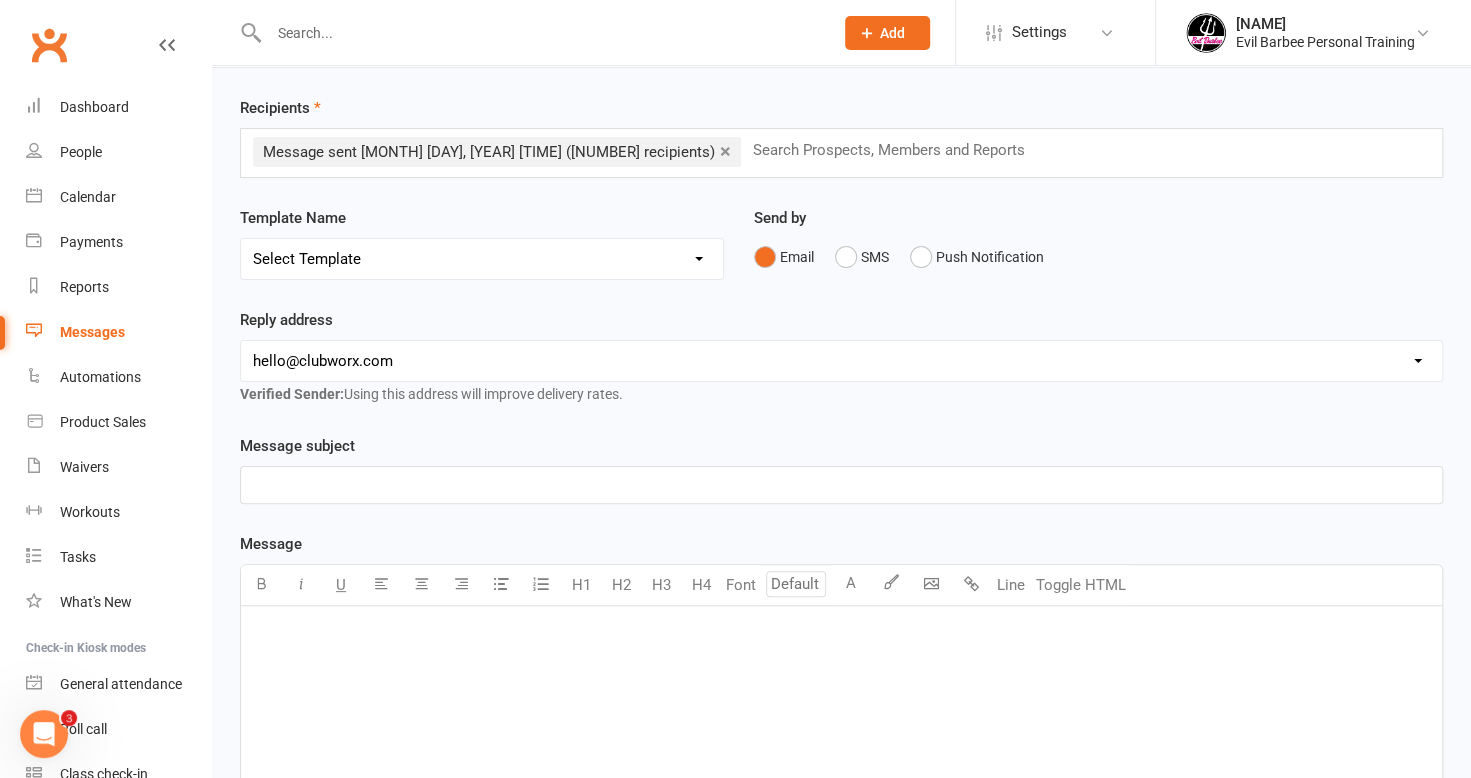 scroll, scrollTop: 100, scrollLeft: 0, axis: vertical 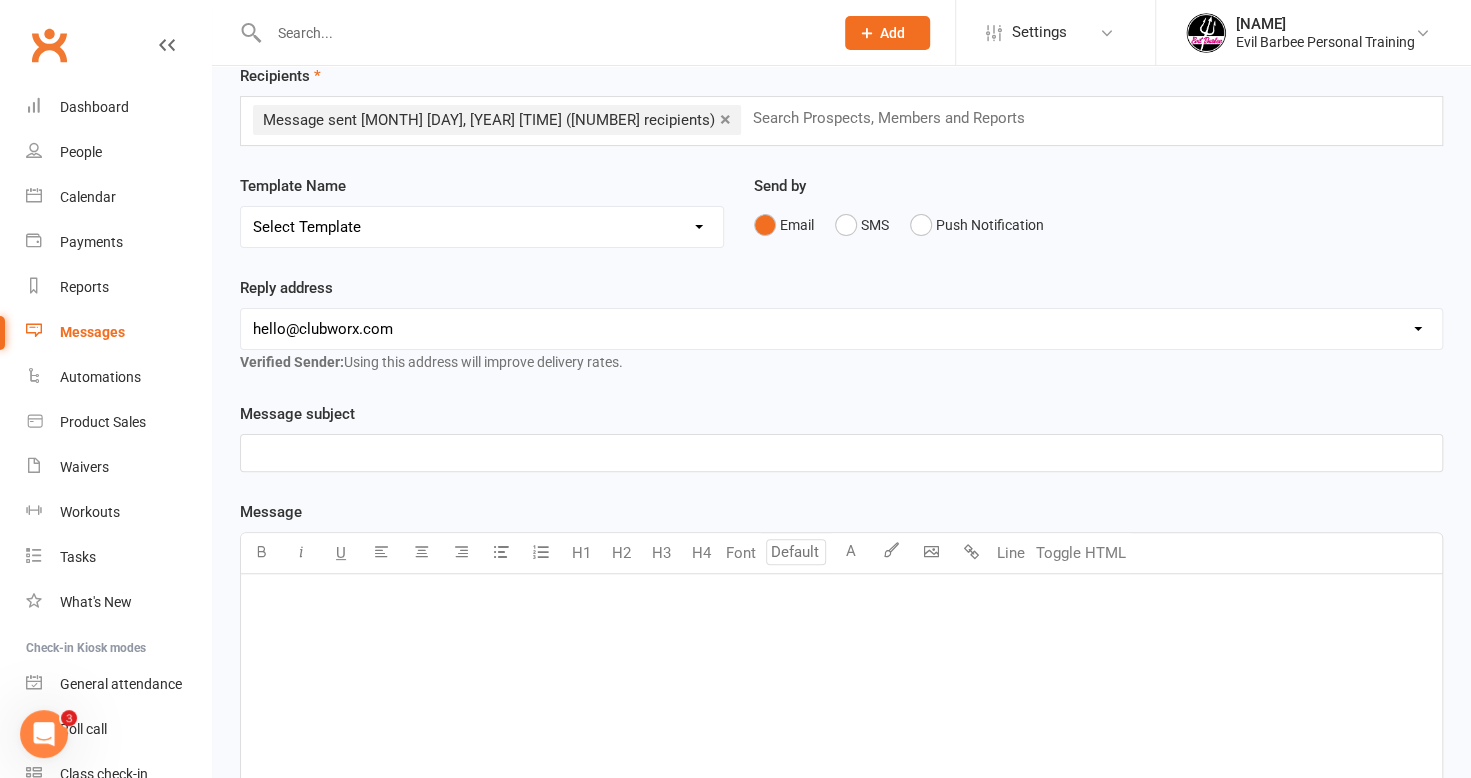 click on "Select Template [EMAIL] App and Bookins [EMAIL] App Cheat [EMAIL] Class cancellation [EMAIL] Gala [YEAR] [EMAIL] Walking Challenge Donation [EMAIL] Week [NUMBER] of walking challenge [EMAIL] week2 walking challenge bonus [EMAIL] [YEAR] bookings [EMAIL] Back to school [EMAIL] Booking for [YEAR] [EMAIL] Christmas message [NUMBER] [EMAIL] First session [EMAIL] Haven't seen you in a while [EMAIL] Missed Class [EMAIL] Price increase [EMAIL] Sunday [DAY]th nature walk [EMAIL] Timetable Refresh – Your Requests, Our Trial! [EMAIL] walking challenge [EMAIL] walking challenge confirmation [EMAIL] week [NUMBER] winner" at bounding box center [482, 227] 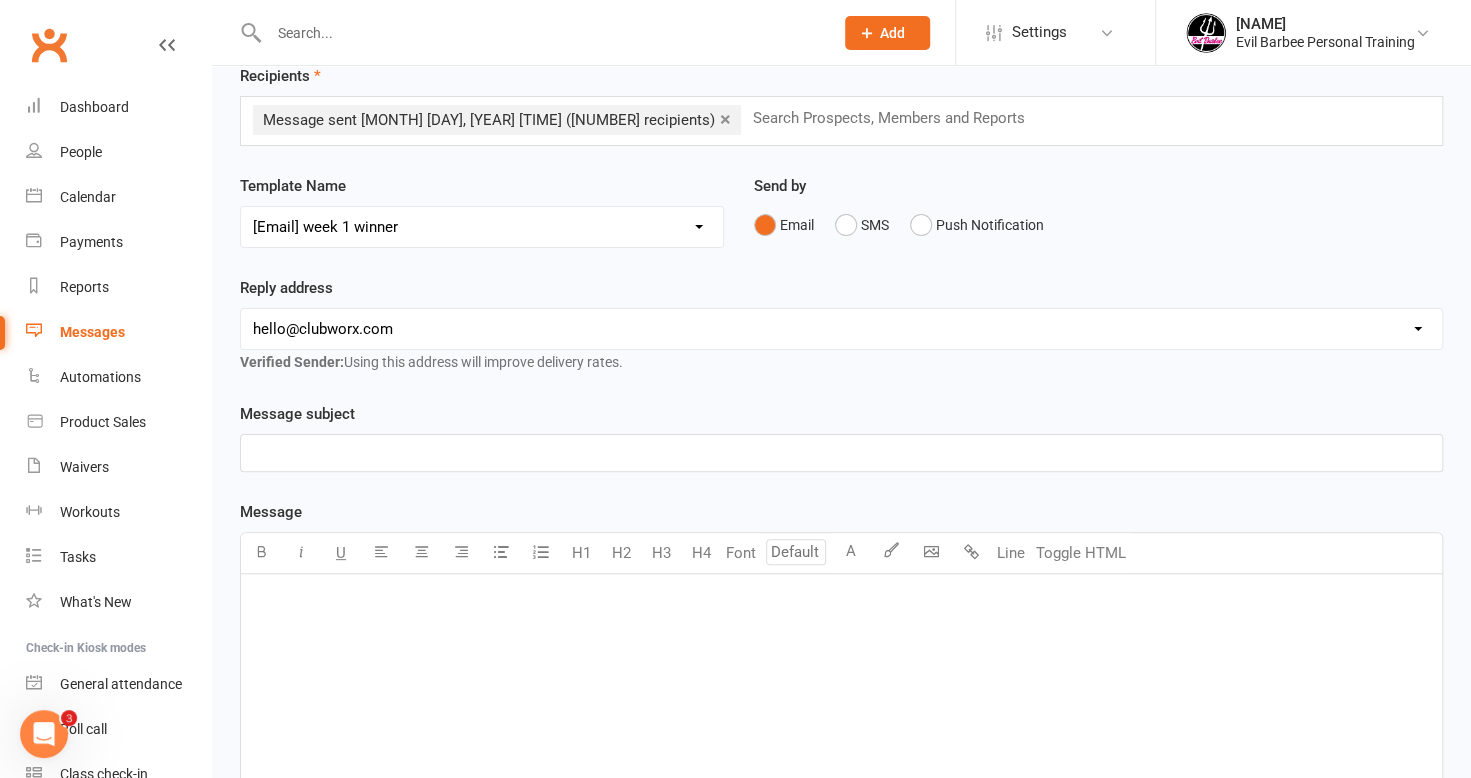 click on "Select Template [EMAIL] App and Bookins [EMAIL] App Cheat [EMAIL] Class cancellation [EMAIL] Gala [YEAR] [EMAIL] Walking Challenge Donation [EMAIL] Week [NUMBER] of walking challenge [EMAIL] week2 walking challenge bonus [EMAIL] [YEAR] bookings [EMAIL] Back to school [EMAIL] Booking for [YEAR] [EMAIL] Christmas message [NUMBER] [EMAIL] First session [EMAIL] Haven't seen you in a while [EMAIL] Missed Class [EMAIL] Price increase [EMAIL] Sunday [DAY]th nature walk [EMAIL] Timetable Refresh – Your Requests, Our Trial! [EMAIL] walking challenge [EMAIL] walking challenge confirmation [EMAIL] week [NUMBER] winner" at bounding box center (482, 227) 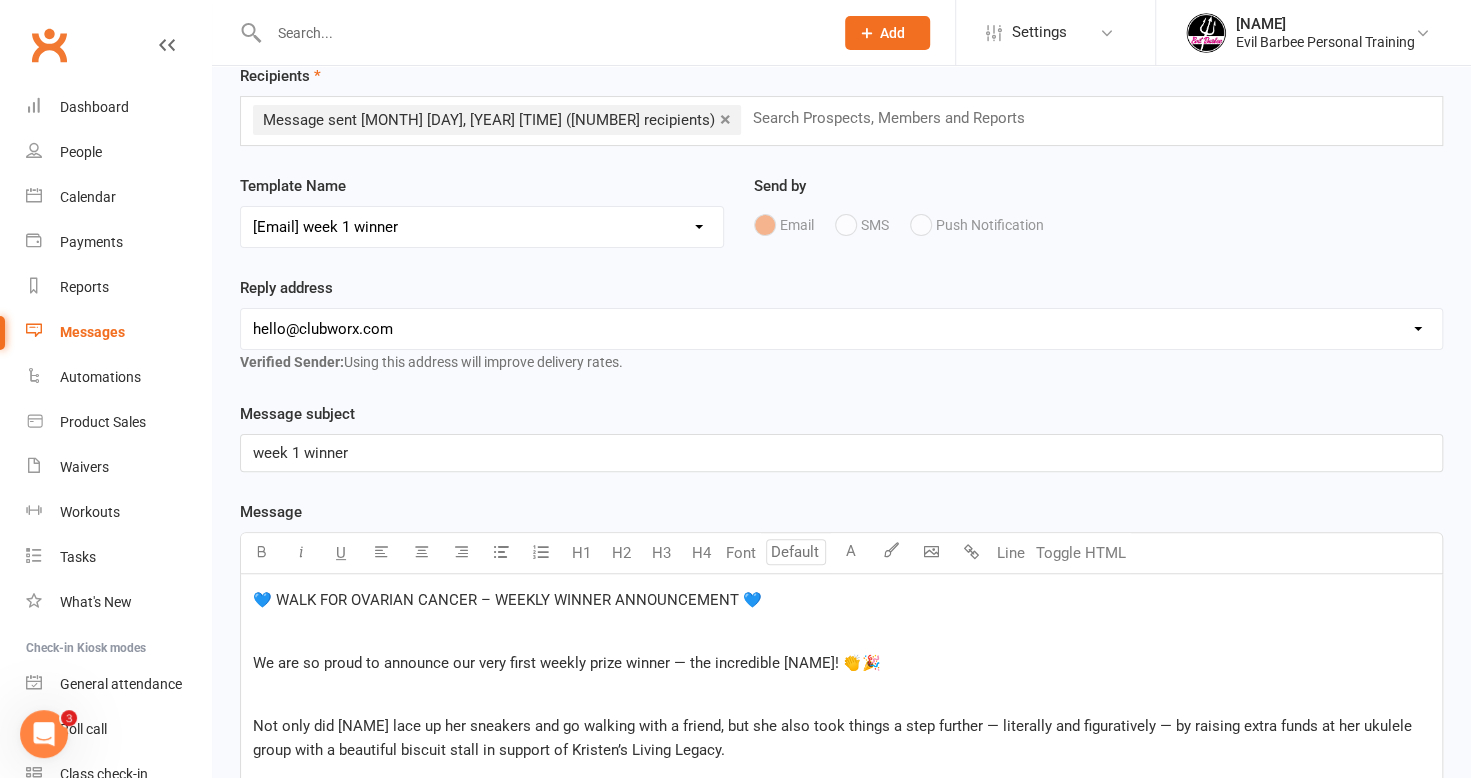 click on "hello@[EXAMPLE.COM] info@[EXAMPLE.COM].au [EMAIL] trainer@[EXAMPLE.COM] domenicab@[EXAMPLE.COM]" at bounding box center (841, 329) 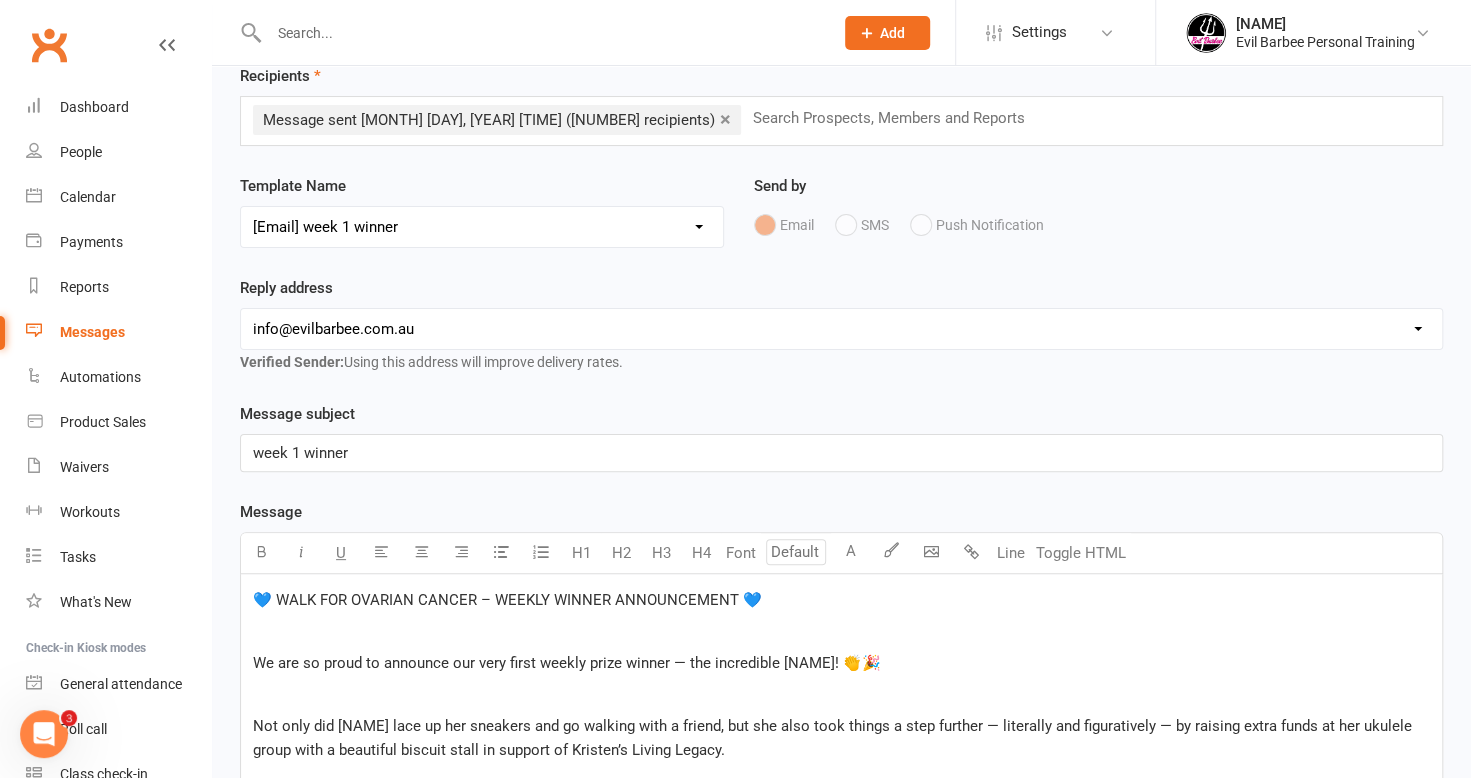 click on "hello@[EXAMPLE.COM] info@[EXAMPLE.COM].au [EMAIL] trainer@[EXAMPLE.COM] domenicab@[EXAMPLE.COM]" at bounding box center [841, 329] 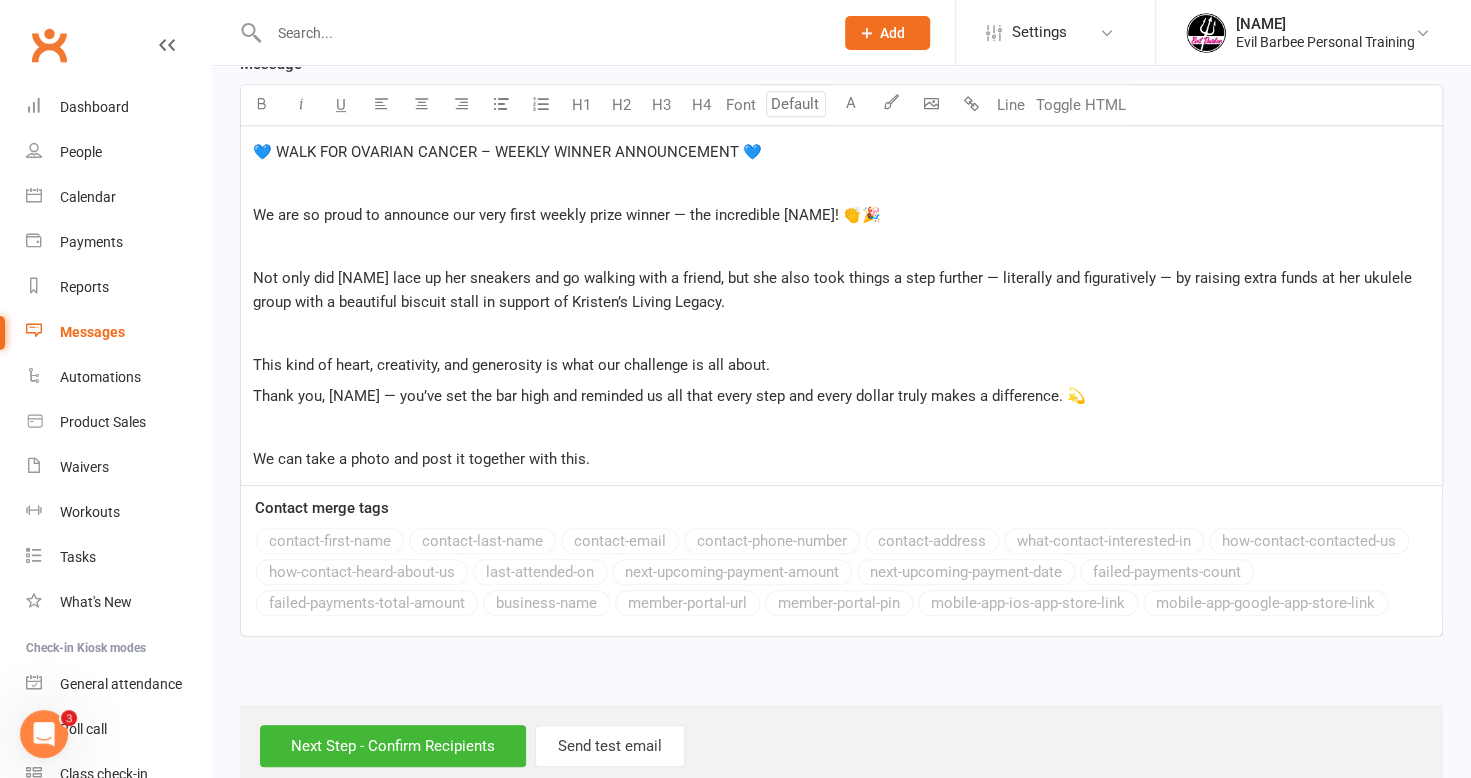 scroll, scrollTop: 578, scrollLeft: 0, axis: vertical 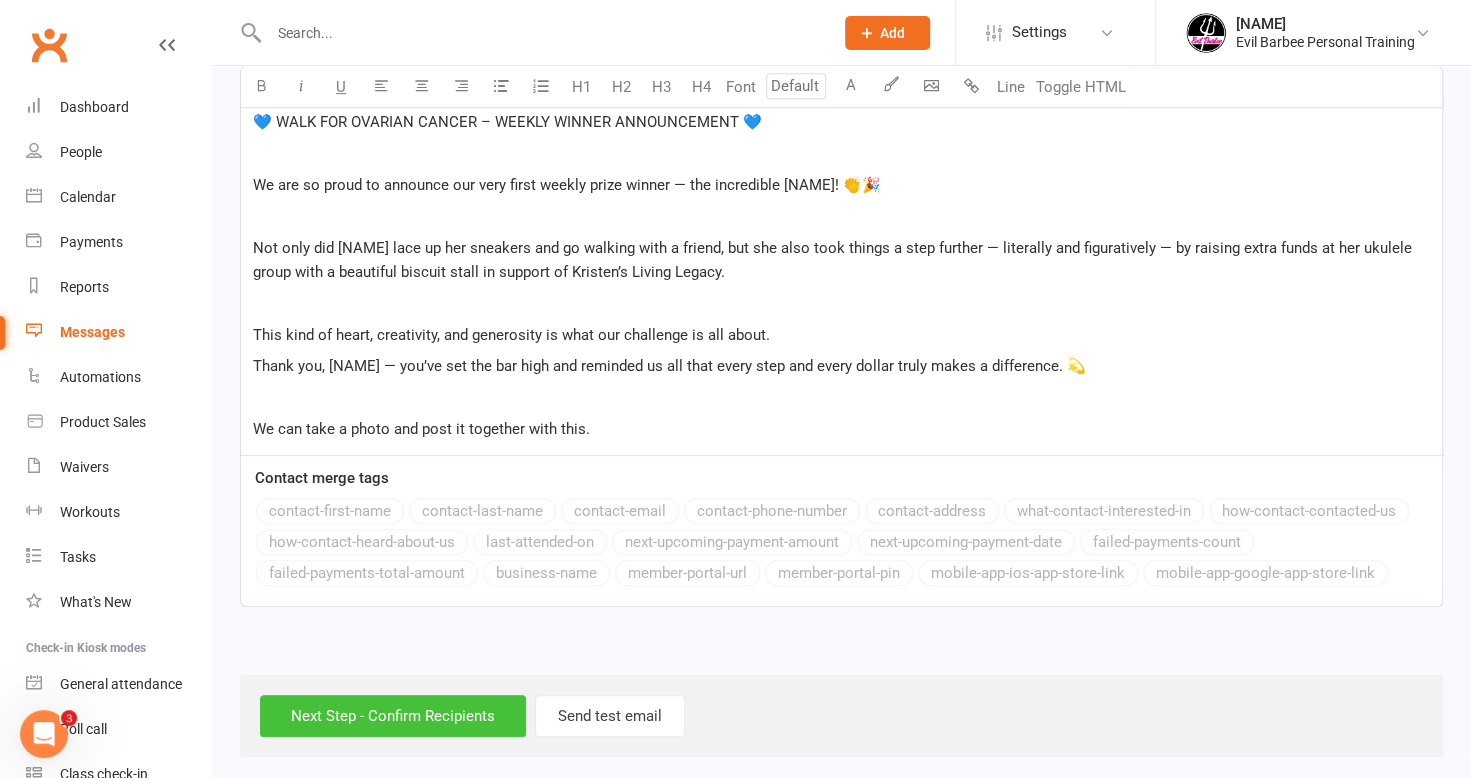 click on "Next Step - Confirm Recipients" at bounding box center [393, 716] 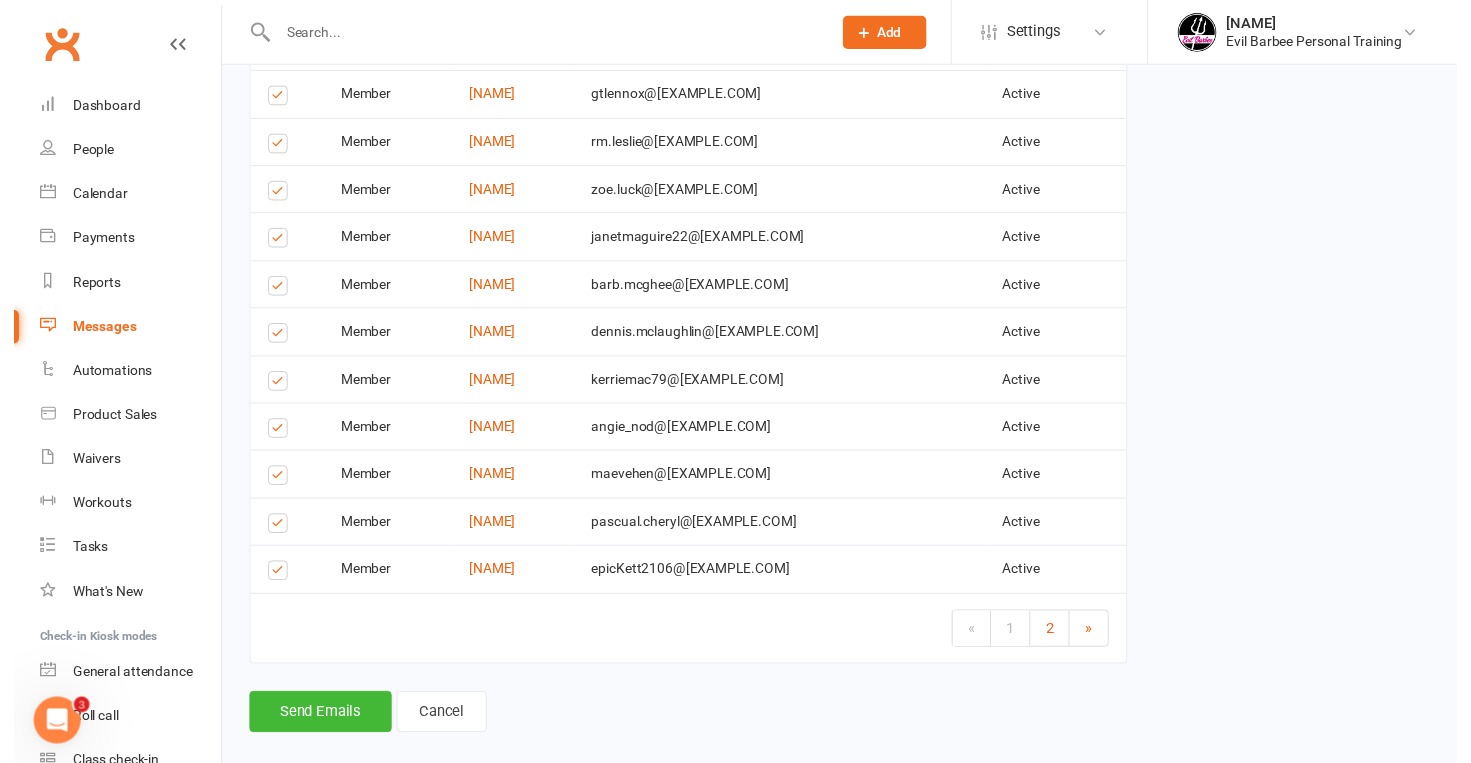 scroll, scrollTop: 2718, scrollLeft: 0, axis: vertical 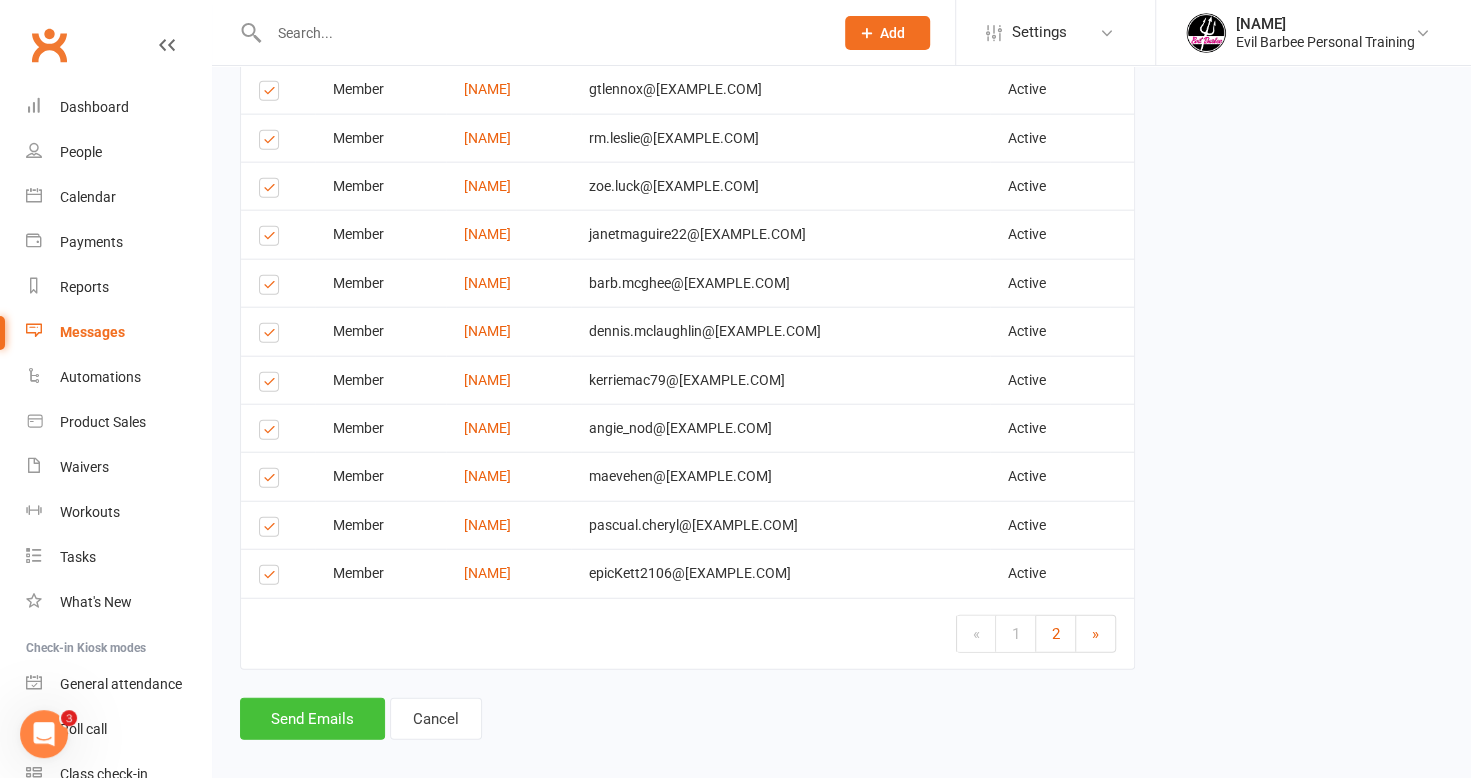 click on "Send Emails" at bounding box center [312, 719] 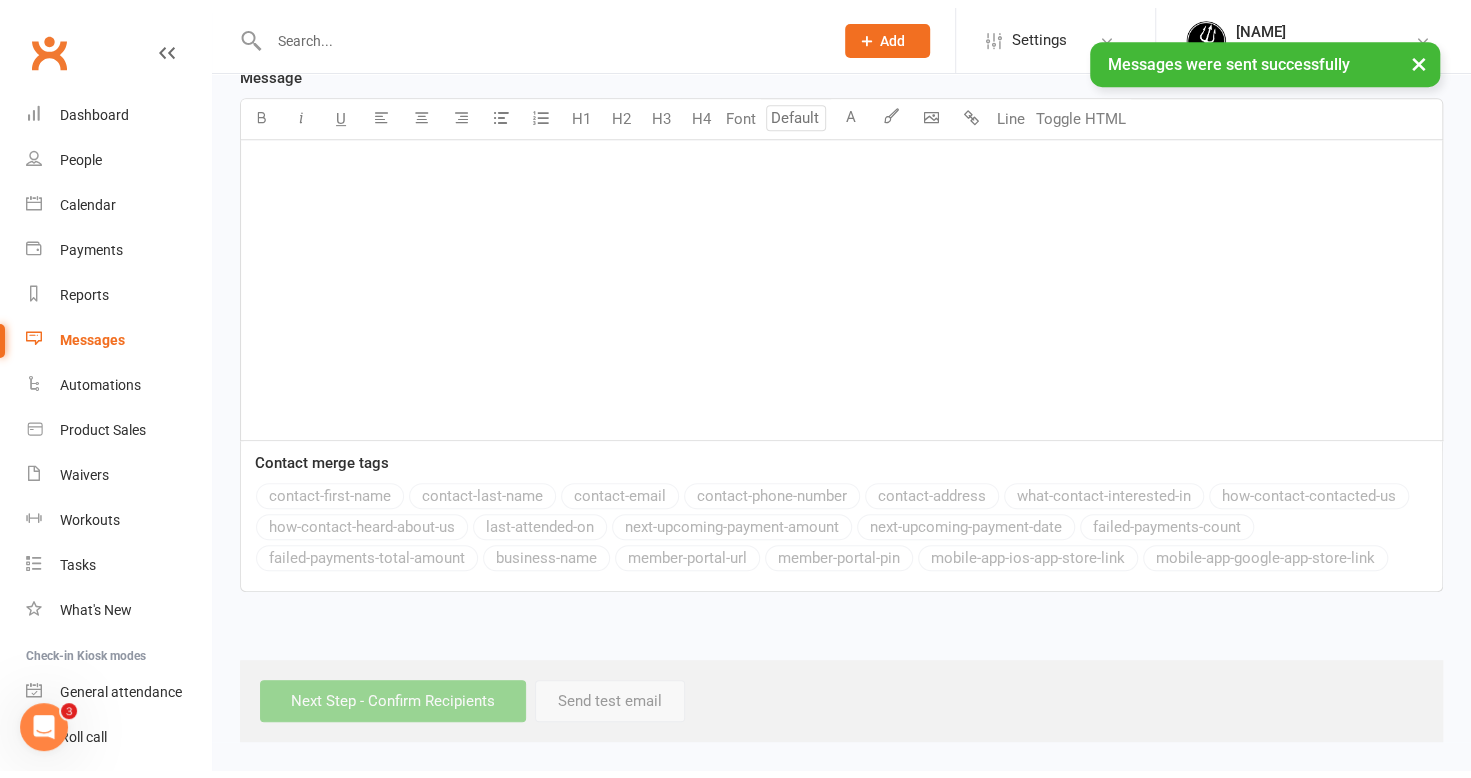 scroll, scrollTop: 0, scrollLeft: 0, axis: both 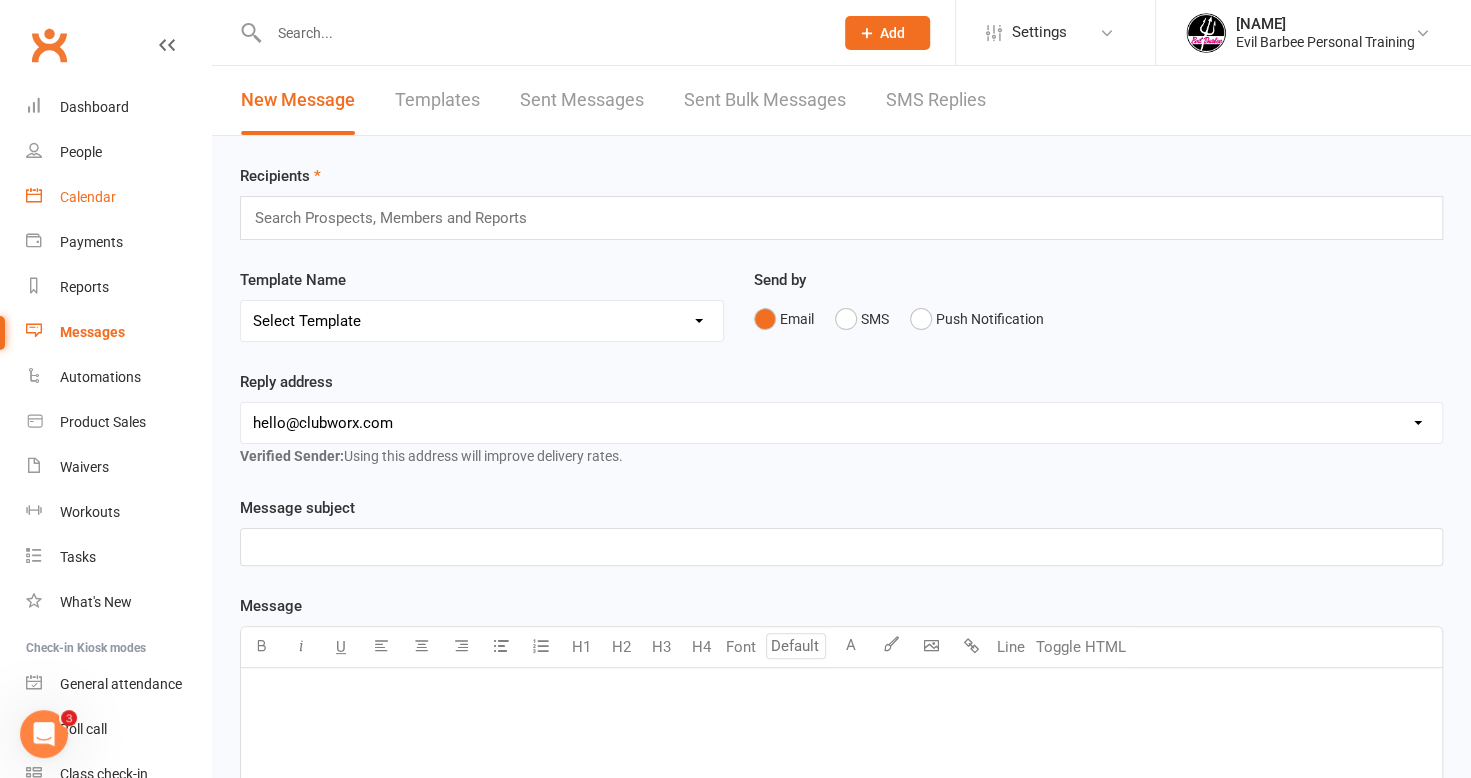 click on "Calendar" at bounding box center (88, 197) 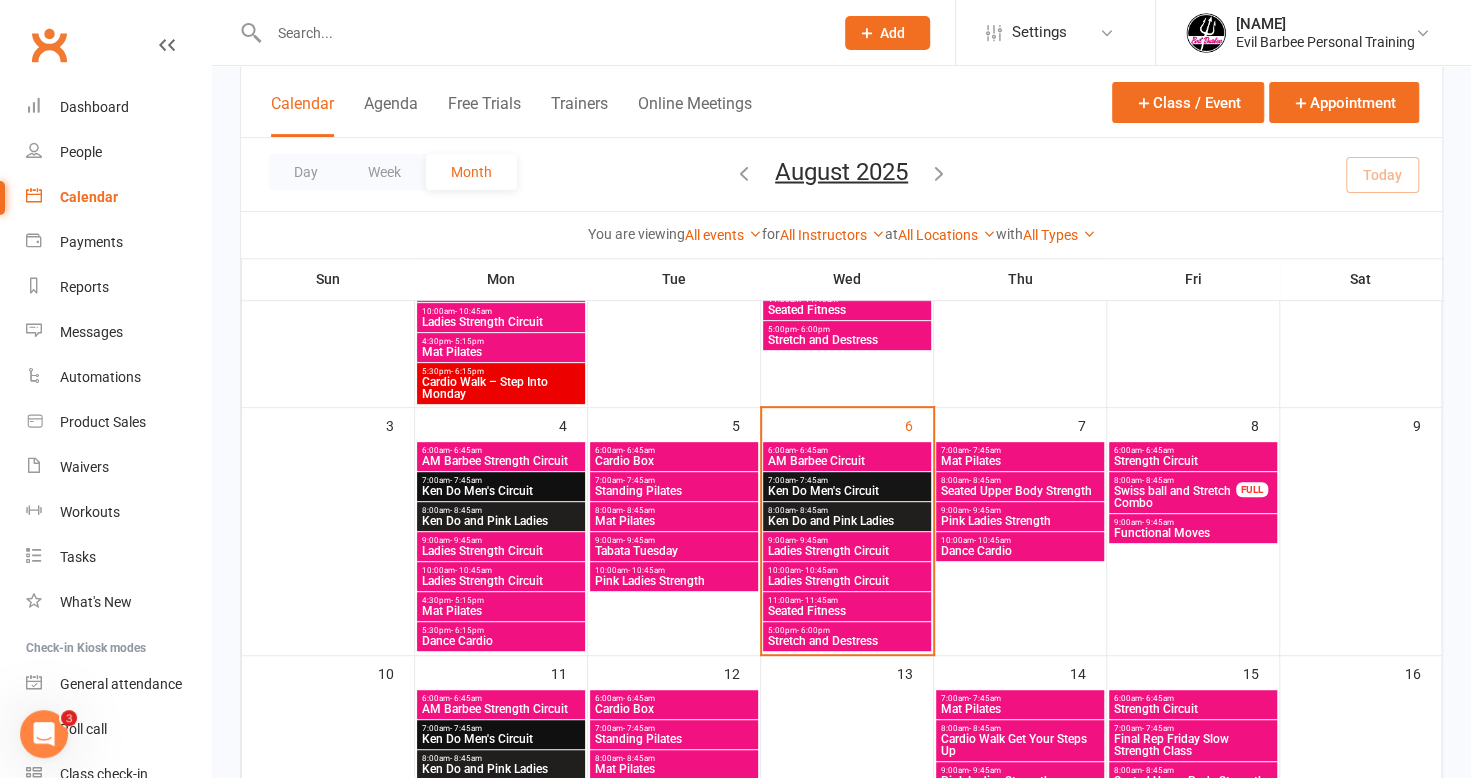 scroll, scrollTop: 300, scrollLeft: 0, axis: vertical 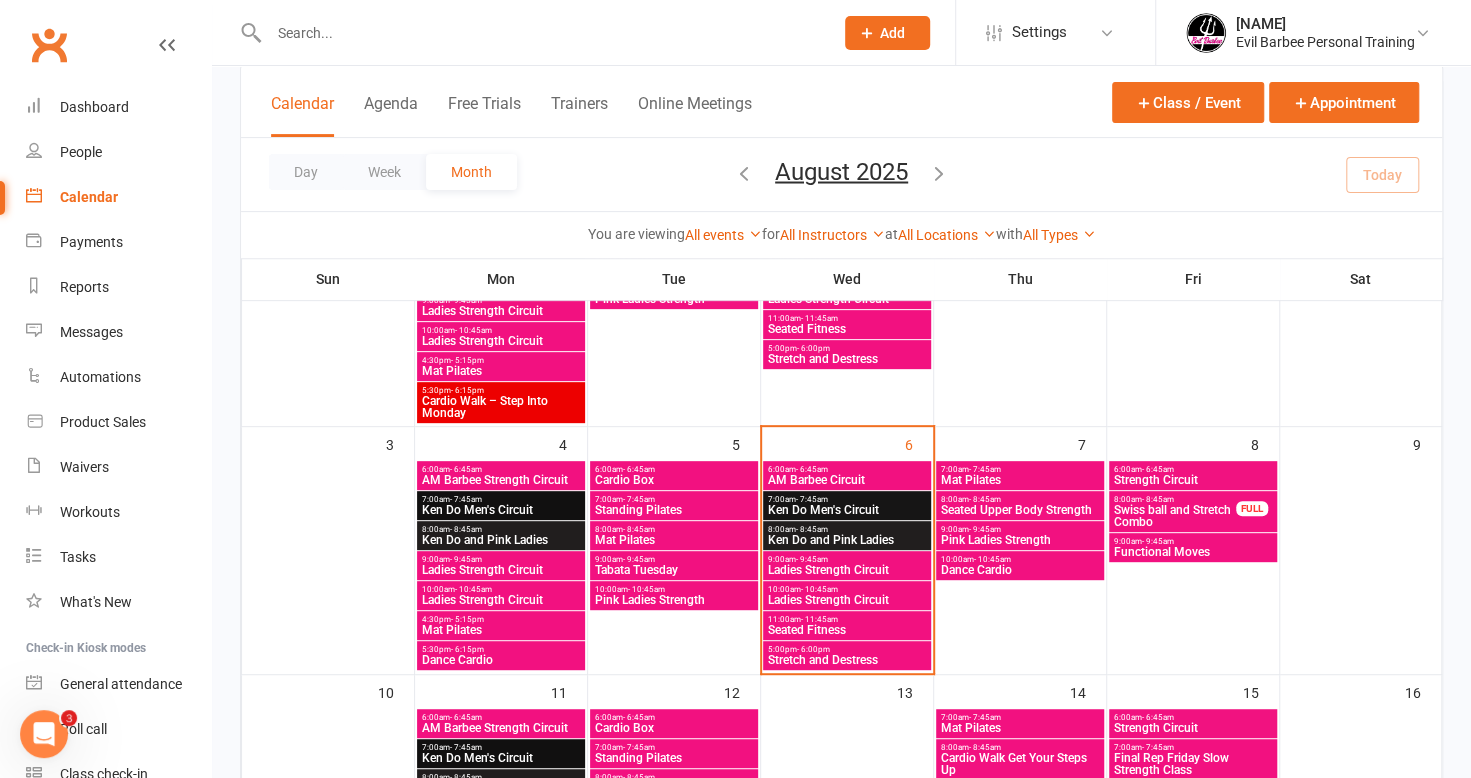 click on "- 8:45am" at bounding box center (812, 529) 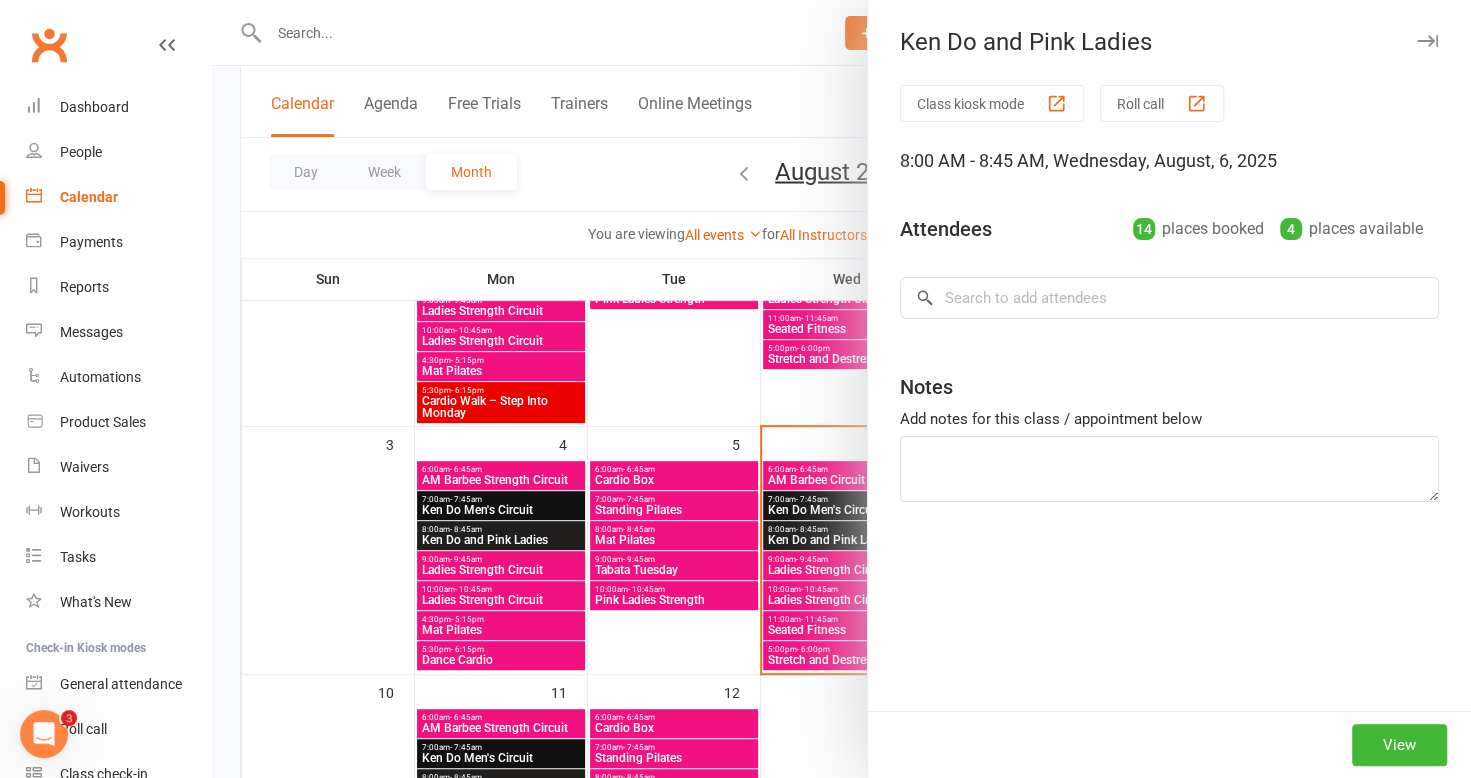 click at bounding box center (841, 389) 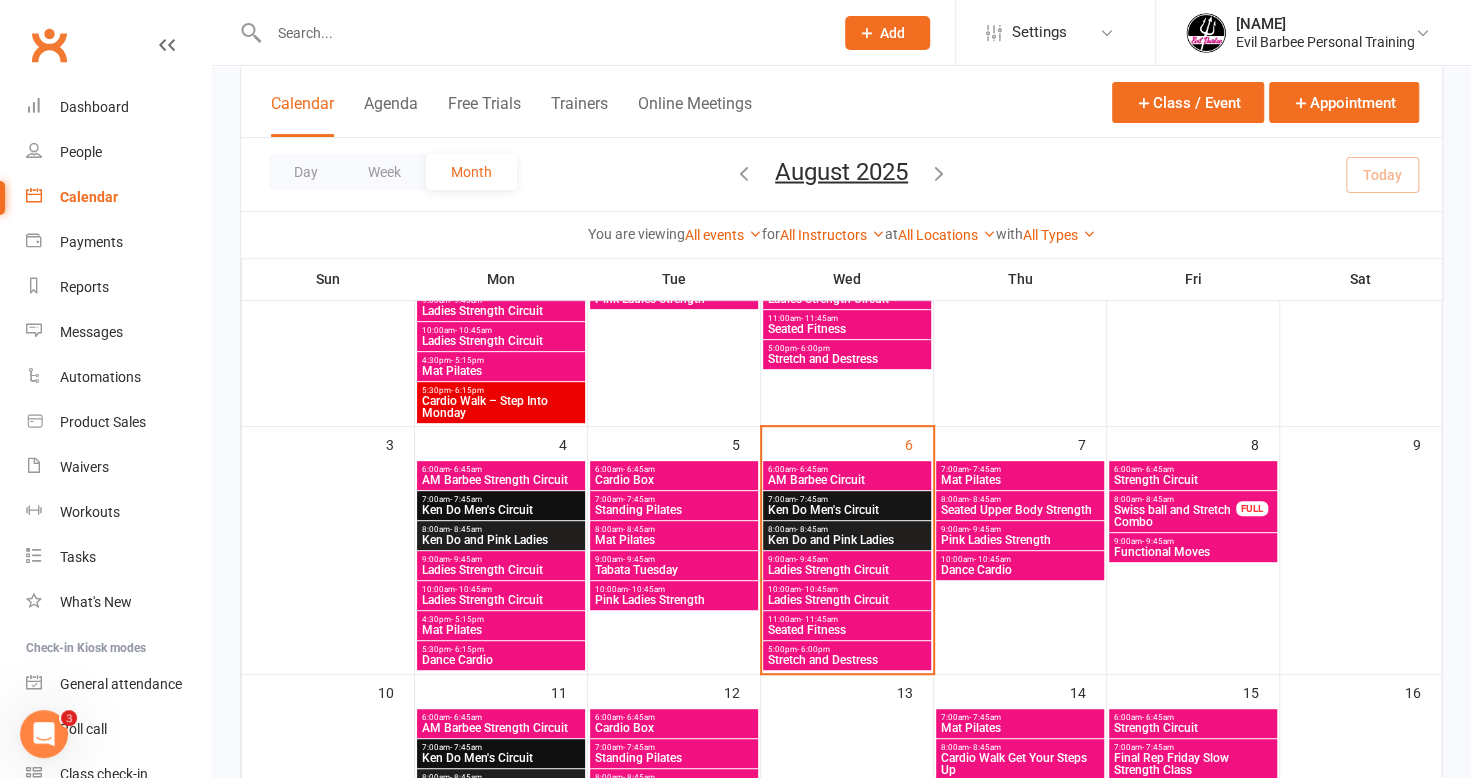 click on "Ken Do and Pink Ladies" at bounding box center (847, 540) 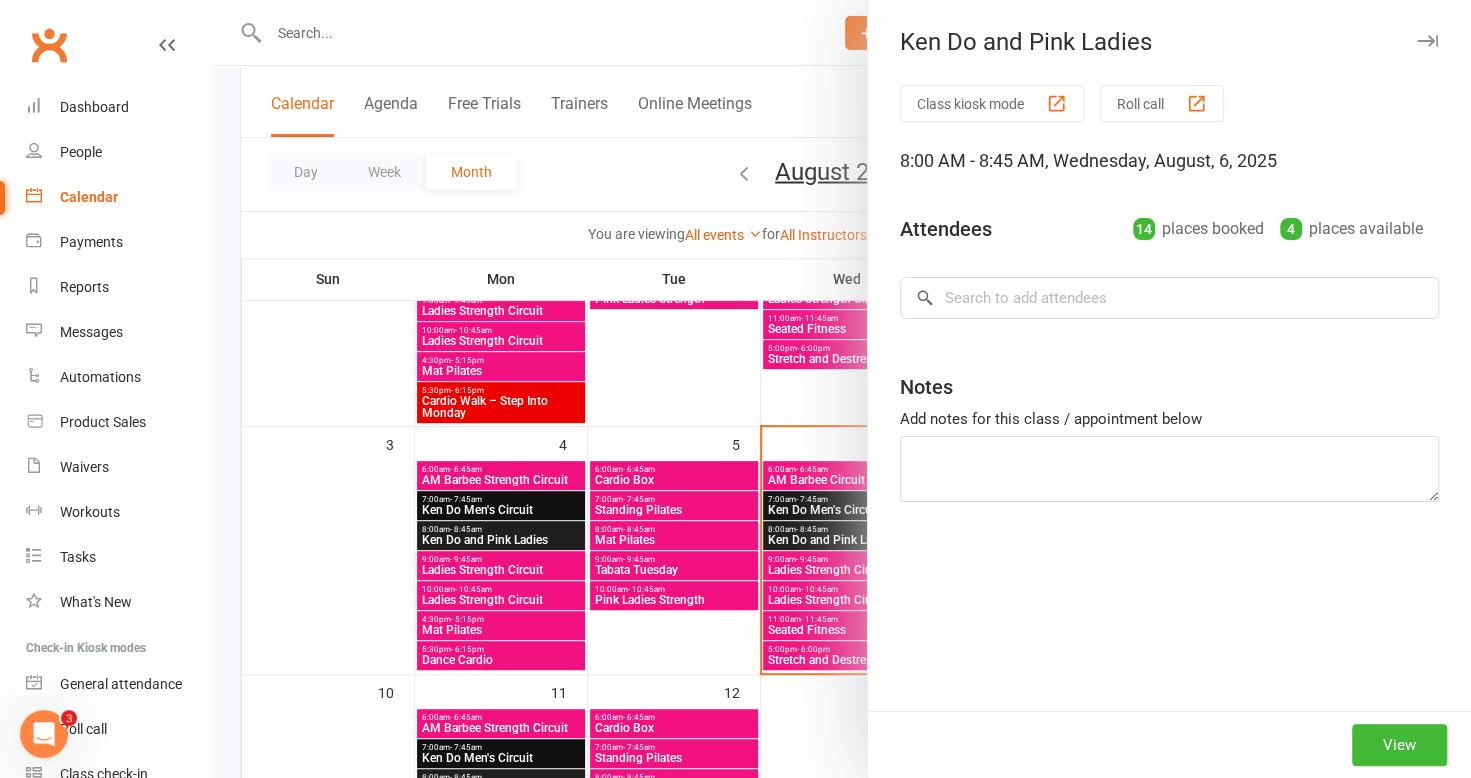 click at bounding box center (841, 389) 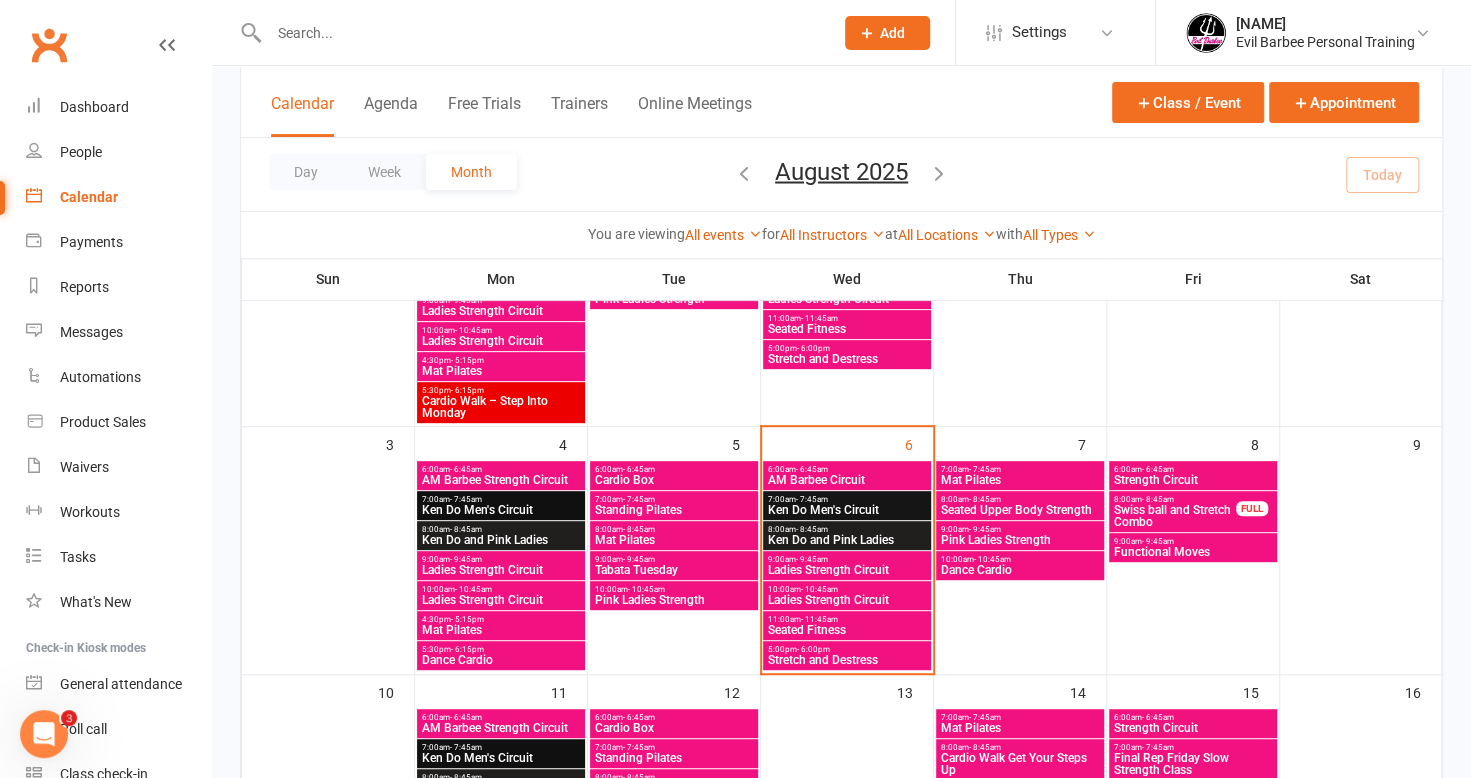 click on "Ken Do Men's Circuit" at bounding box center [847, 510] 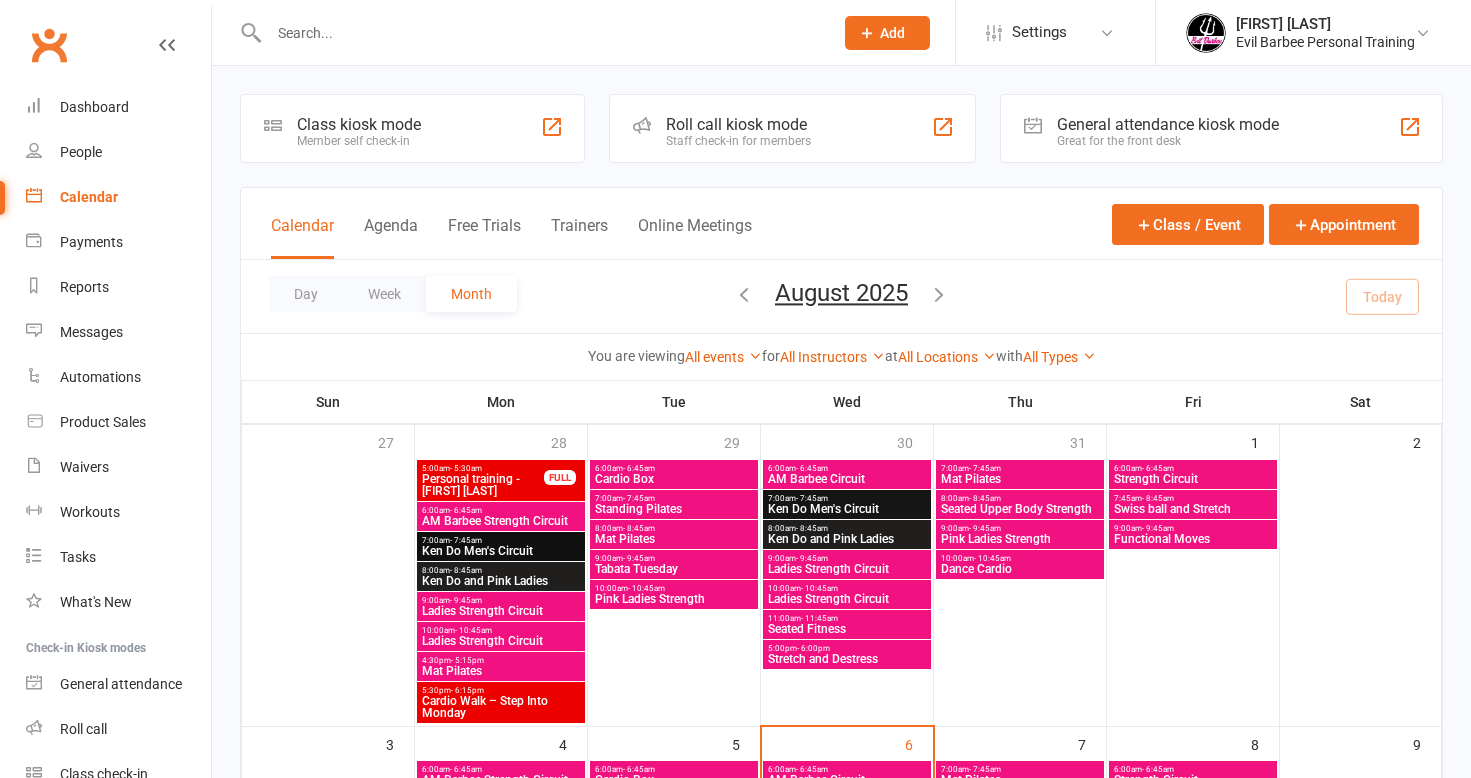 scroll, scrollTop: 300, scrollLeft: 0, axis: vertical 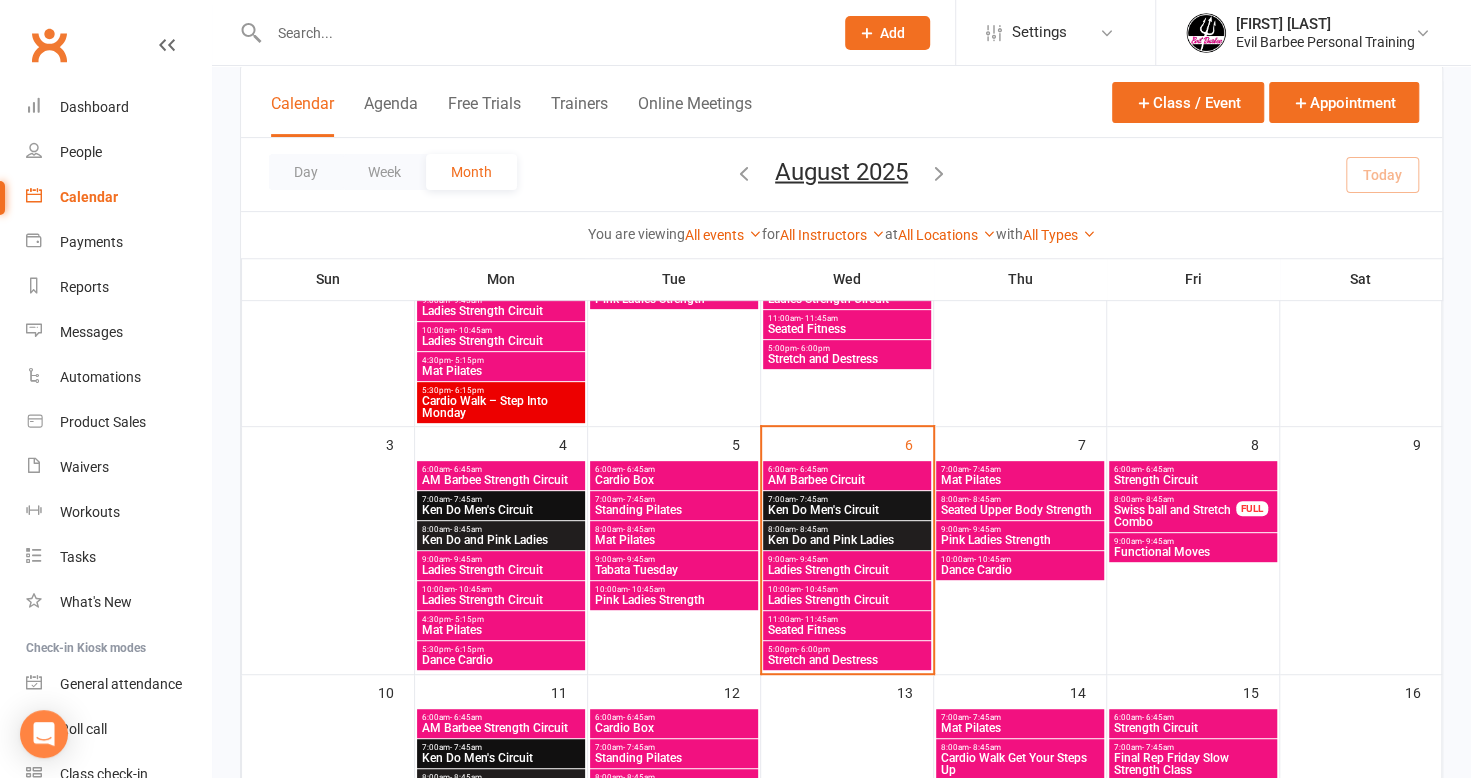 click on "Ken Do and Pink Ladies" at bounding box center (847, 540) 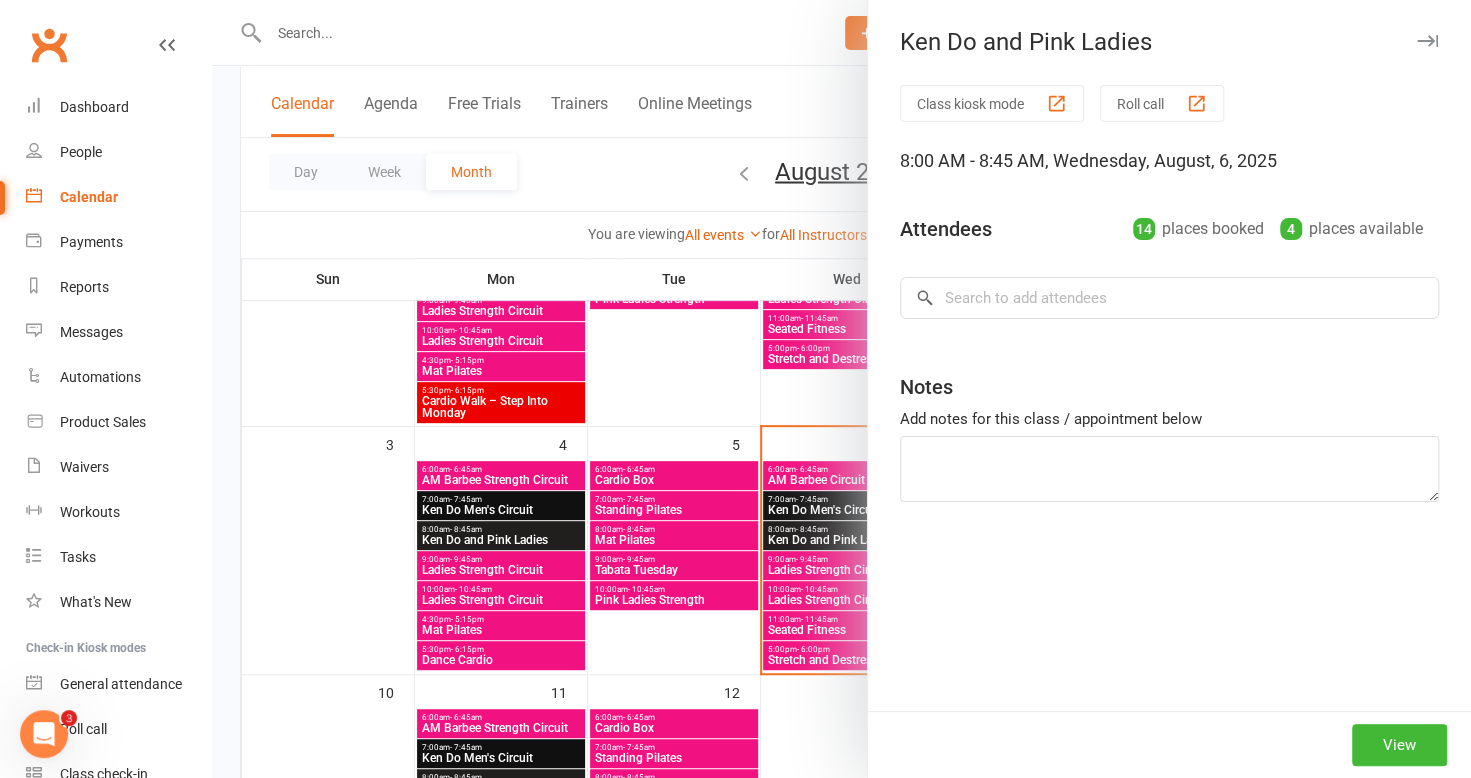 scroll, scrollTop: 0, scrollLeft: 0, axis: both 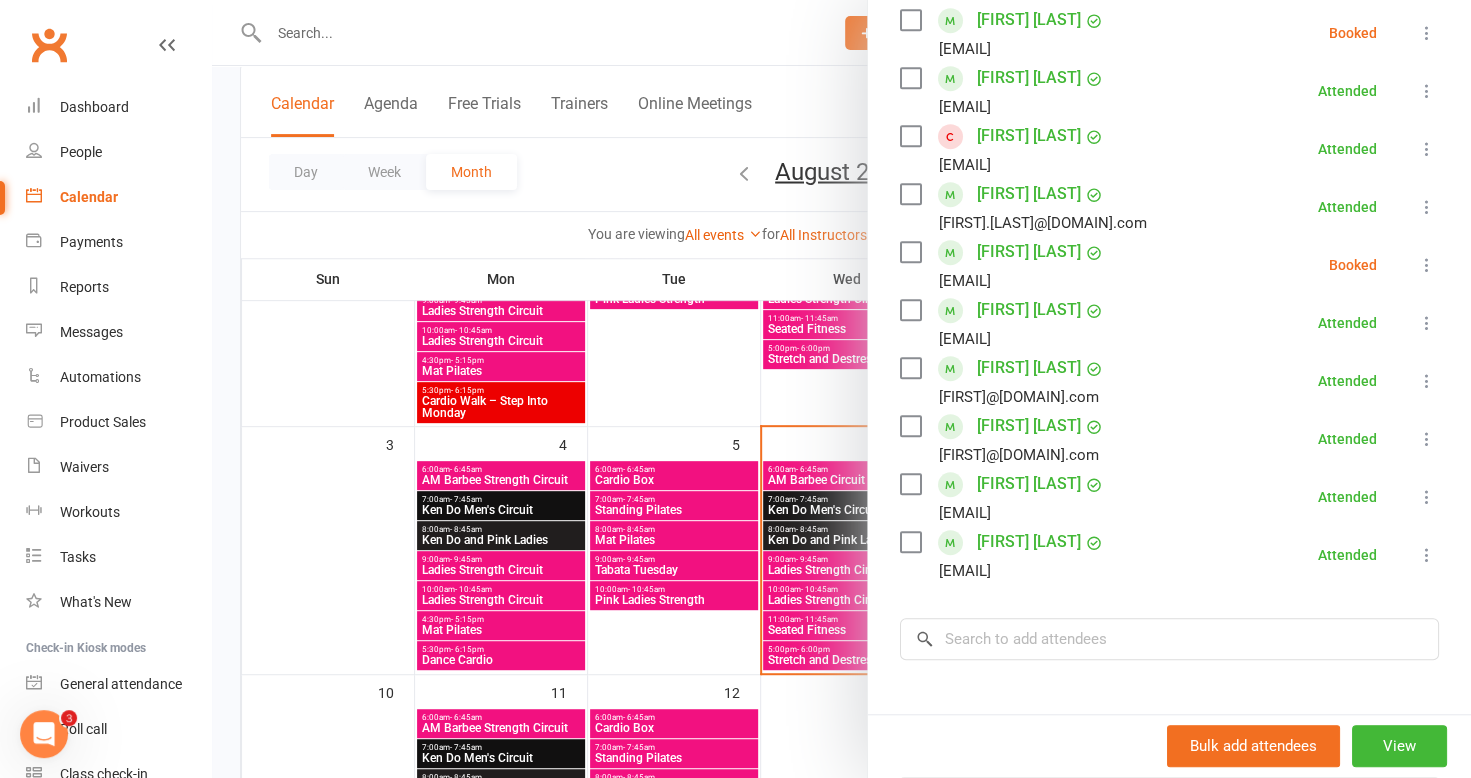 click at bounding box center [841, 389] 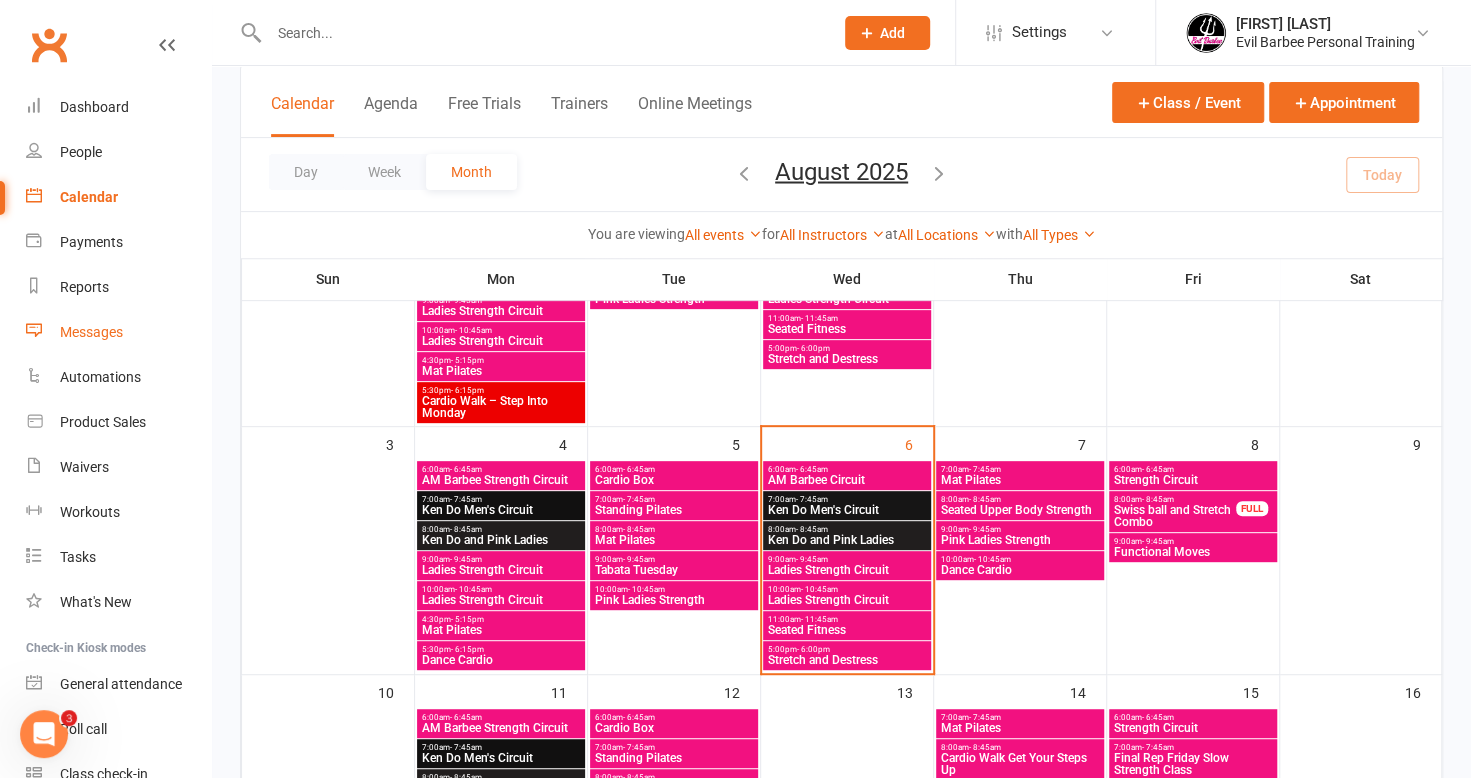 click on "Messages" at bounding box center (91, 332) 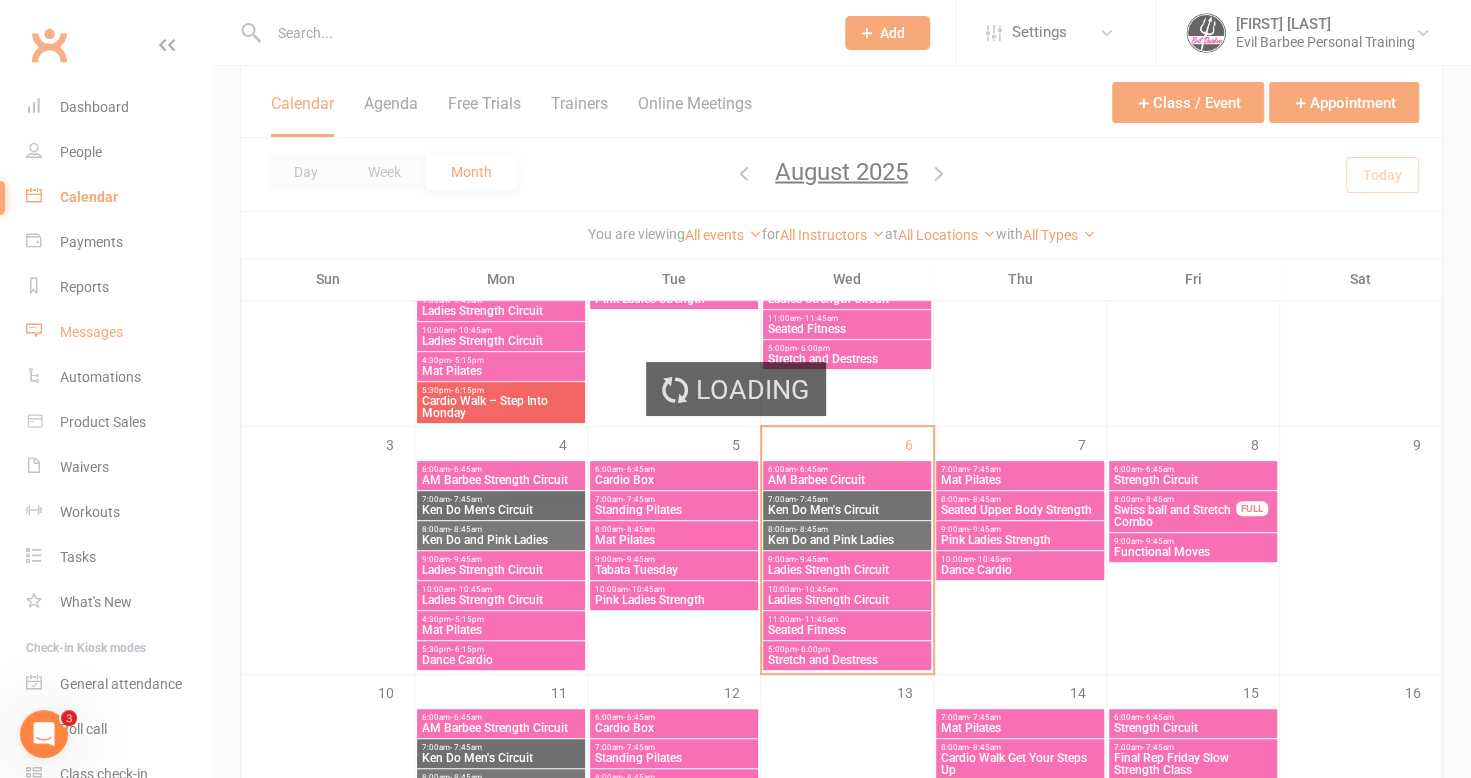 scroll, scrollTop: 0, scrollLeft: 0, axis: both 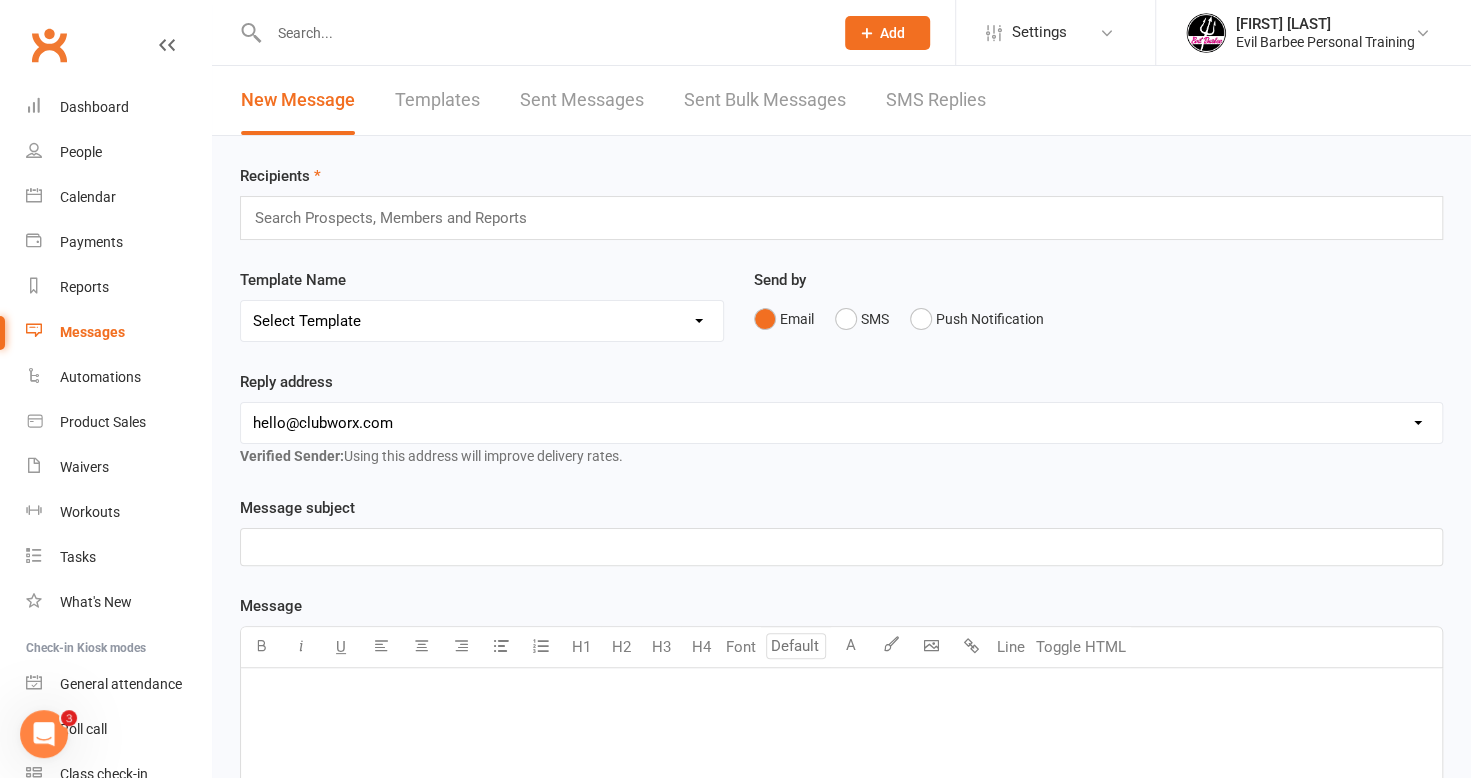 click on "Sent Messages" at bounding box center (582, 100) 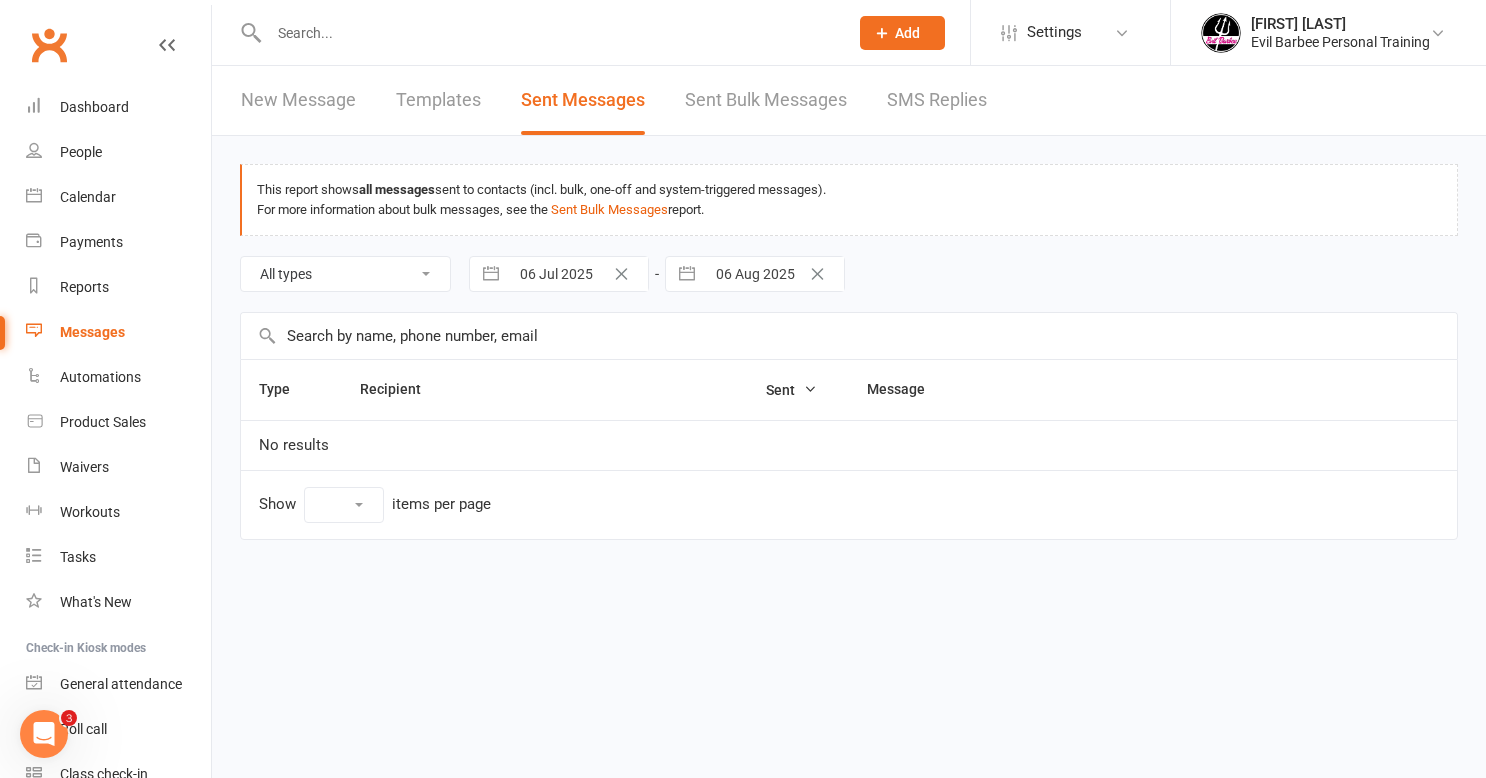 select on "10" 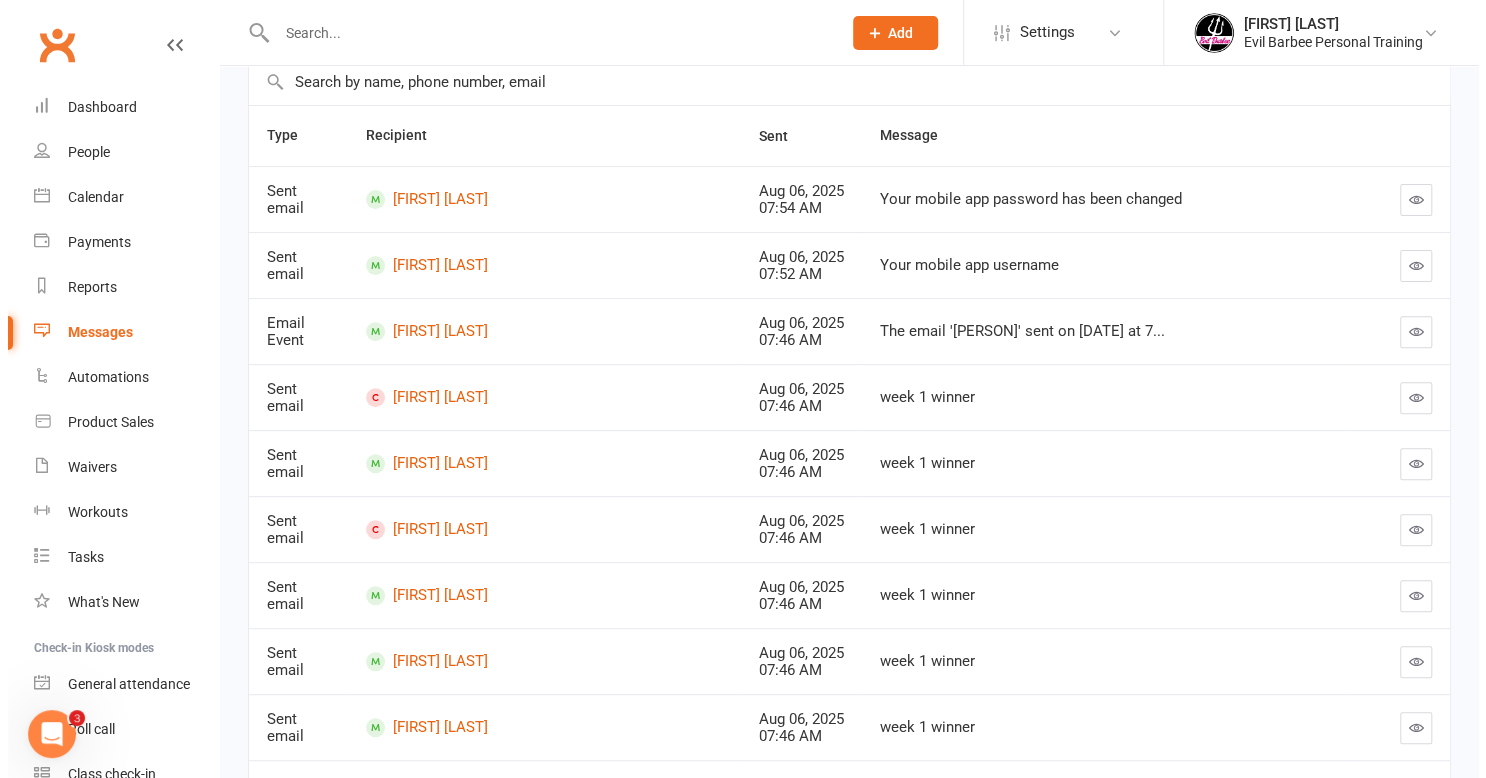 scroll, scrollTop: 300, scrollLeft: 0, axis: vertical 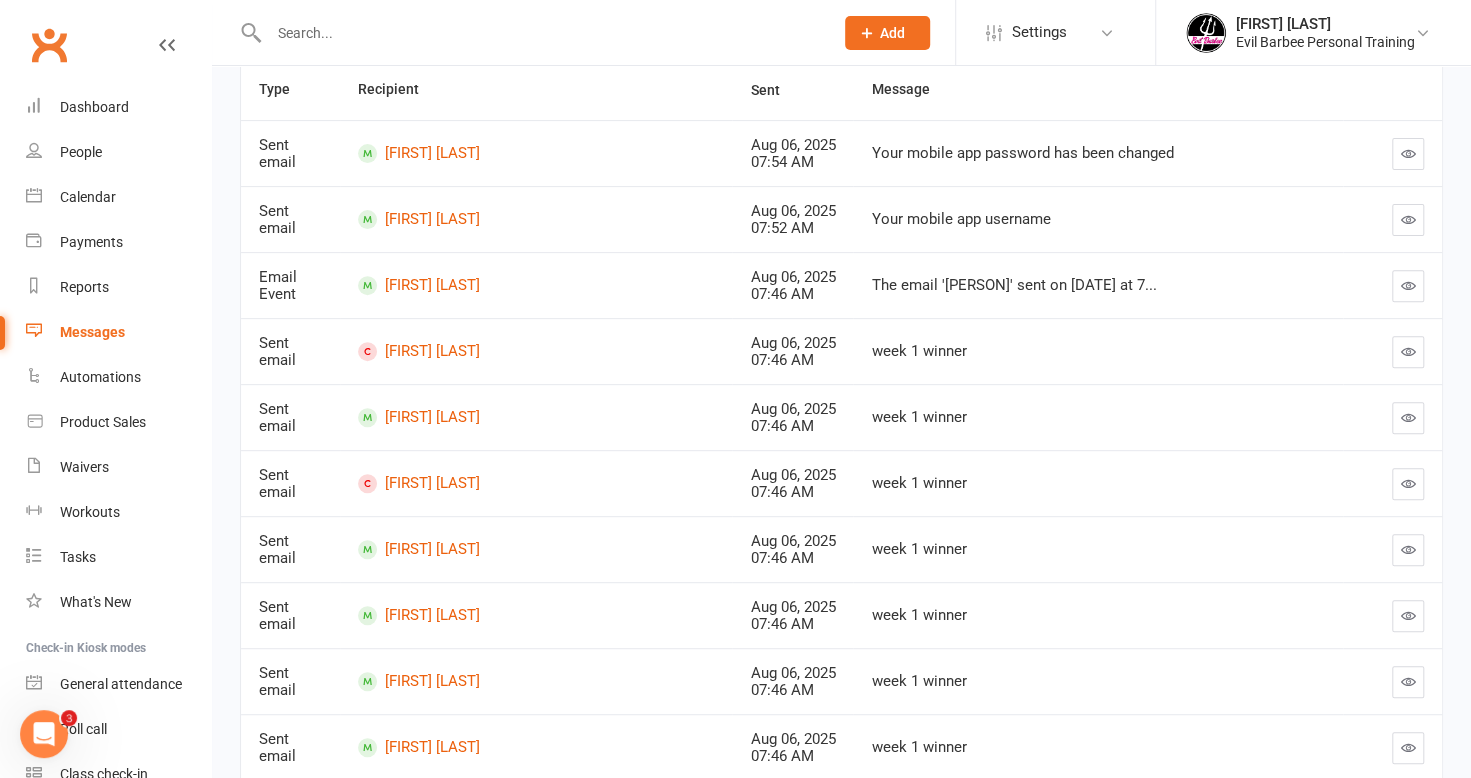 click at bounding box center [1408, 351] 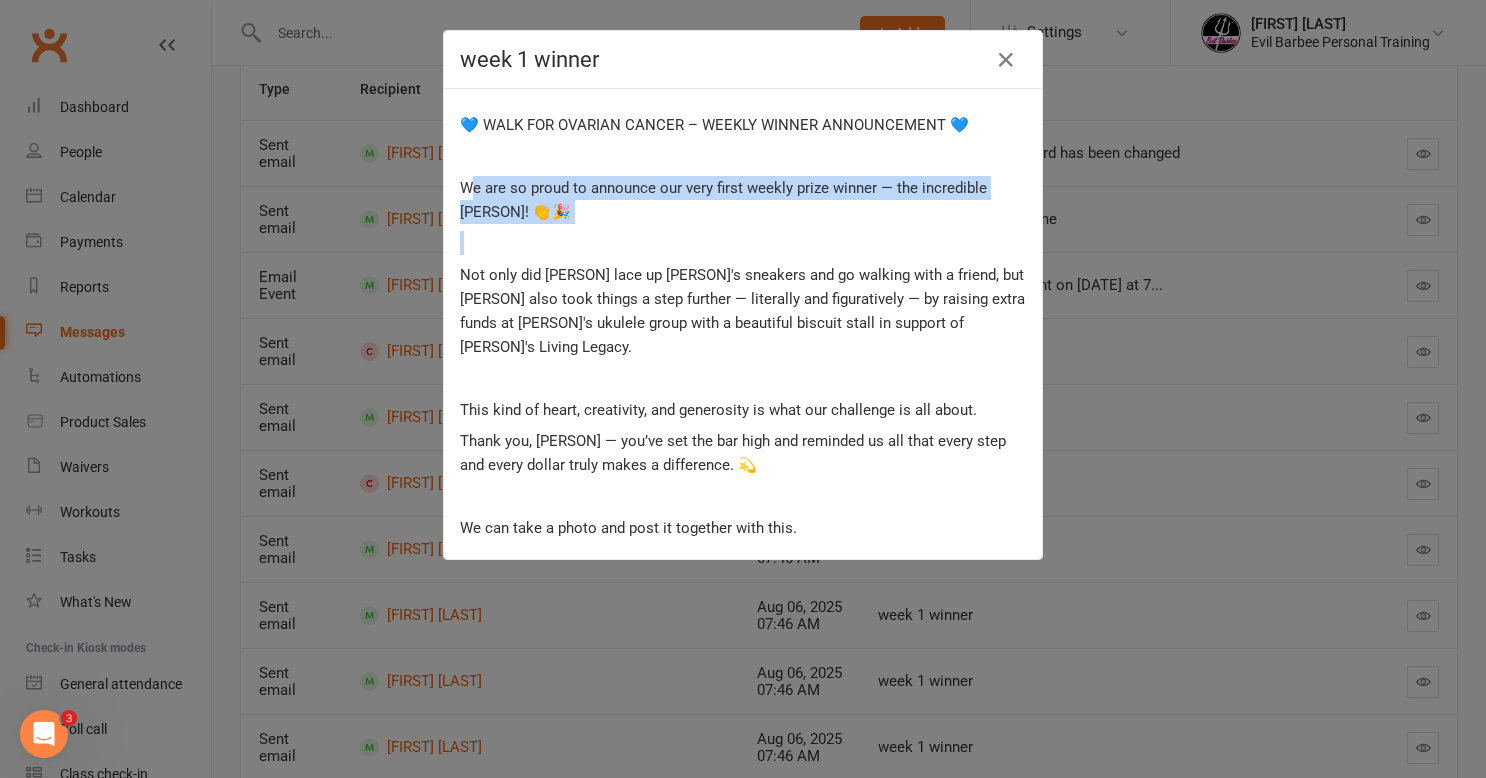 drag, startPoint x: 464, startPoint y: 190, endPoint x: 617, endPoint y: 238, distance: 160.35274 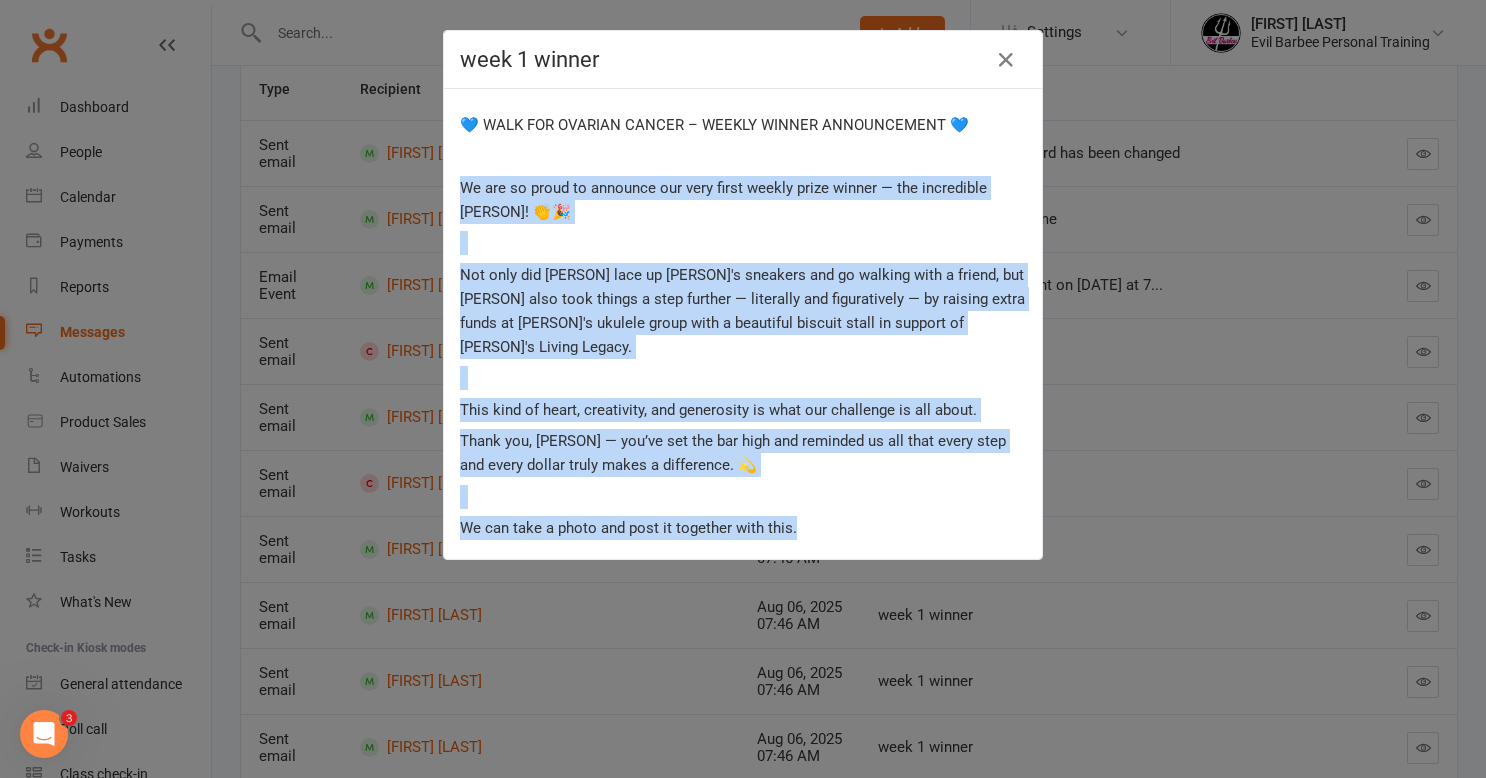 drag, startPoint x: 453, startPoint y: 186, endPoint x: 892, endPoint y: 470, distance: 522.8547 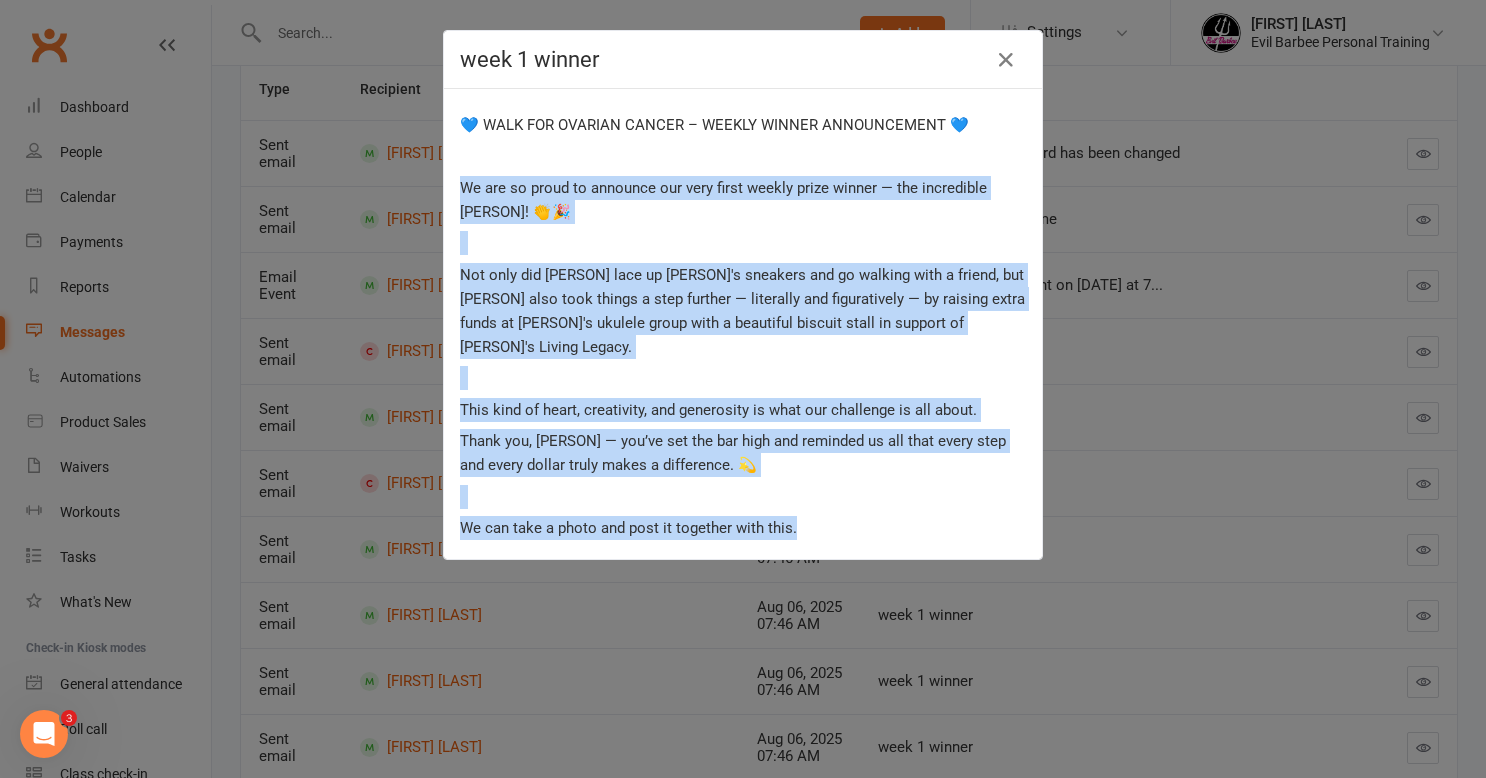 click at bounding box center [743, 497] 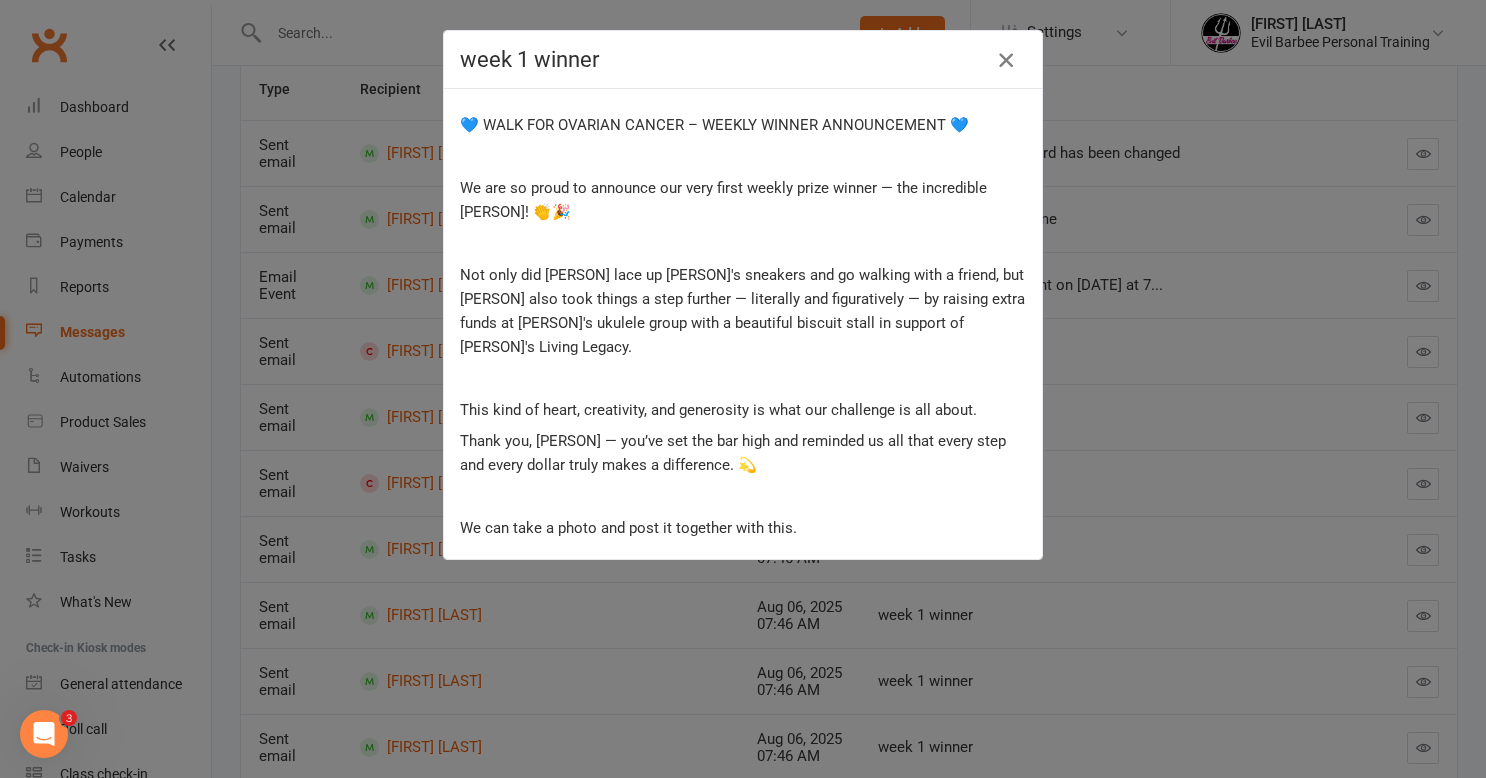 click at bounding box center [1006, 60] 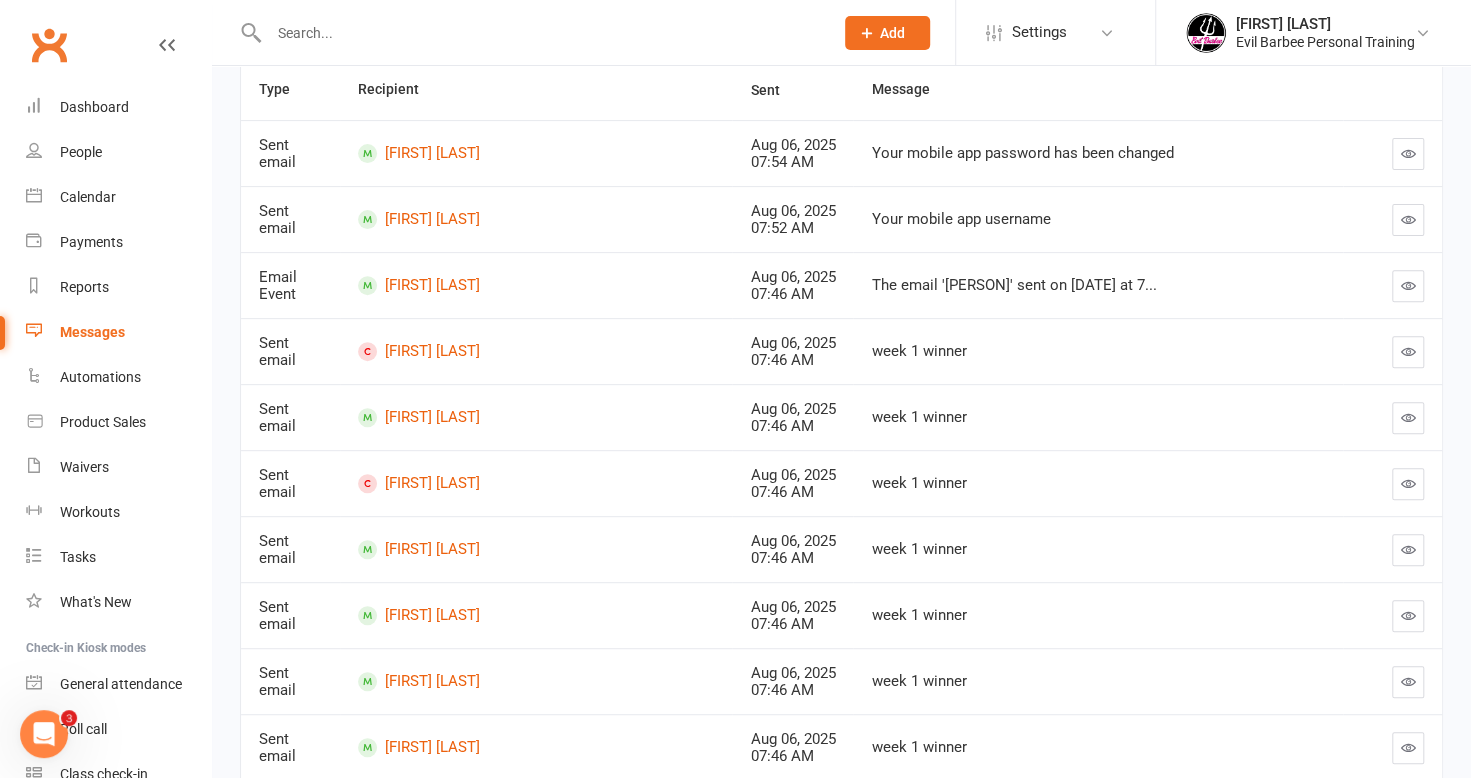 click at bounding box center (1408, 351) 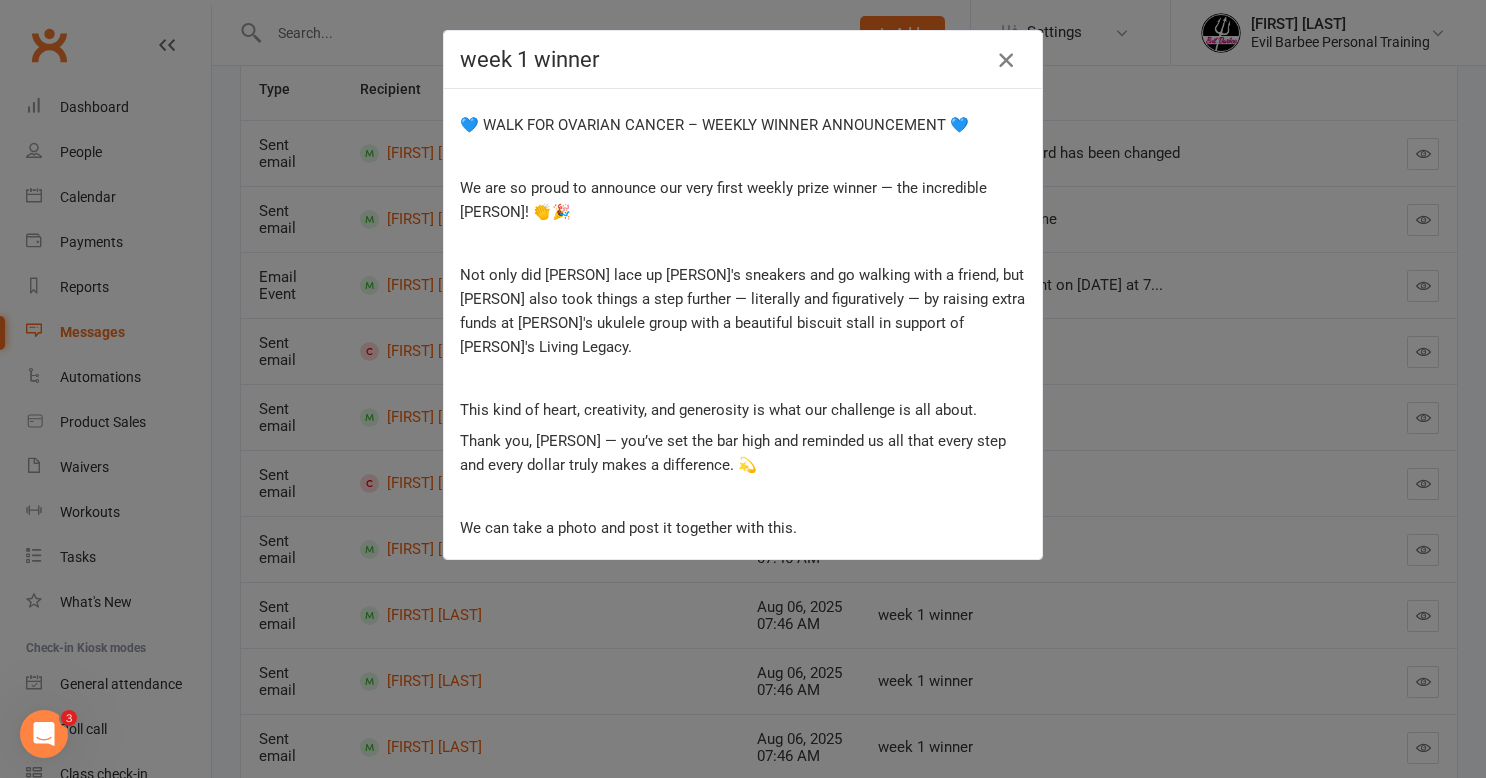 click at bounding box center (1006, 60) 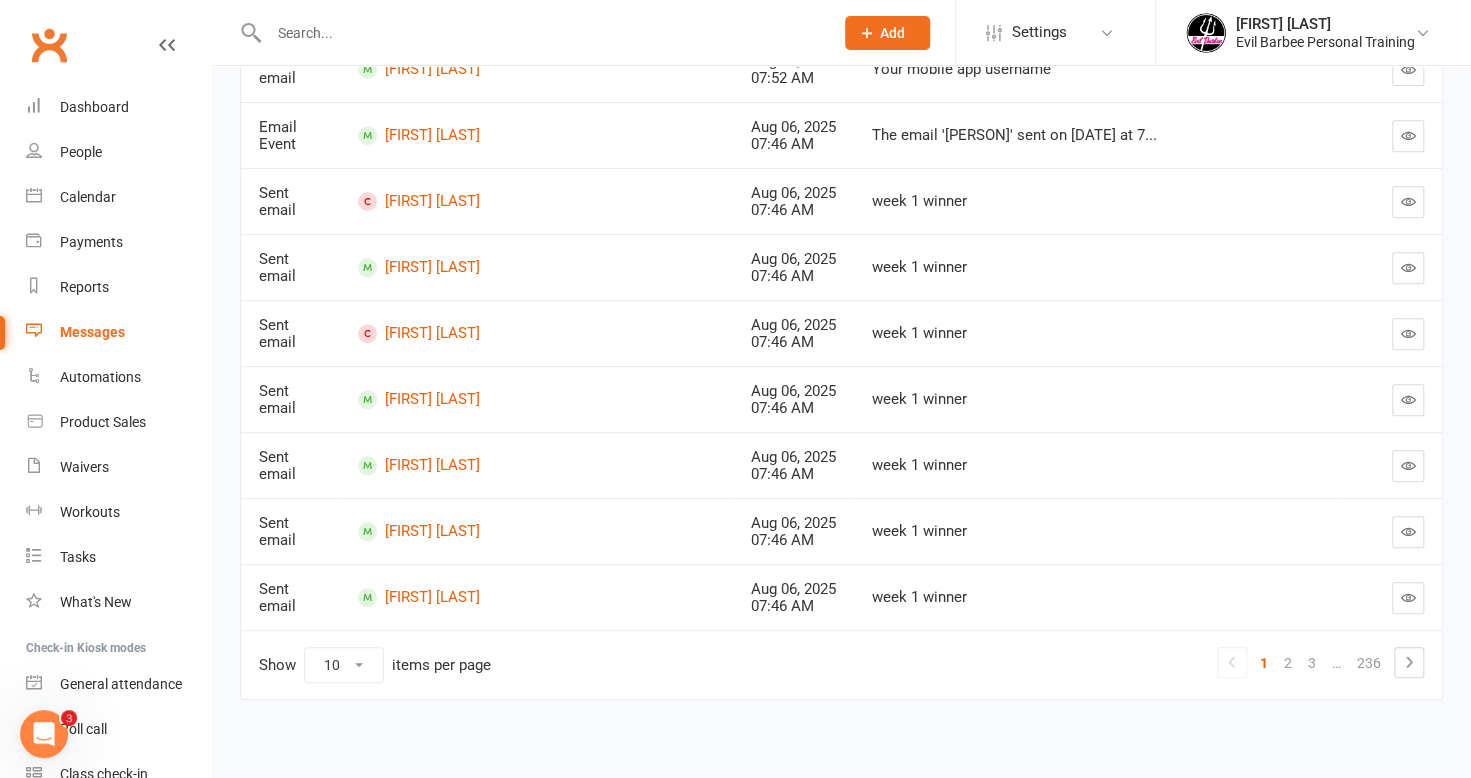 scroll, scrollTop: 0, scrollLeft: 0, axis: both 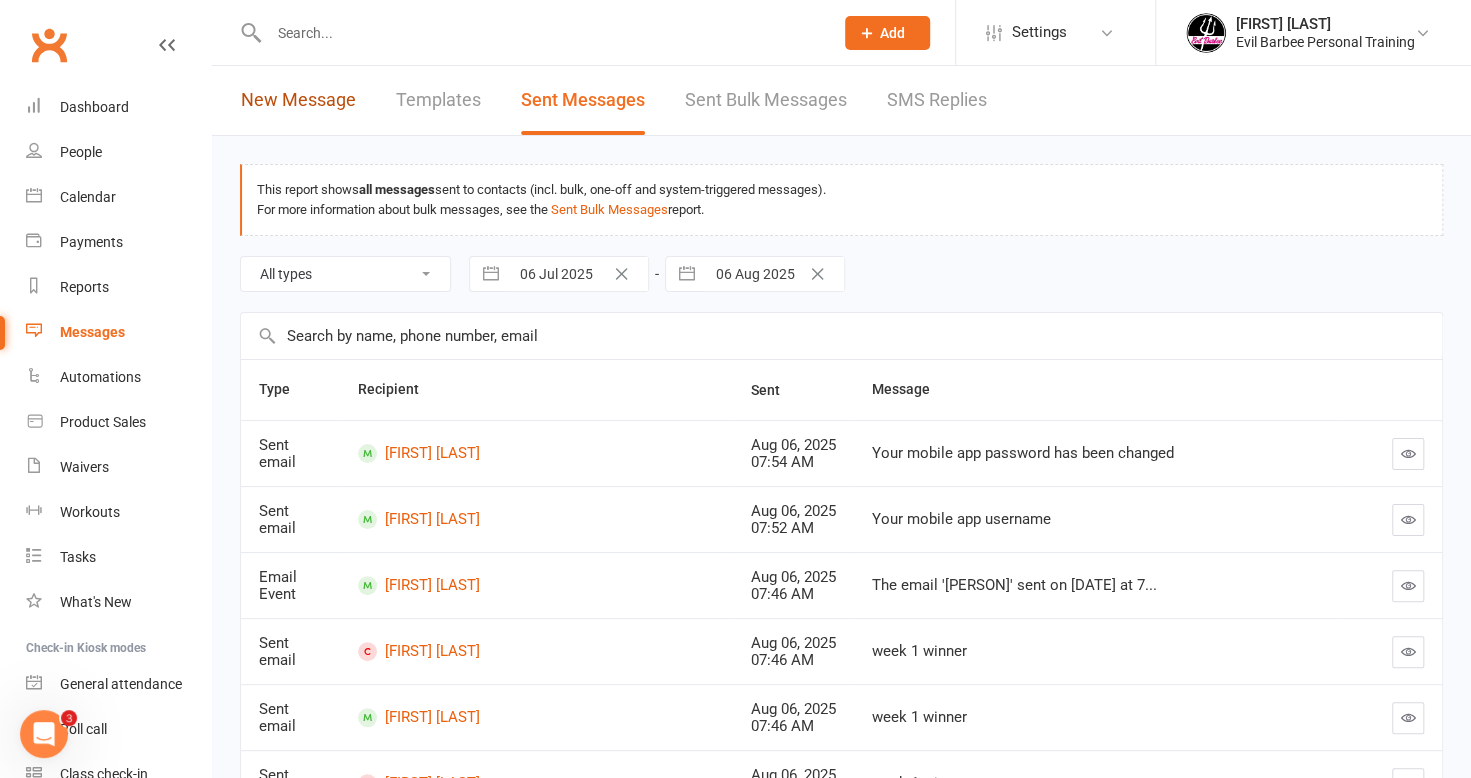 click on "New Message" at bounding box center [298, 100] 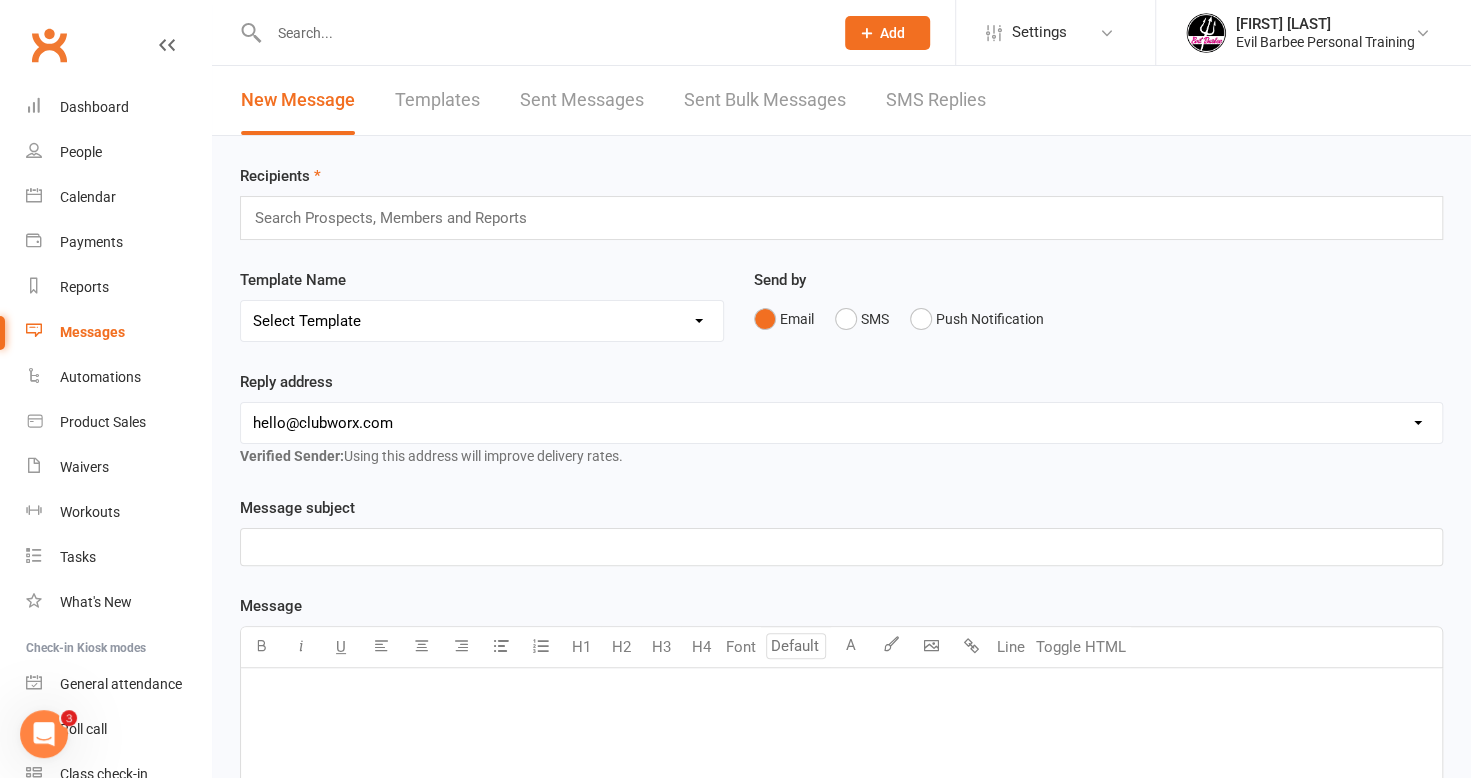 click on "Sent Messages" at bounding box center [582, 100] 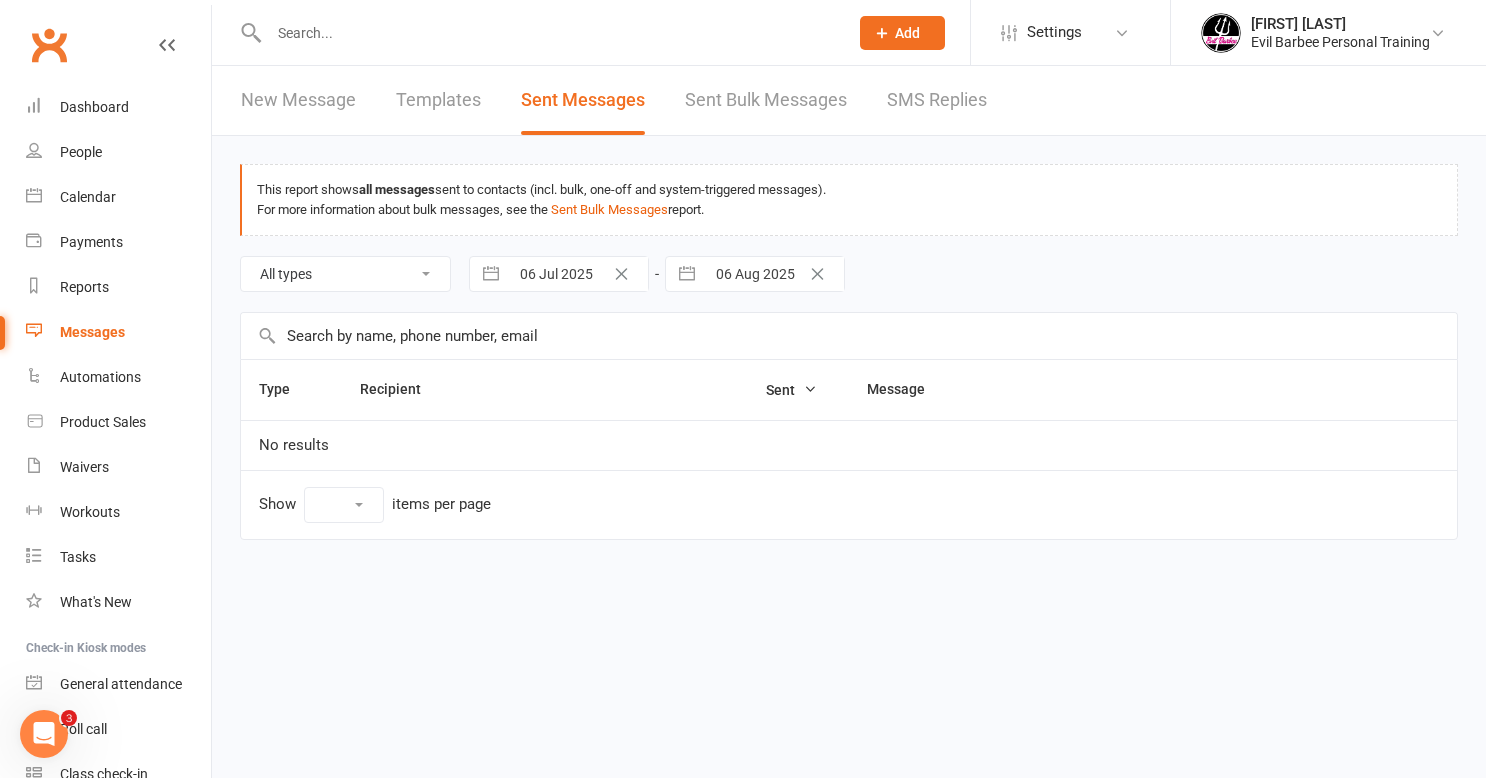 select on "10" 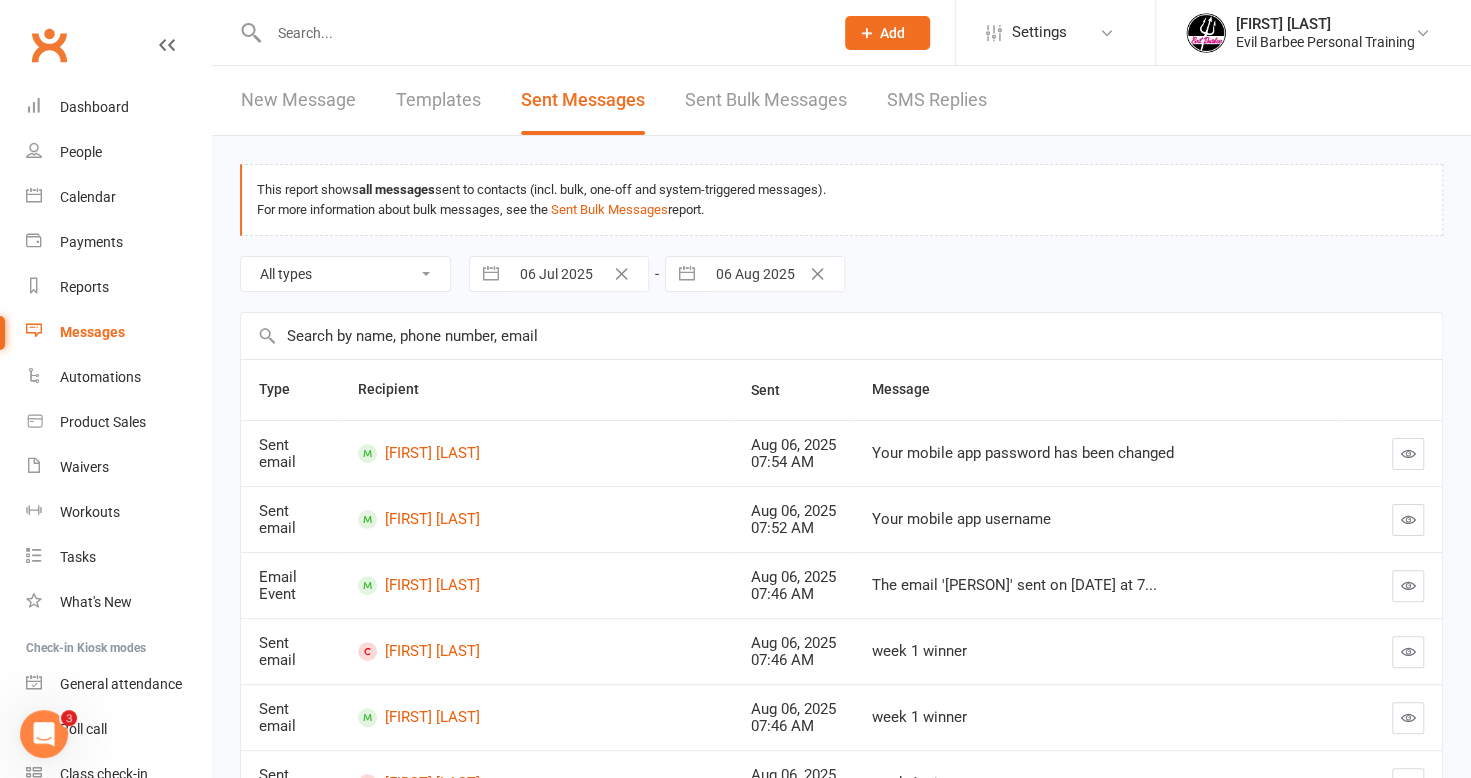 click on "Templates" at bounding box center [438, 100] 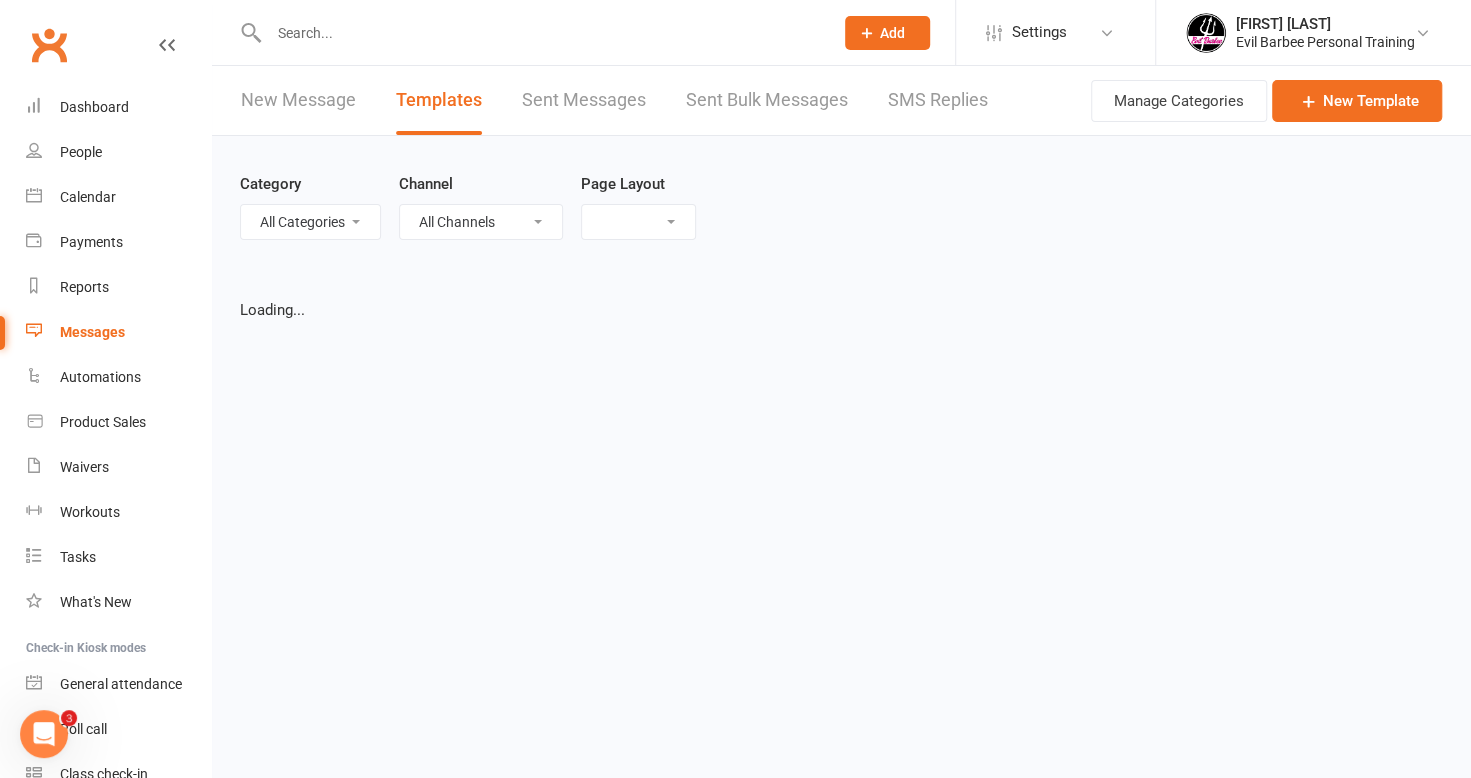 select on "grid" 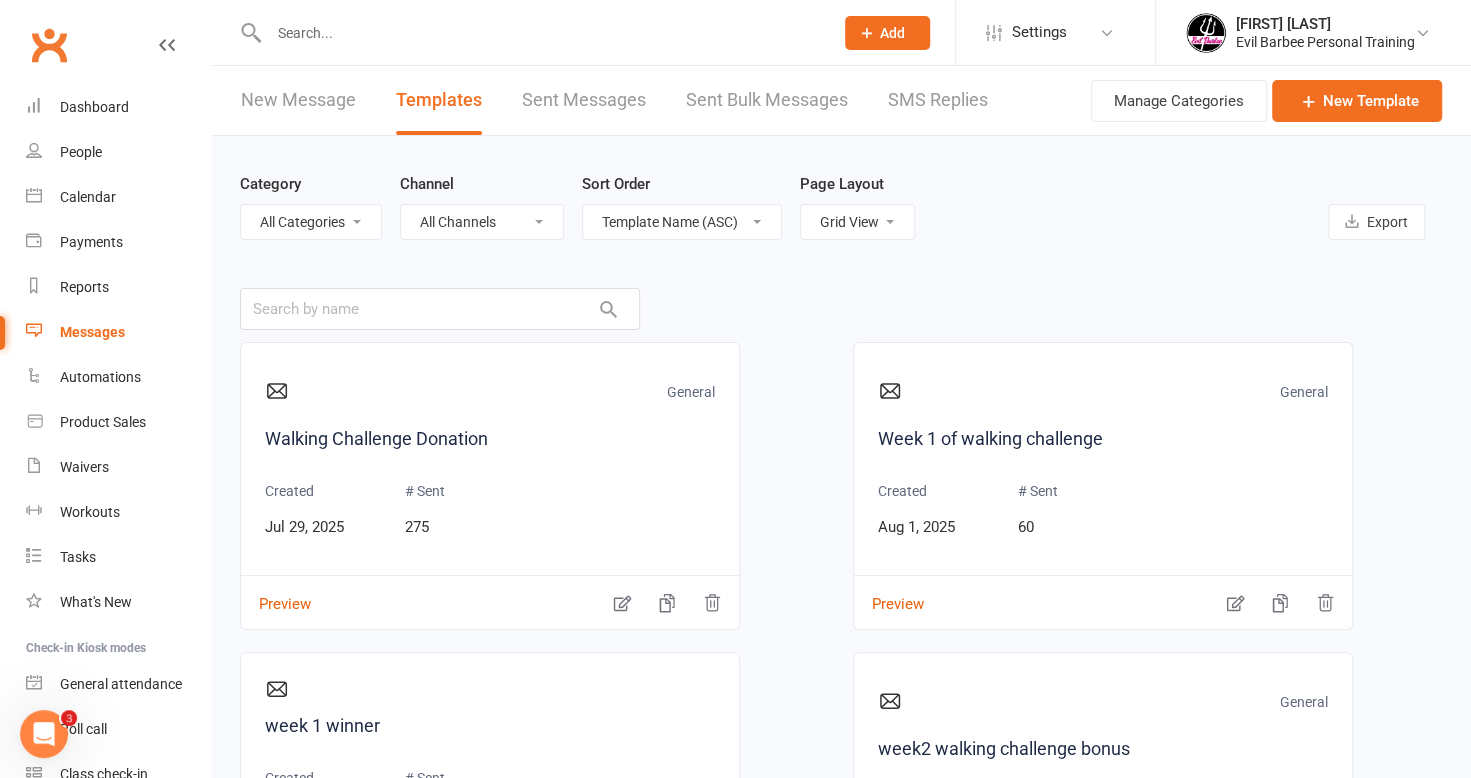 scroll, scrollTop: 3448, scrollLeft: 0, axis: vertical 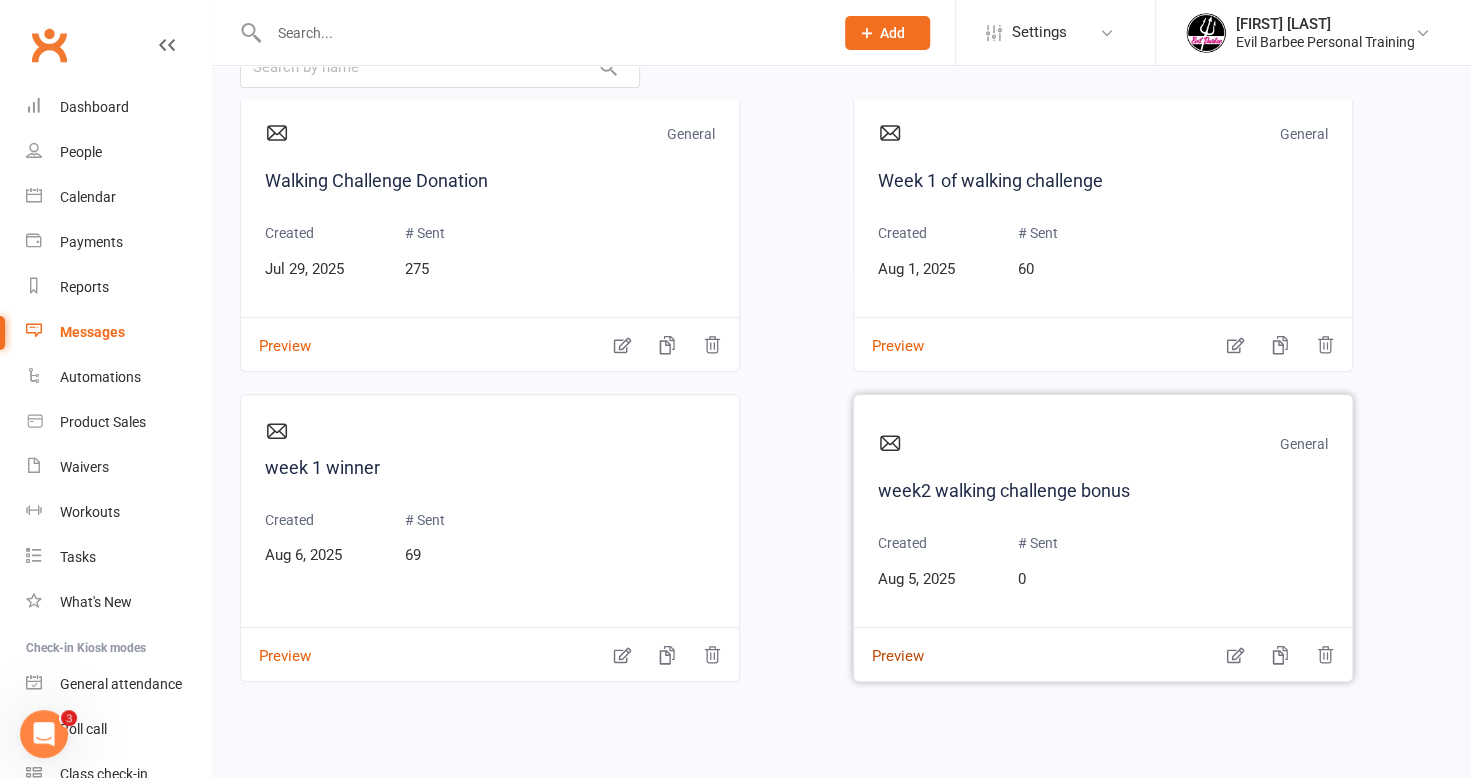 click on "Preview" at bounding box center (889, 642) 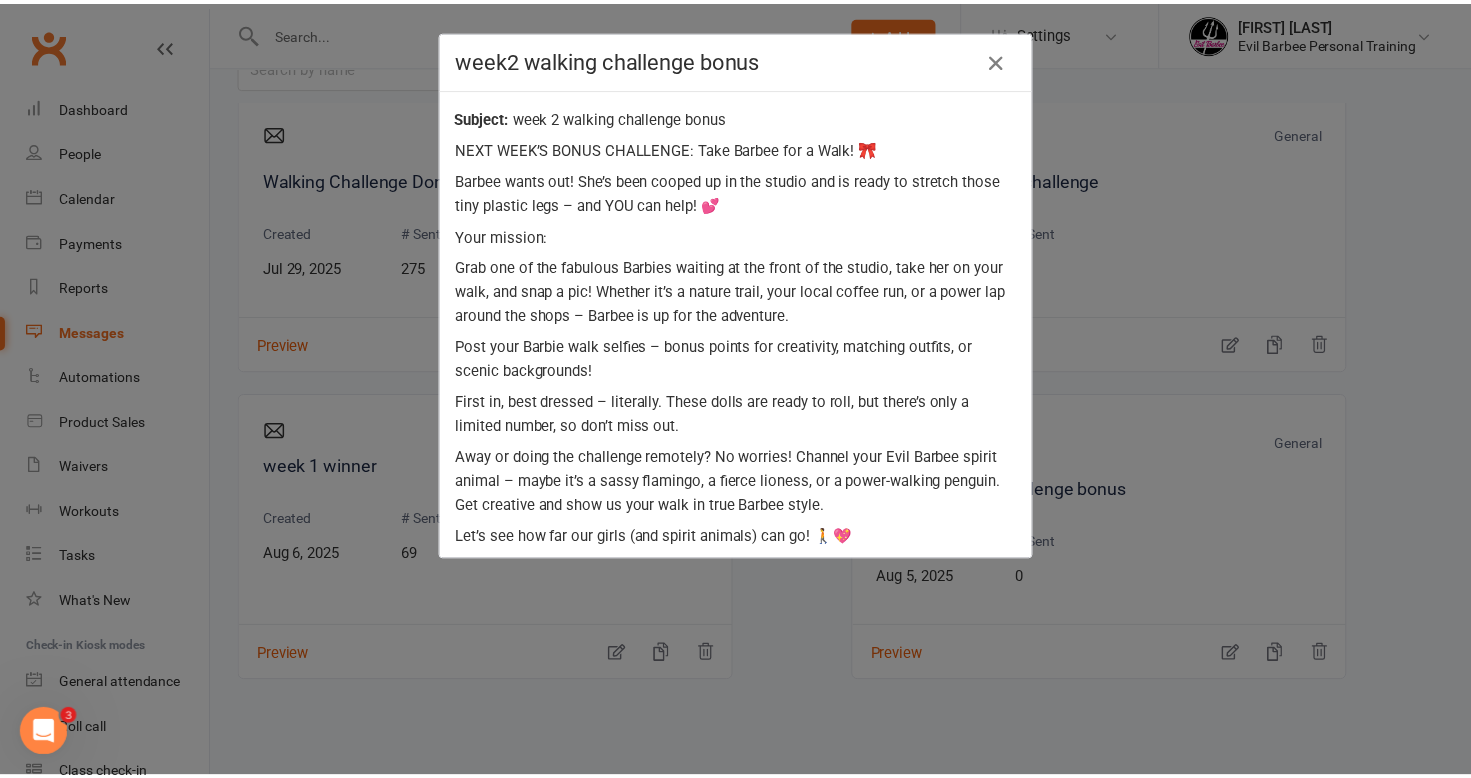 scroll, scrollTop: 13, scrollLeft: 0, axis: vertical 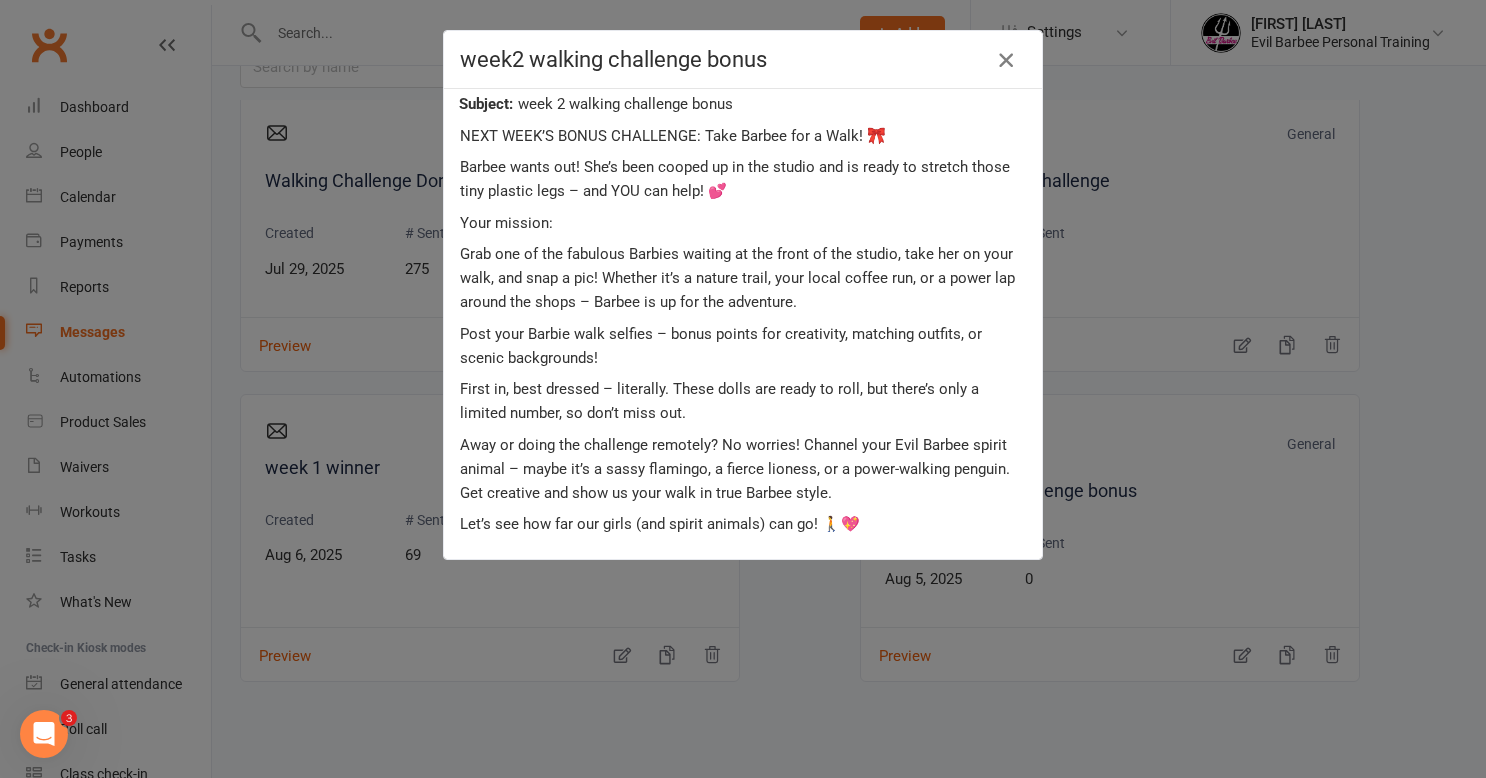 click at bounding box center (1006, 60) 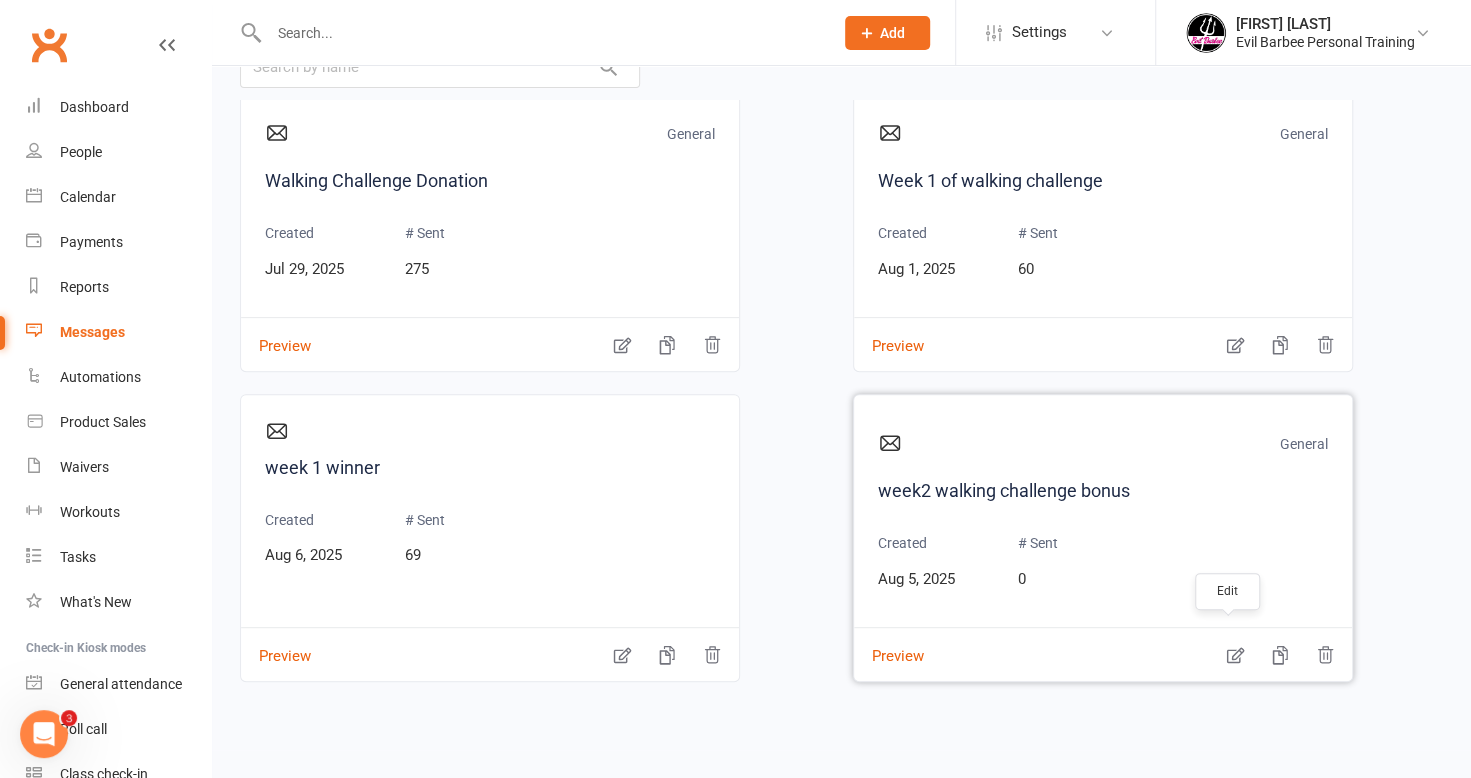 click 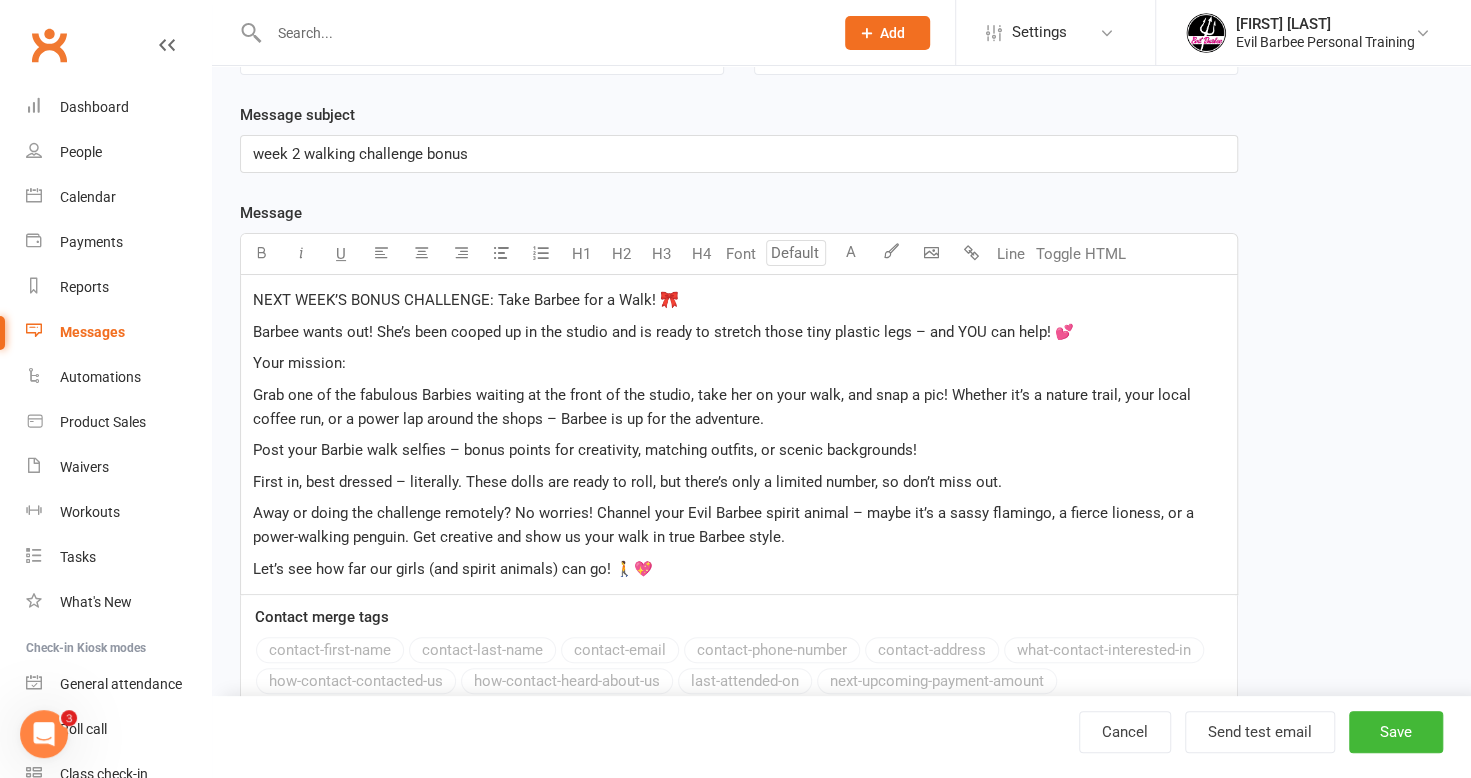 scroll, scrollTop: 0, scrollLeft: 0, axis: both 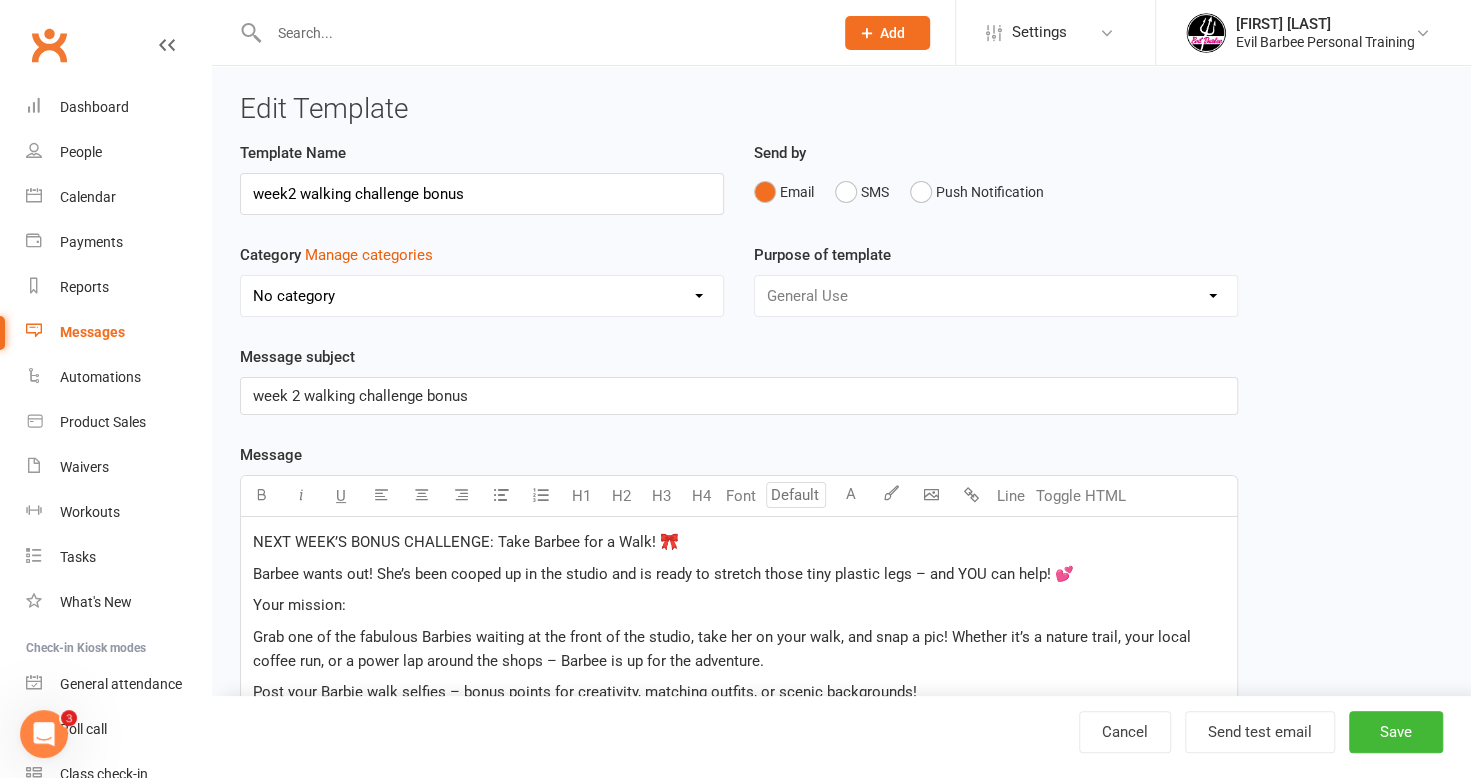 select on "7178" 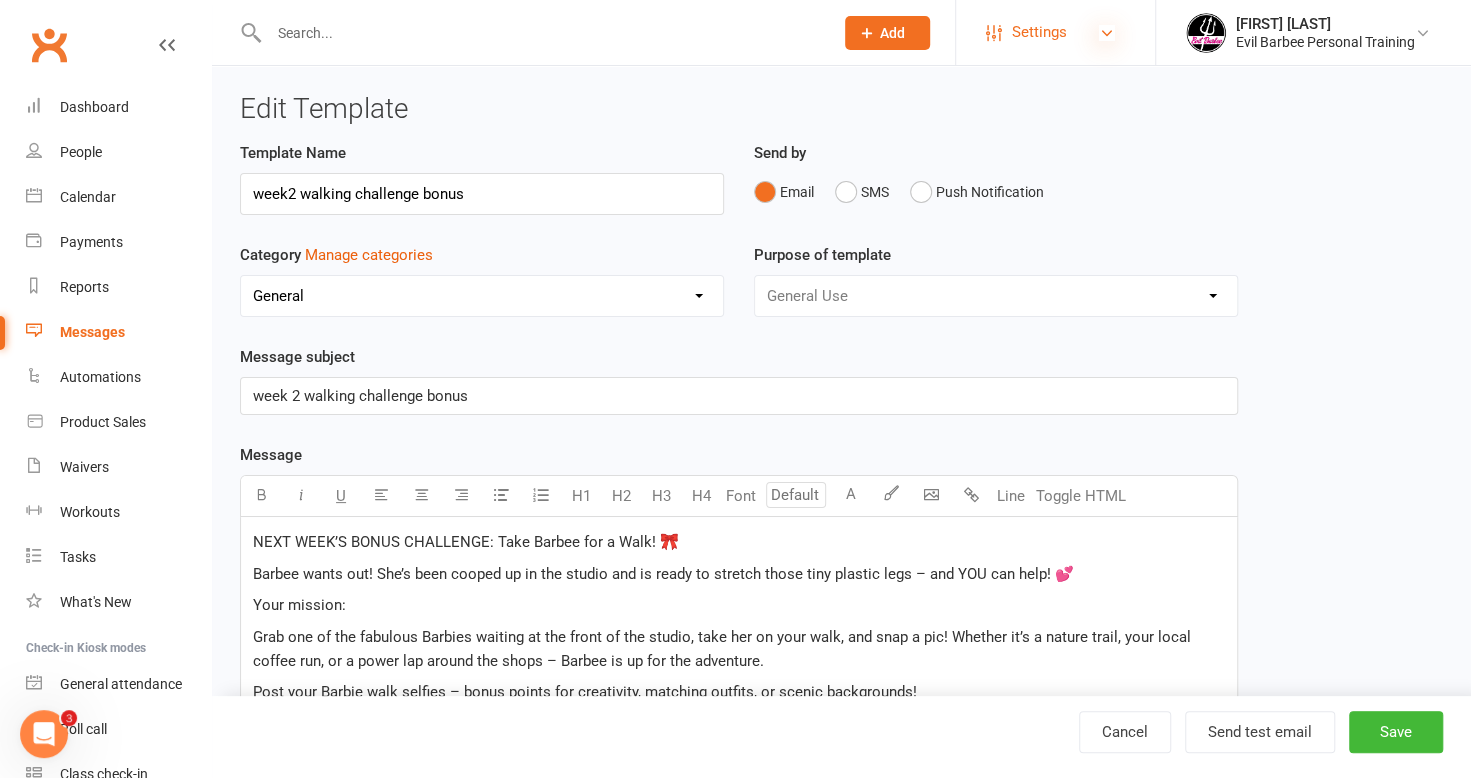 click at bounding box center (1107, 33) 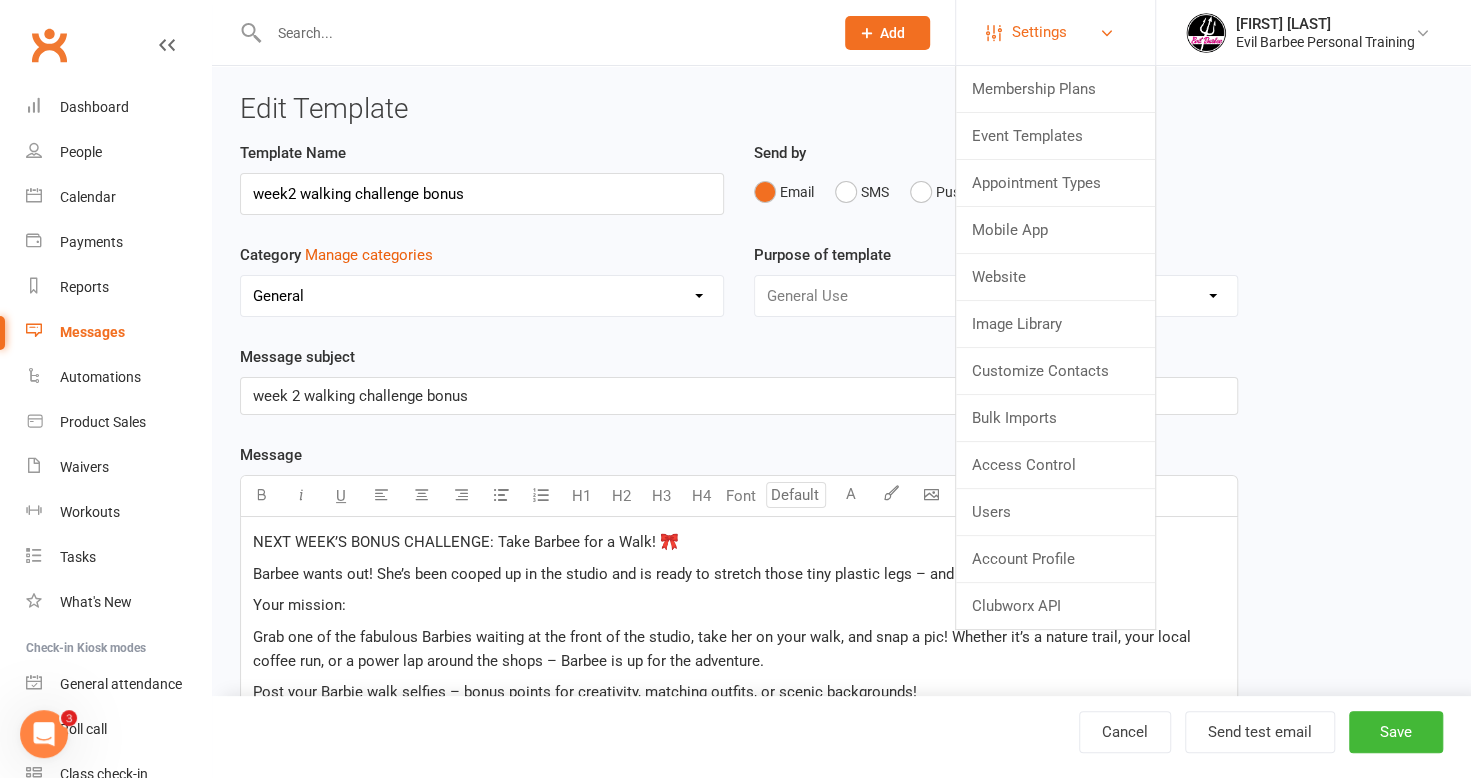 click on "Settings" at bounding box center [1055, 32] 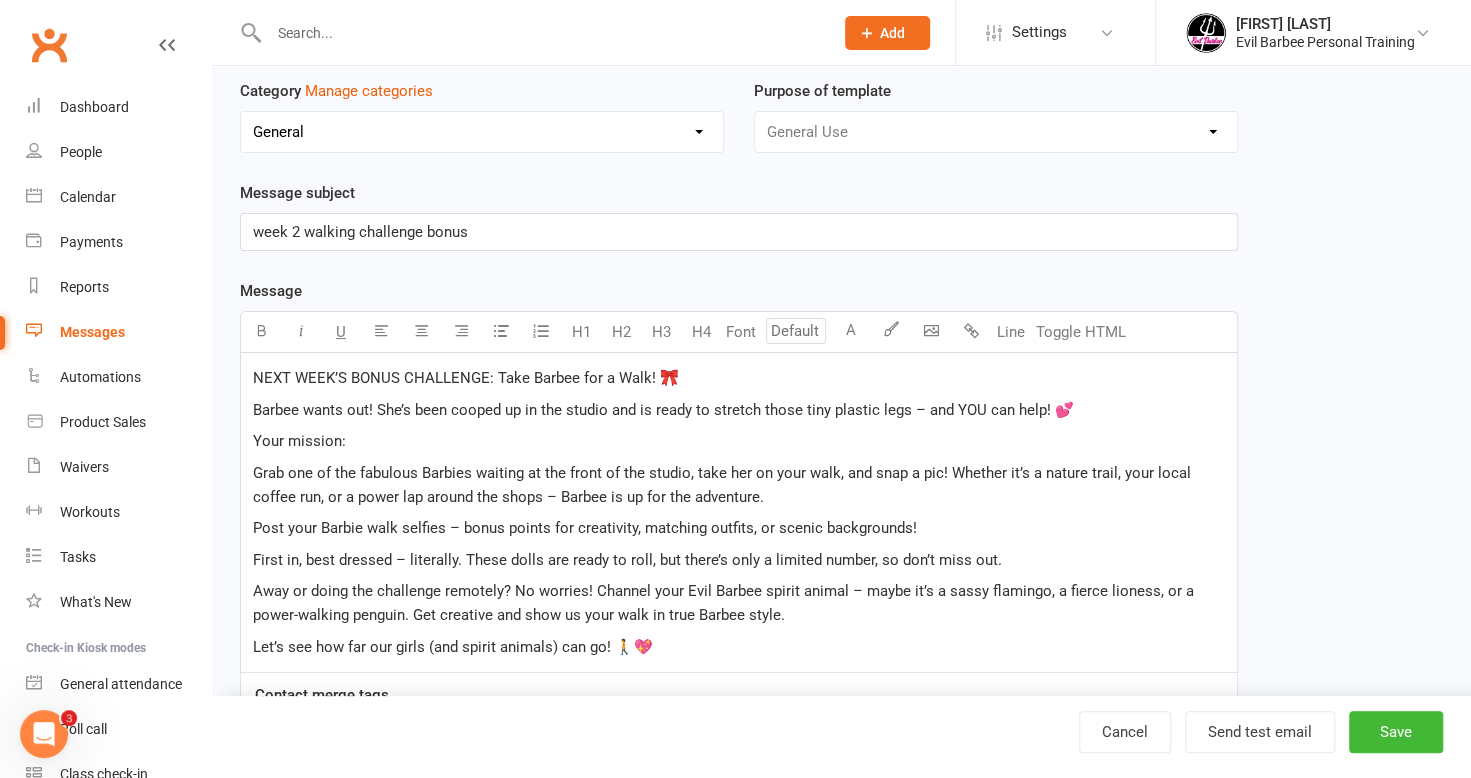 scroll, scrollTop: 403, scrollLeft: 0, axis: vertical 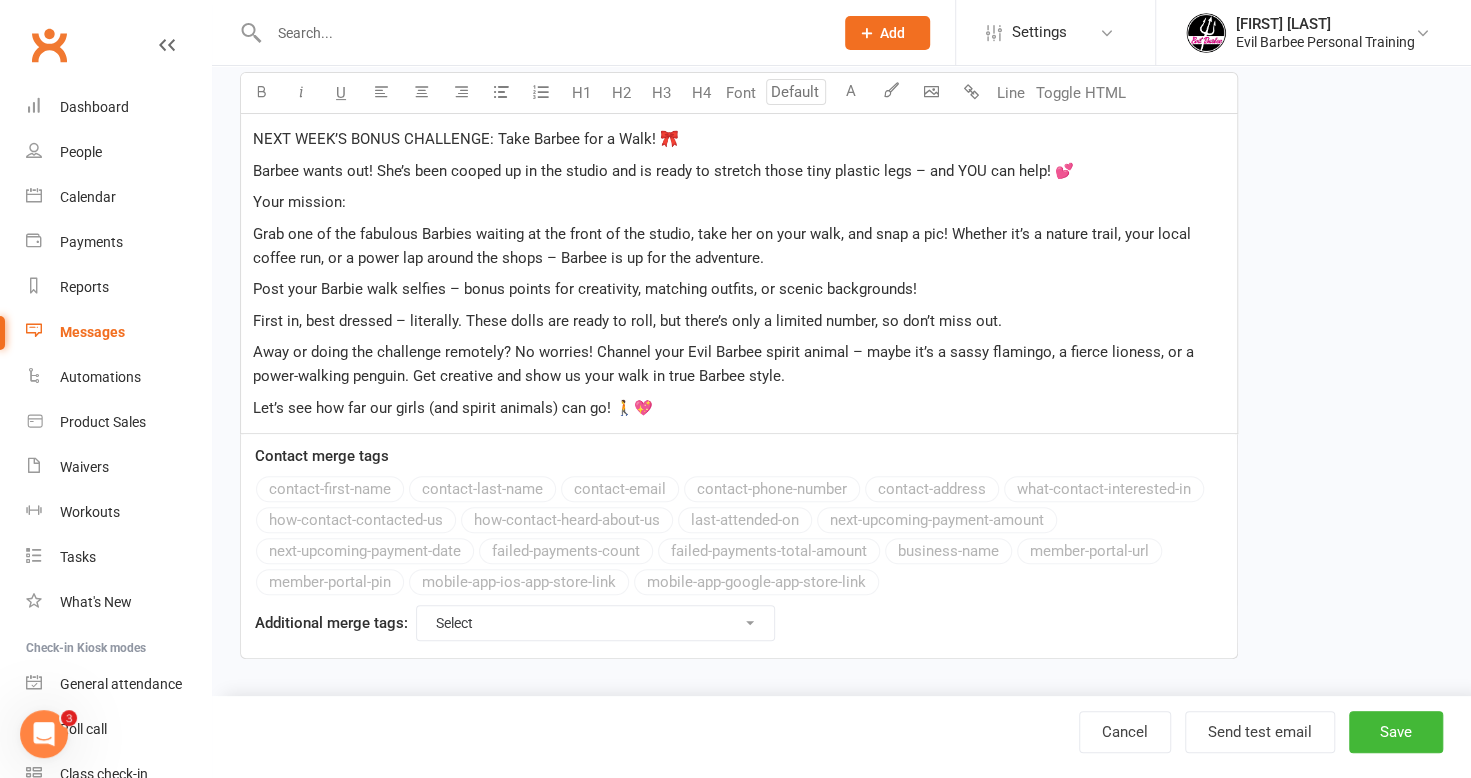 click on "Select For Payment automations For Booking automations For Membership automations For Suspension automations For Booking cancelled automations For Booking late-cancelled automations For Contact Added to Event Waitlist automations For Workout Performed automations" at bounding box center (595, 623) 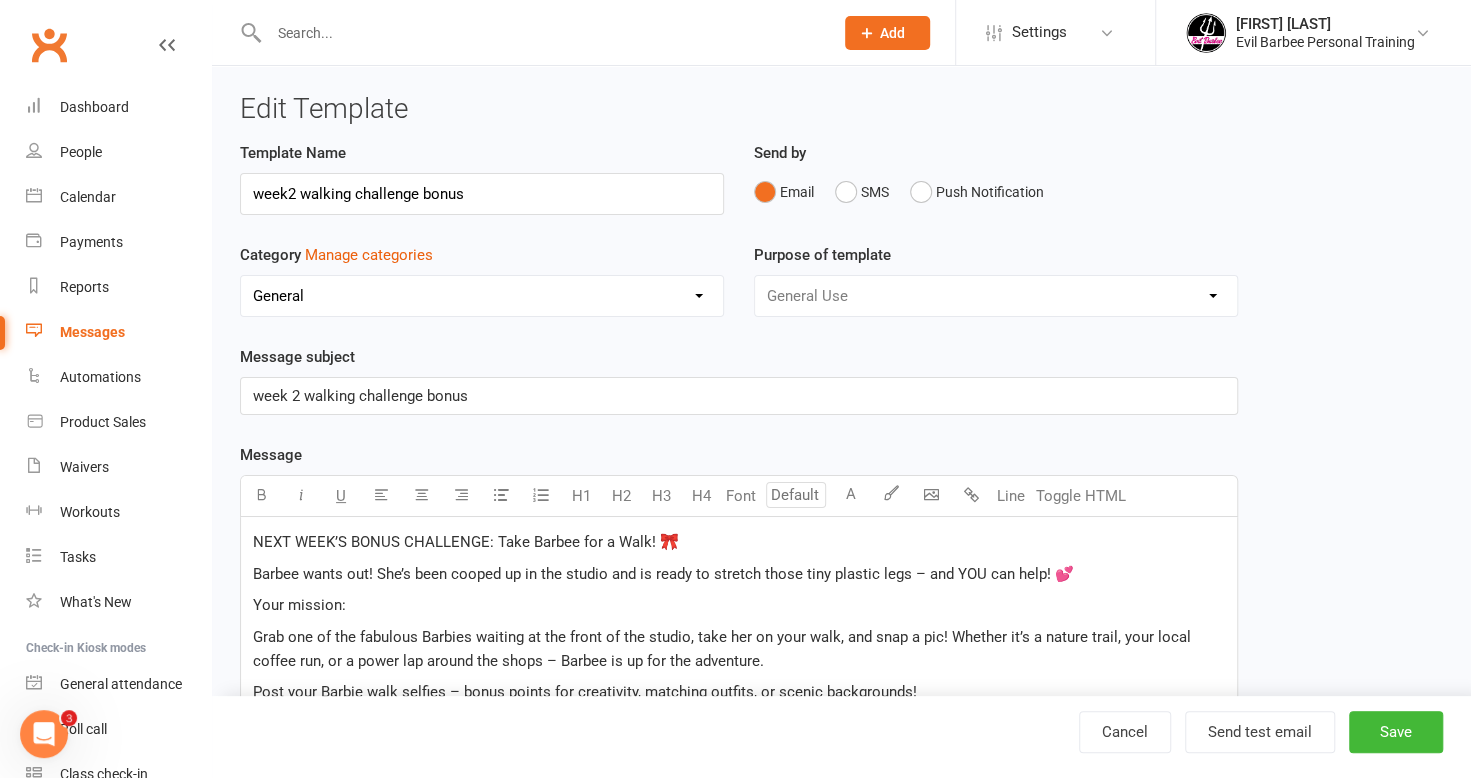 scroll, scrollTop: 0, scrollLeft: 0, axis: both 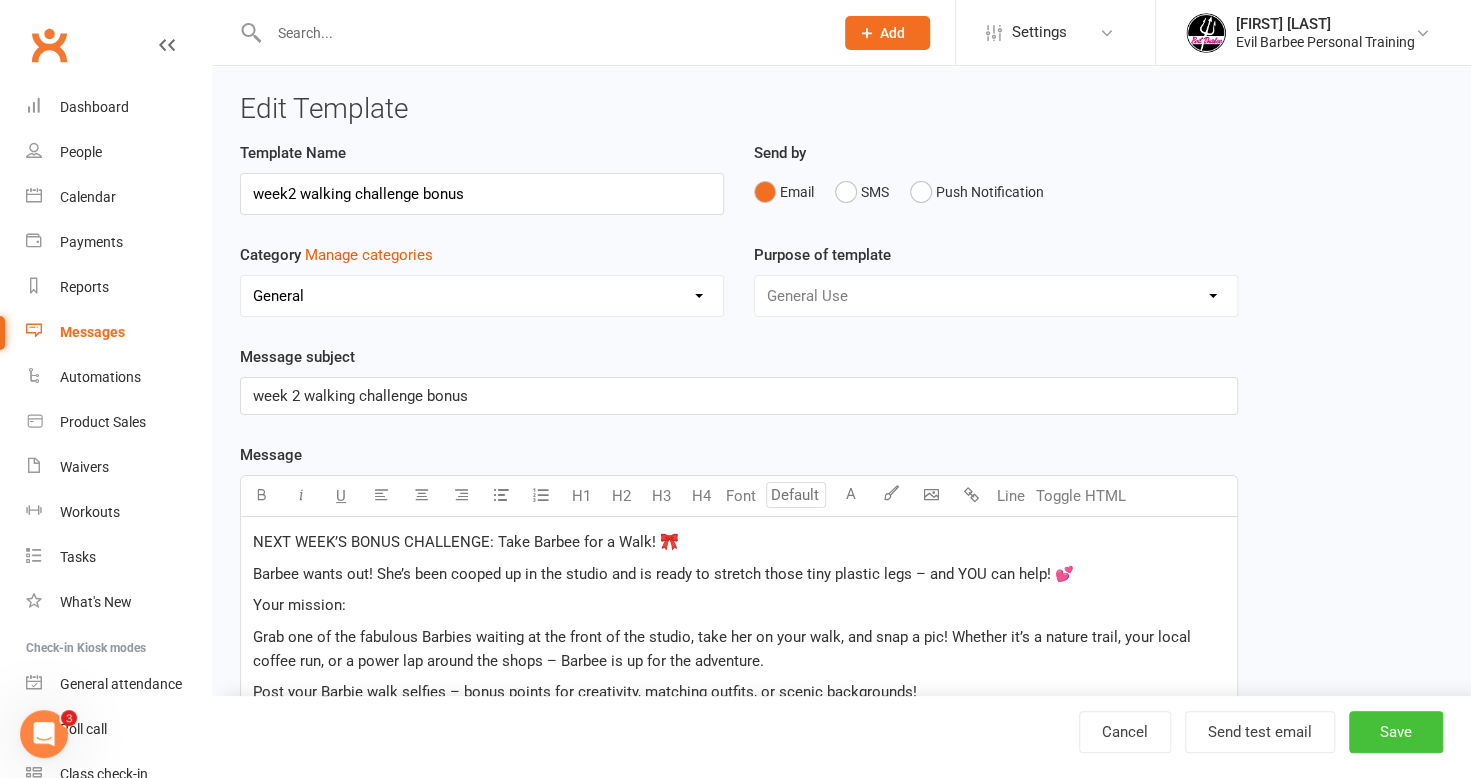 click on "Save" at bounding box center (1396, 732) 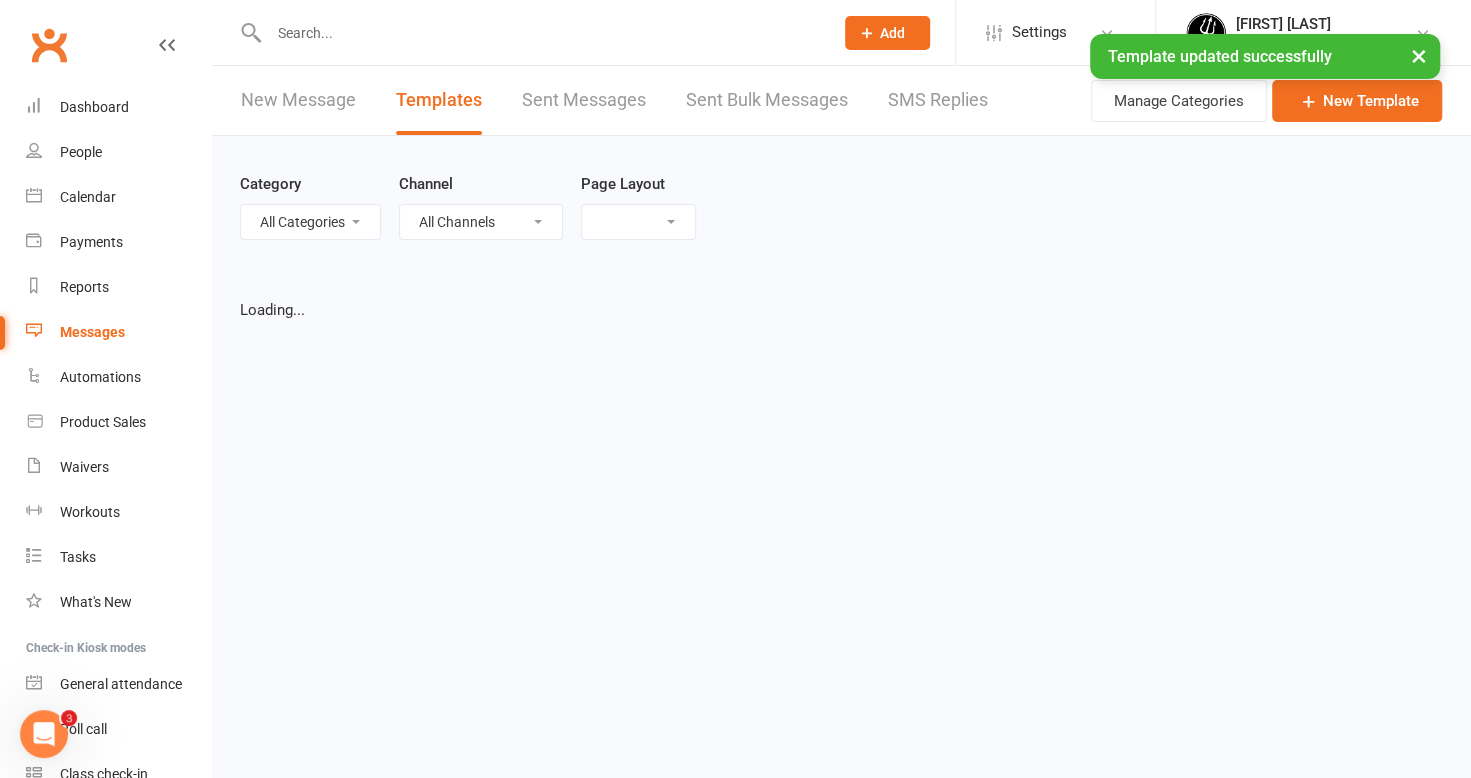 select on "grid" 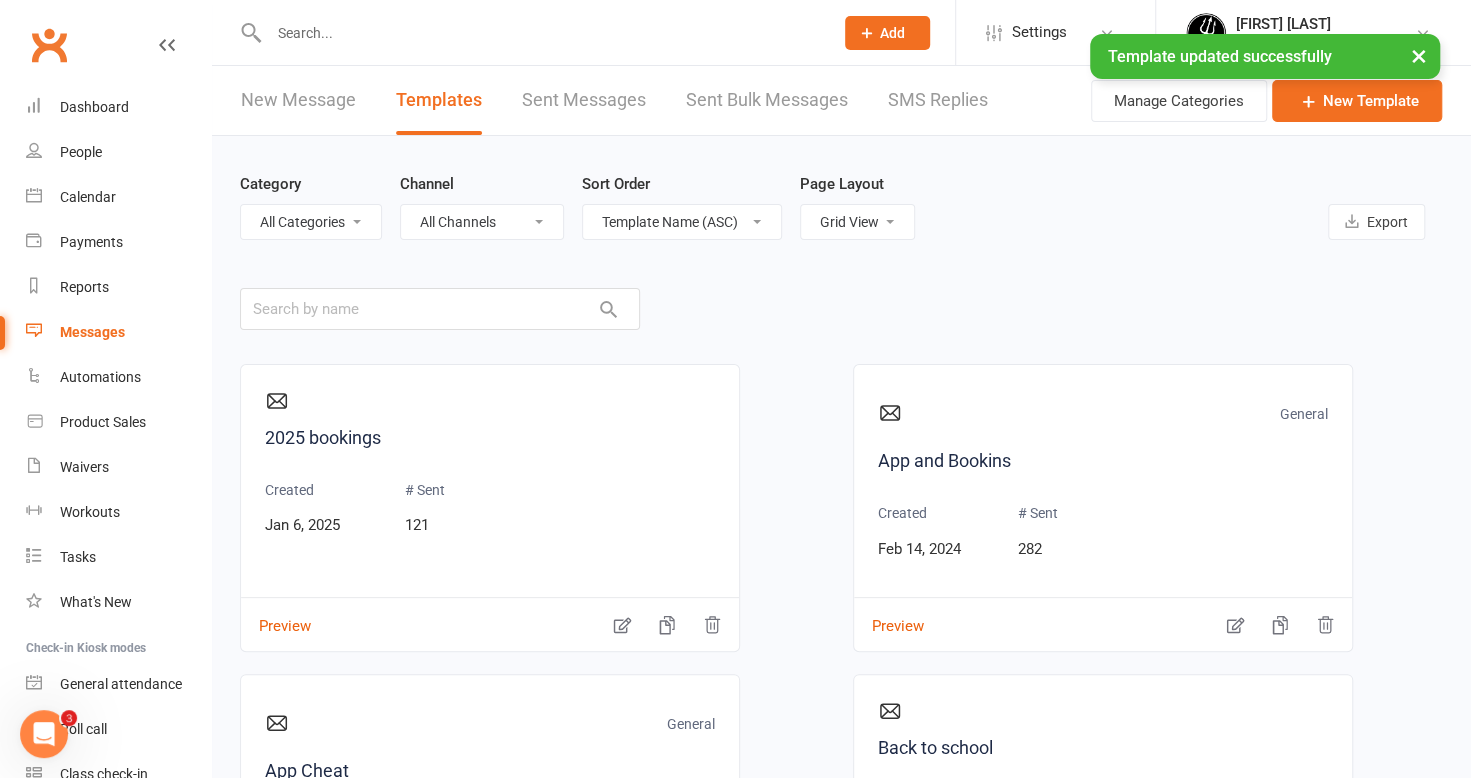 click on "New Message" at bounding box center [298, 100] 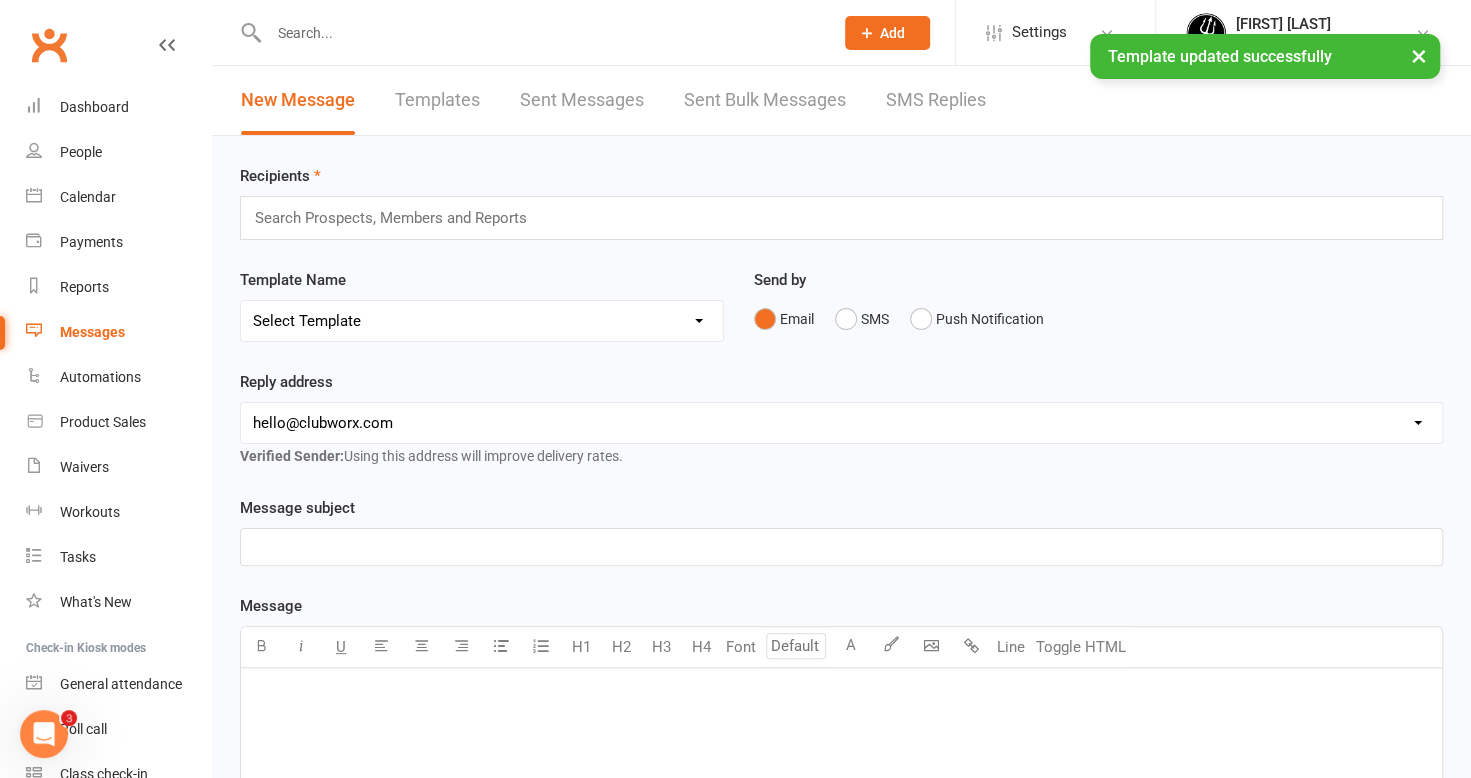 click on "hello@[EXAMPLE.COM] info@[EXAMPLE.COM].au [EMAIL] trainer@[EXAMPLE.COM] domenicab@[EXAMPLE.COM]" at bounding box center (841, 423) 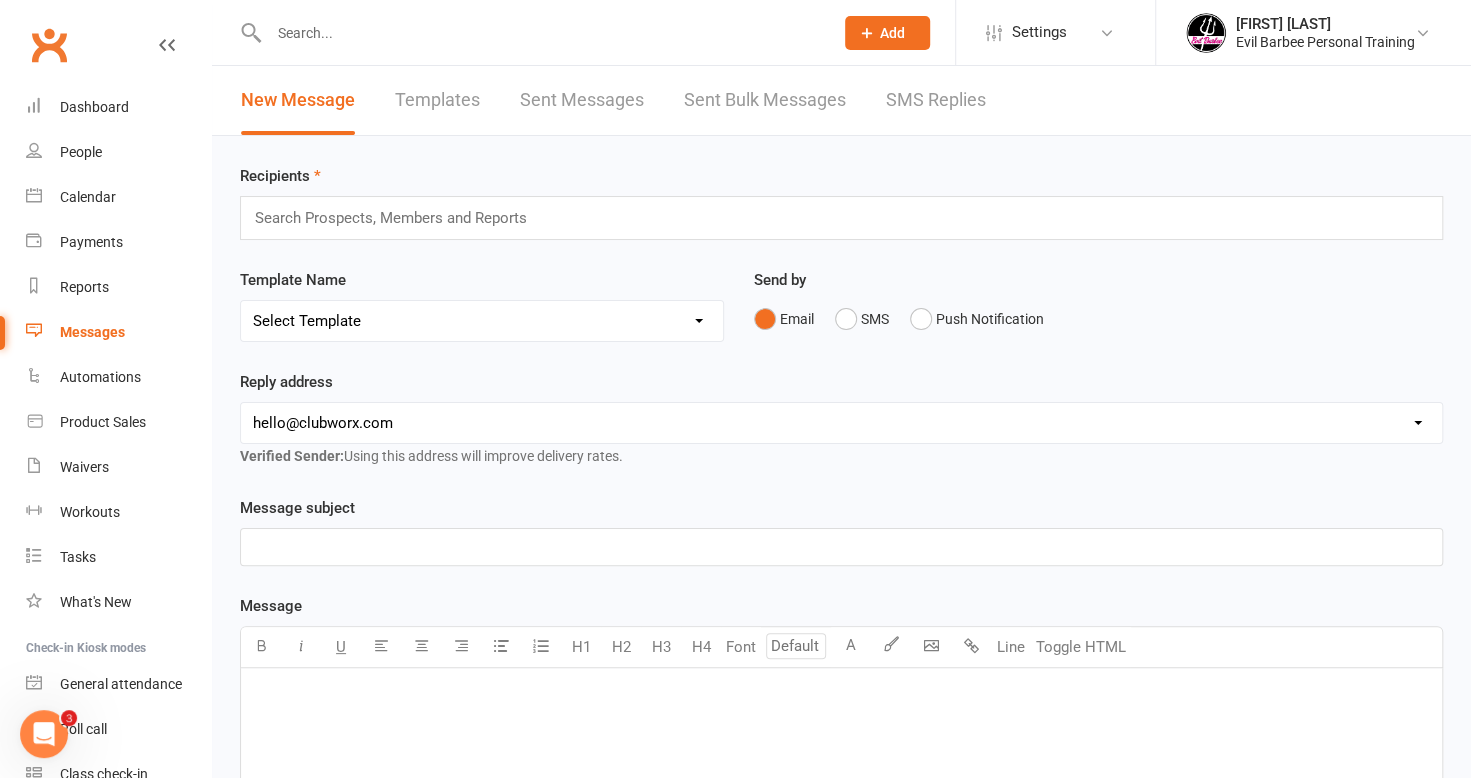 select on "1" 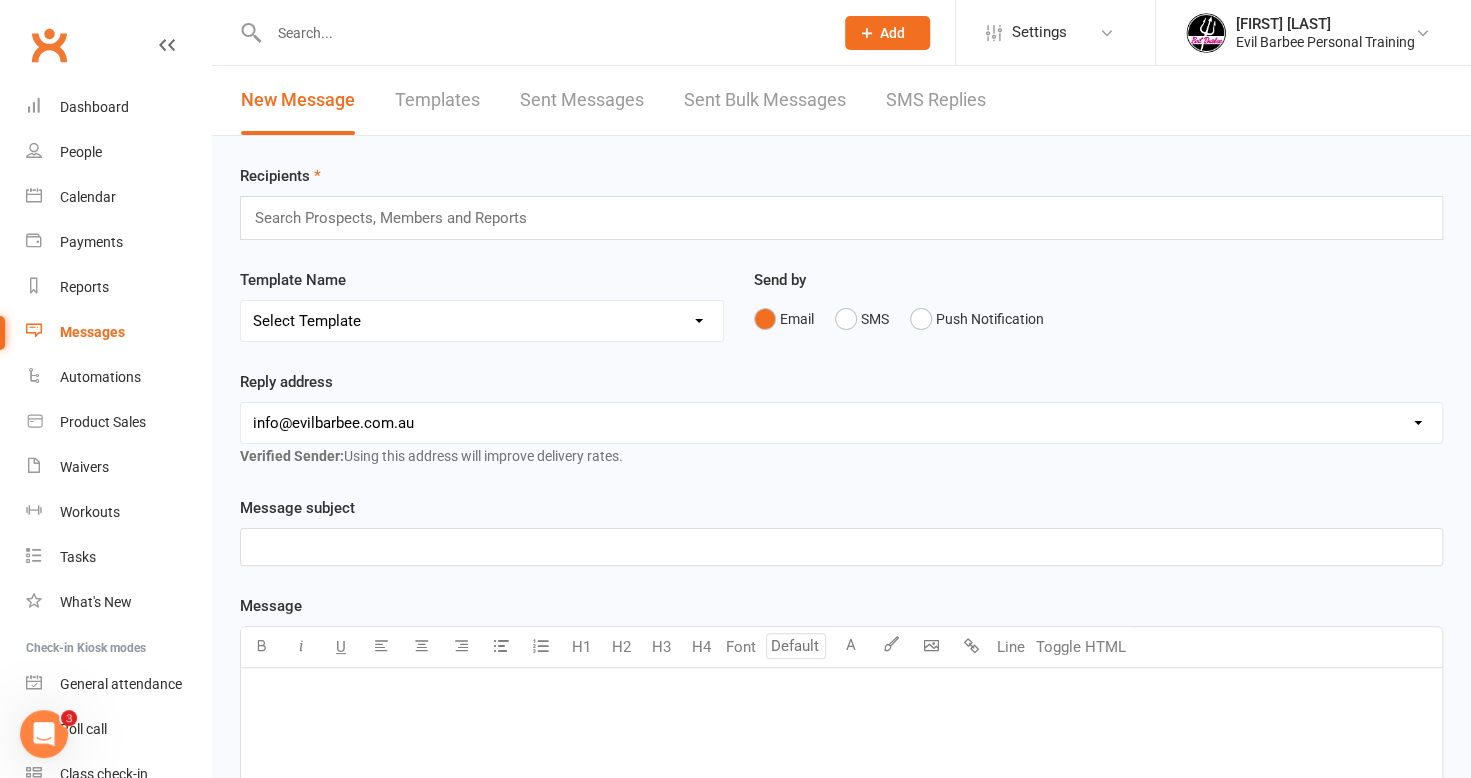 click on "hello@[EXAMPLE.COM] info@[EXAMPLE.COM].au [EMAIL] trainer@[EXAMPLE.COM] domenicab@[EXAMPLE.COM]" at bounding box center [841, 423] 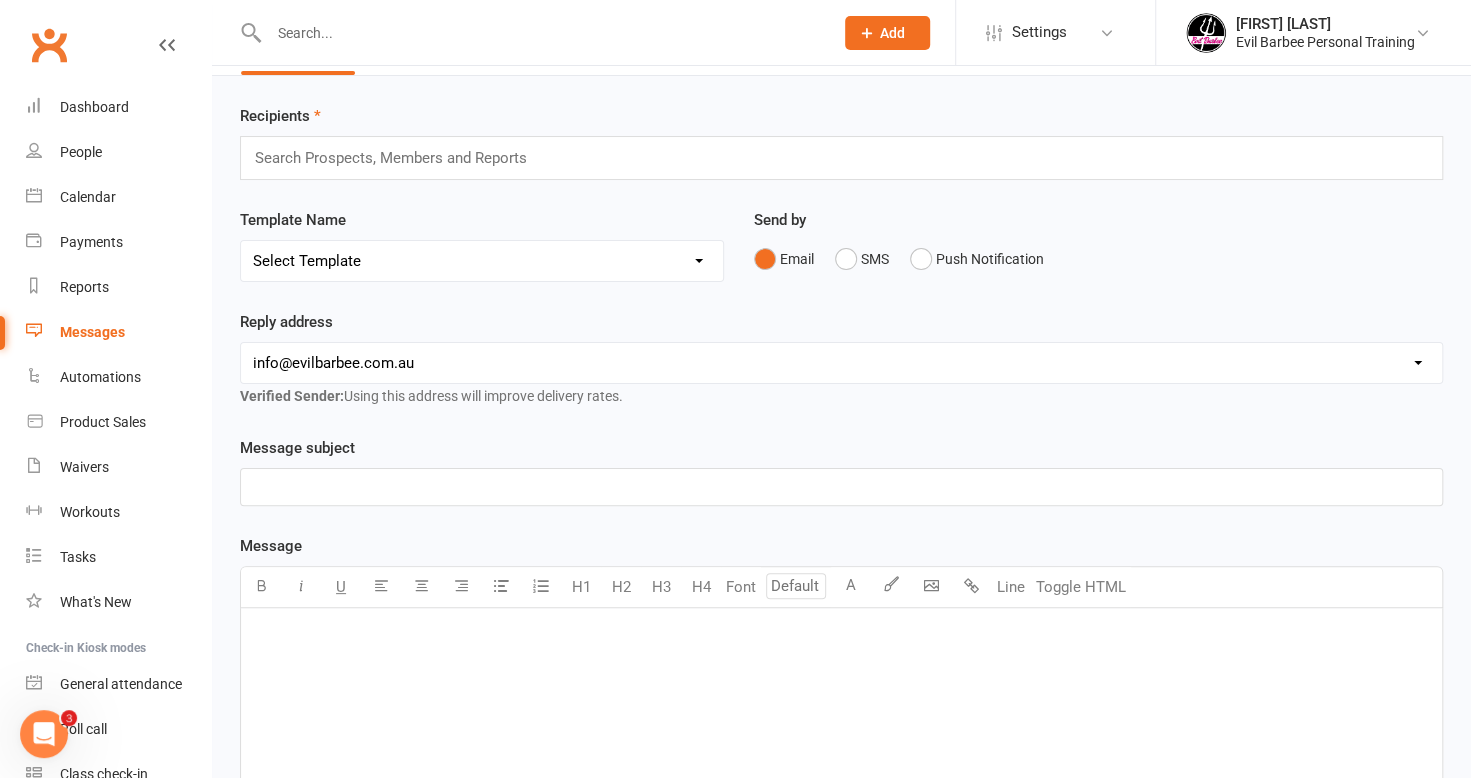 scroll, scrollTop: 0, scrollLeft: 0, axis: both 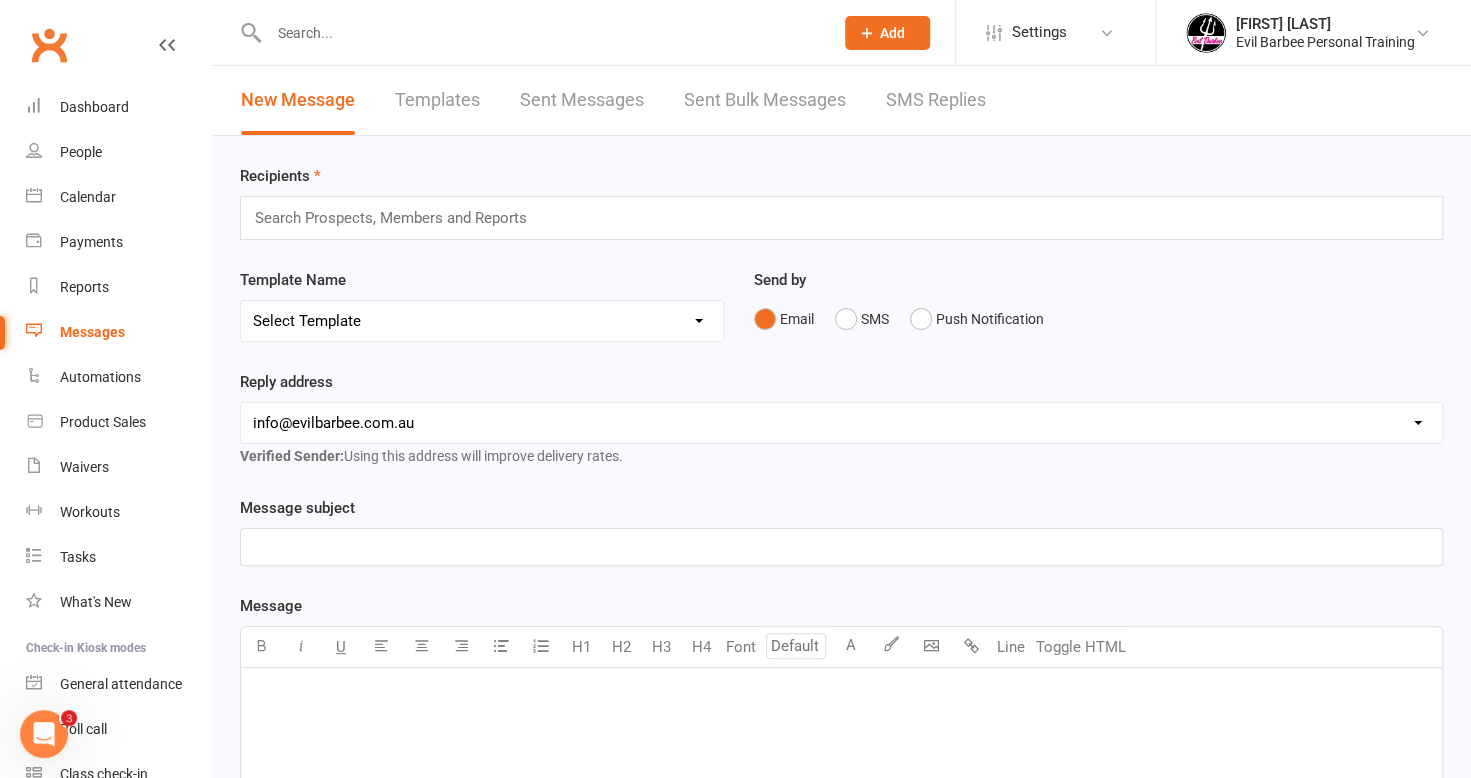 click at bounding box center [399, 218] 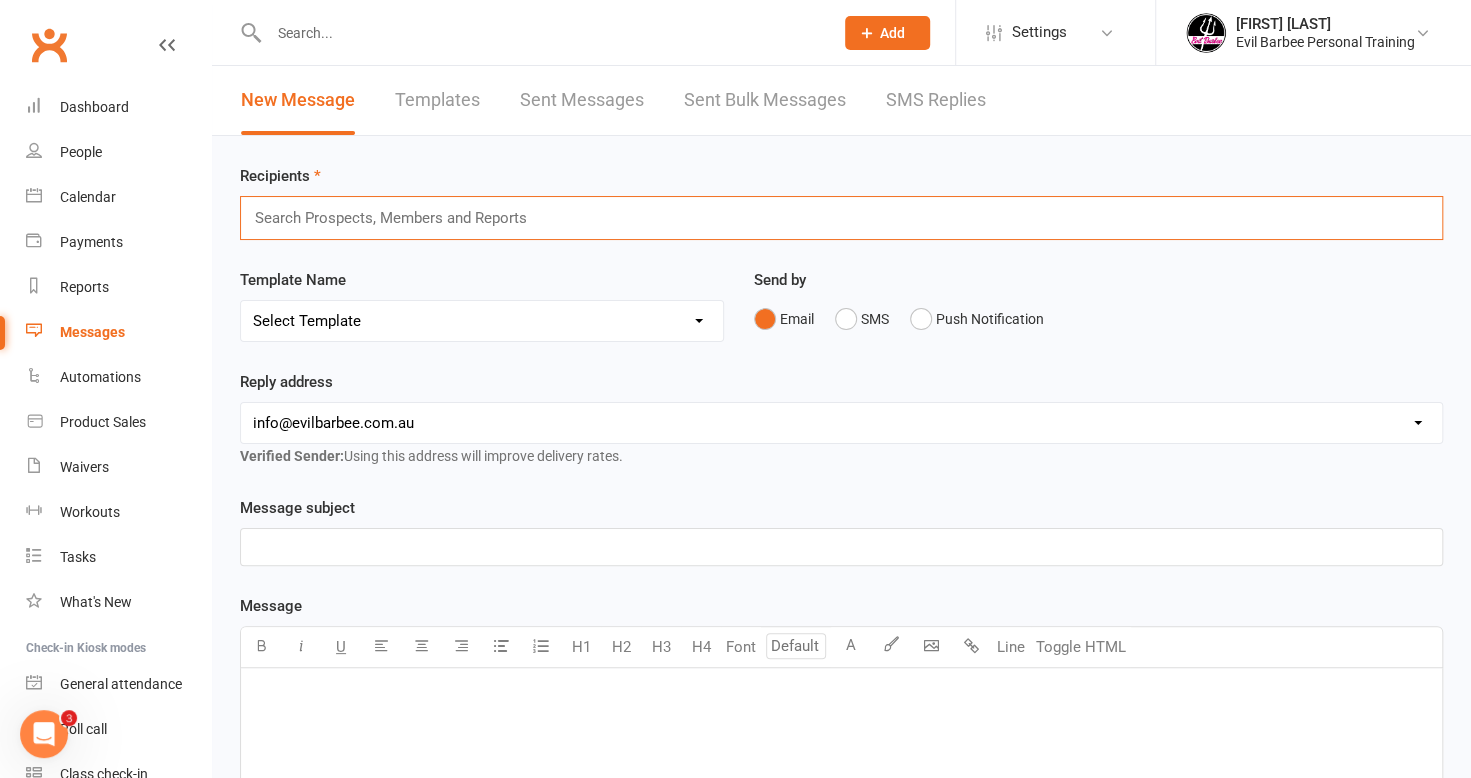 click on "Sent Messages" at bounding box center (582, 100) 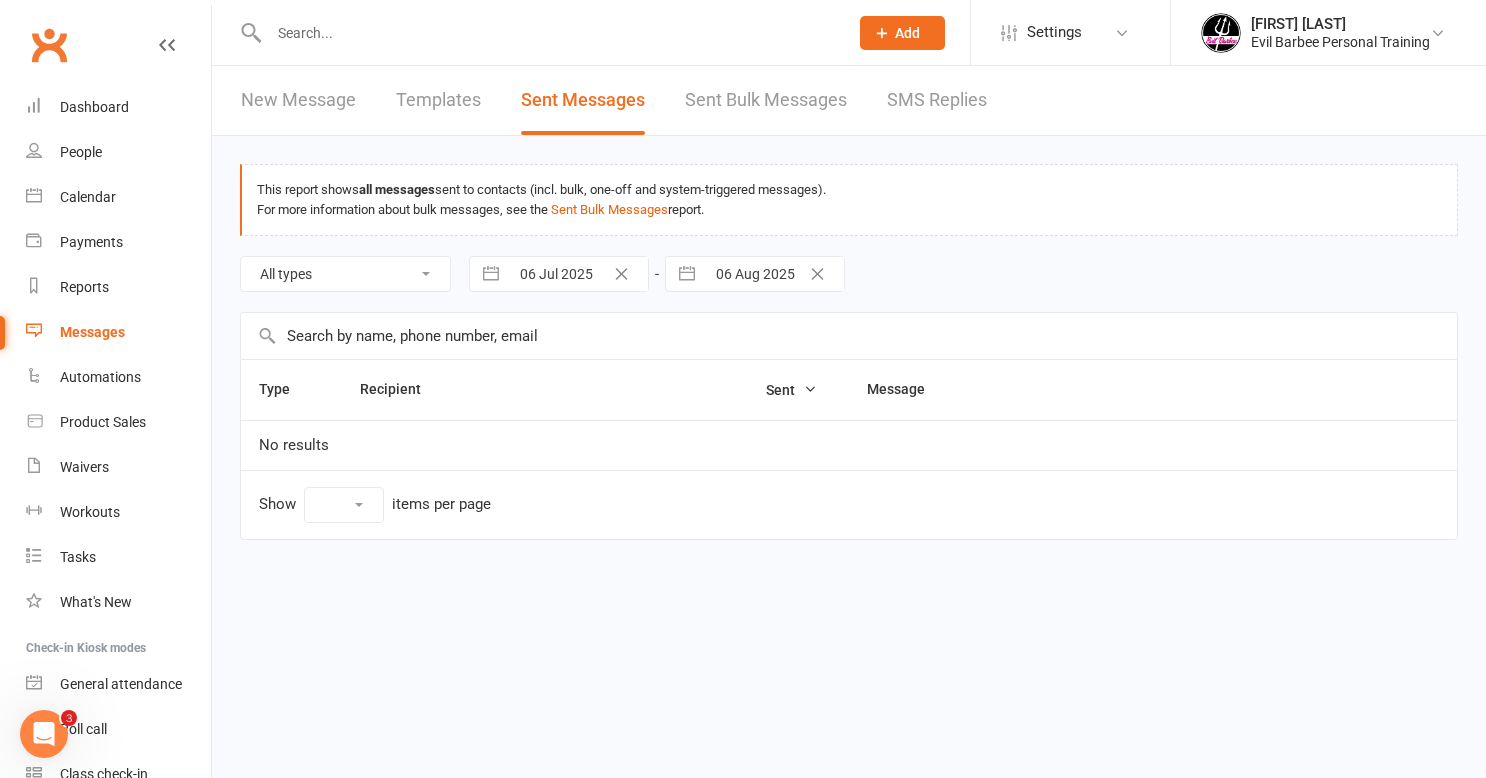 select on "10" 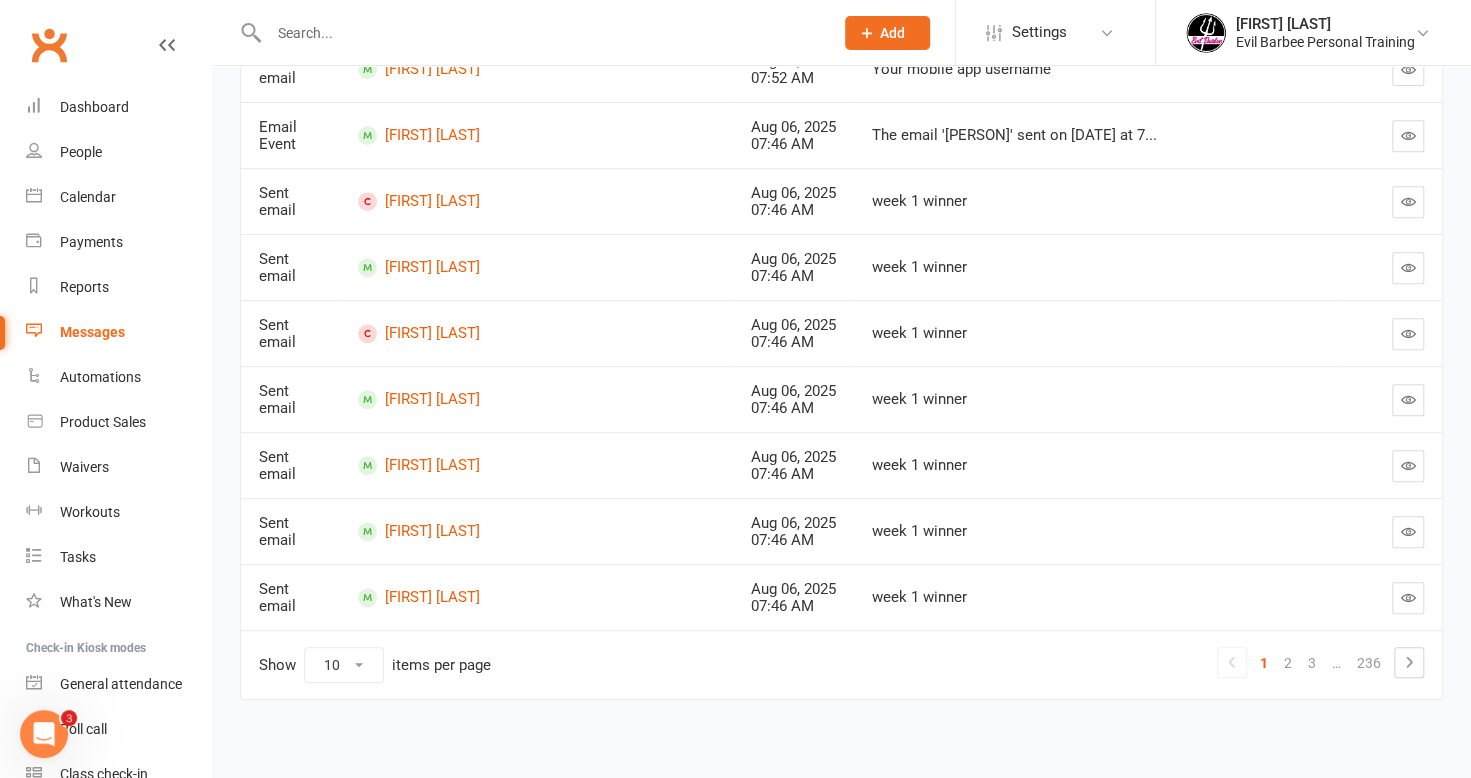 scroll, scrollTop: 450, scrollLeft: 0, axis: vertical 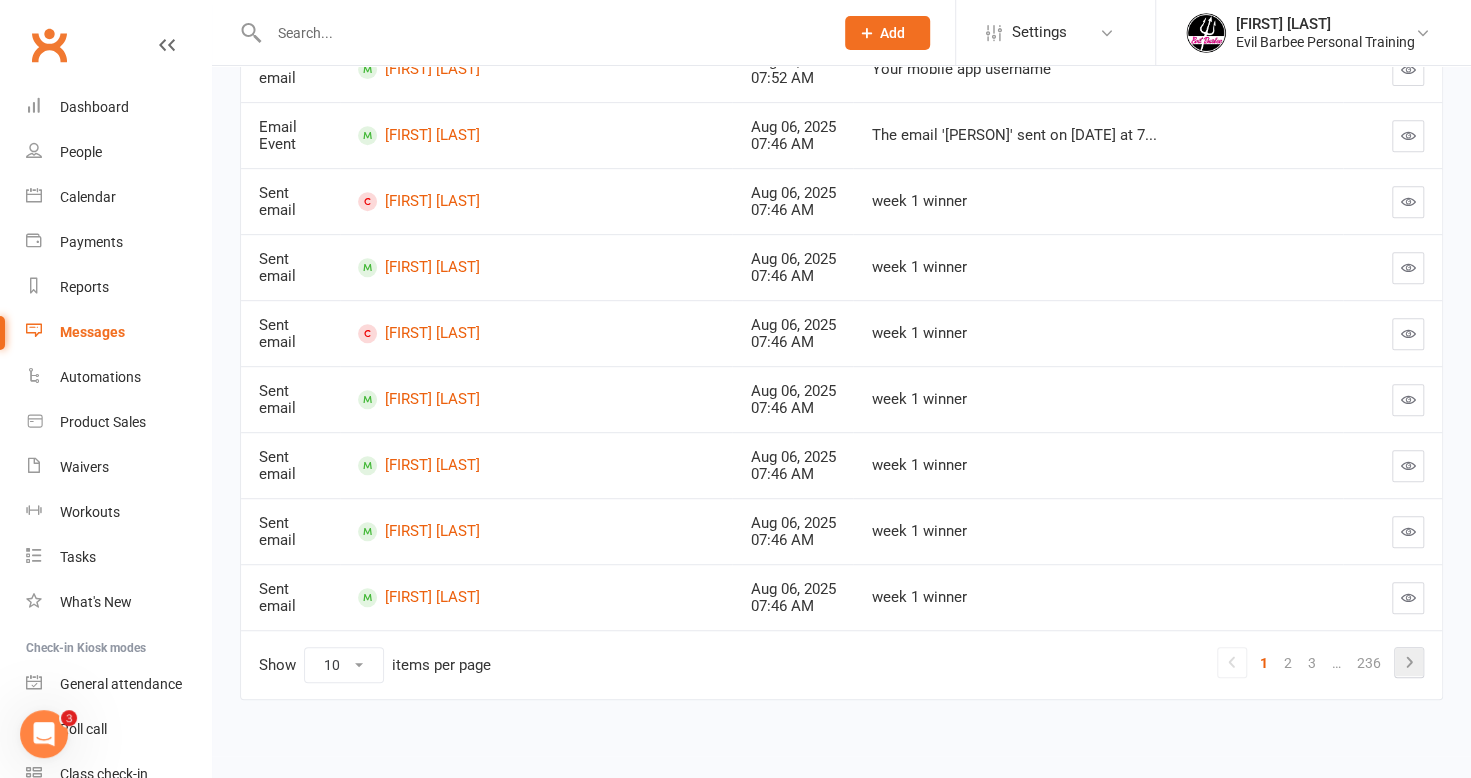 click 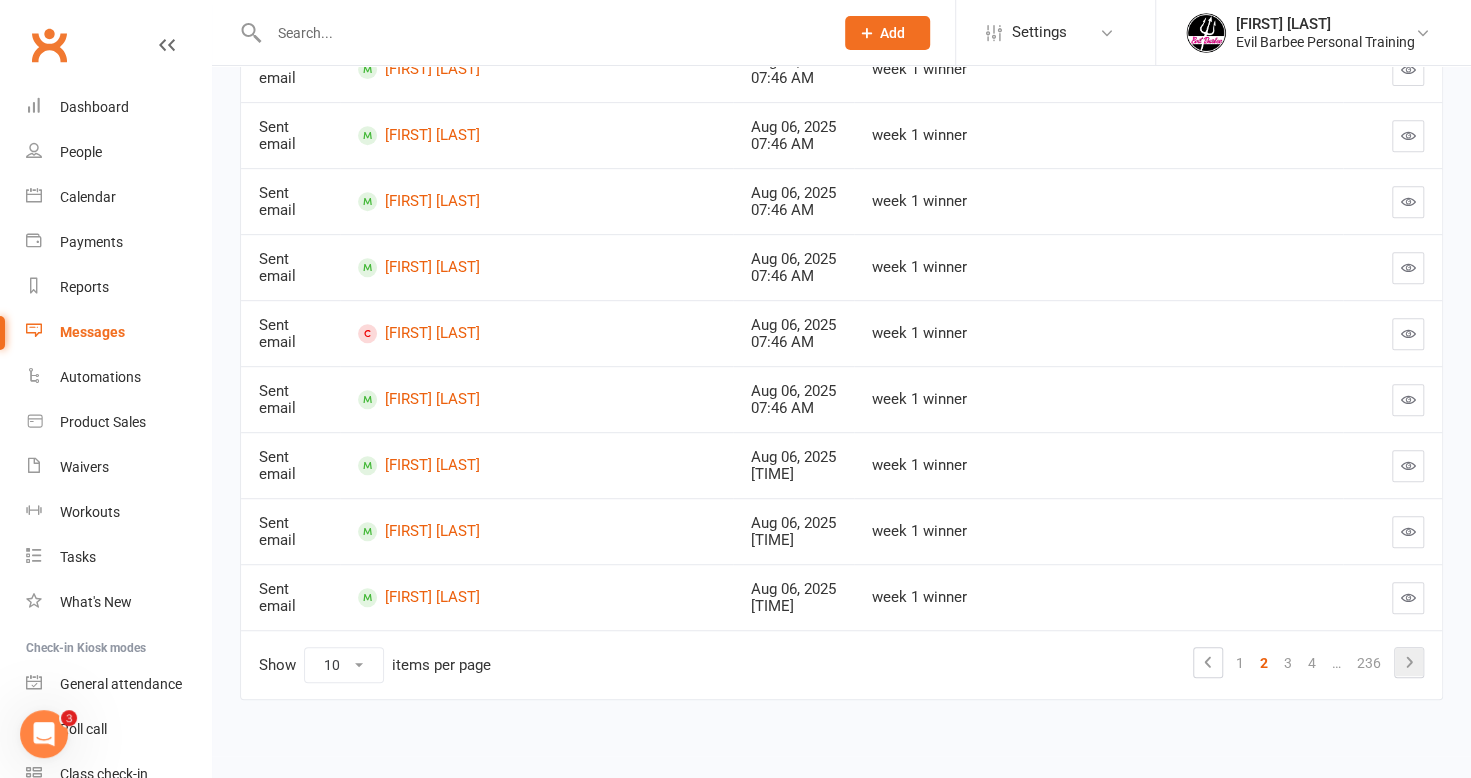 click 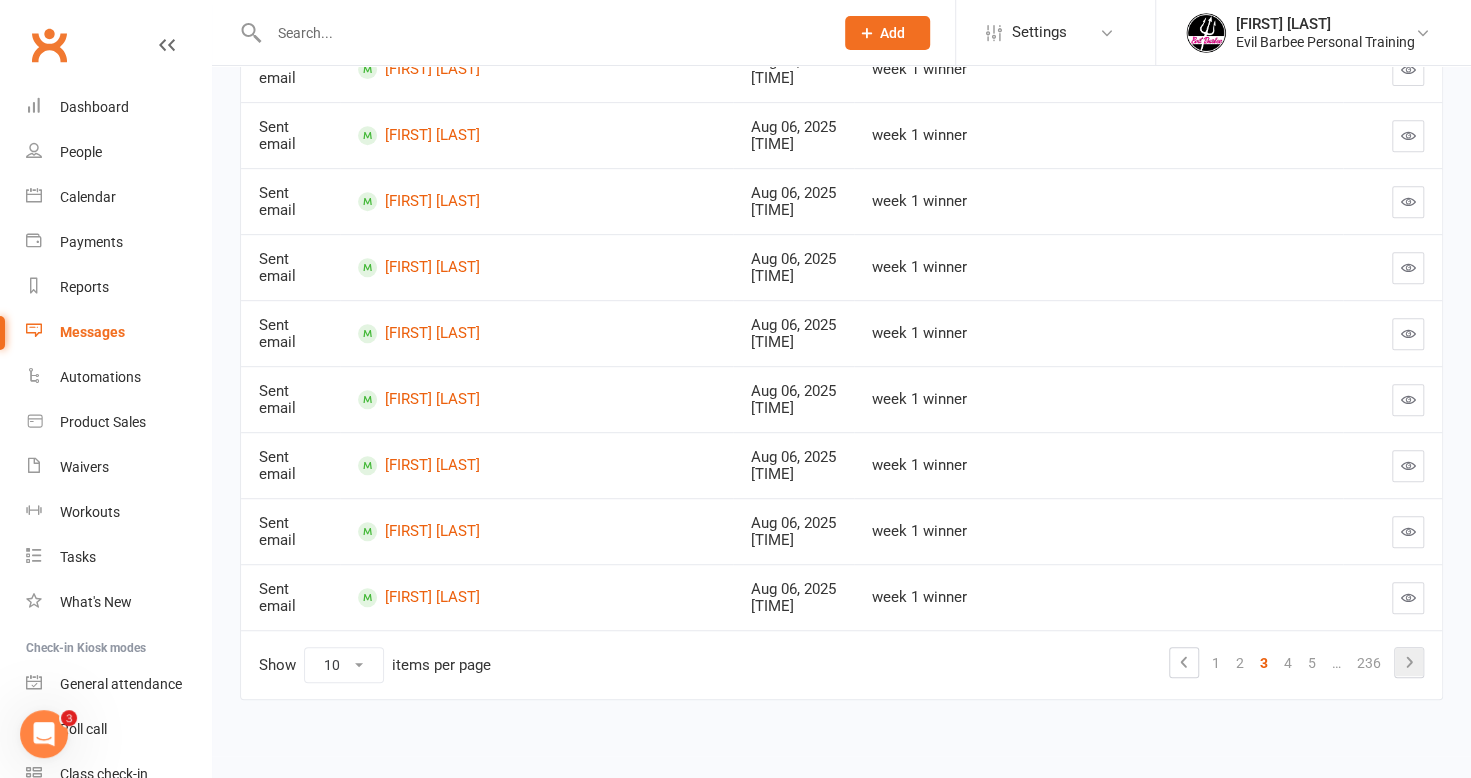 click 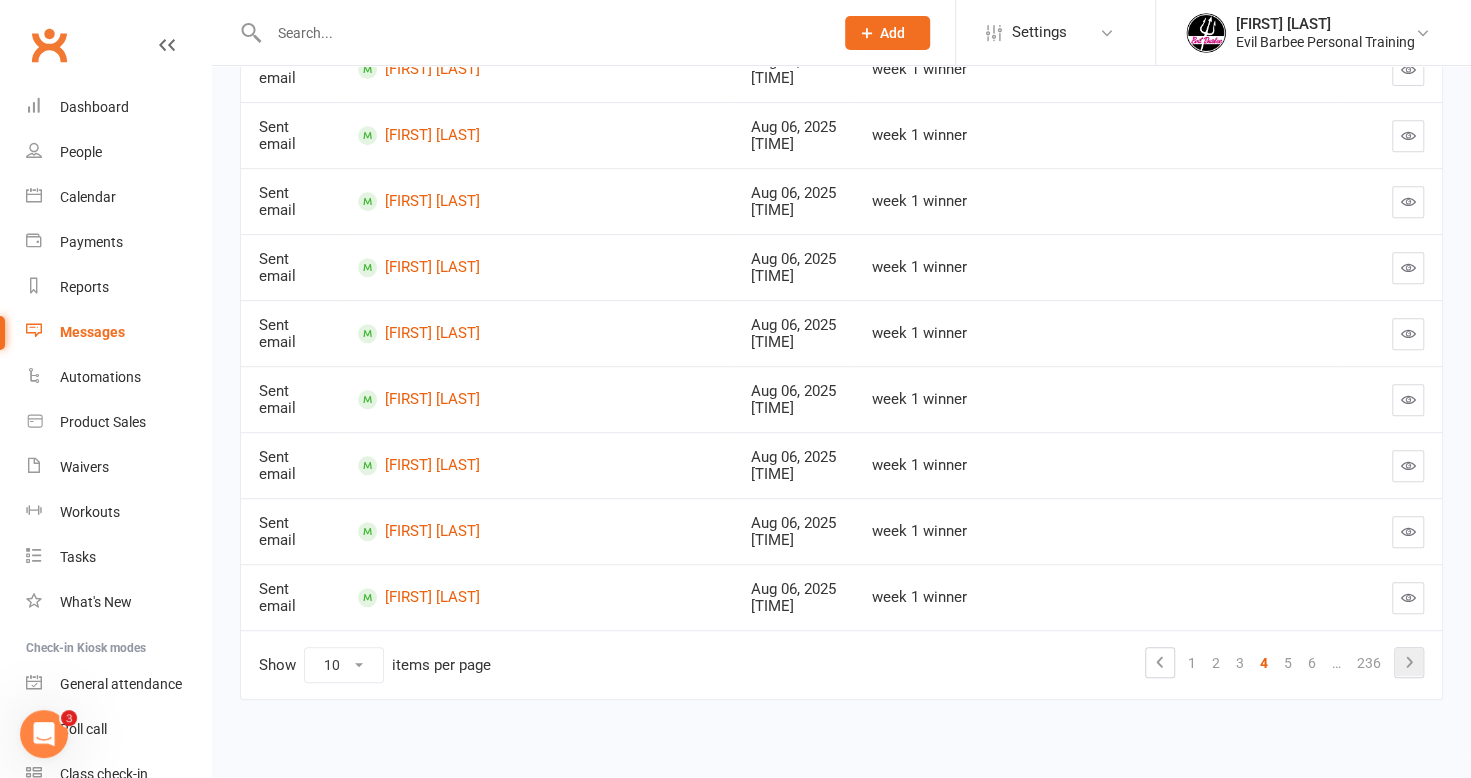click 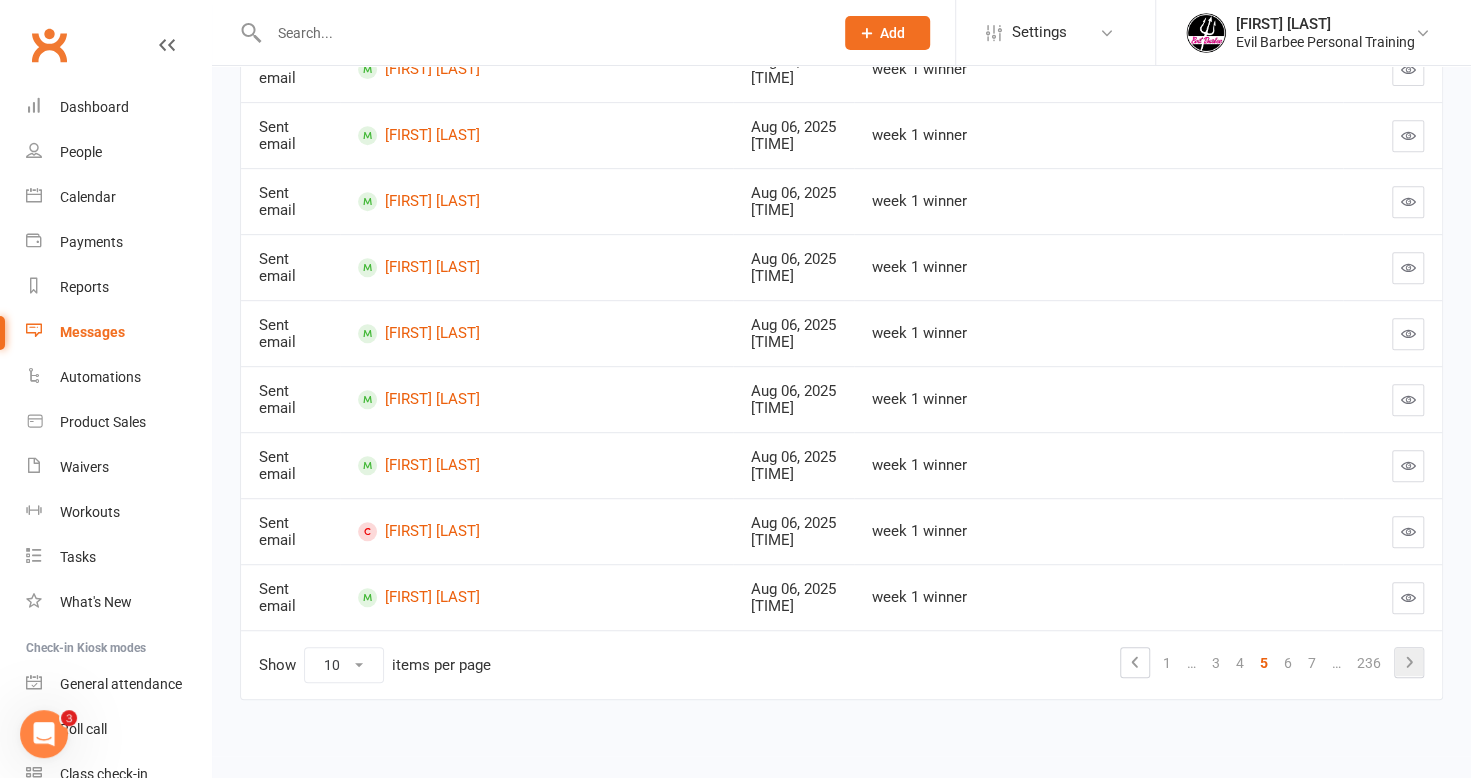 click 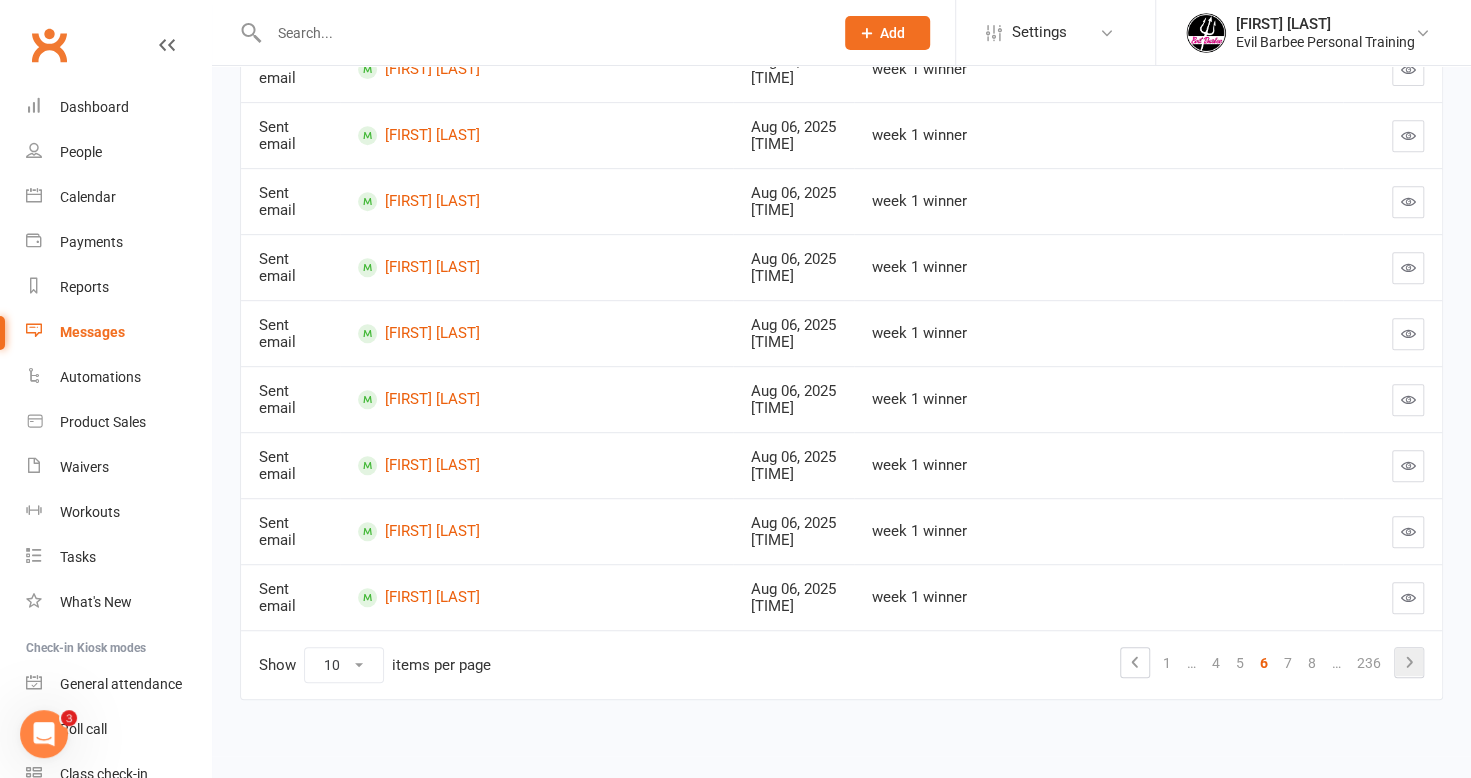 click 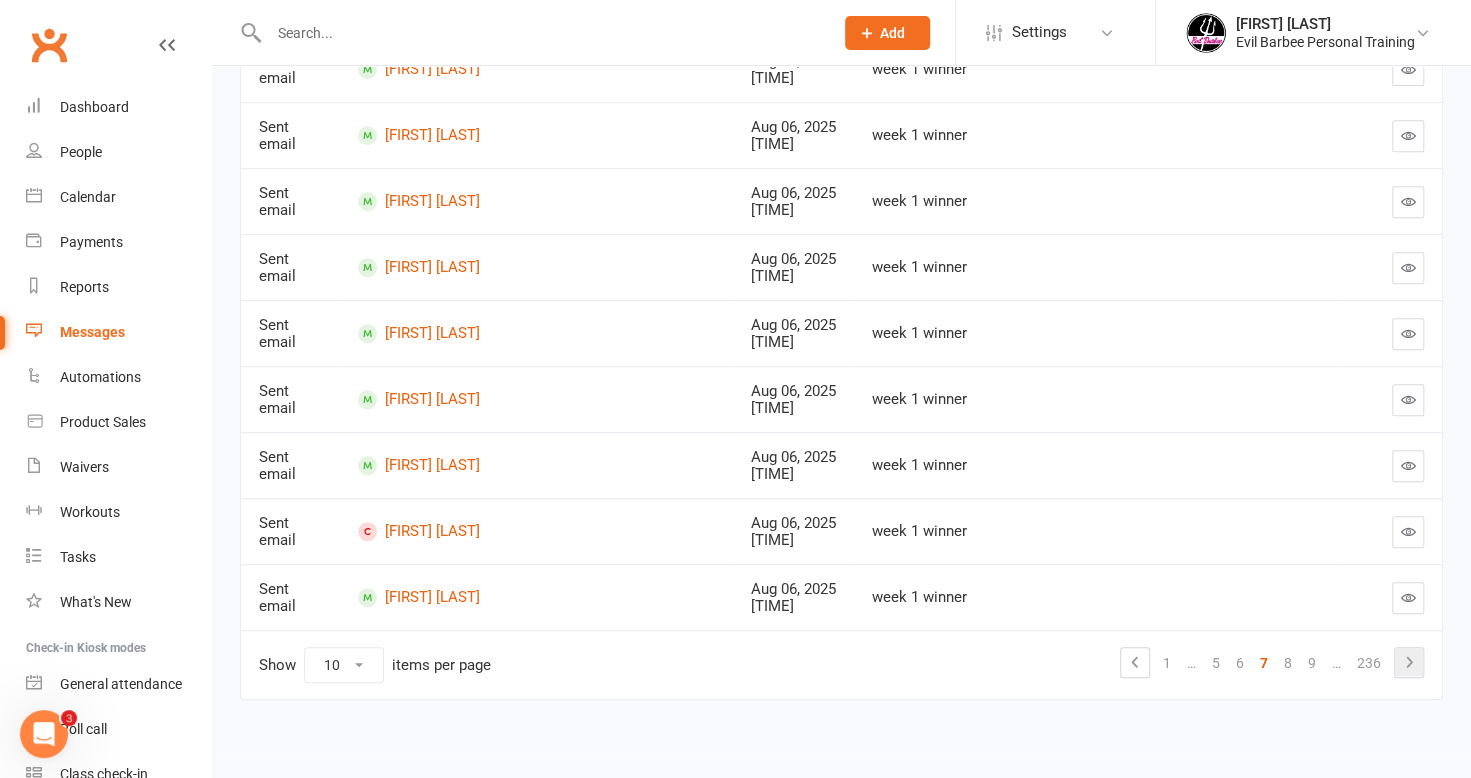 click 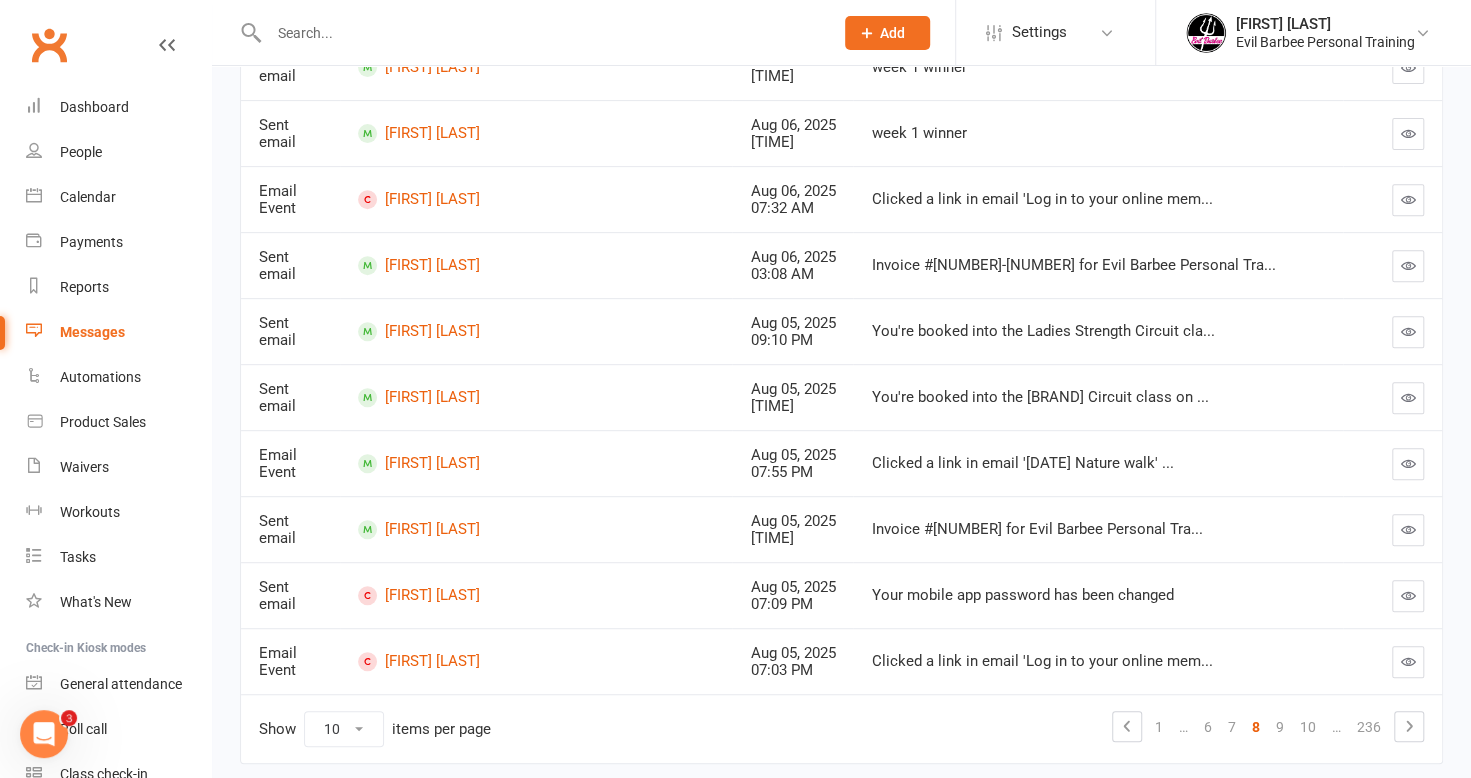 scroll, scrollTop: 450, scrollLeft: 0, axis: vertical 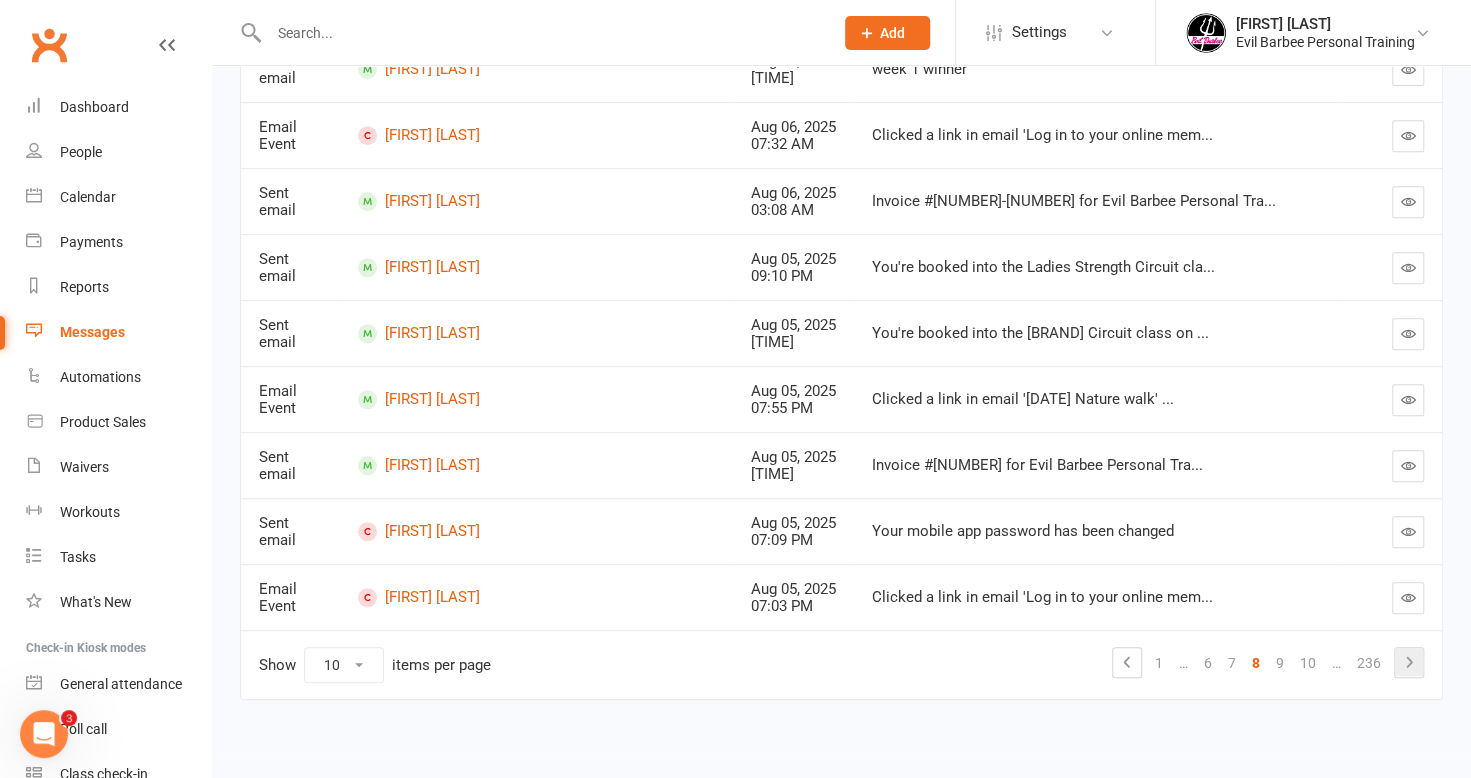 click 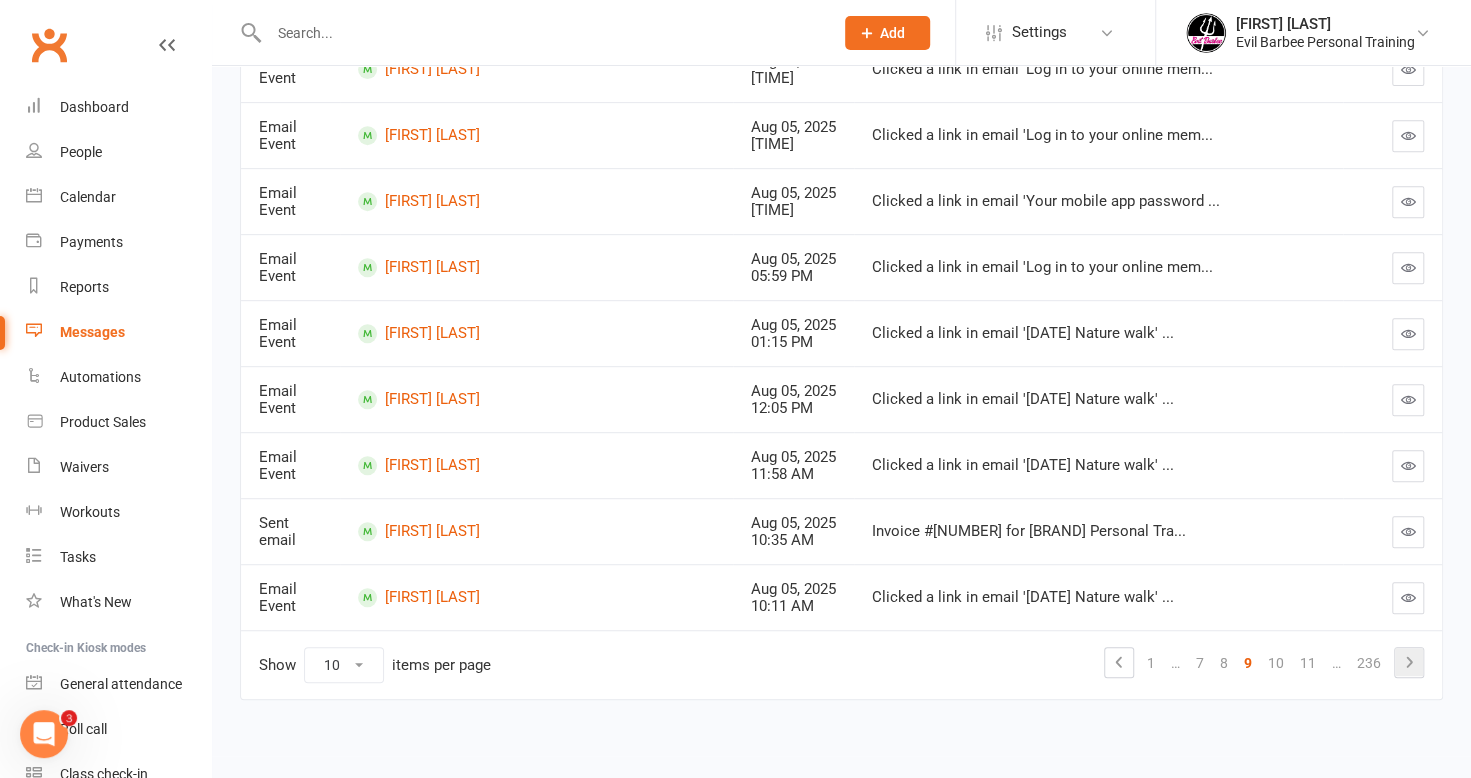 click 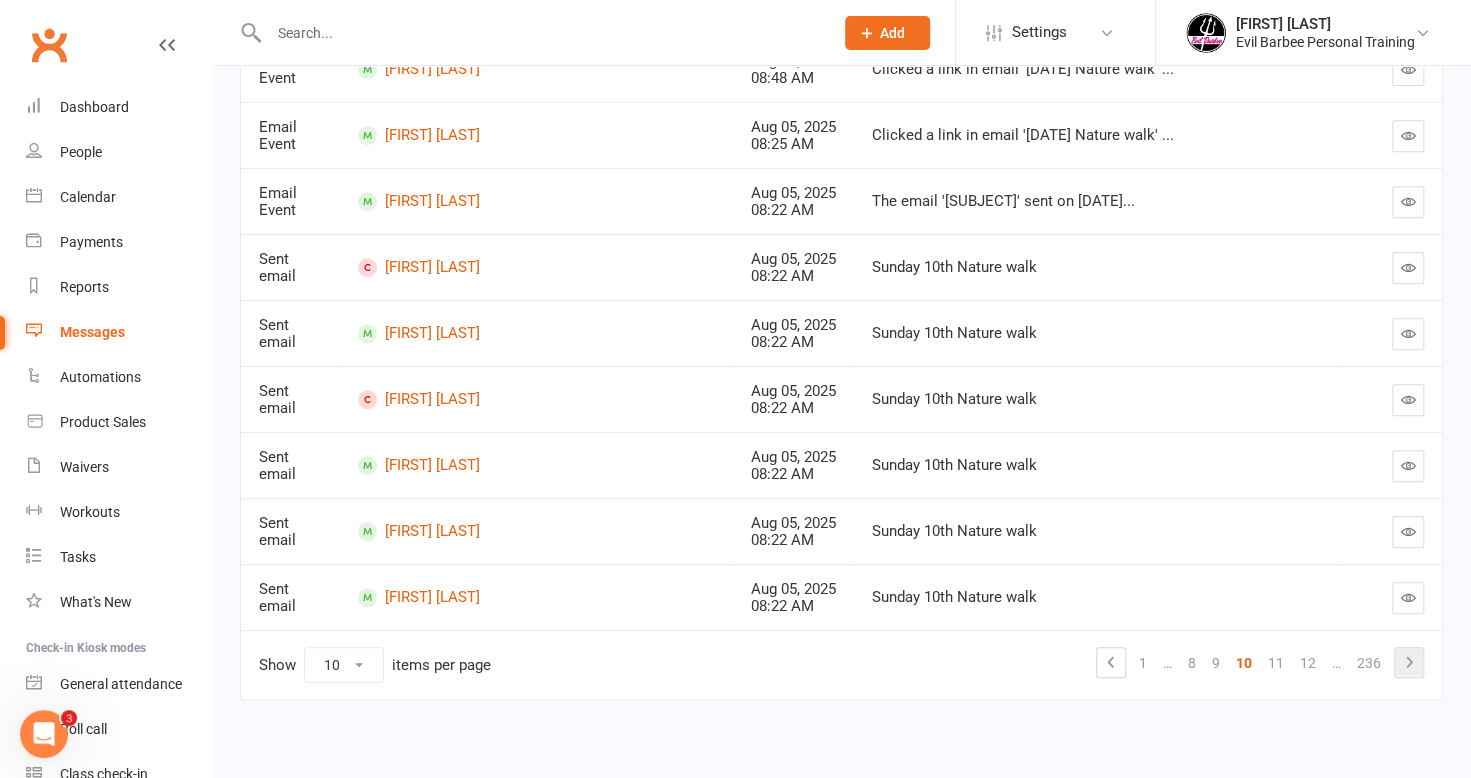 click 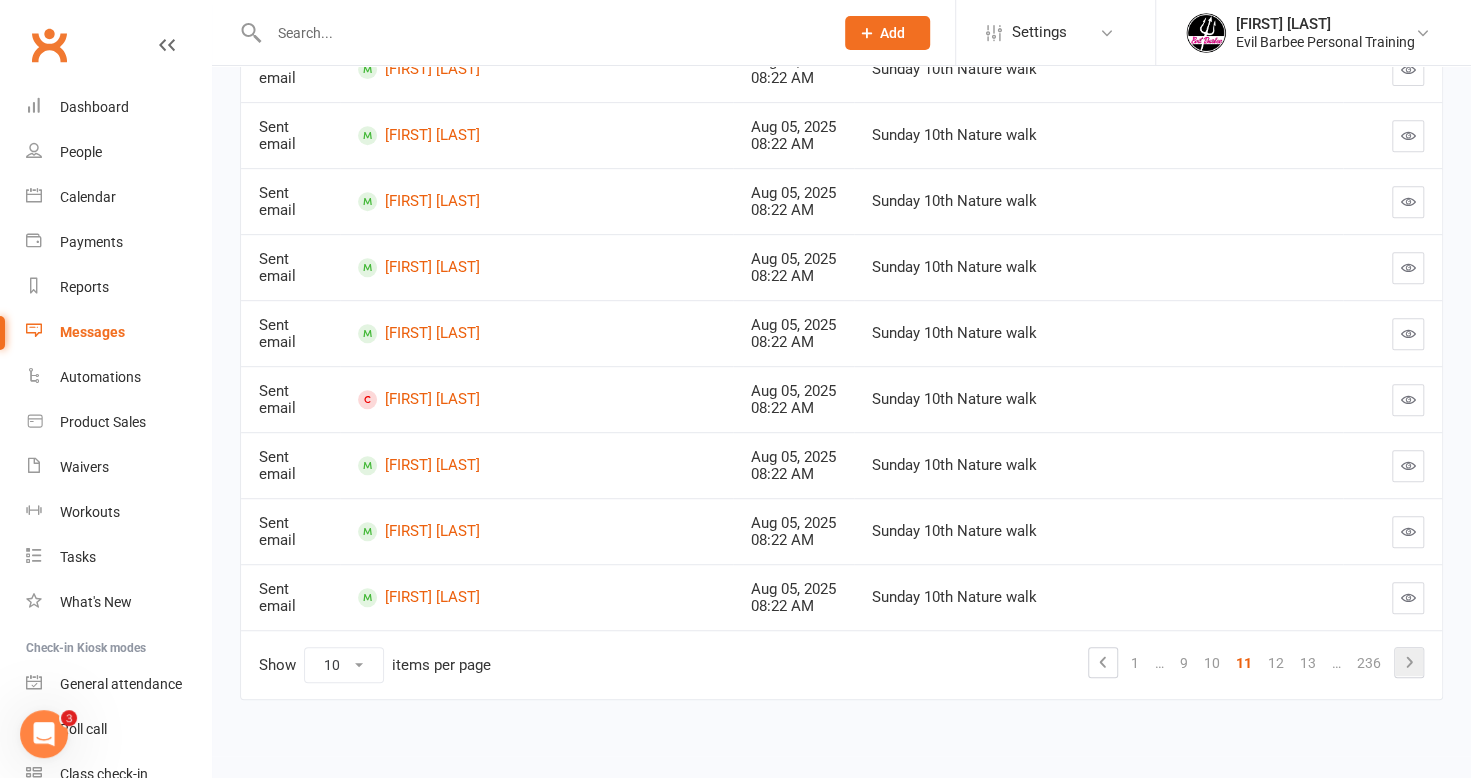 click 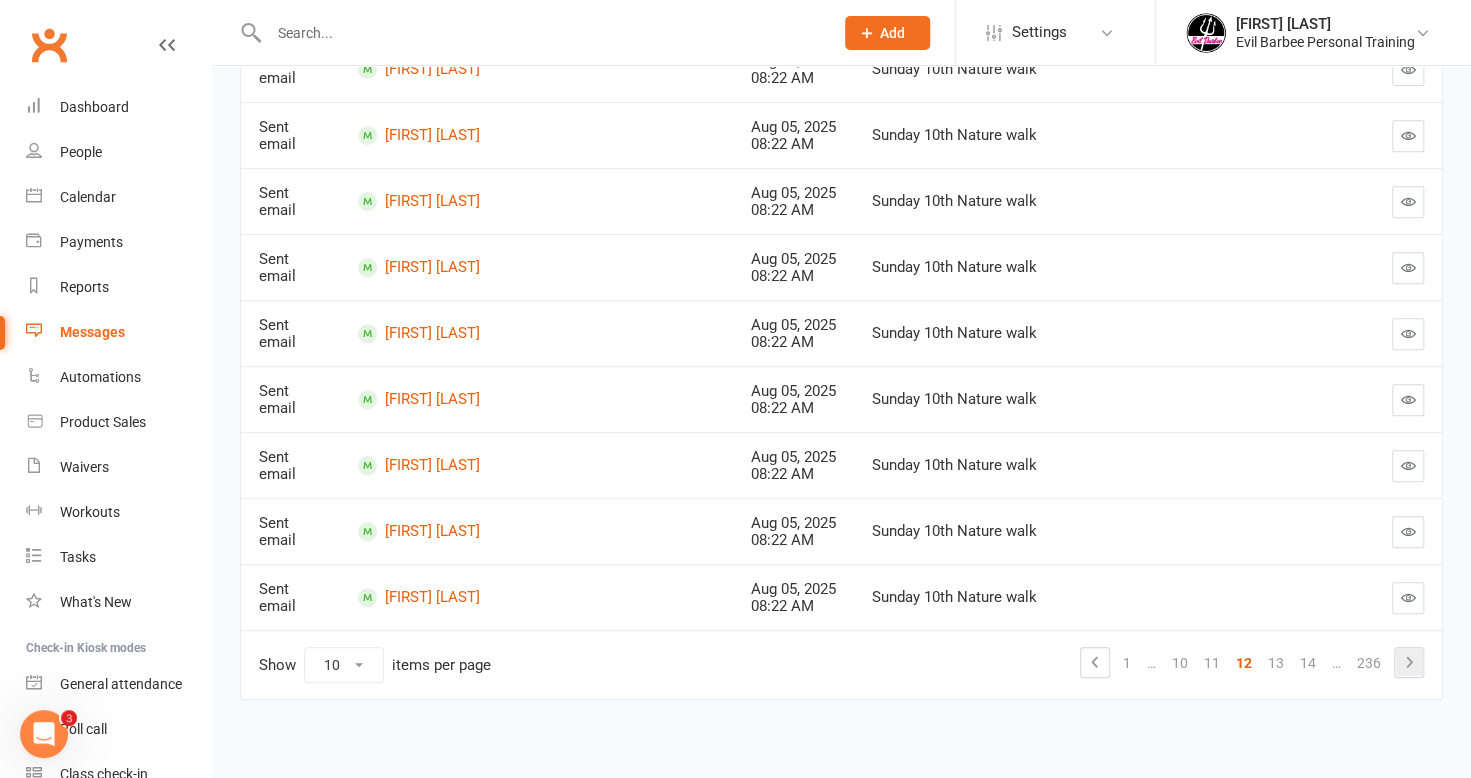 click 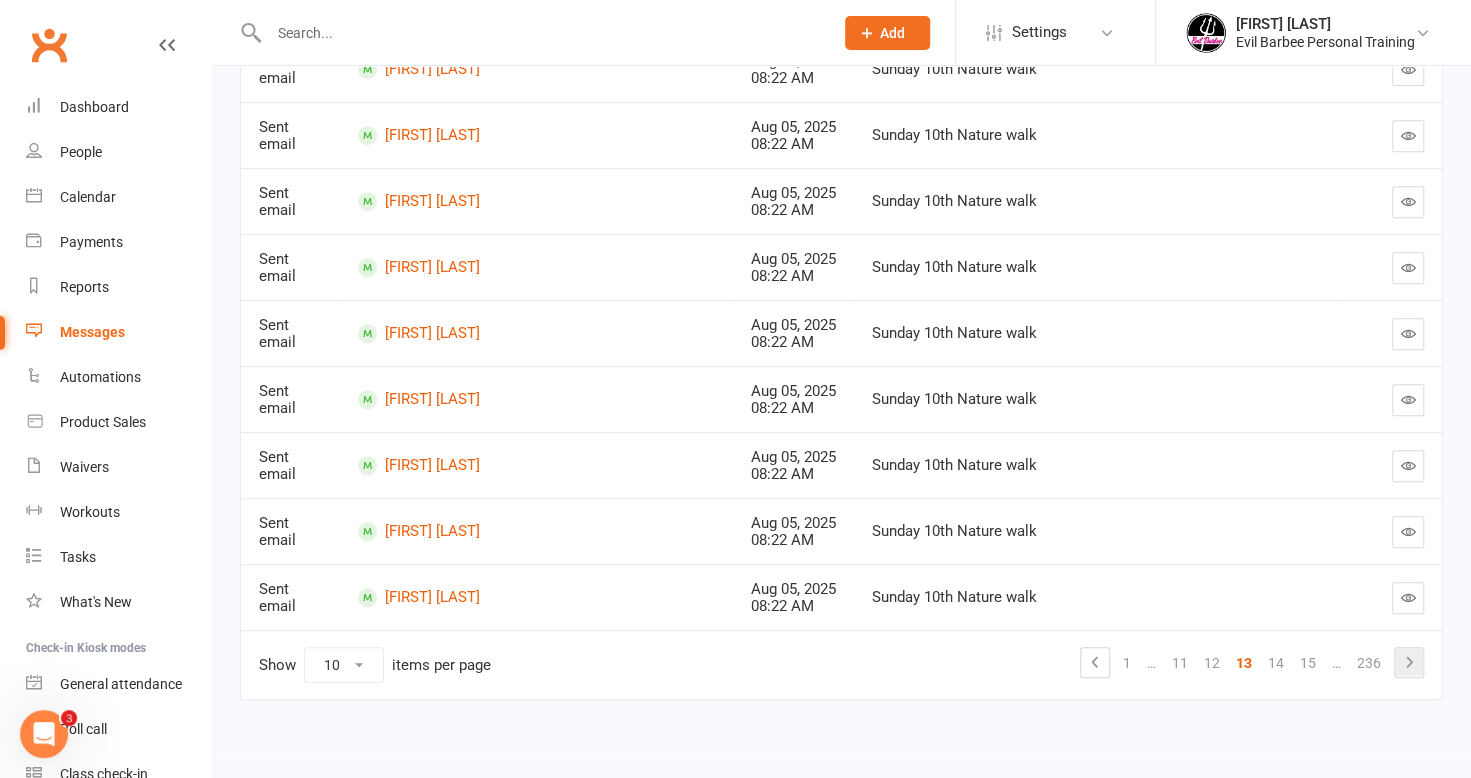 click 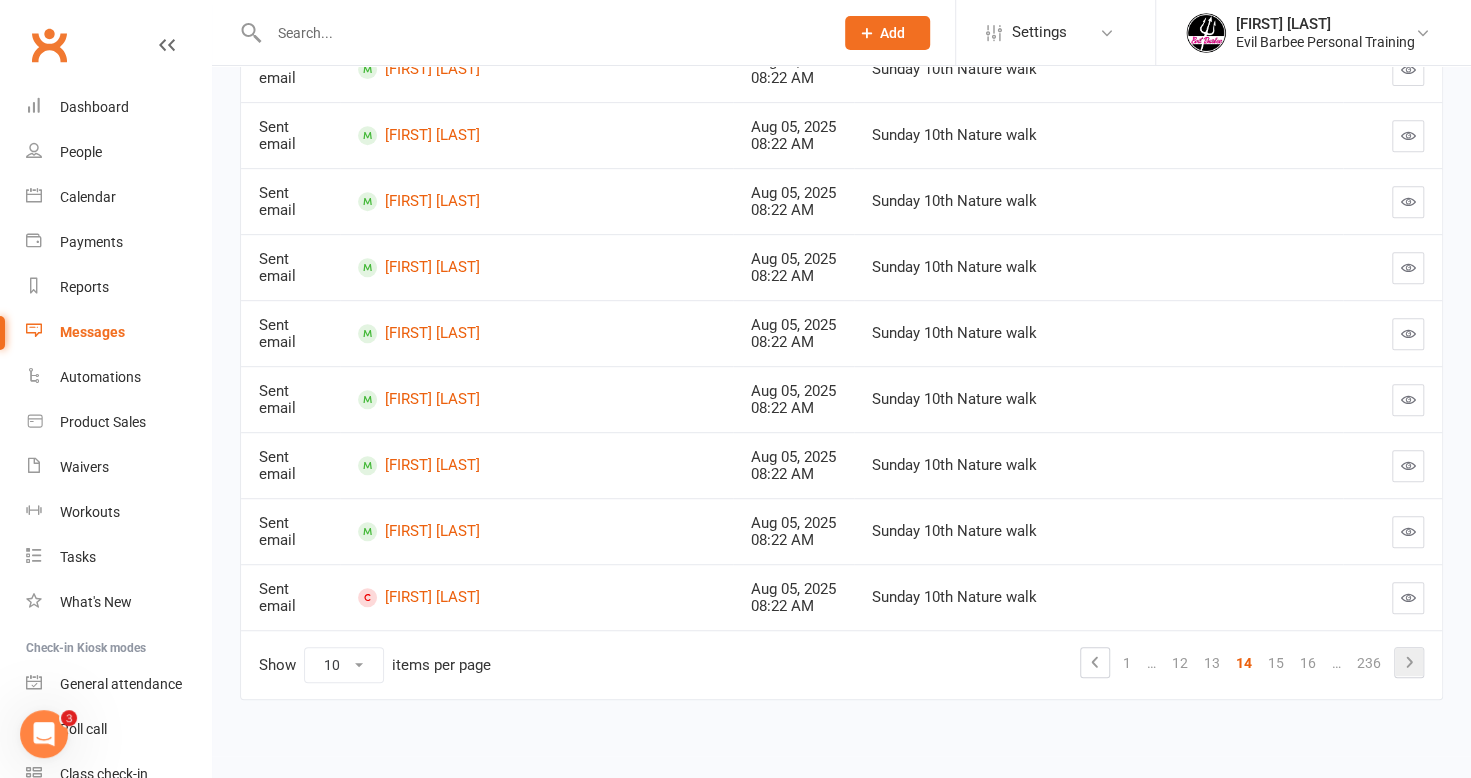 click 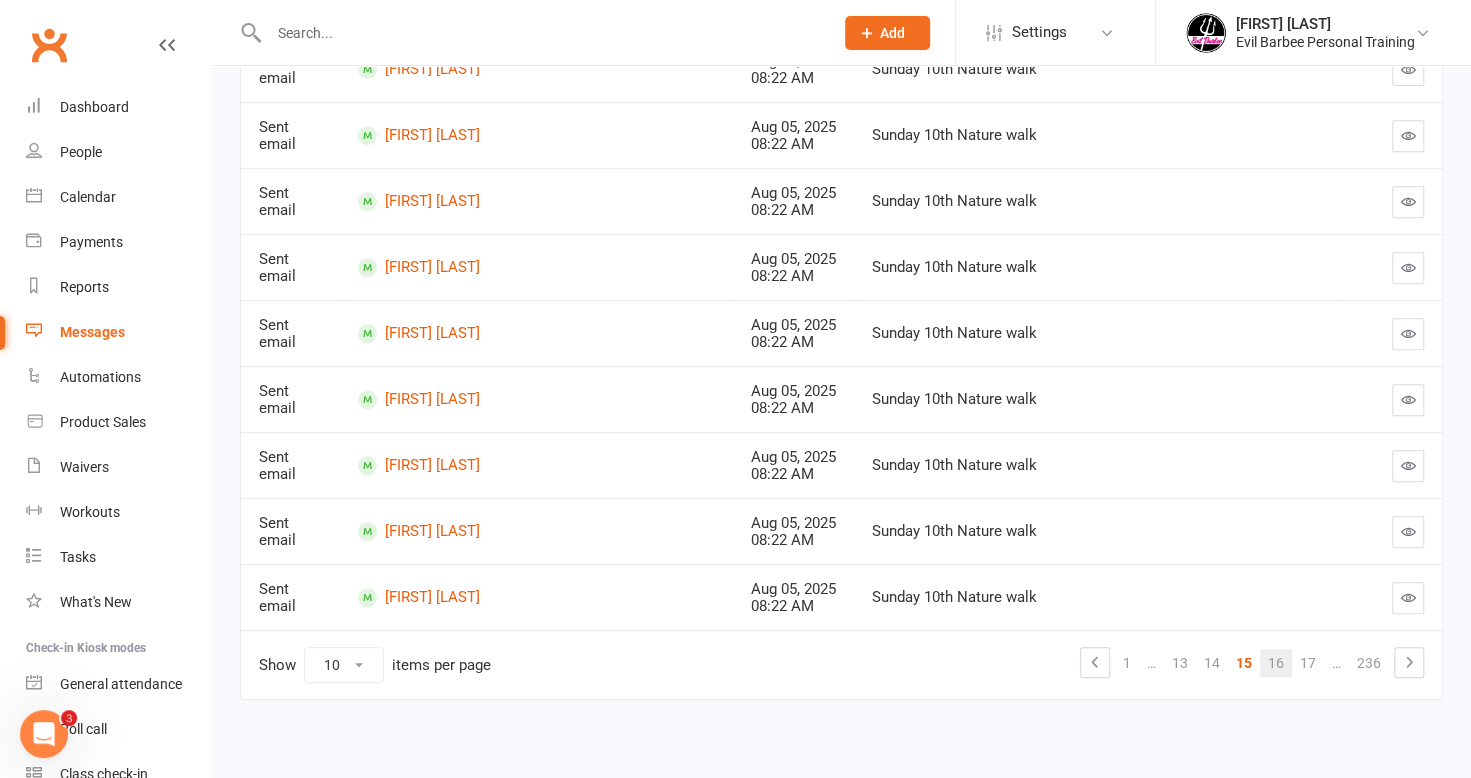 click on "16" at bounding box center (1276, 663) 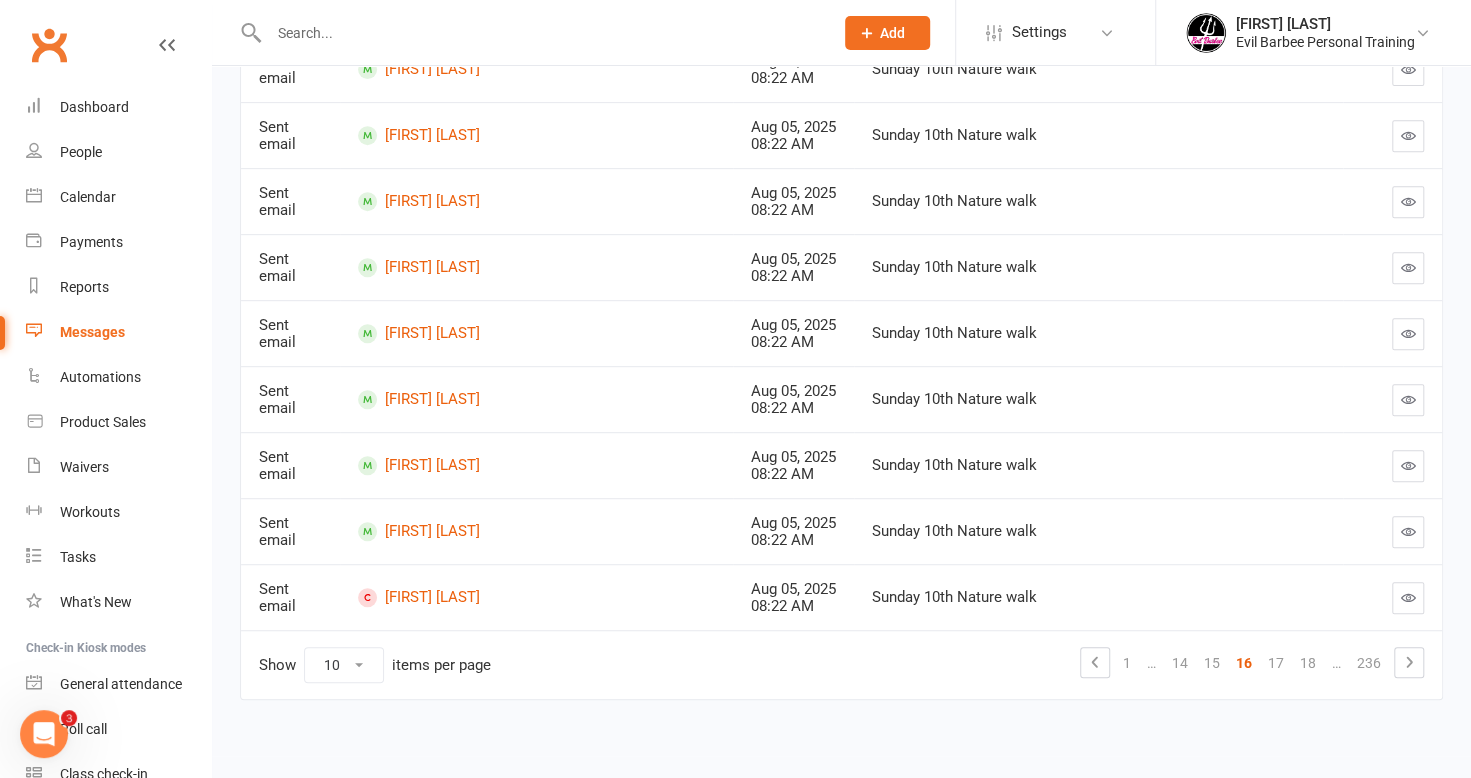 click on "18" at bounding box center (1308, 663) 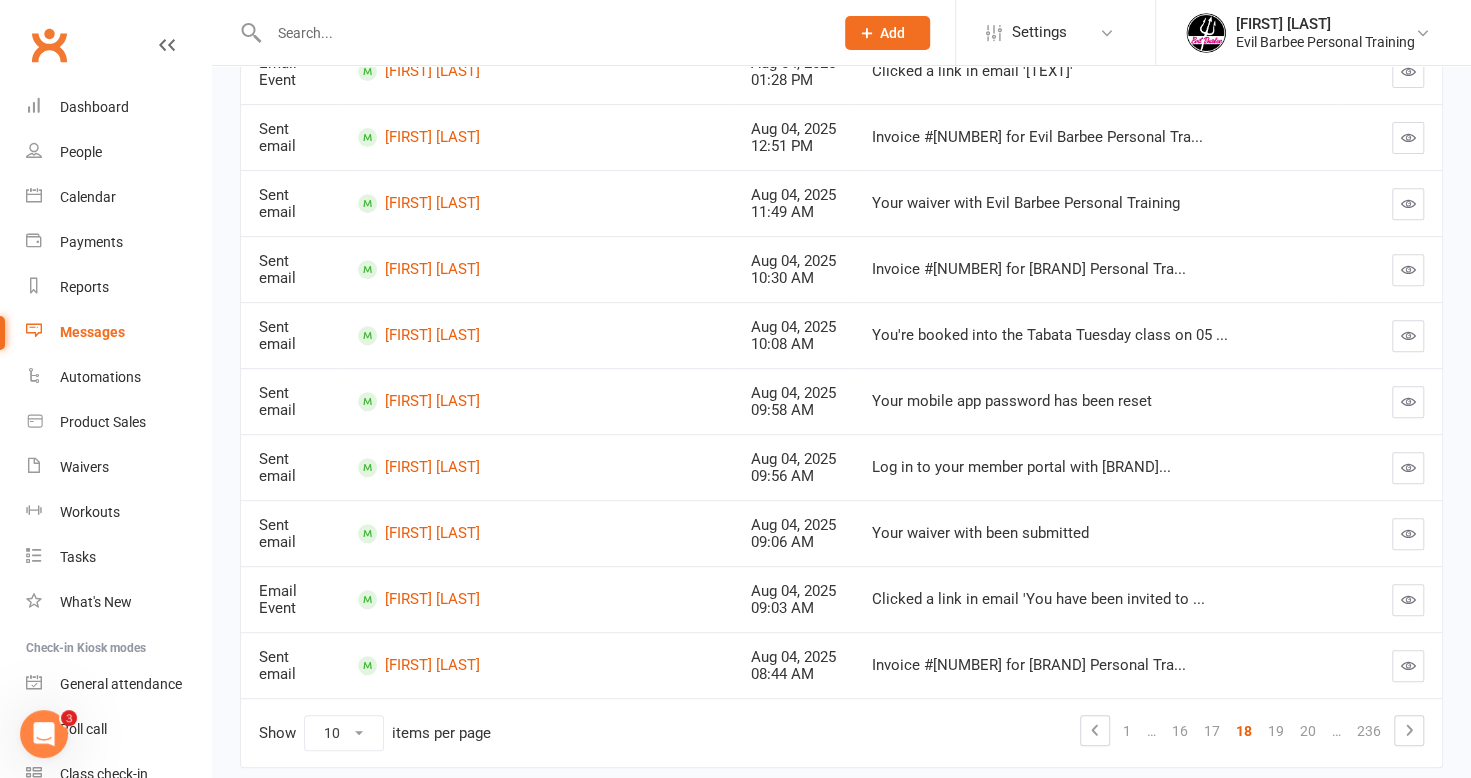 scroll, scrollTop: 450, scrollLeft: 0, axis: vertical 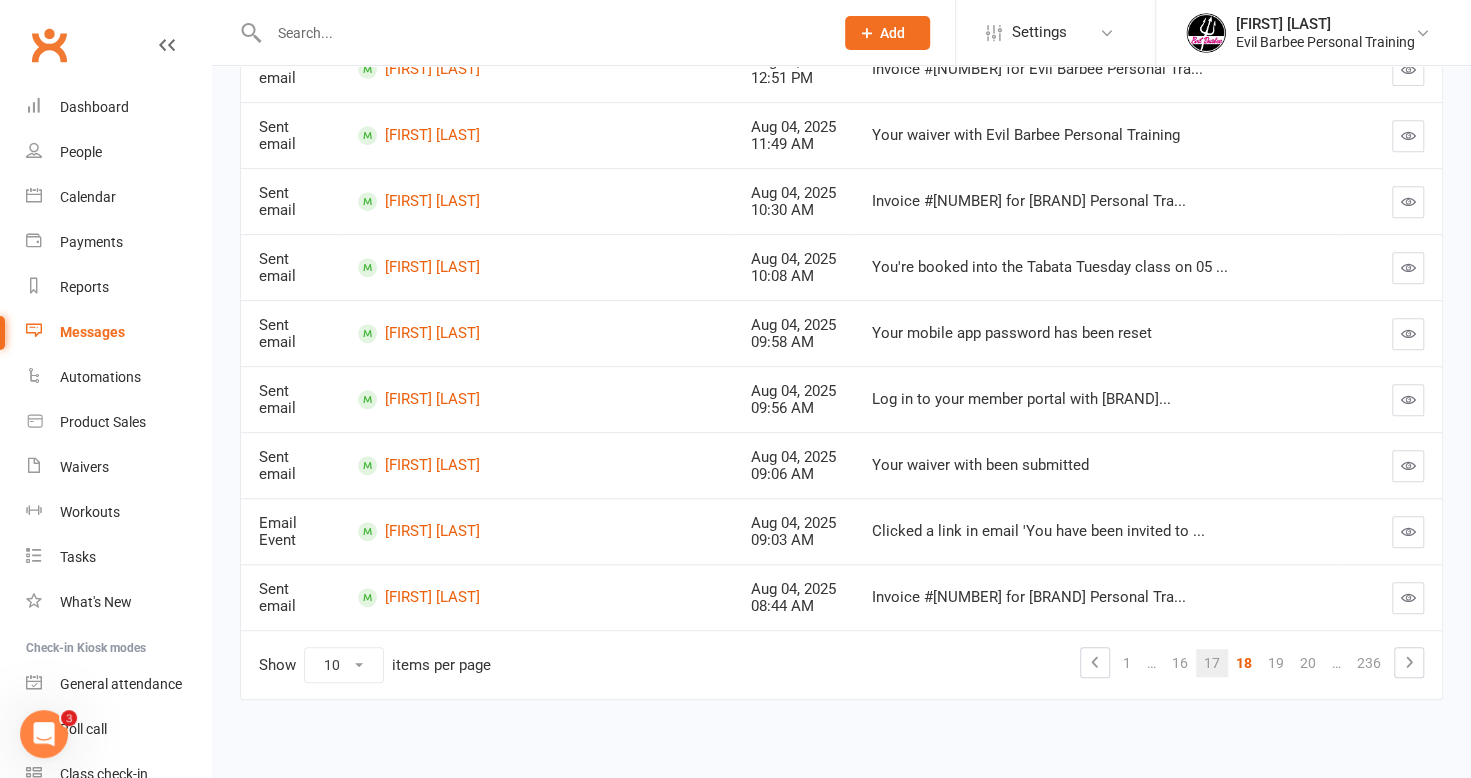 click on "17" at bounding box center (1212, 663) 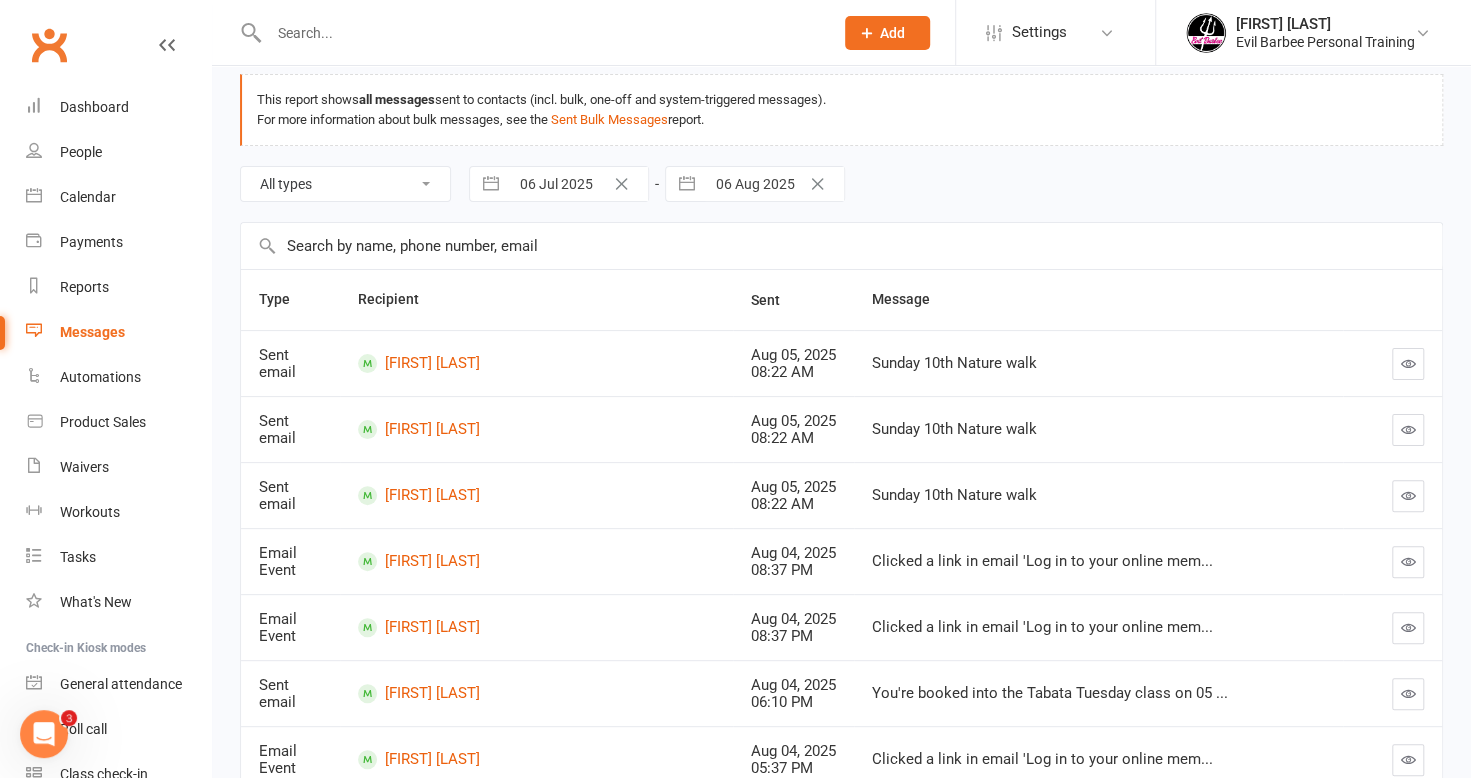 scroll, scrollTop: 0, scrollLeft: 0, axis: both 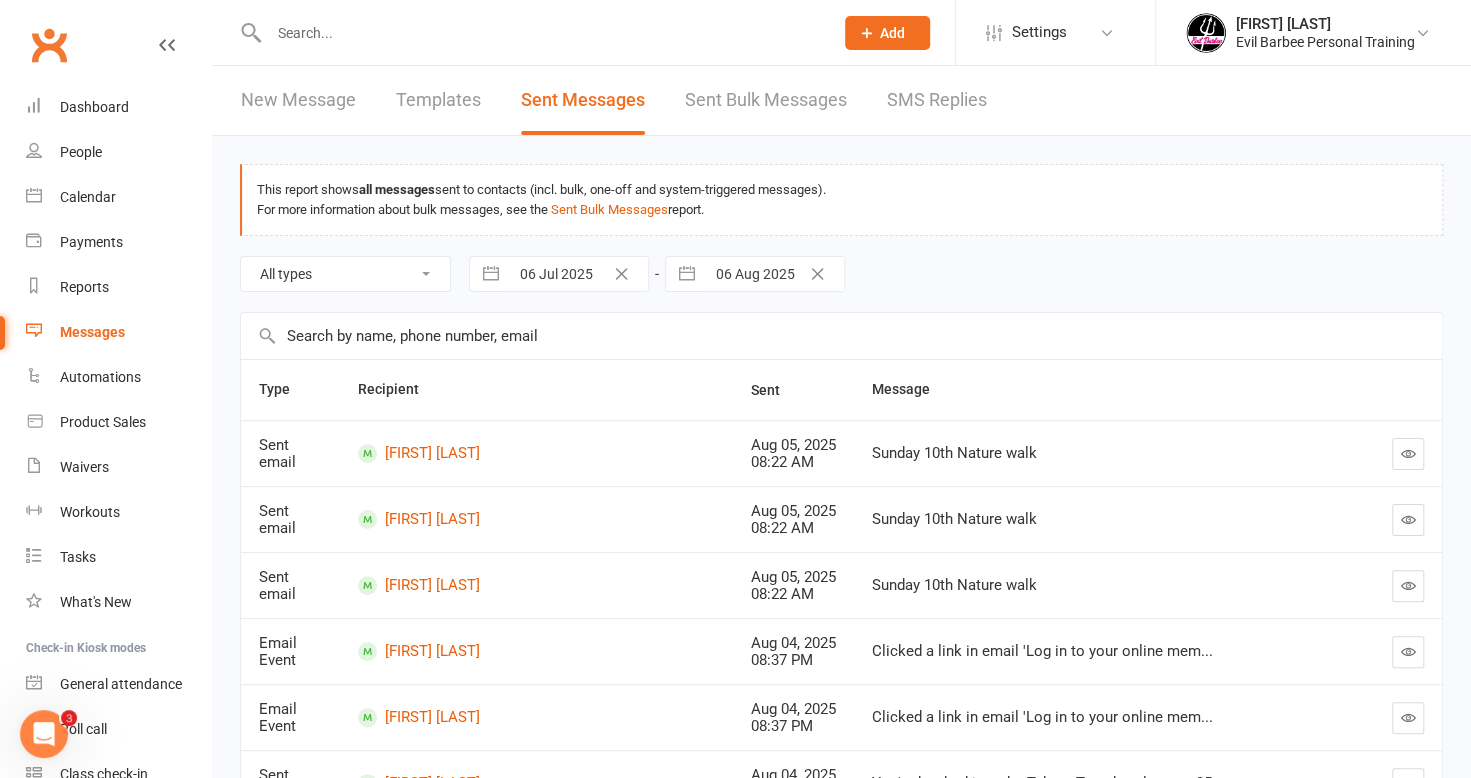 click on "Sent Messages" at bounding box center [583, 100] 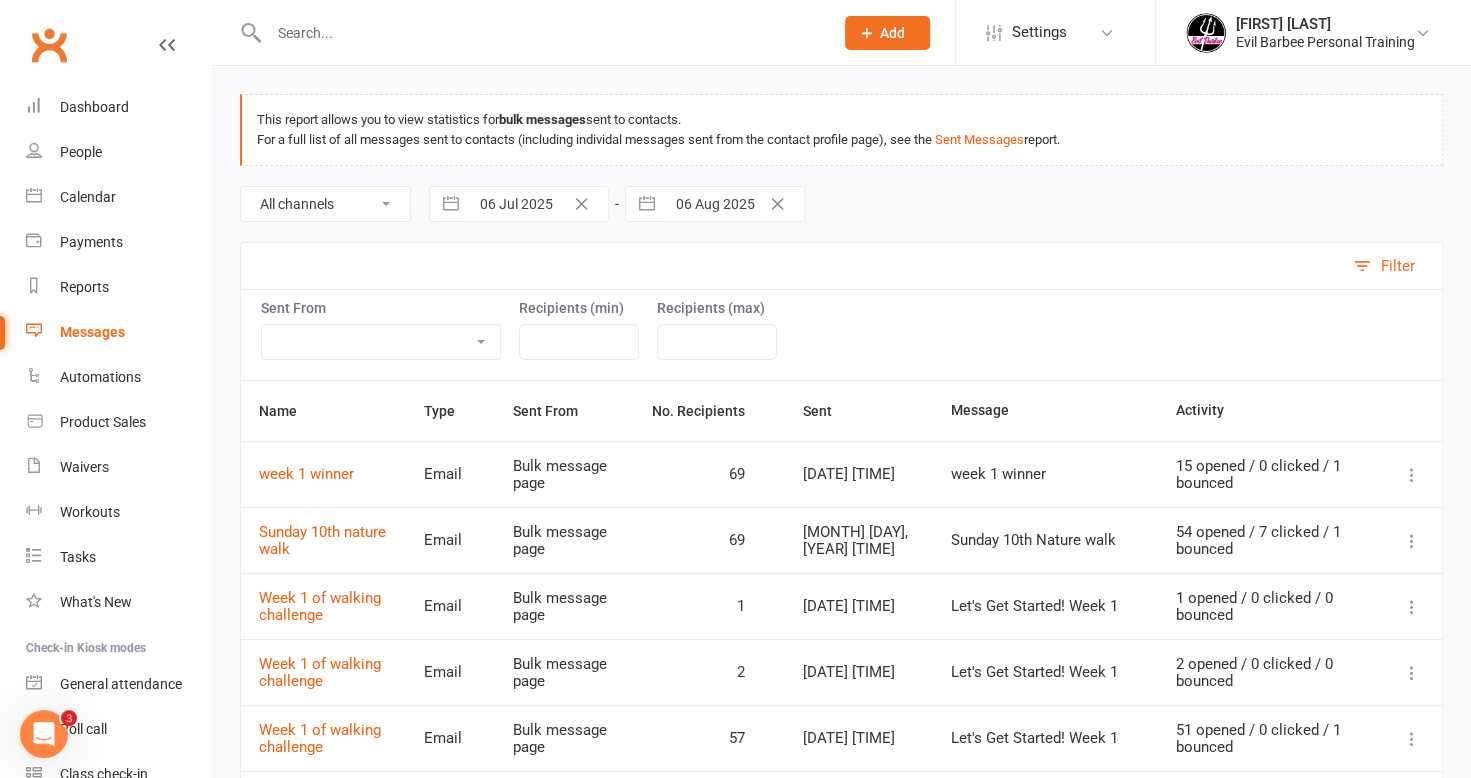 scroll, scrollTop: 200, scrollLeft: 0, axis: vertical 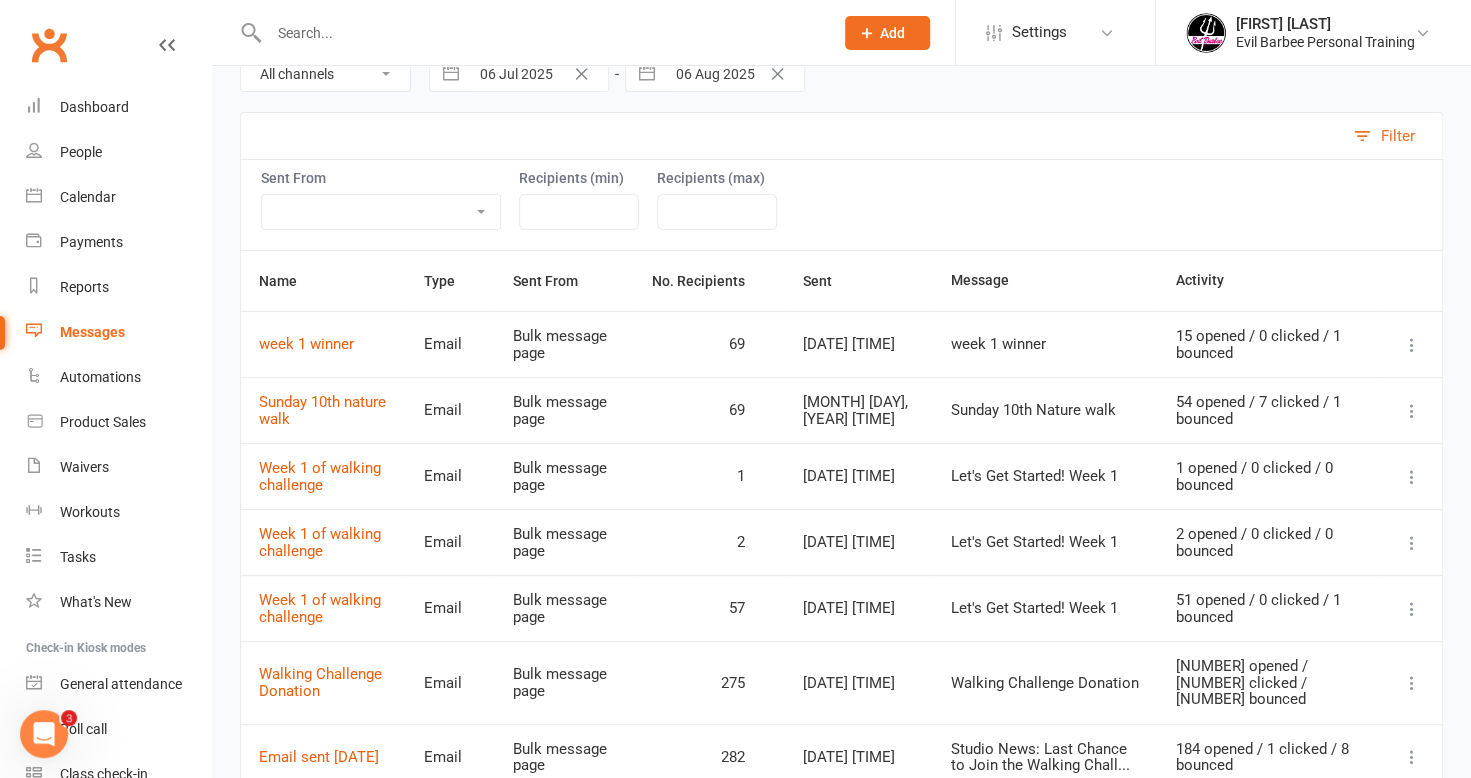 click at bounding box center [1412, 411] 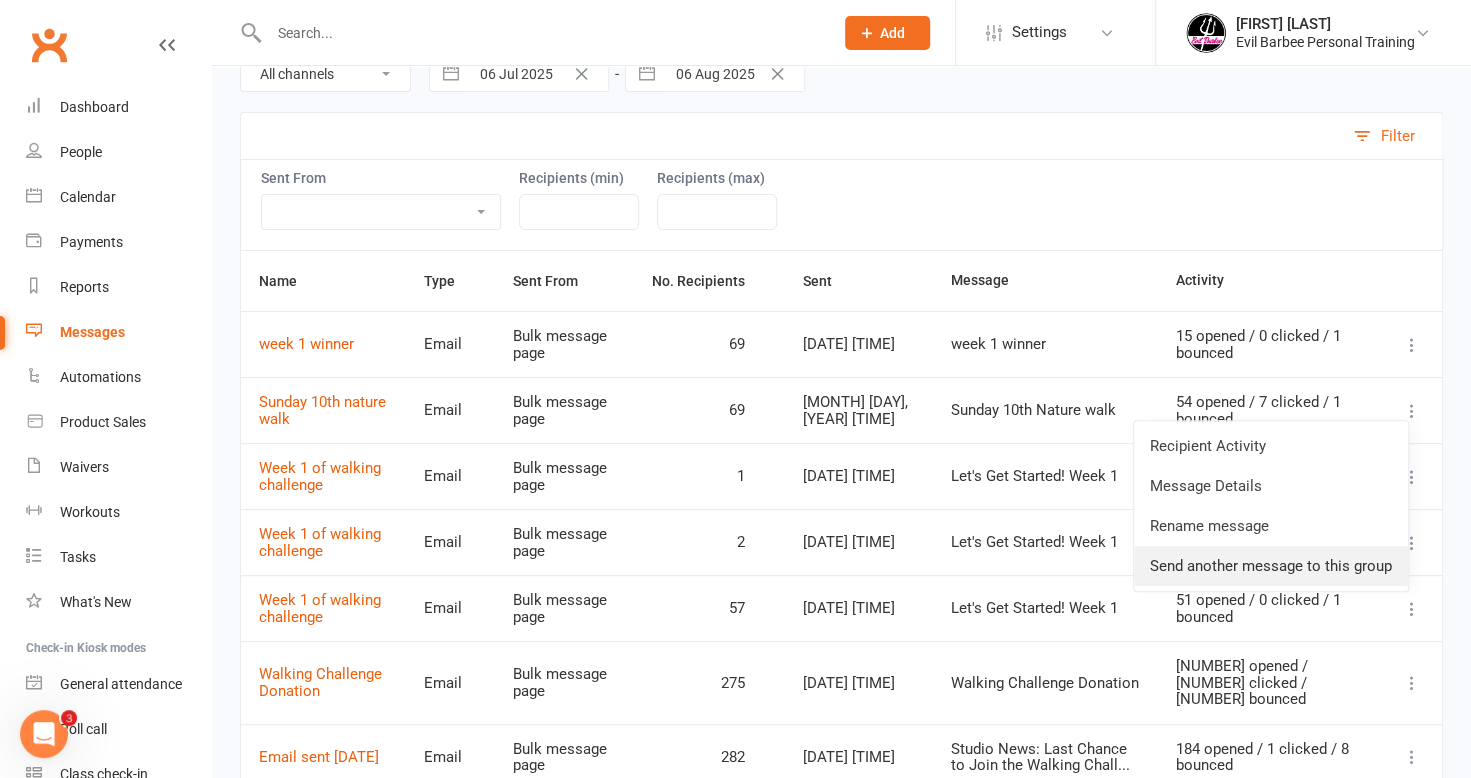 click on "Send another message to this group" at bounding box center (1271, 566) 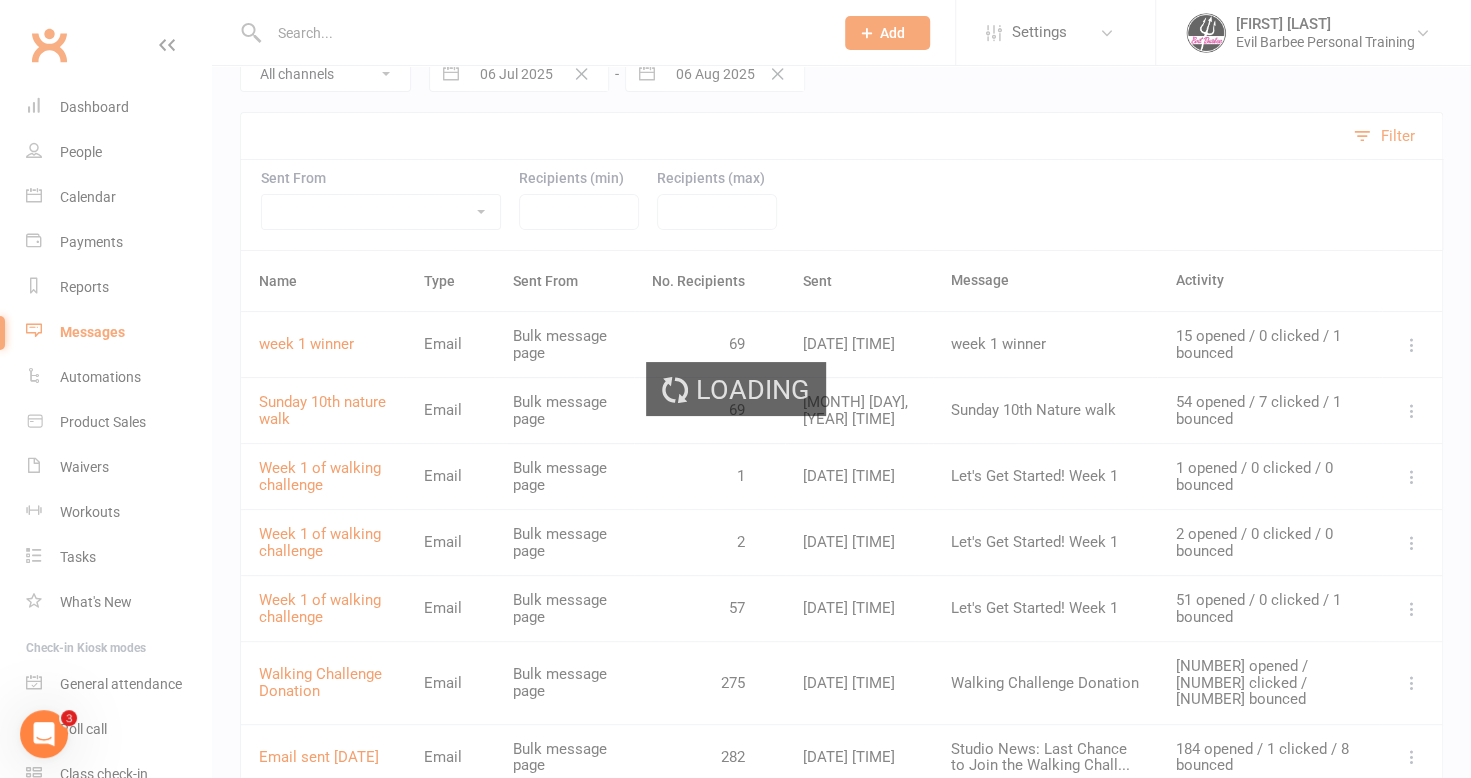 scroll, scrollTop: 0, scrollLeft: 0, axis: both 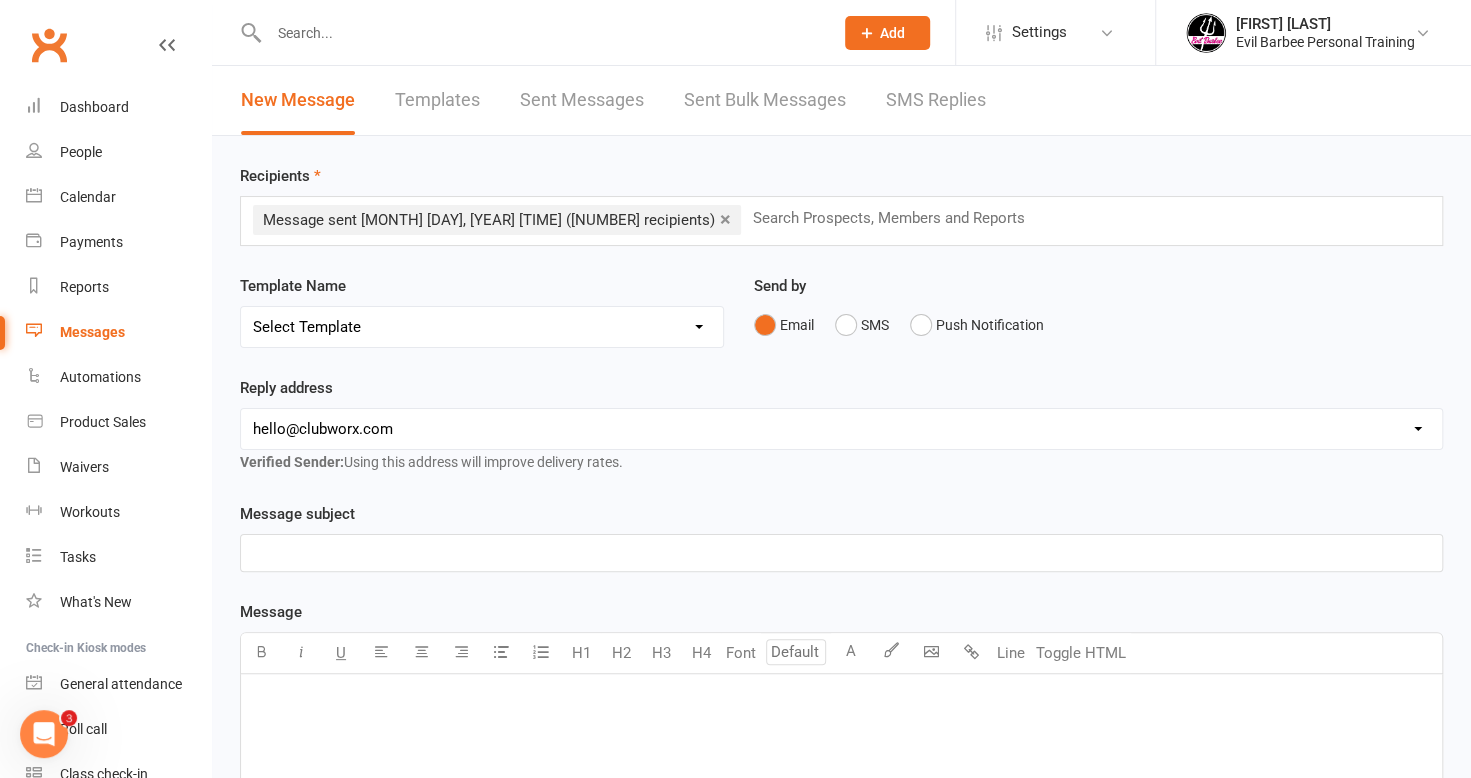 click on "hello@[EXAMPLE.COM] info@[EXAMPLE.COM].au [EMAIL] trainer@[EXAMPLE.COM] domenicab@[EXAMPLE.COM]" at bounding box center [841, 429] 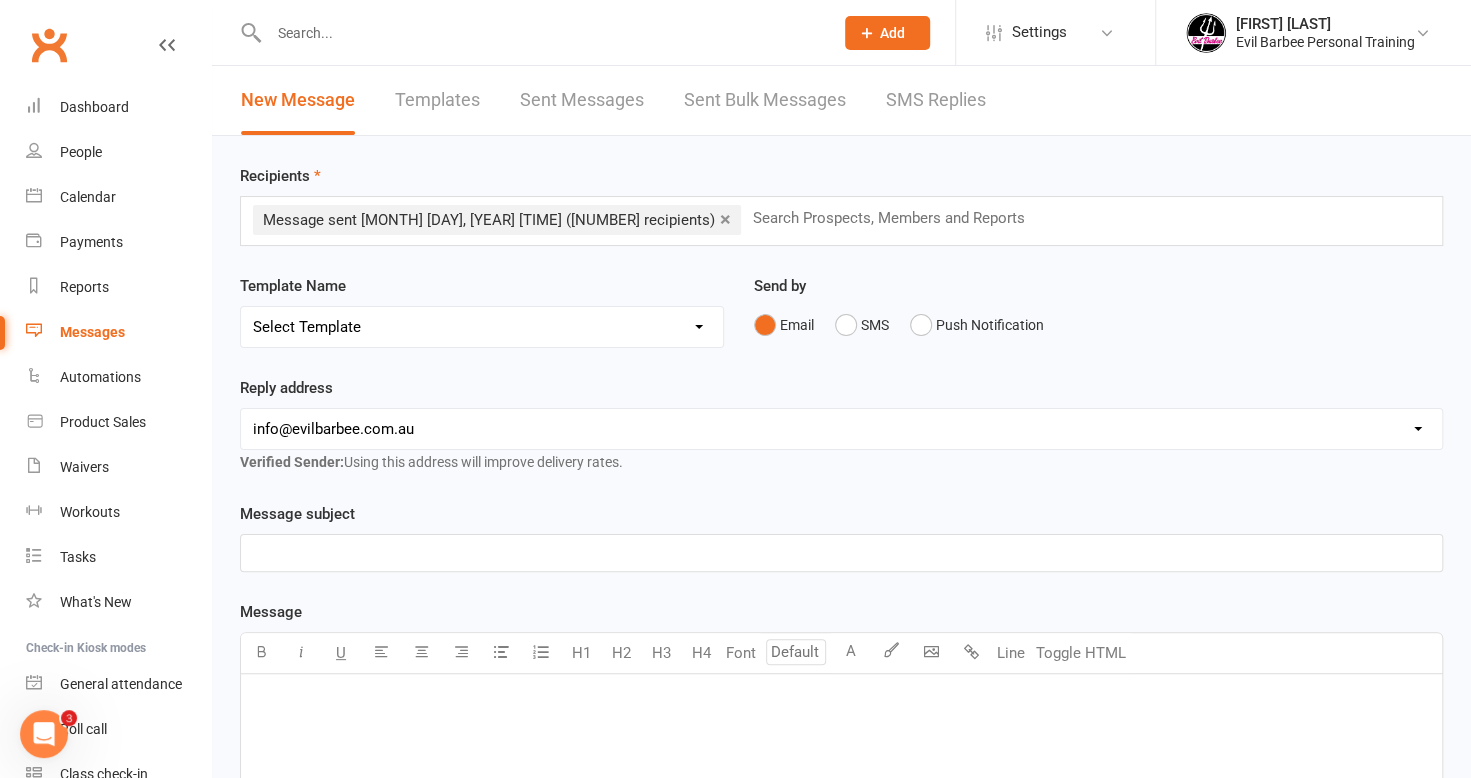 click on "hello@[EXAMPLE.COM] info@[EXAMPLE.COM].au [EMAIL] trainer@[EXAMPLE.COM] domenicab@[EXAMPLE.COM]" at bounding box center (841, 429) 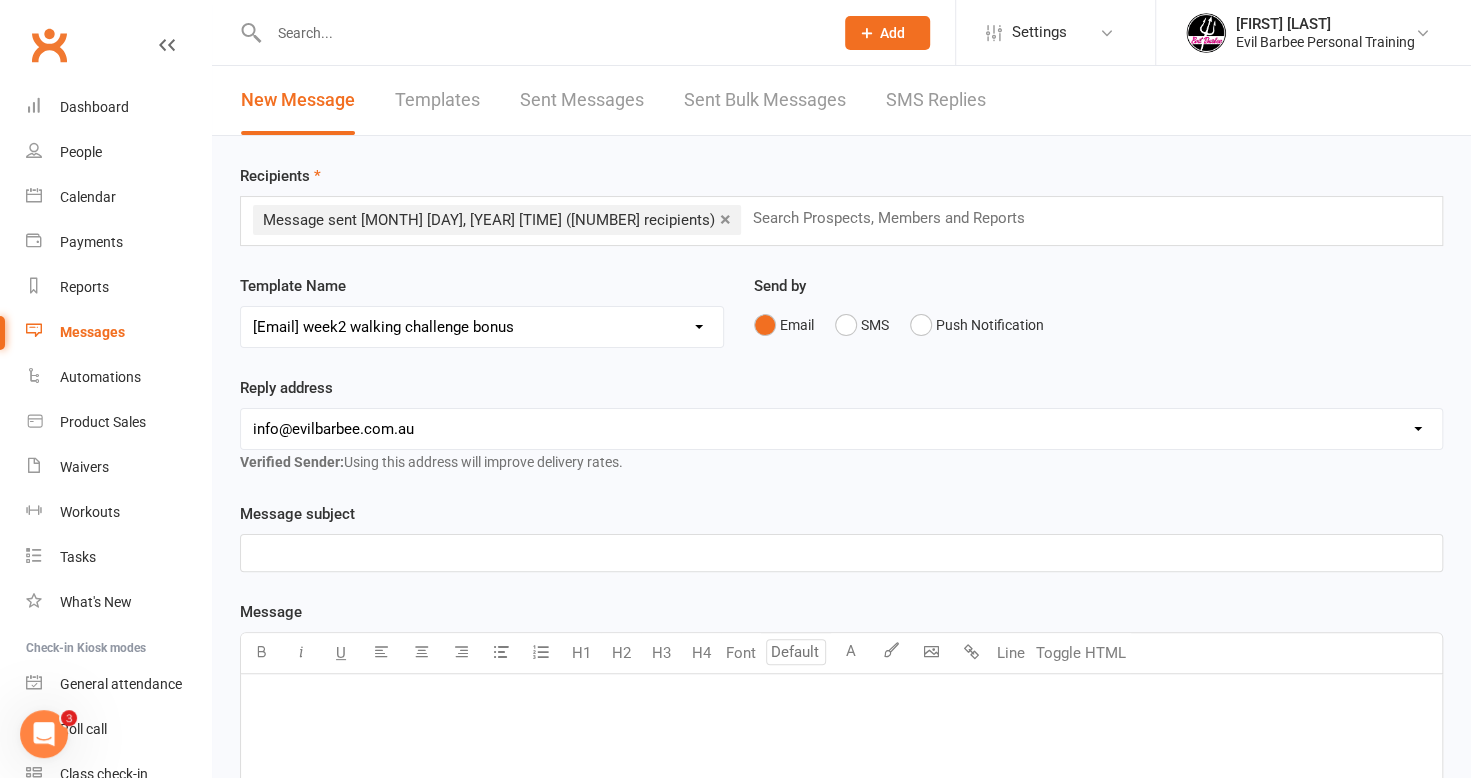 click on "Select Template [EMAIL] App and Bookins [EMAIL] App Cheat [EMAIL] Class cancellation [EMAIL] Gala [YEAR] [EMAIL] Walking Challenge Donation [EMAIL] Week [NUMBER] of walking challenge [EMAIL] week2 walking challenge bonus [EMAIL] [YEAR] bookings [EMAIL] Back to school [EMAIL] Booking for [YEAR] [EMAIL] Christmas message [NUMBER] [EMAIL] First session [EMAIL] Haven't seen you in a while [EMAIL] Missed Class [EMAIL] Price increase [EMAIL] Sunday [DAY]th nature walk [EMAIL] Timetable Refresh – Your Requests, Our Trial! [EMAIL] walking challenge [EMAIL] walking challenge confirmation [EMAIL] week [NUMBER] winner" at bounding box center [482, 327] 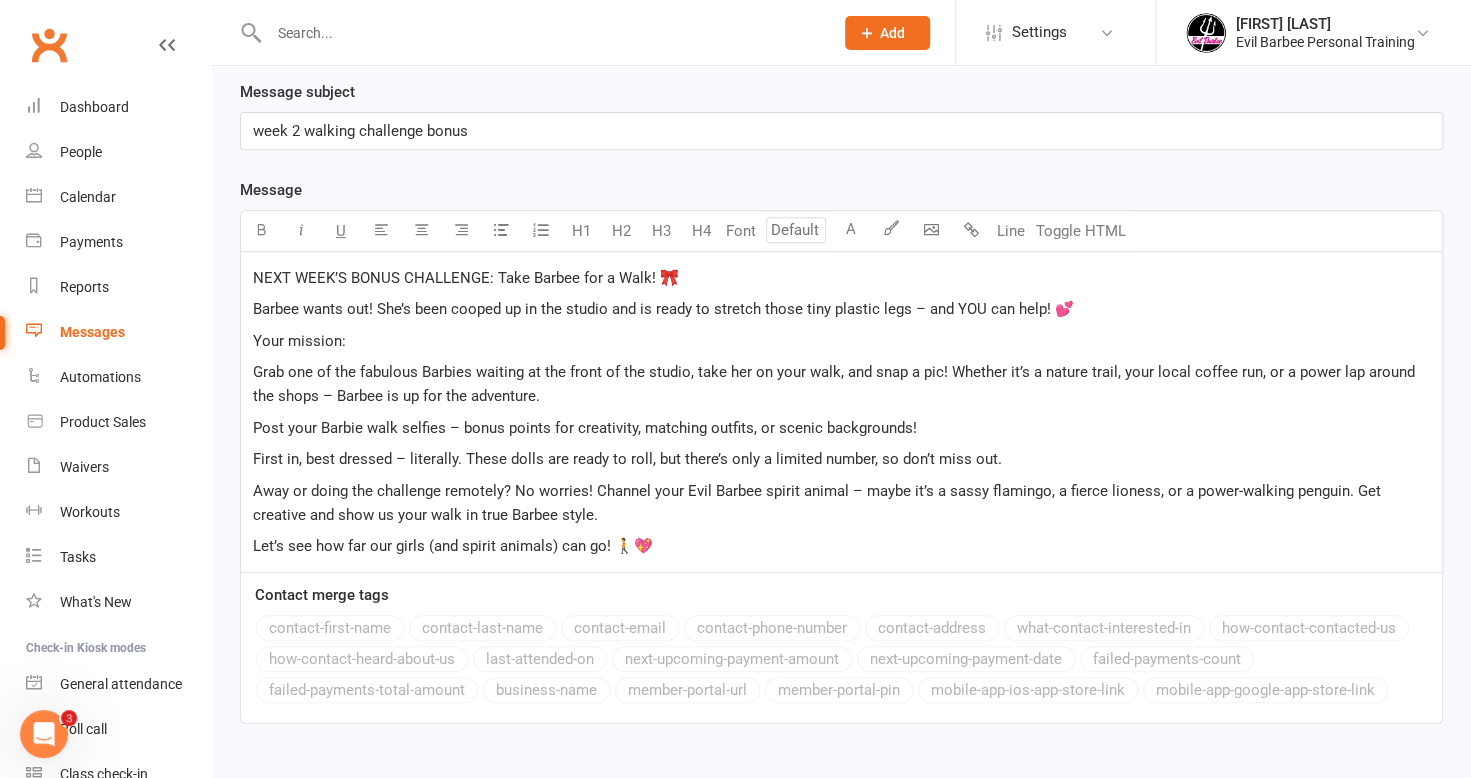 scroll, scrollTop: 539, scrollLeft: 0, axis: vertical 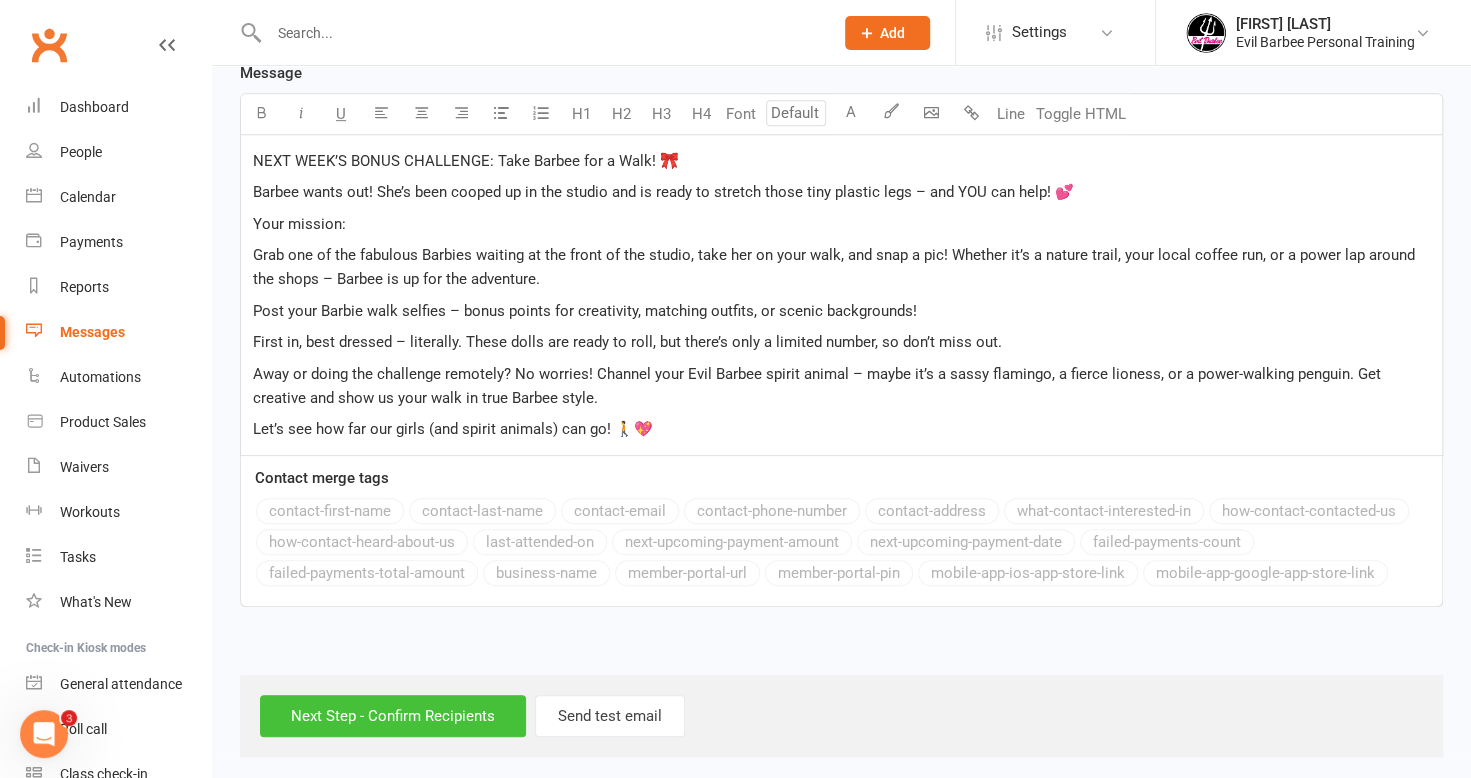 click on "Next Step - Confirm Recipients" at bounding box center (393, 716) 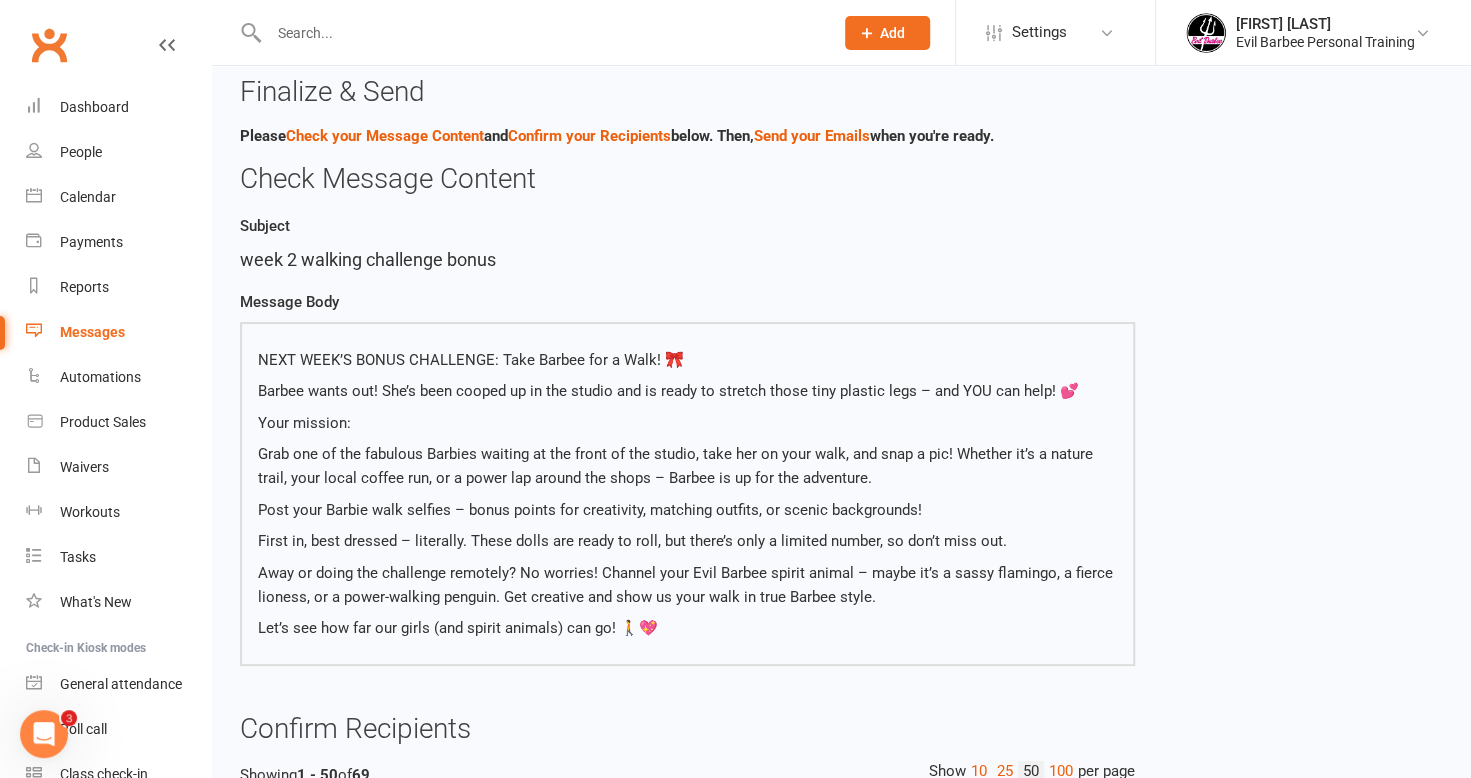 scroll, scrollTop: 0, scrollLeft: 0, axis: both 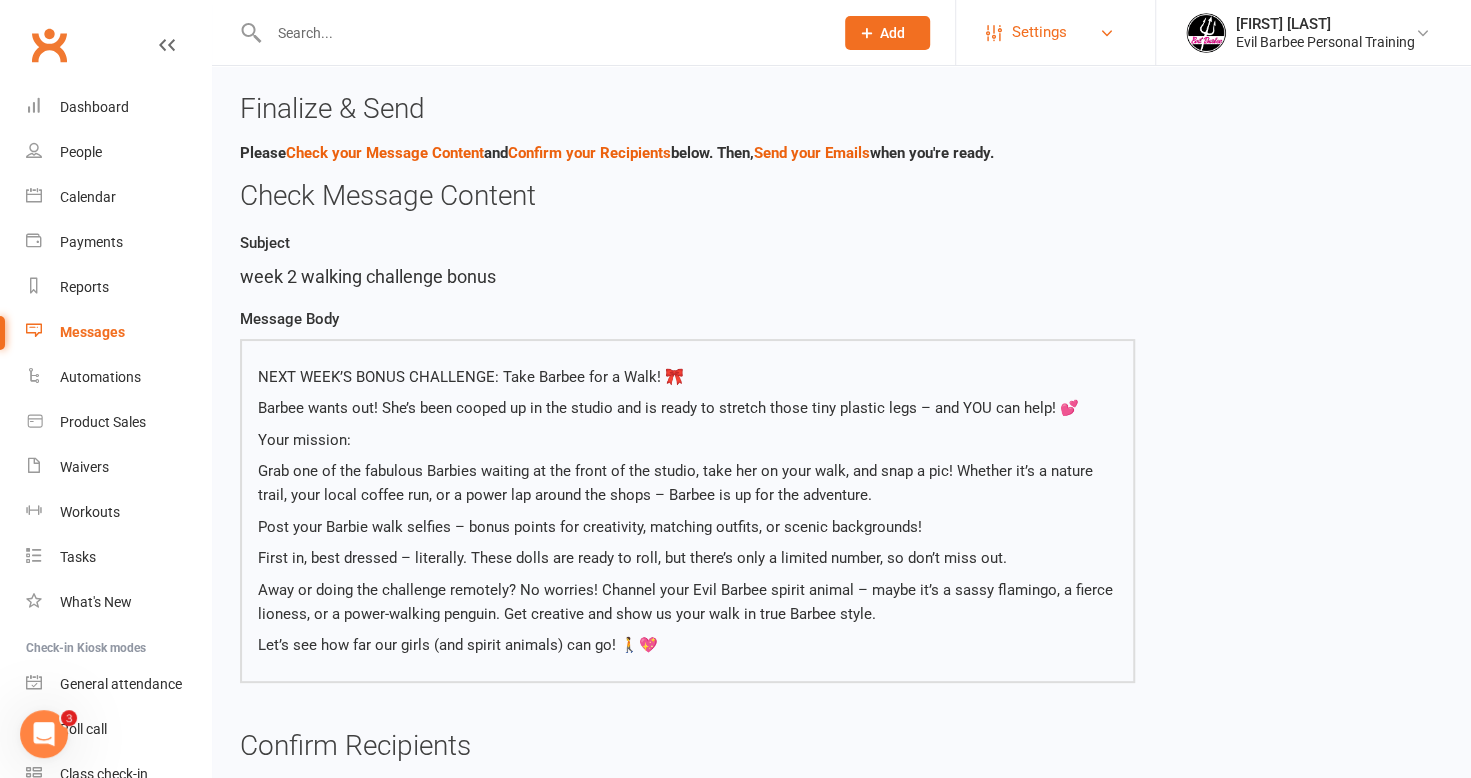 click on "Settings" at bounding box center (1039, 32) 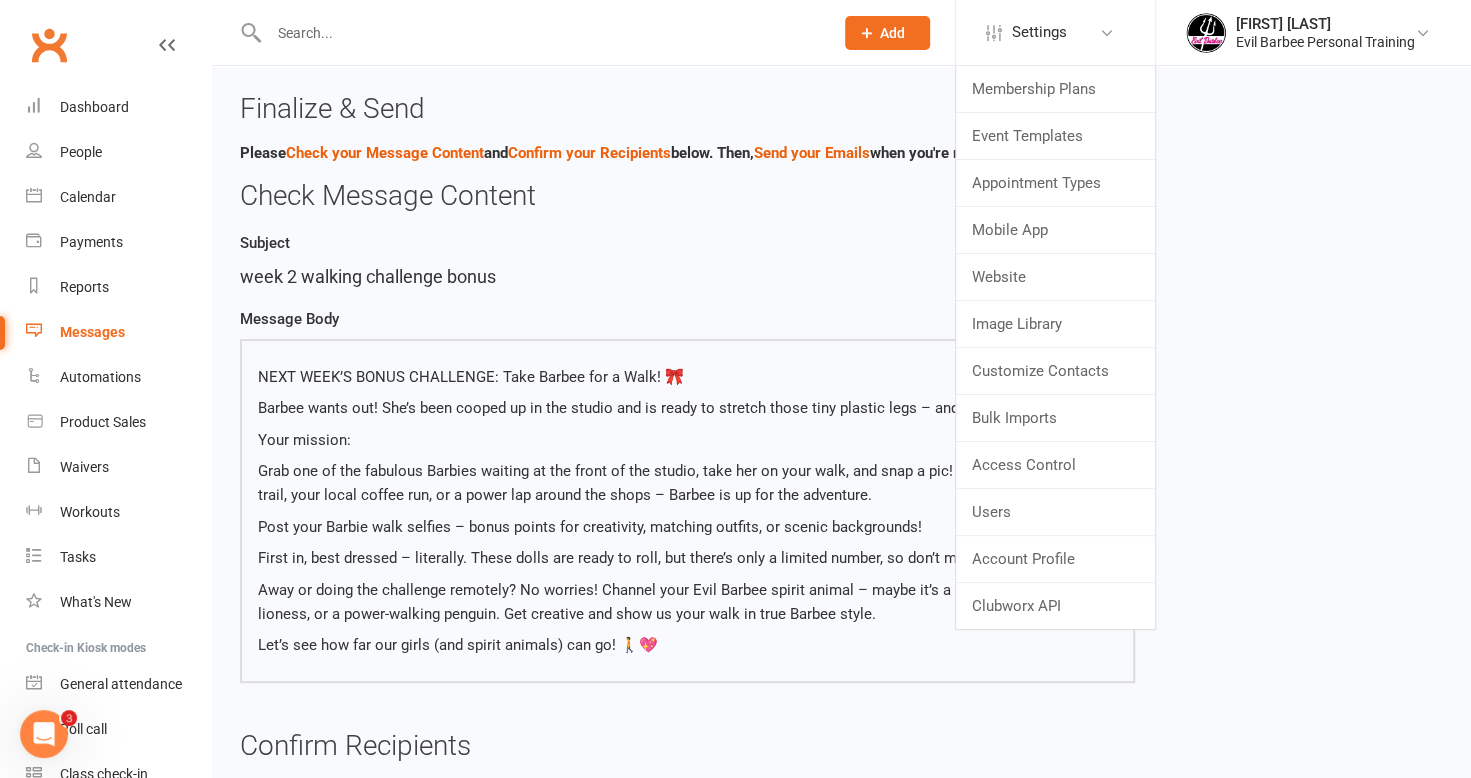 click at bounding box center [44, 734] 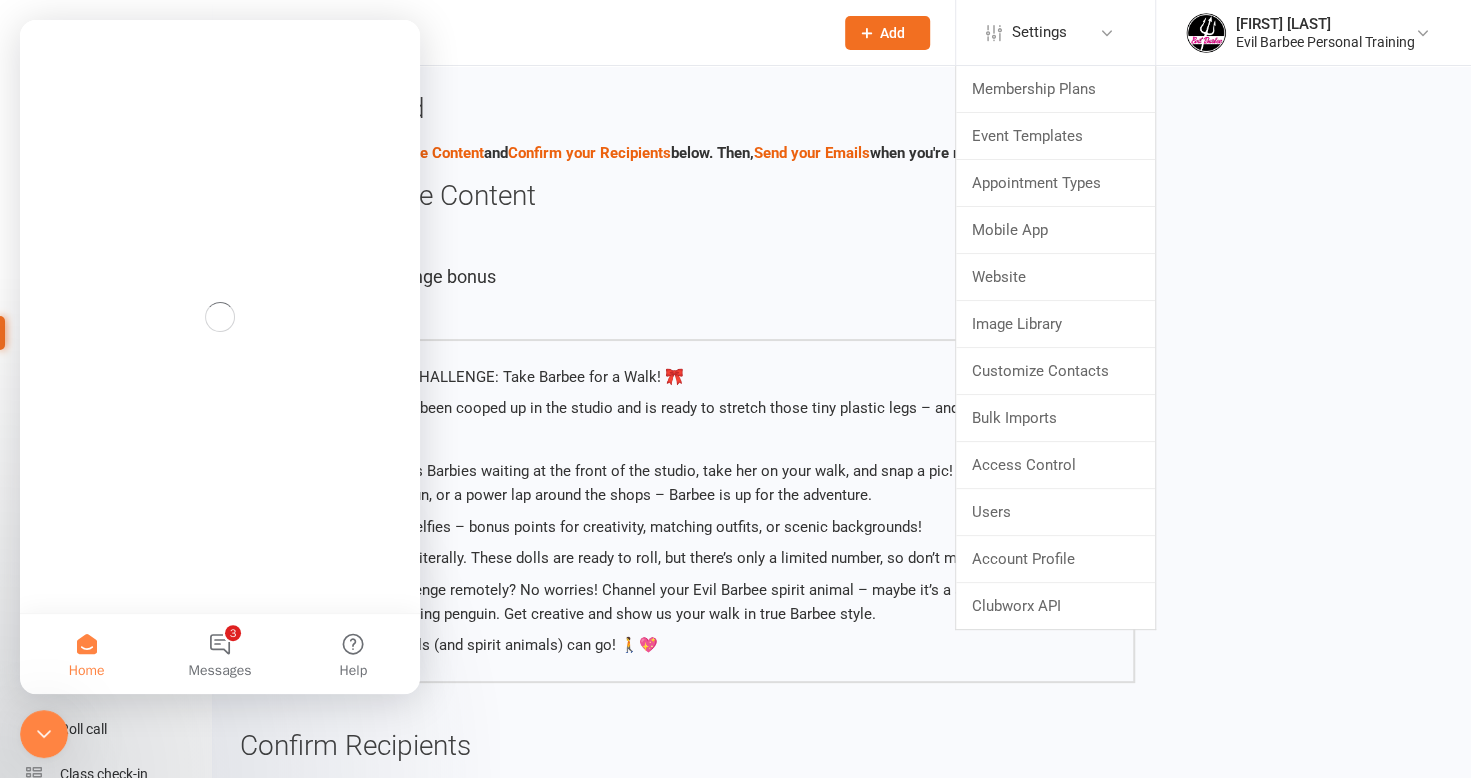 scroll, scrollTop: 0, scrollLeft: 0, axis: both 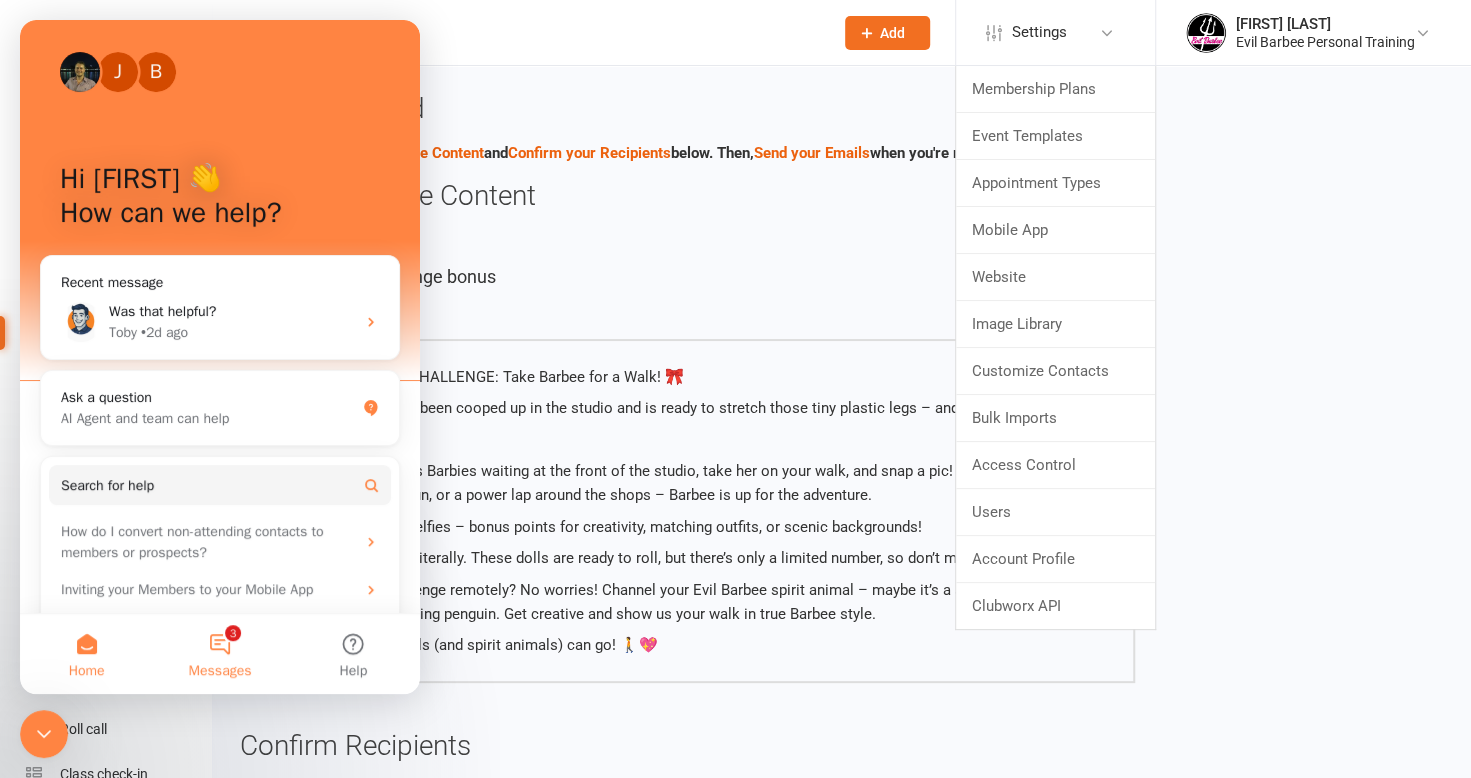 click on "3 Messages" at bounding box center [219, 654] 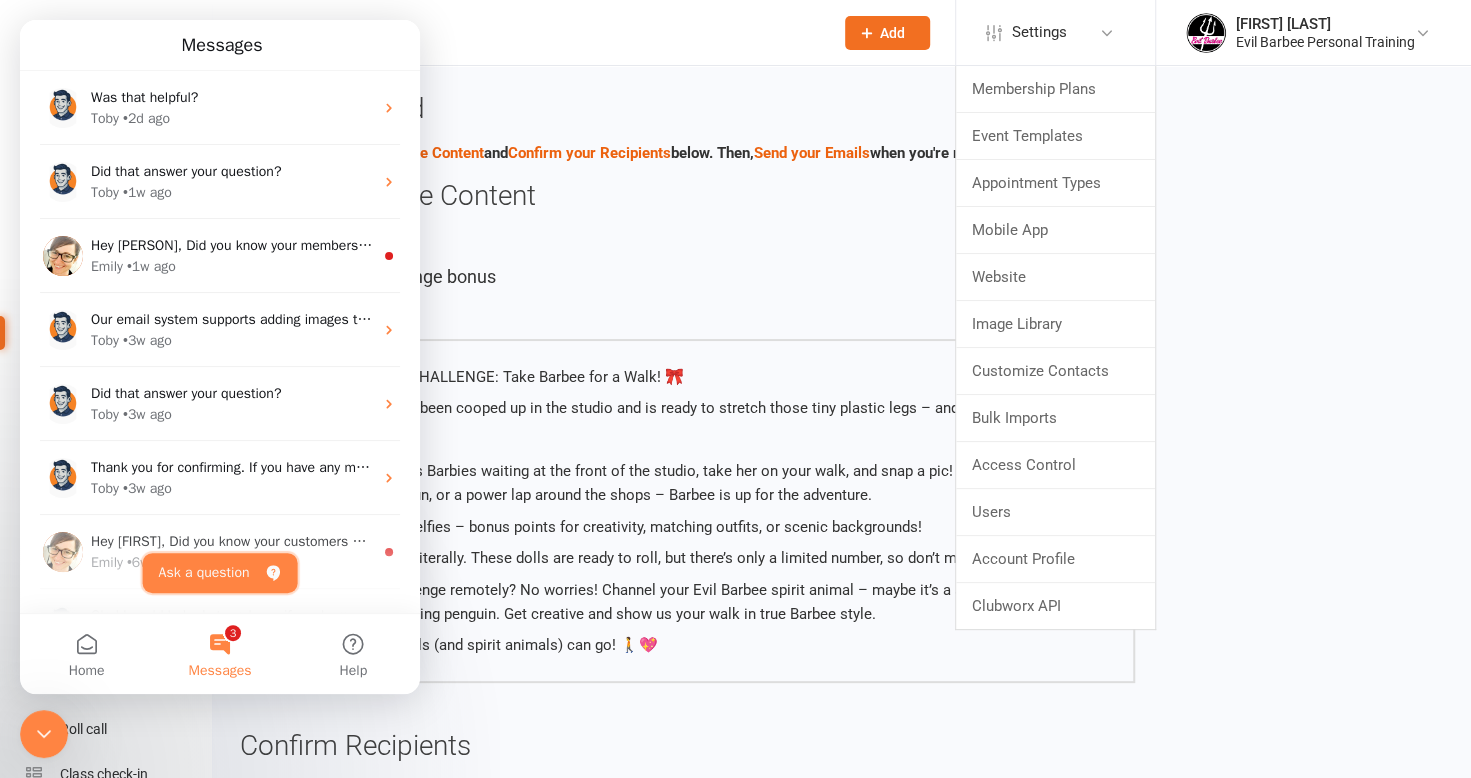 click on "Ask a question" at bounding box center [220, 573] 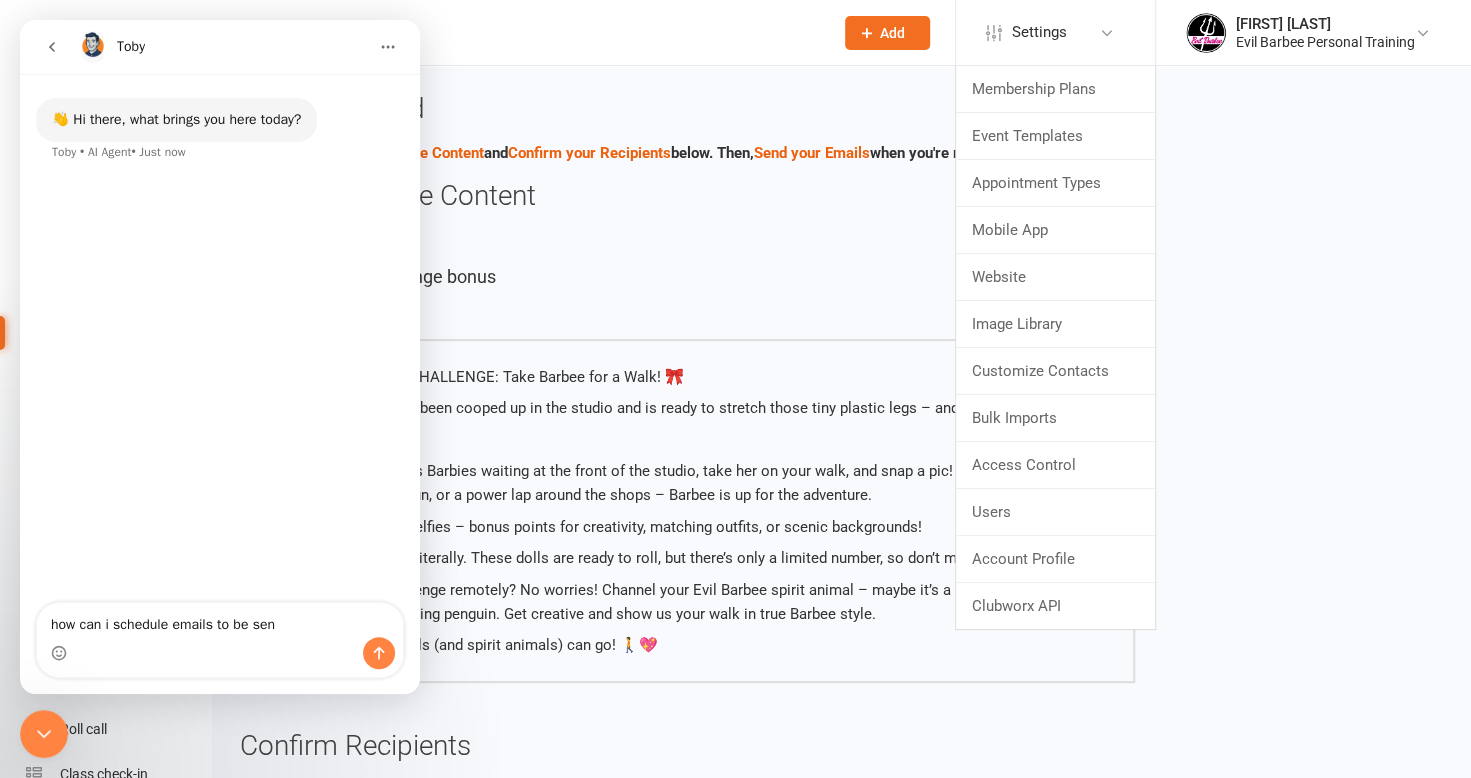 type on "how can i schedule emails to be sent" 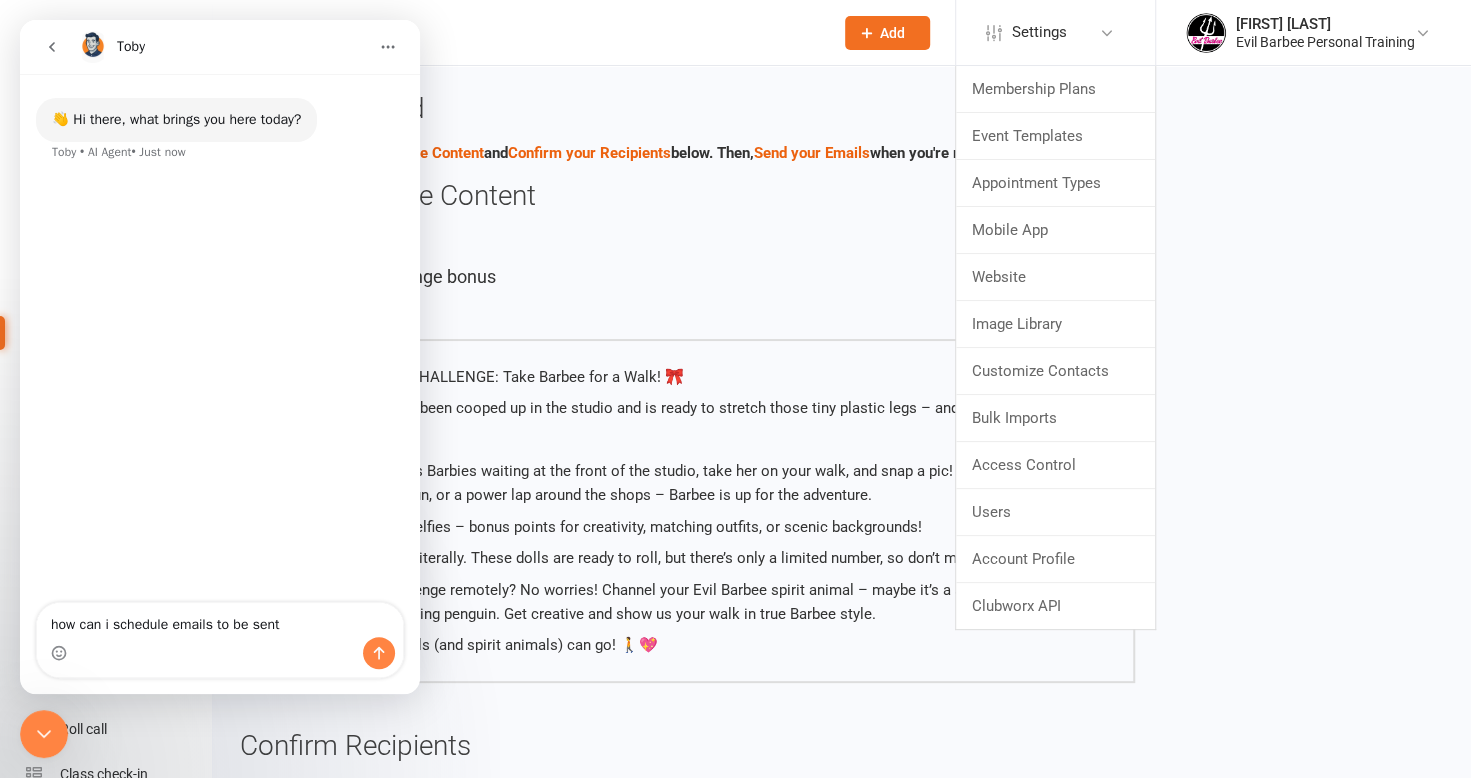 type 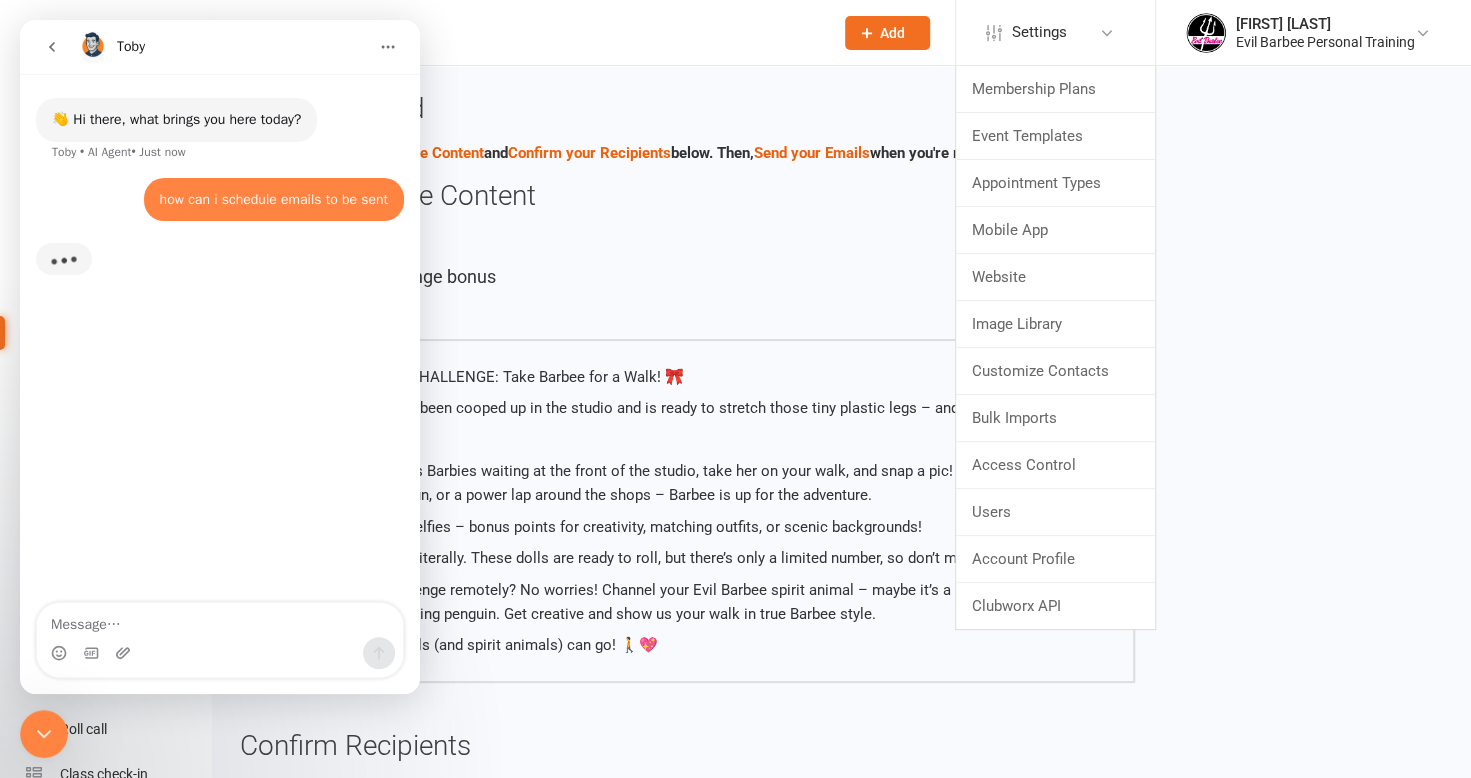 click on "Finalize & Send Please  Check your Message Content  and  Confirm your Recipients  below. Then,  Send your Emails  when you're ready. Check Message Content Subject week 2 walking challenge bonus Message Body NEXT WEEK’S BONUS CHALLENGE: Take Barbee for a Walk! 🎀 Barbee wants out! She’s been cooped up in the studio and is ready to stretch those tiny plastic legs – and YOU can help! 💕 Your mission: Grab one of the fabulous Barbies waiting at the front of the studio, take her on your walk, and snap a pic! Whether it’s a nature trail, your local coffee run, or a power lap around the shops – Barbee is up for the adventure. Post your Barbie walk selfies – bonus points for creativity, matching outfits, or scenic backgrounds!  First in, best dressed – literally. These dolls are ready to roll, but there’s only a limited number, so don’t miss out. Let’s see how far our girls (and spirit animals) can go! 🚶‍💖 Confirm Recipients Show 10 25 50 100 per page Showing  1 - 50  of  69 Type Name" at bounding box center [841, 1770] 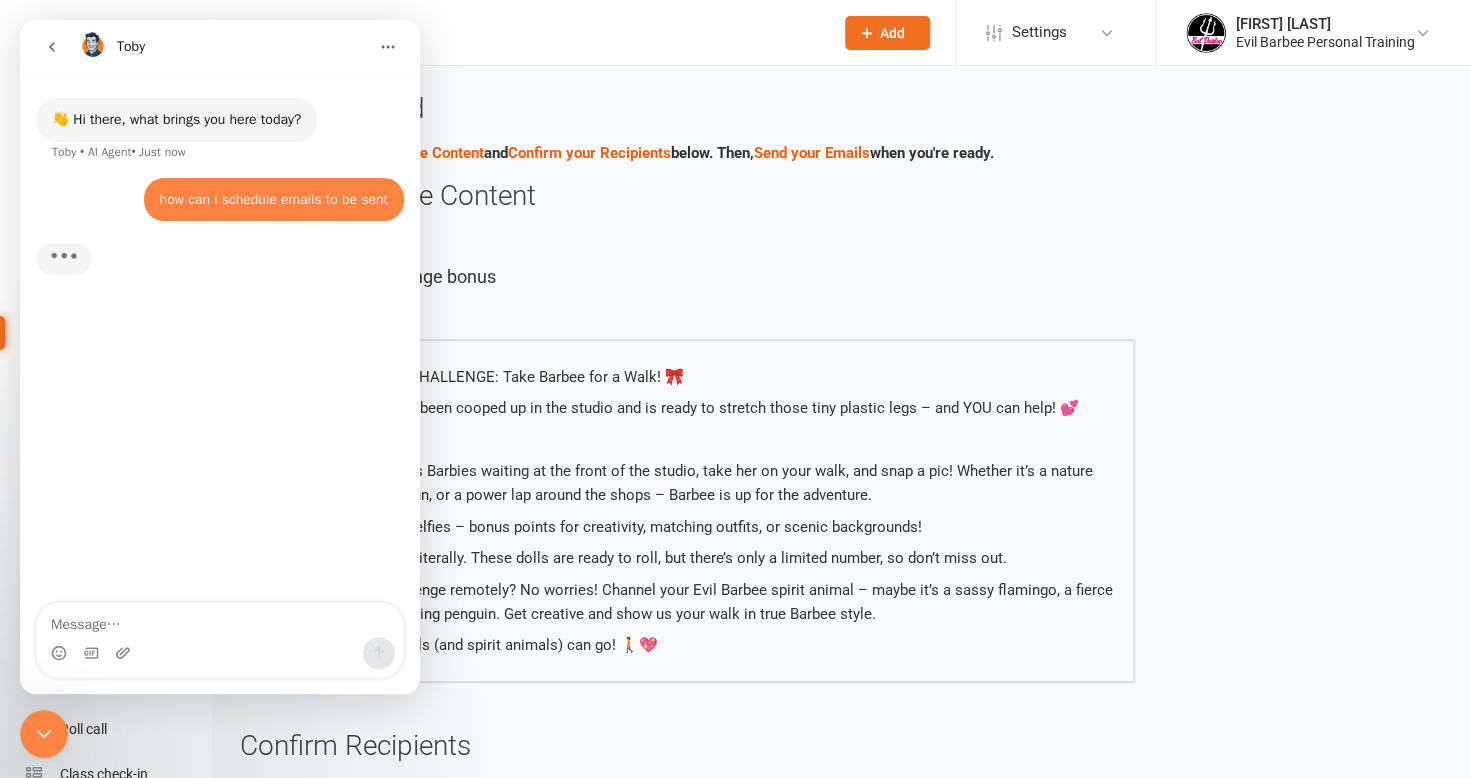 scroll, scrollTop: 3, scrollLeft: 0, axis: vertical 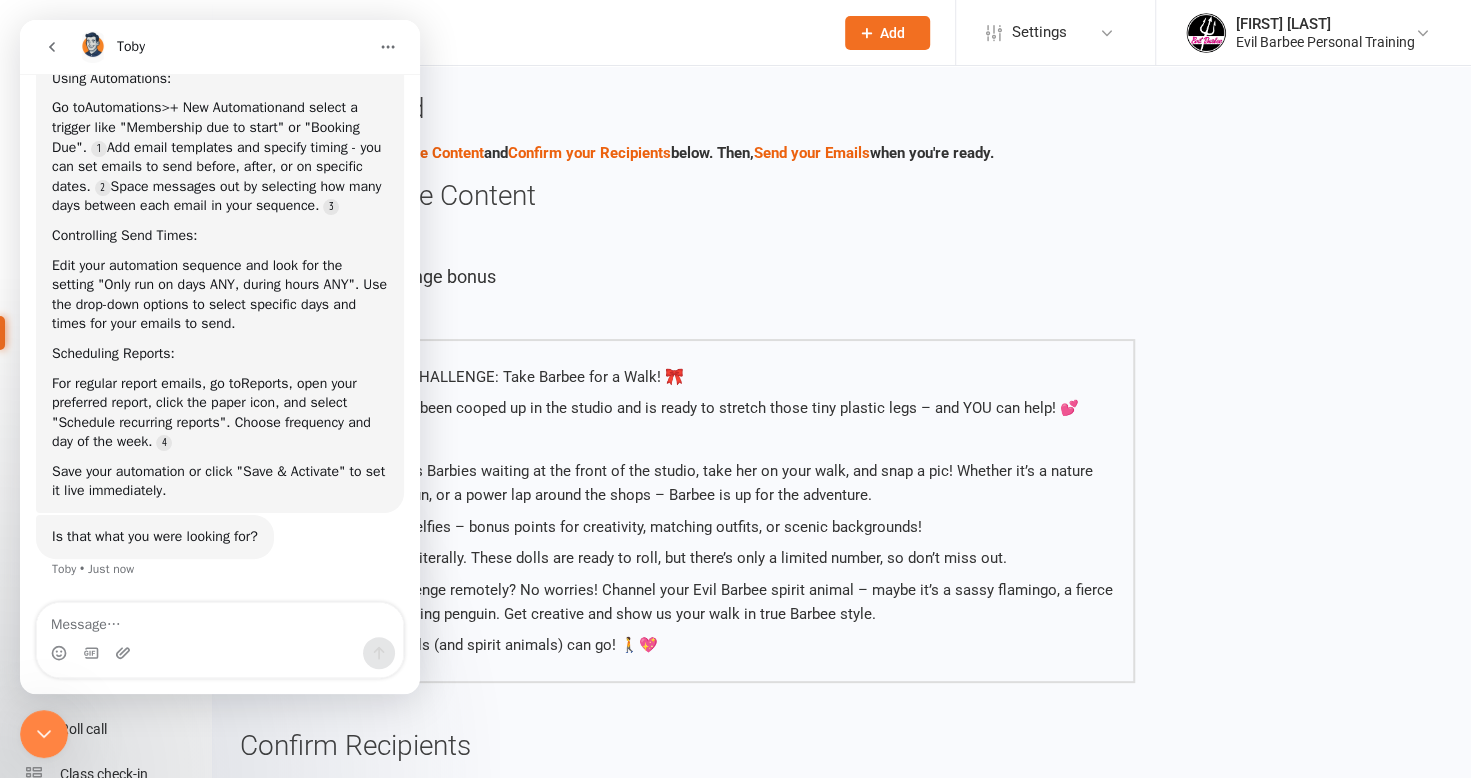 click on "Finalize & Send Please  Check your Message Content  and  Confirm your Recipients  below. Then,  Send your Emails  when you're ready. Check Message Content Subject week 2 walking challenge bonus Message Body NEXT WEEK’S BONUS CHALLENGE: Take Barbee for a Walk! 🎀 Barbee wants out! She’s been cooped up in the studio and is ready to stretch those tiny plastic legs – and YOU can help! 💕 Your mission: Grab one of the fabulous Barbies waiting at the front of the studio, take her on your walk, and snap a pic! Whether it’s a nature trail, your local coffee run, or a power lap around the shops – Barbee is up for the adventure. Post your Barbie walk selfies – bonus points for creativity, matching outfits, or scenic backgrounds!  First in, best dressed – literally. These dolls are ready to roll, but there’s only a limited number, so don’t miss out. Let’s see how far our girls (and spirit animals) can go! 🚶‍💖 Confirm Recipients Show 10 25 50 100 per page Showing  1 - 50  of  69 Type Name" at bounding box center [841, 1756] 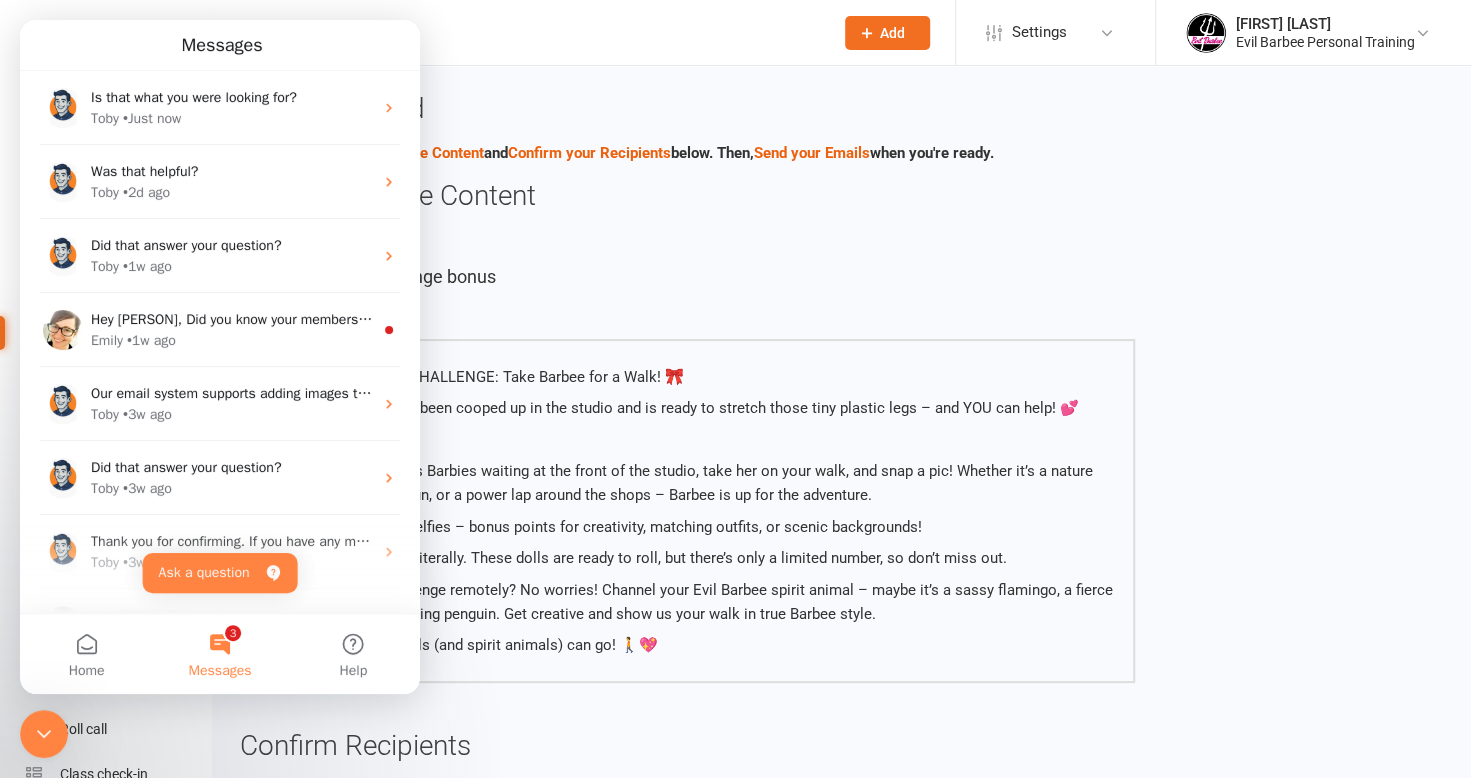 scroll, scrollTop: 169, scrollLeft: 0, axis: vertical 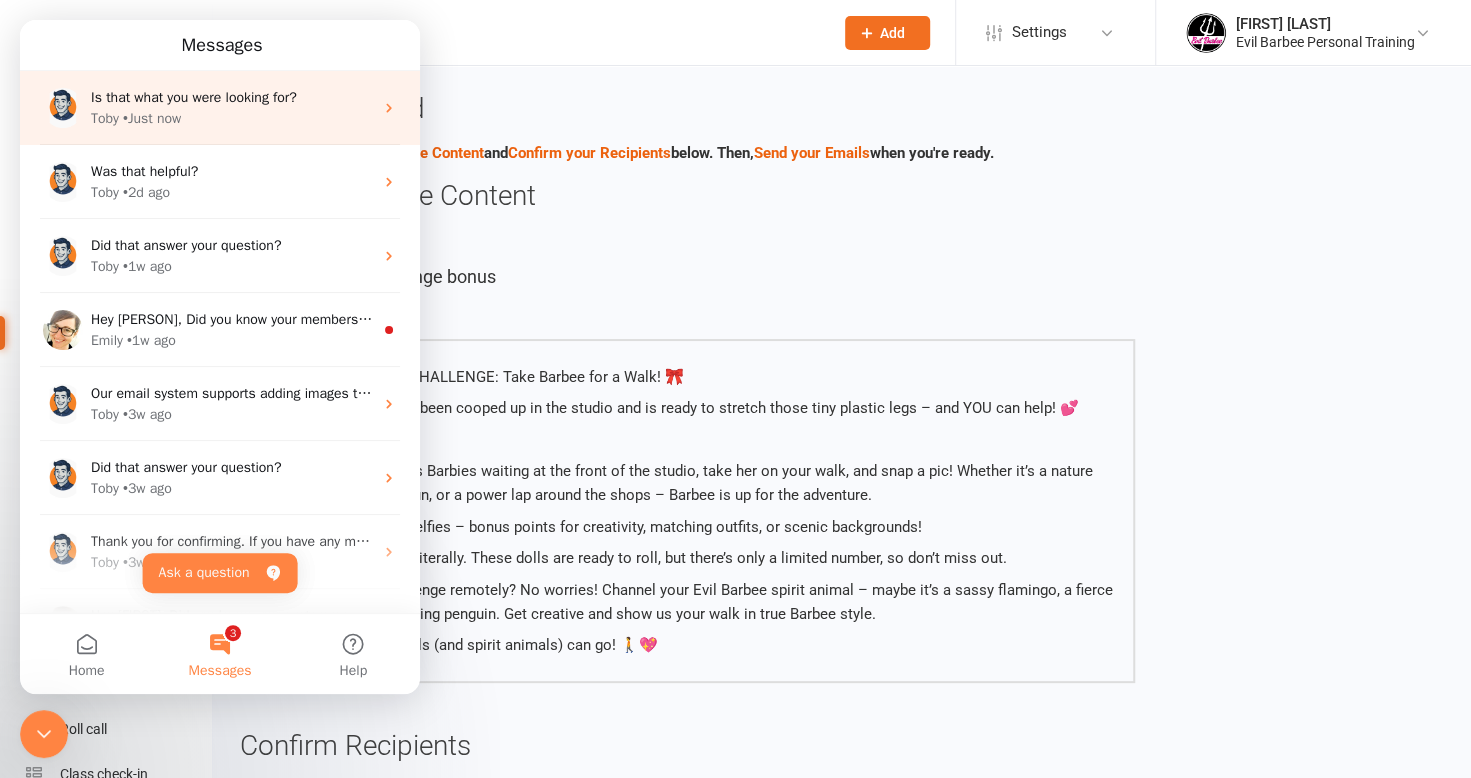 click on "Is that what you were looking for?" at bounding box center [194, 97] 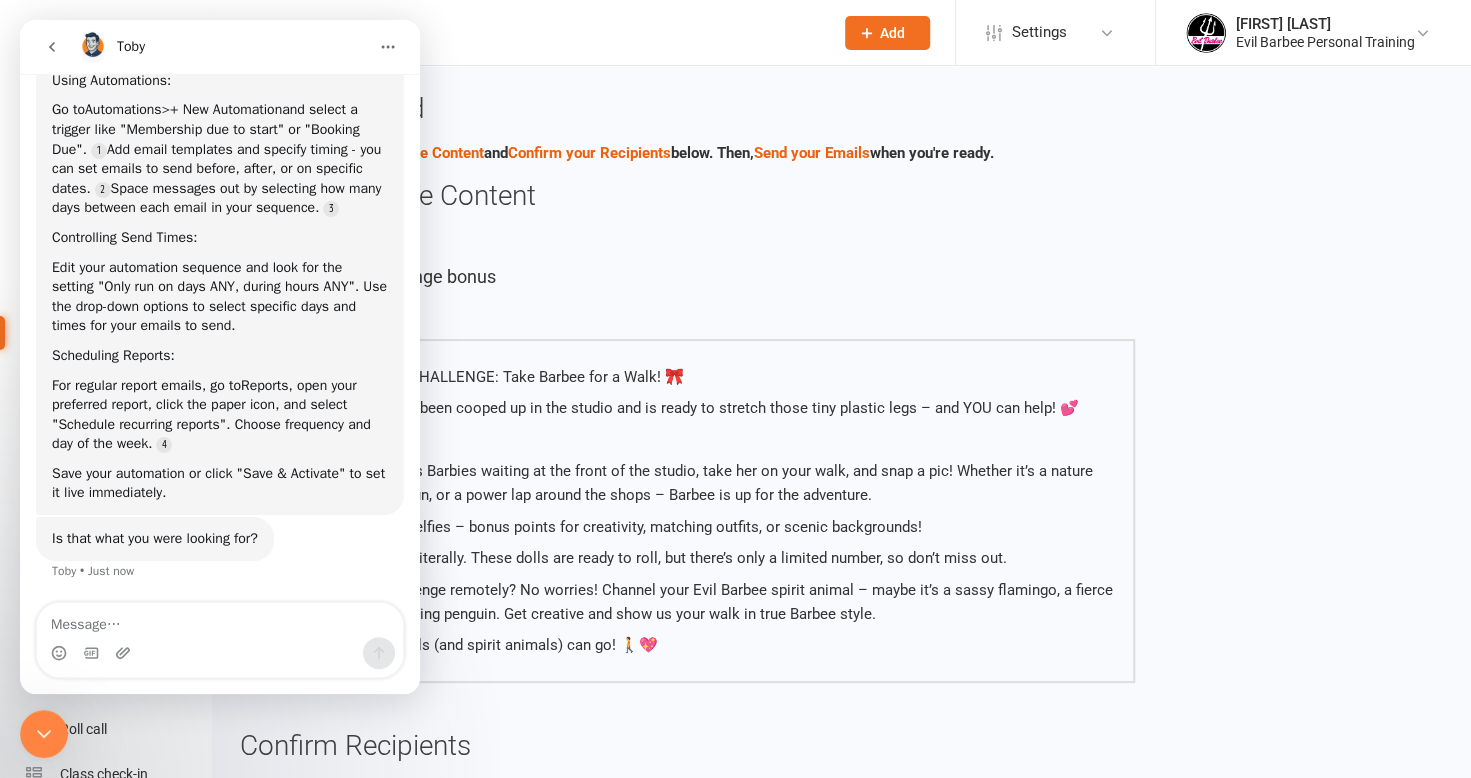 scroll, scrollTop: 206, scrollLeft: 0, axis: vertical 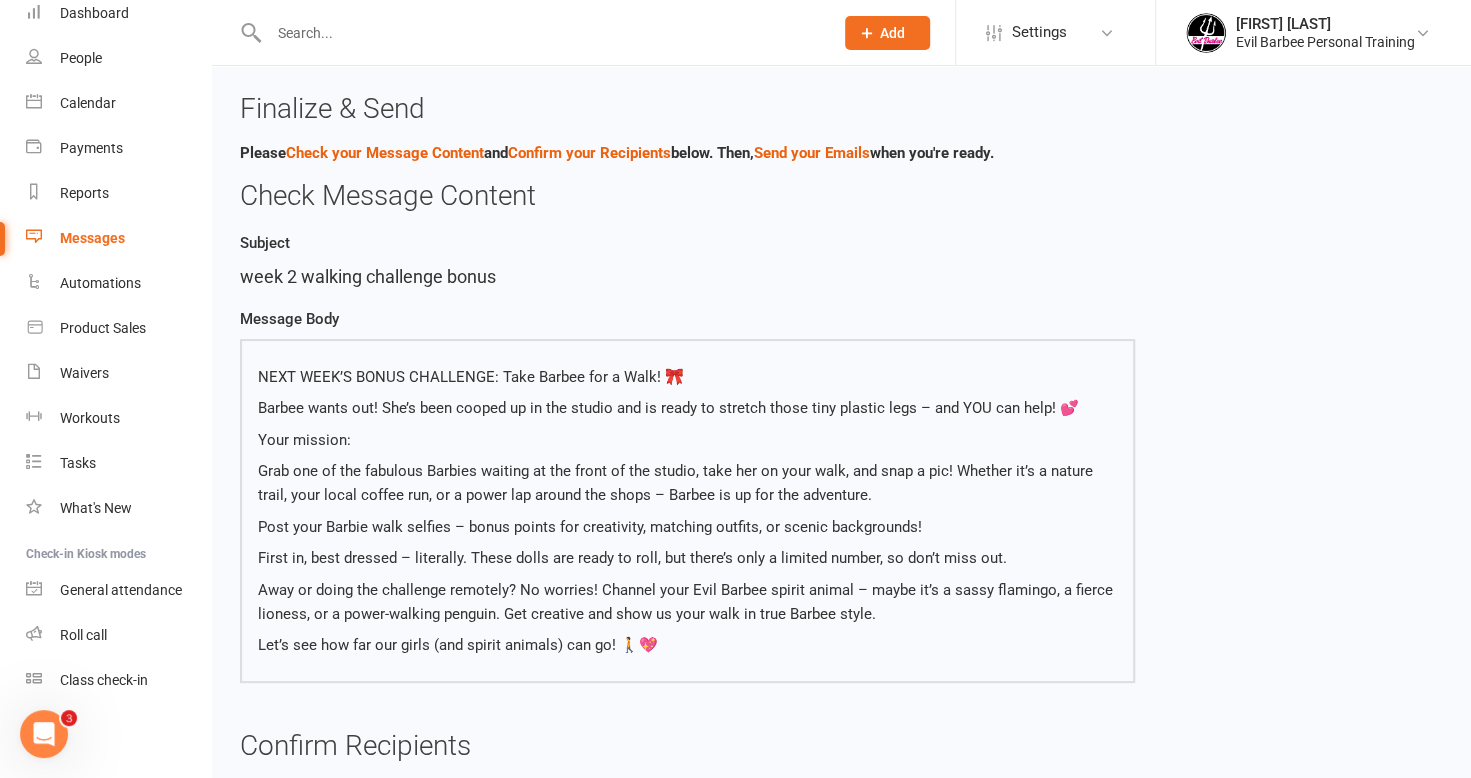 click 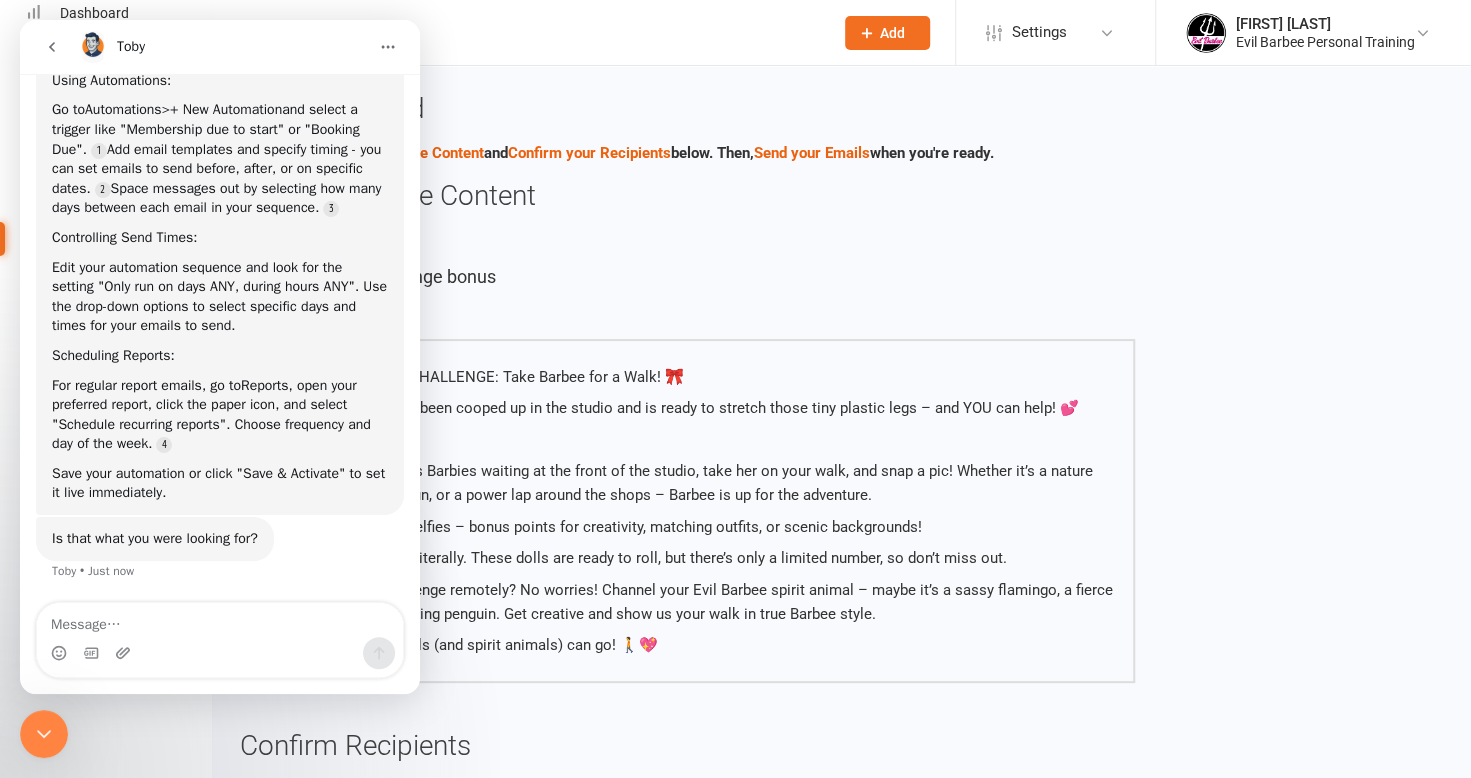 scroll, scrollTop: 206, scrollLeft: 0, axis: vertical 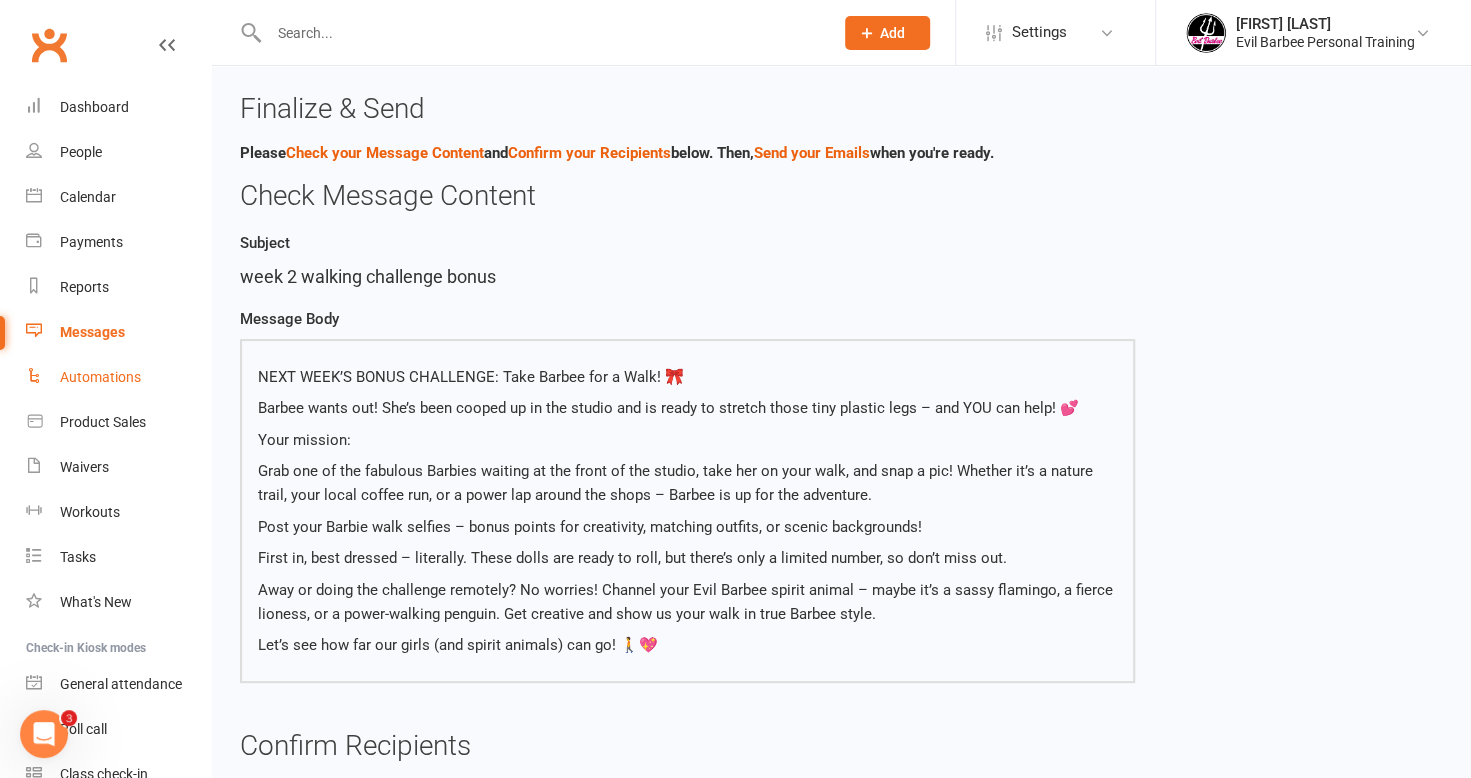 click on "Automations" at bounding box center [100, 377] 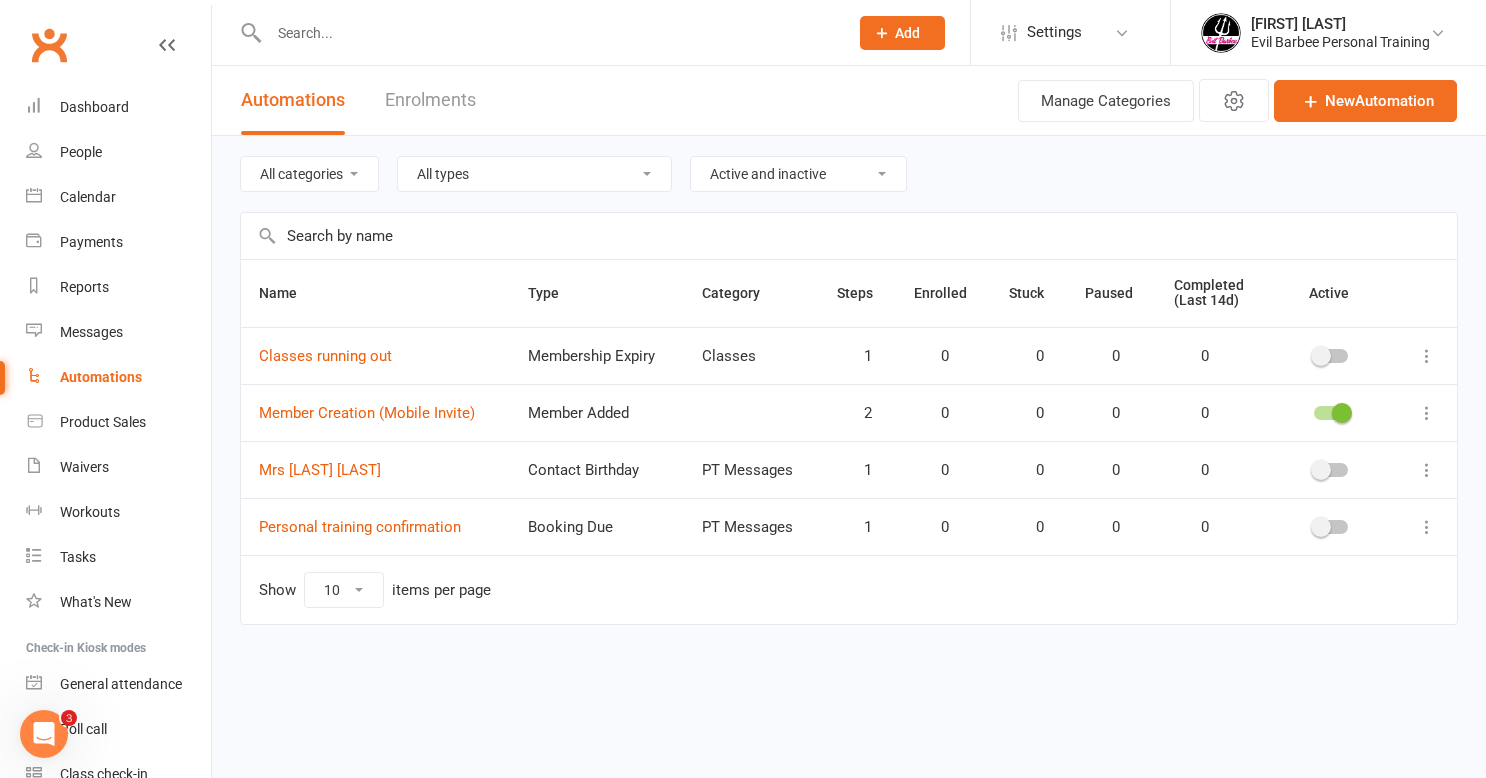 click 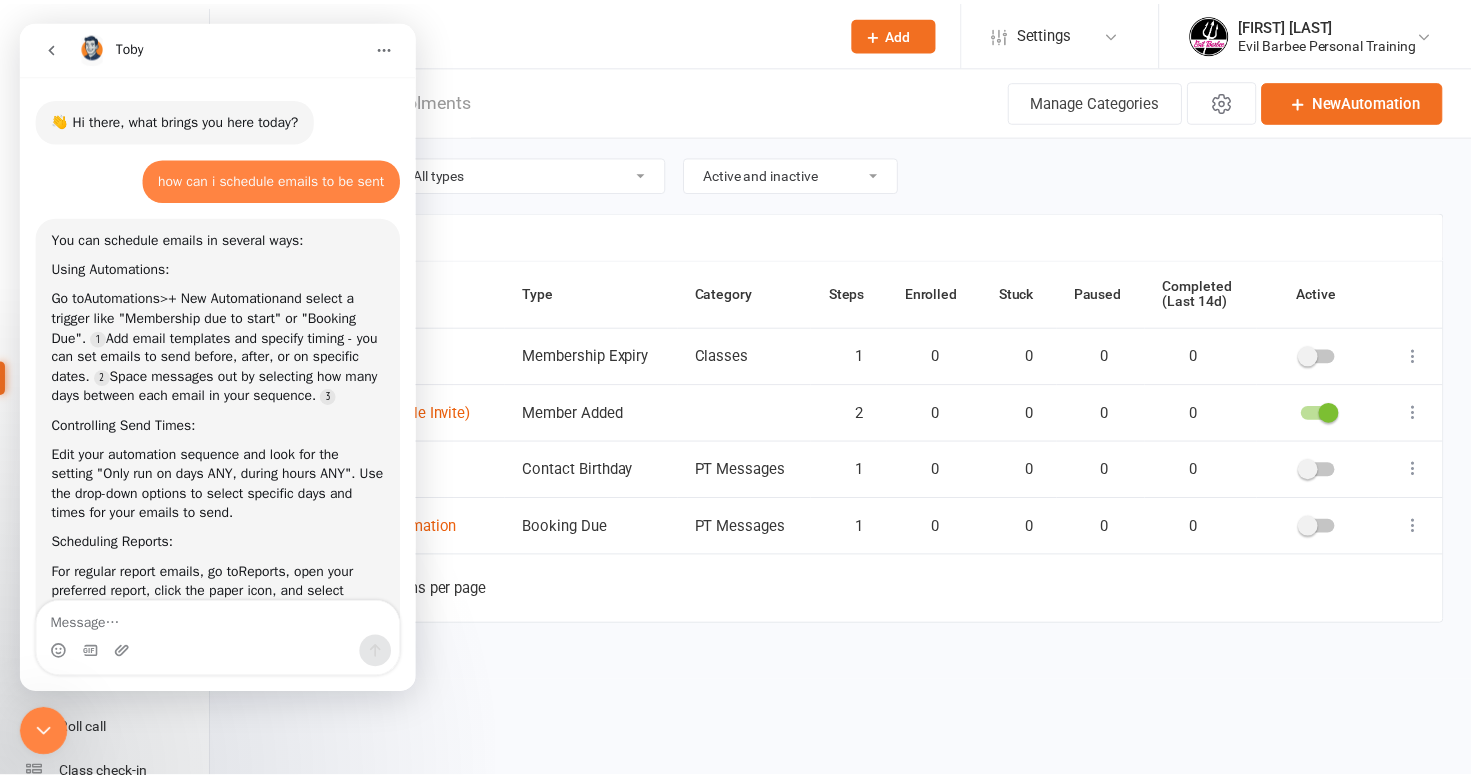 scroll, scrollTop: 206, scrollLeft: 0, axis: vertical 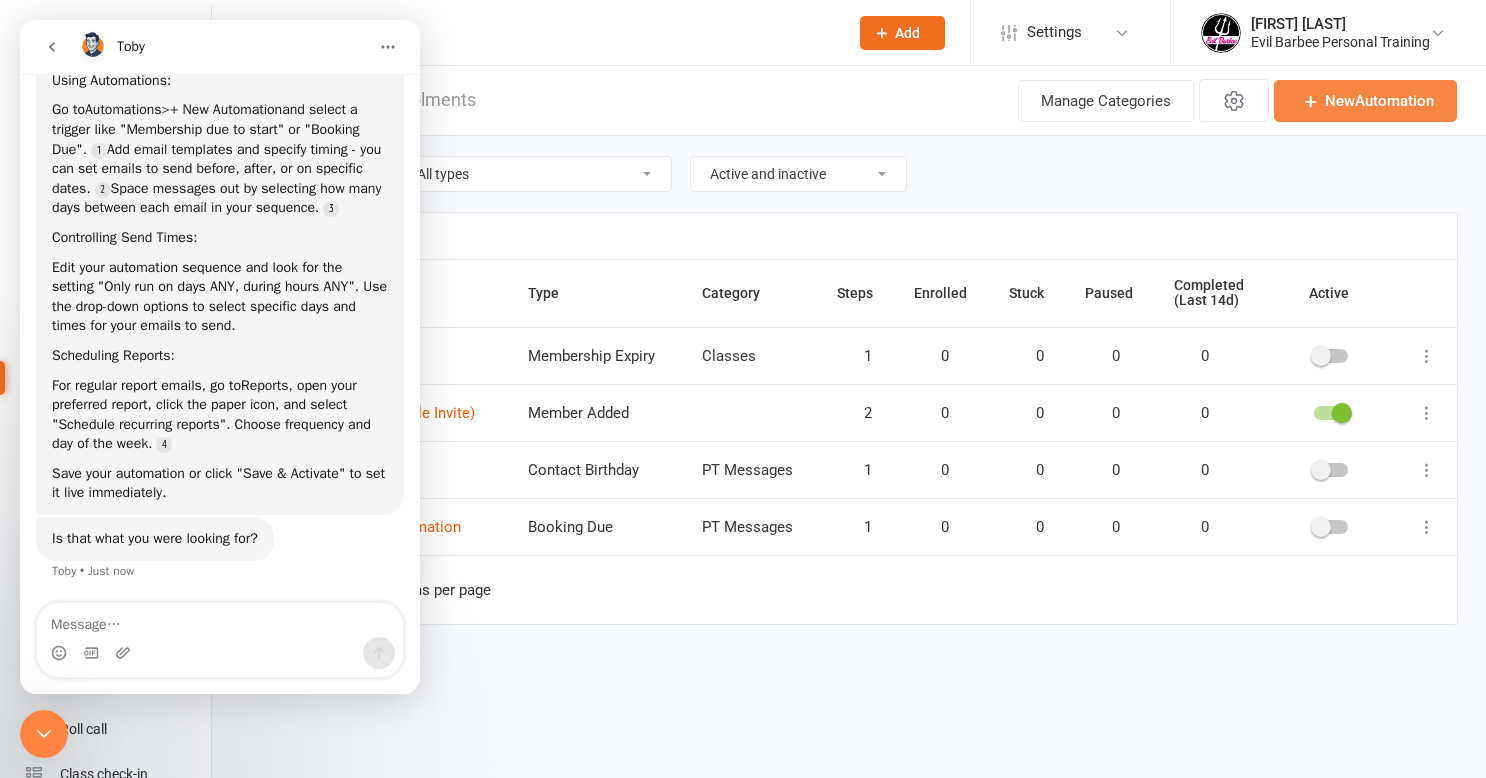 click on "New  Automation" at bounding box center [1365, 101] 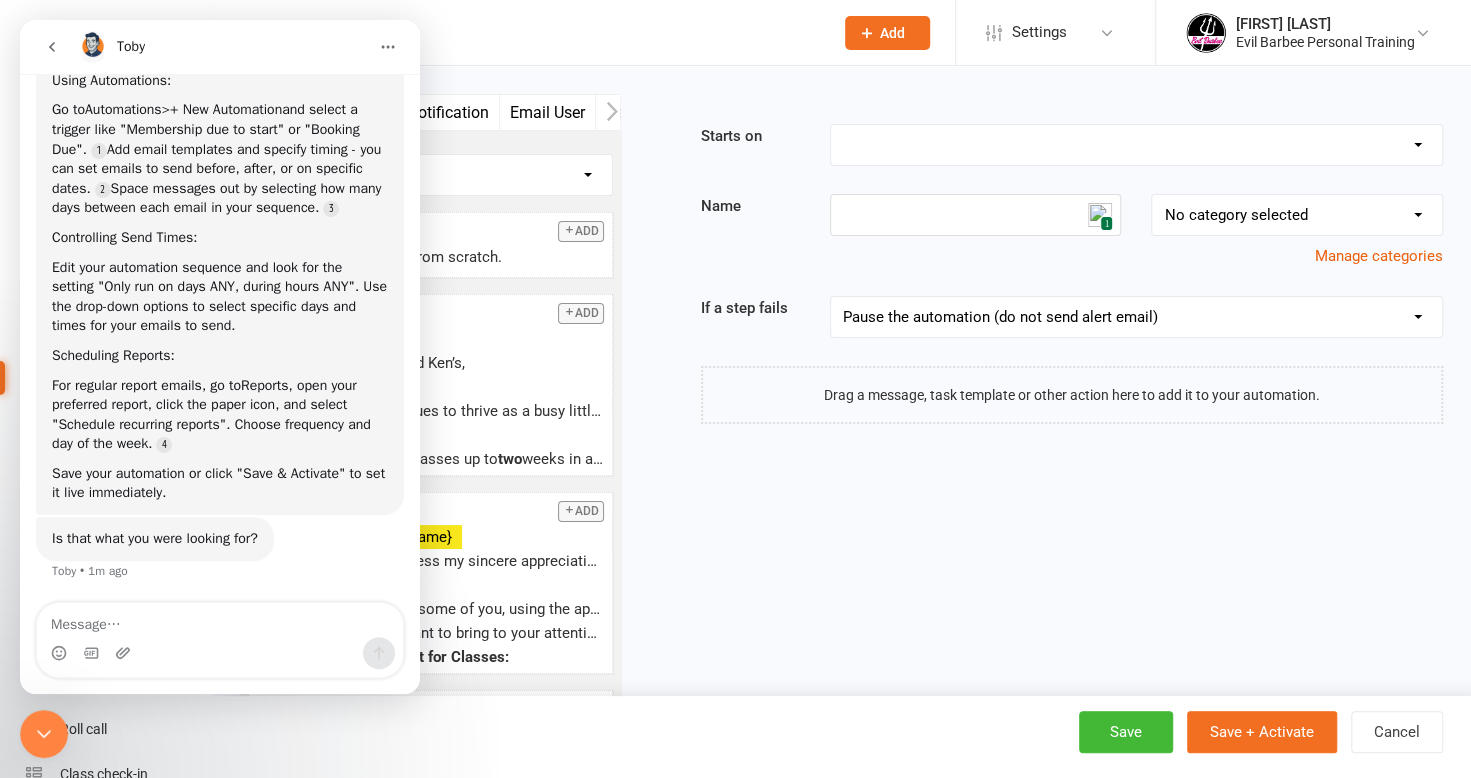 click at bounding box center (529, 32) 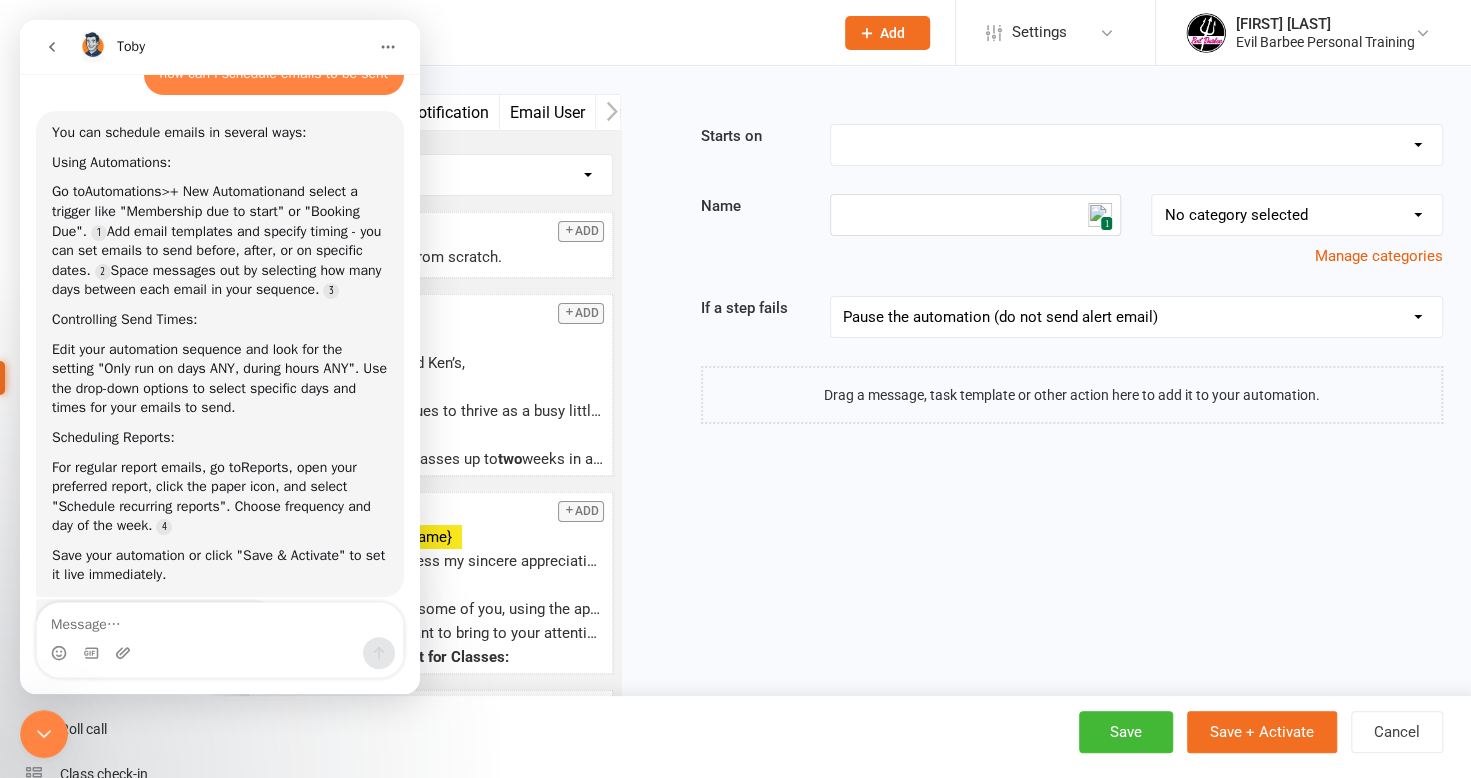 click on "Email SMS Push Notification Email User Task Portal Membership Workout Mobile App Prospect Status Change Waivers Credit Voucher Make-up Class Convert to NAC Flag Note Custom Field Change
Filter by category No category General Add Blank Template Create a new Email from scratch. Add 2025 bookings    Dear Evil Barbees and Ken’s,    As our studio continues to thrive as a busy little hub, I’d like to remind everyone about our class booking system:   You can book your classes up to  two  weeks in advance. It’s always better to have your class booked and cancel later if needed, rather than miss out entirely. To ensure fairness and flexibility for all:   Cancellations must be made at least   2  hours before class starts and must be done by you directly in the app. Please avoid cancelling by sending me a text or email, as it’s very hard for me to manage these while I’m teaching. Using the app ensures your cancellation is processed correctly and allows someone else the chance to book in. Important note:" at bounding box center (841, 465) 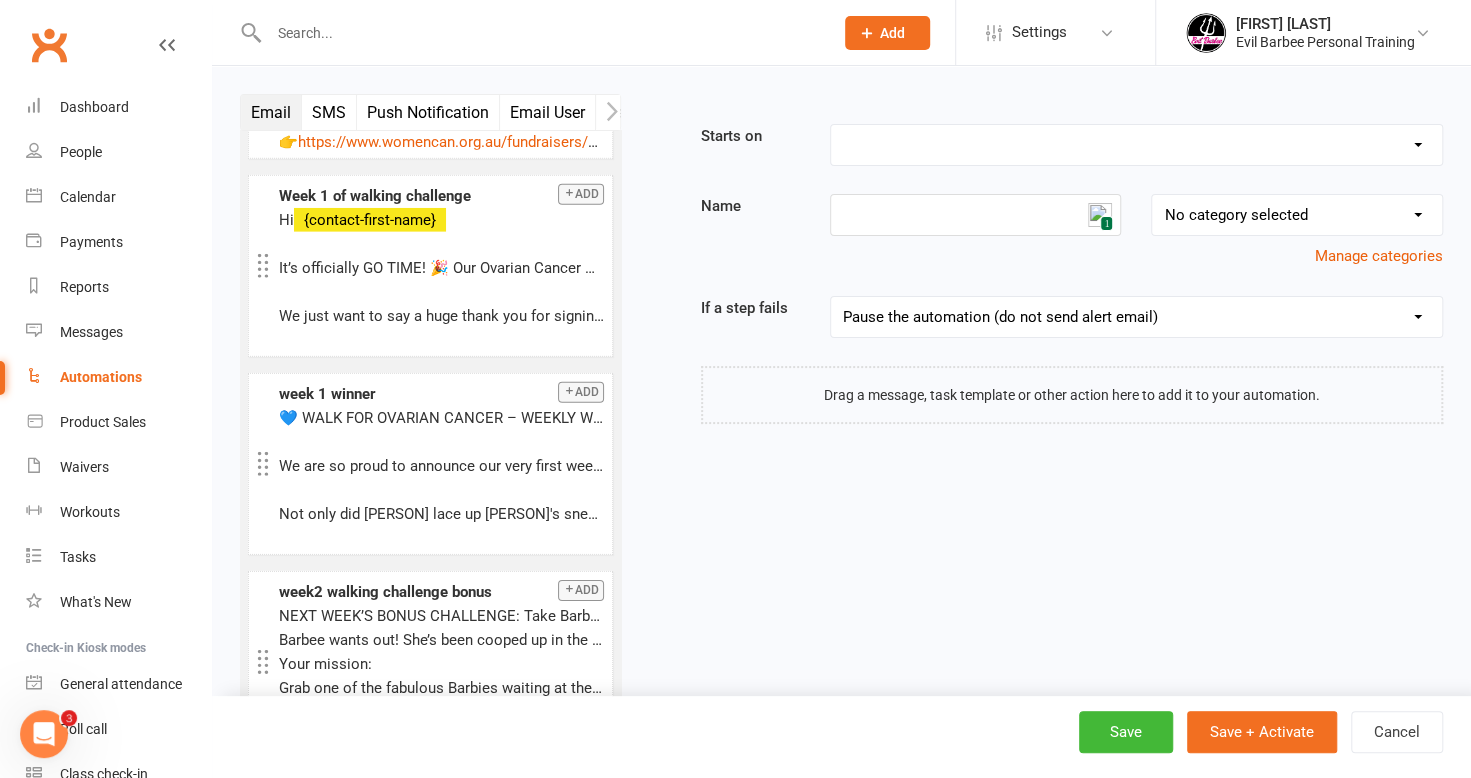 scroll, scrollTop: 3536, scrollLeft: 0, axis: vertical 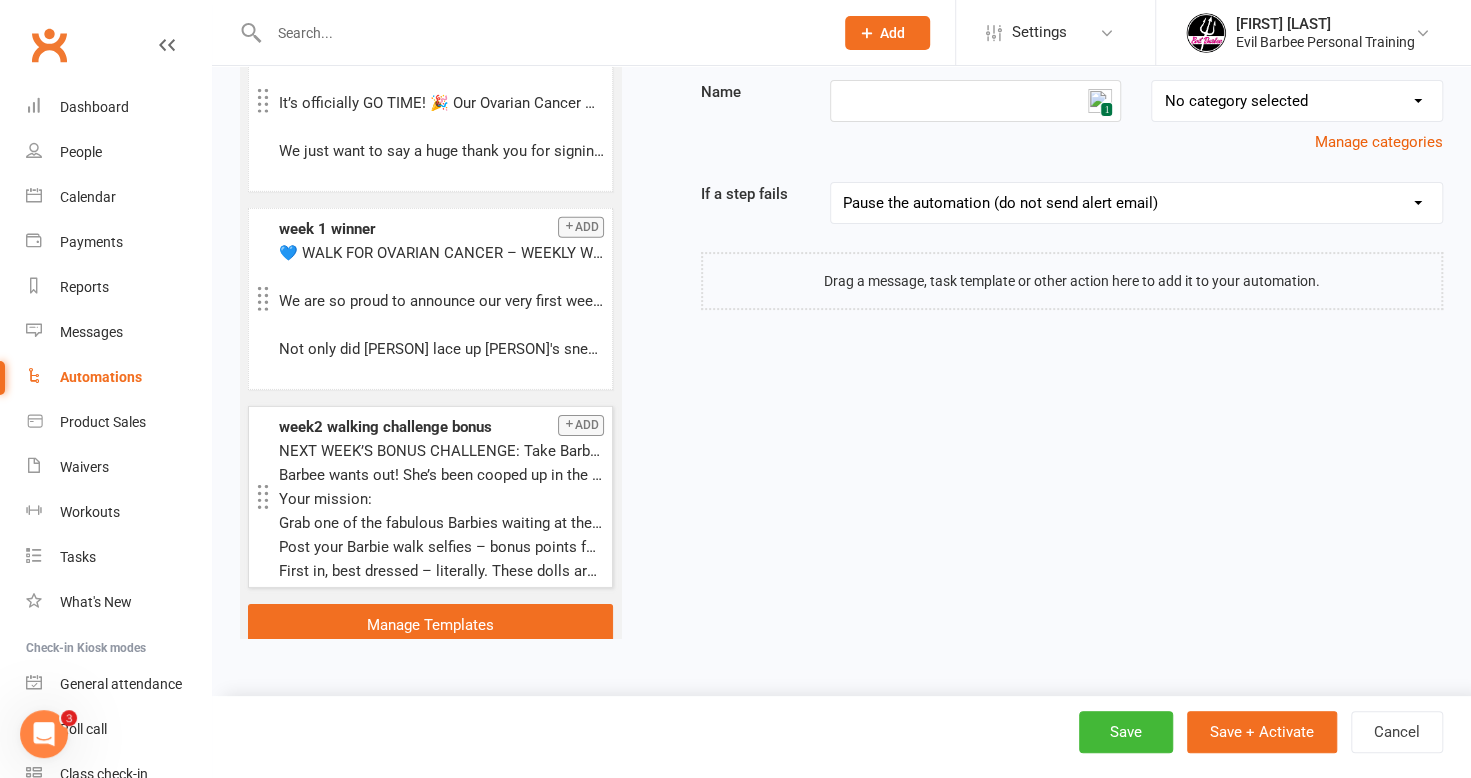 click on "Add" at bounding box center (581, 425) 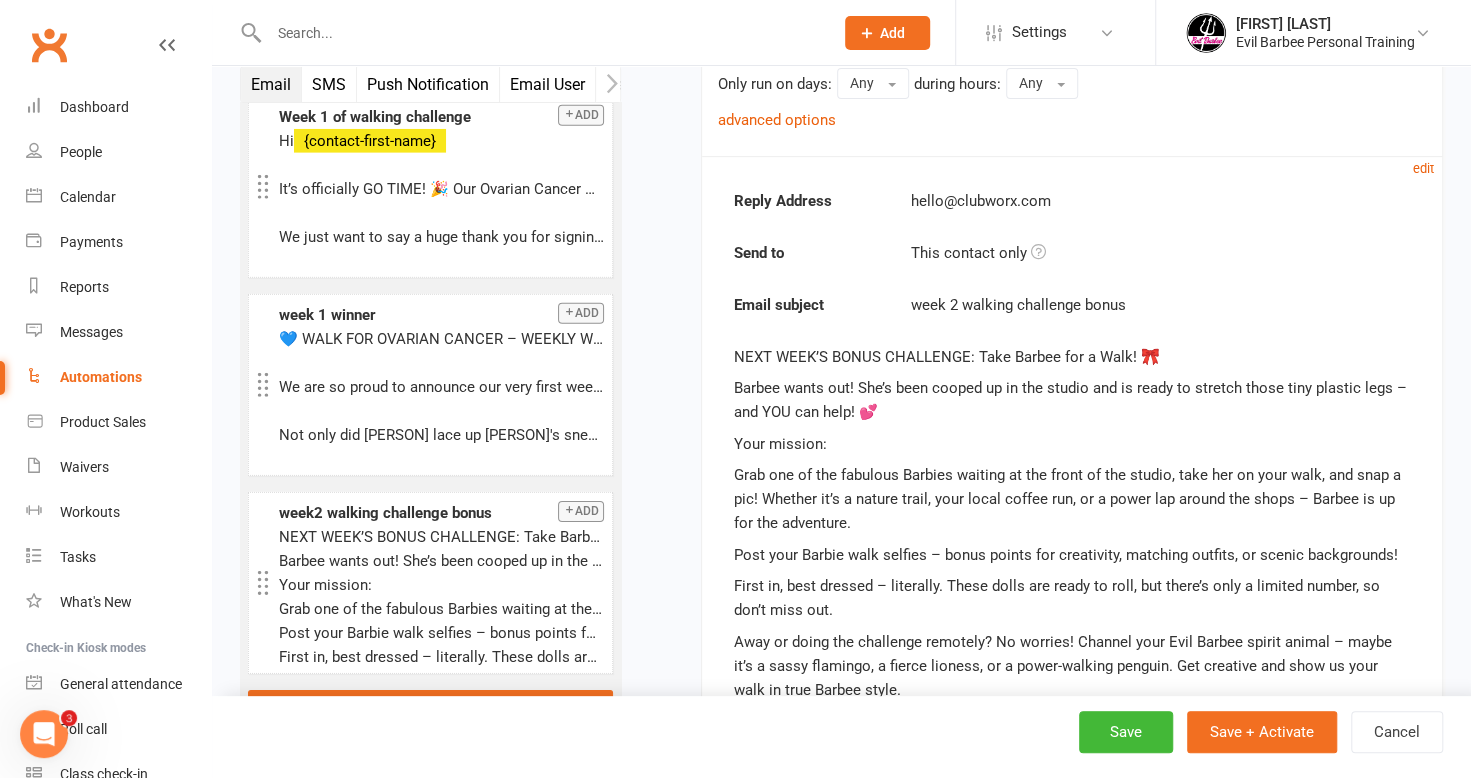 scroll, scrollTop: 94, scrollLeft: 0, axis: vertical 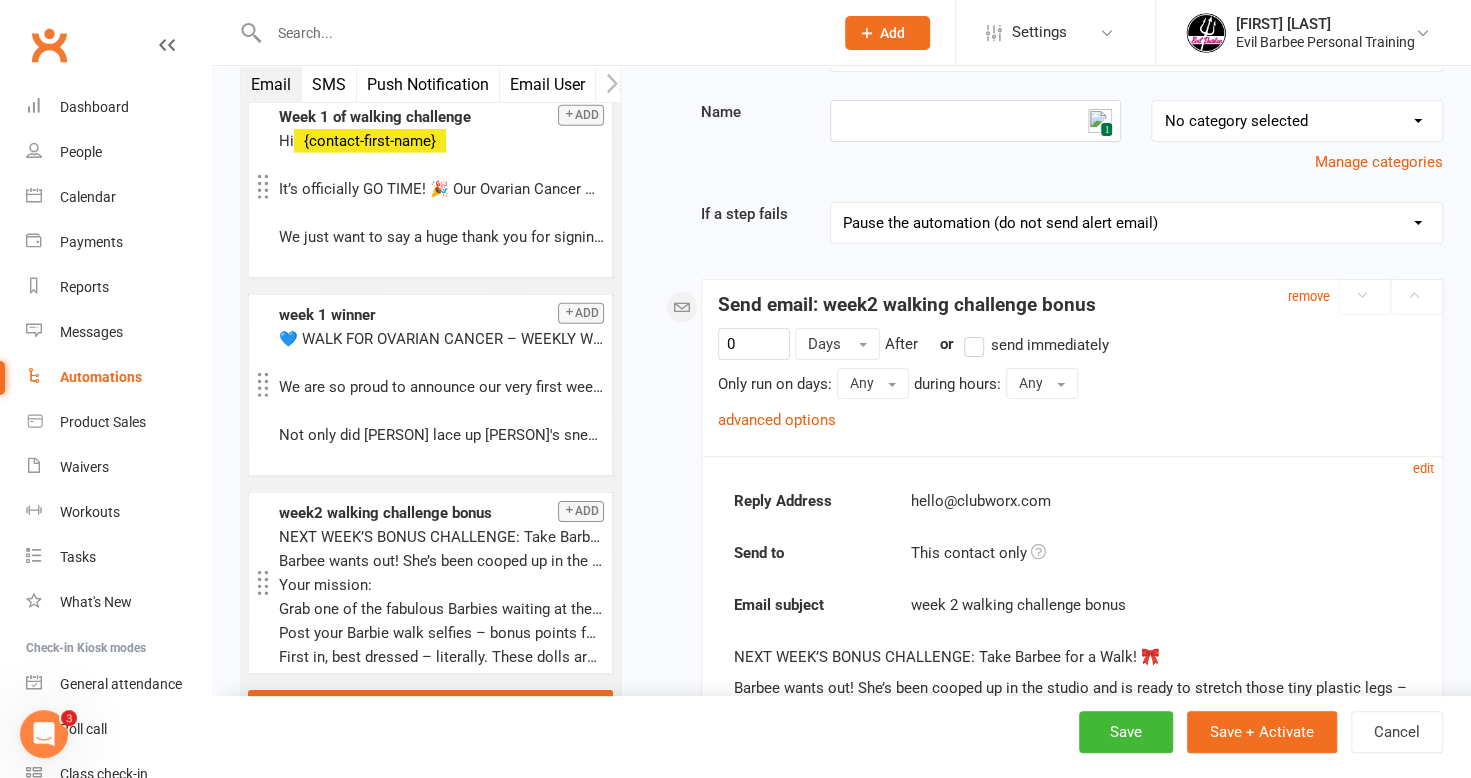 click on "hello@clubworx.com" at bounding box center [1161, 501] 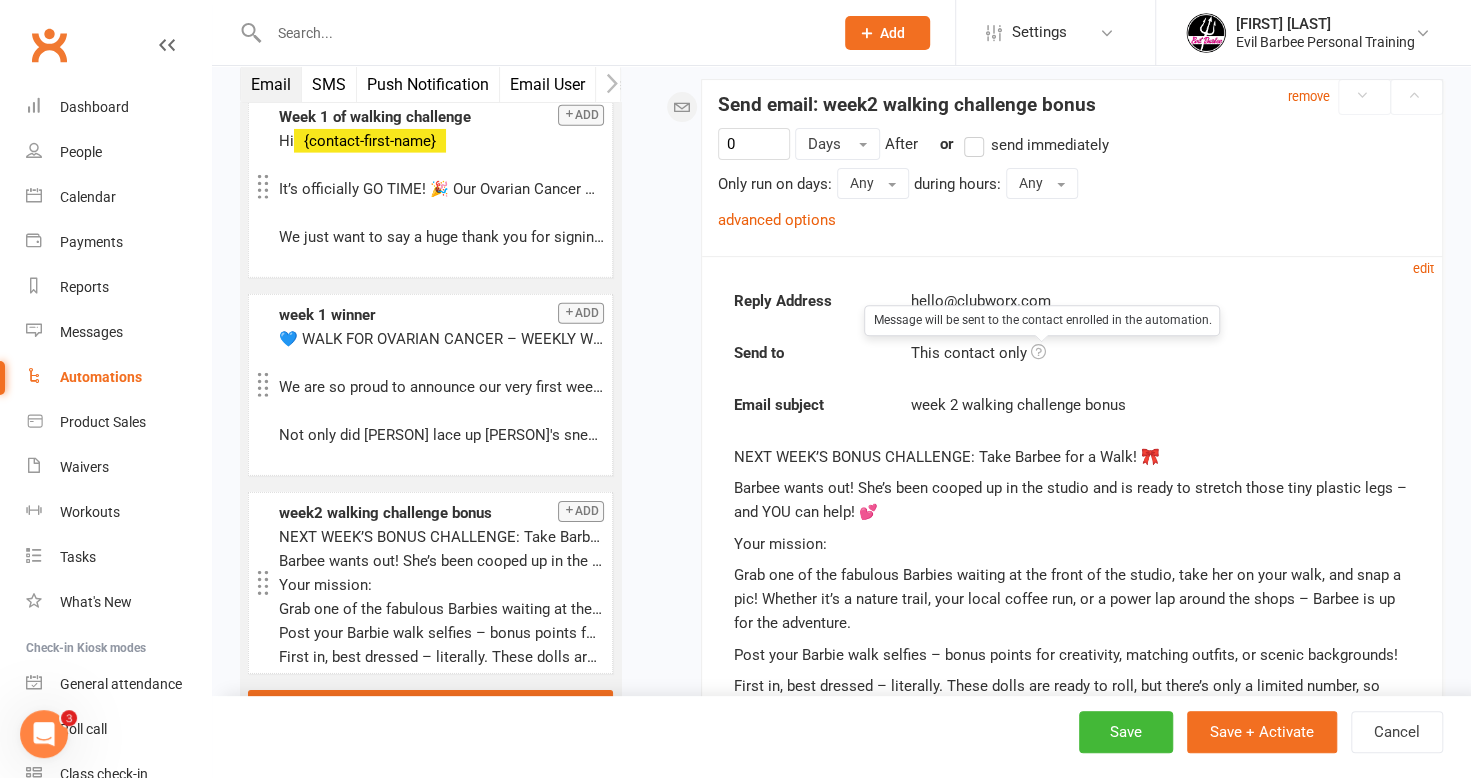 click at bounding box center (1038, 351) 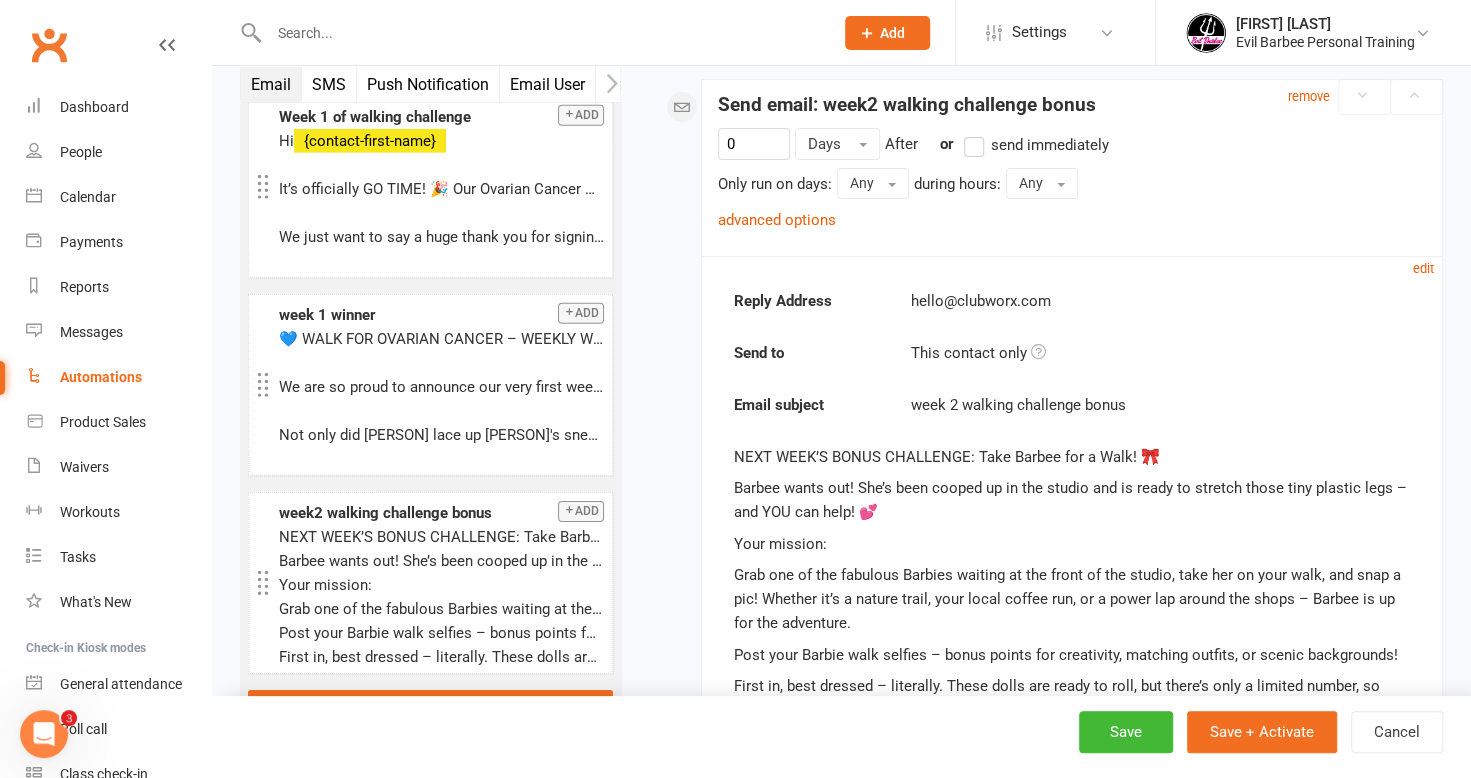 click on "Send to" at bounding box center (807, 353) 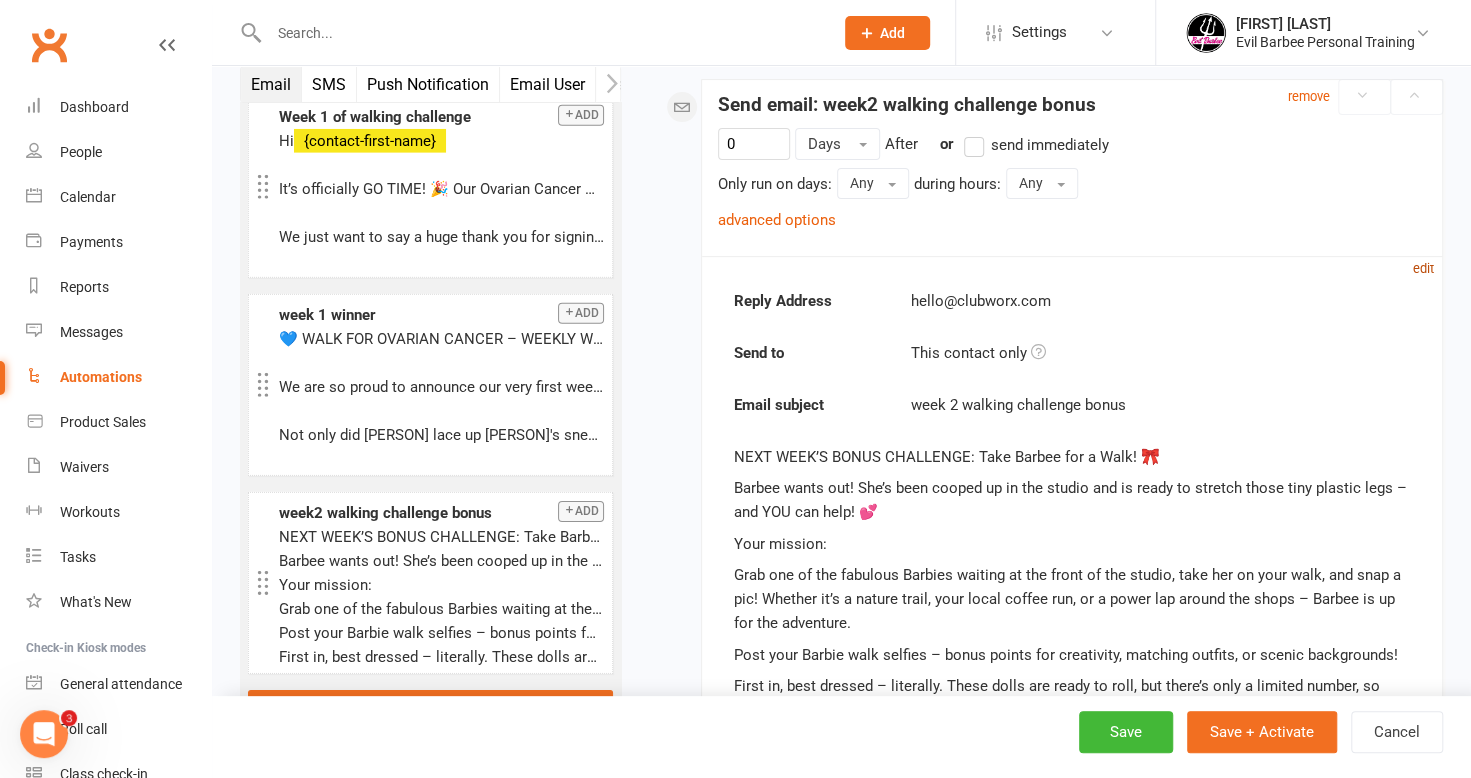 click on "edit" at bounding box center [1423, 268] 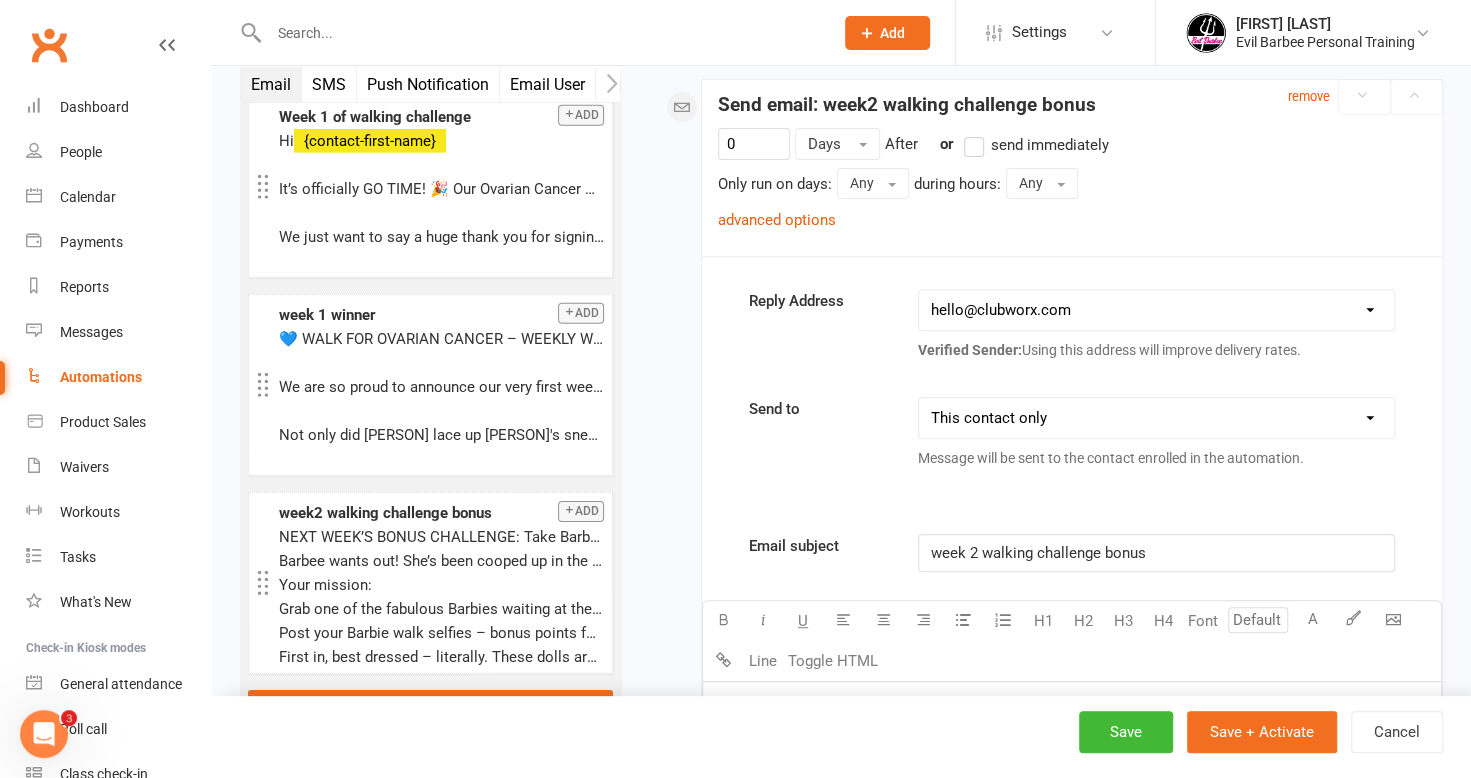 click on "hello@[EXAMPLE.COM] info@[EXAMPLE.COM].au [EMAIL] trainer@[EXAMPLE.COM] domenicab@[EXAMPLE.COM]" at bounding box center [1156, 310] 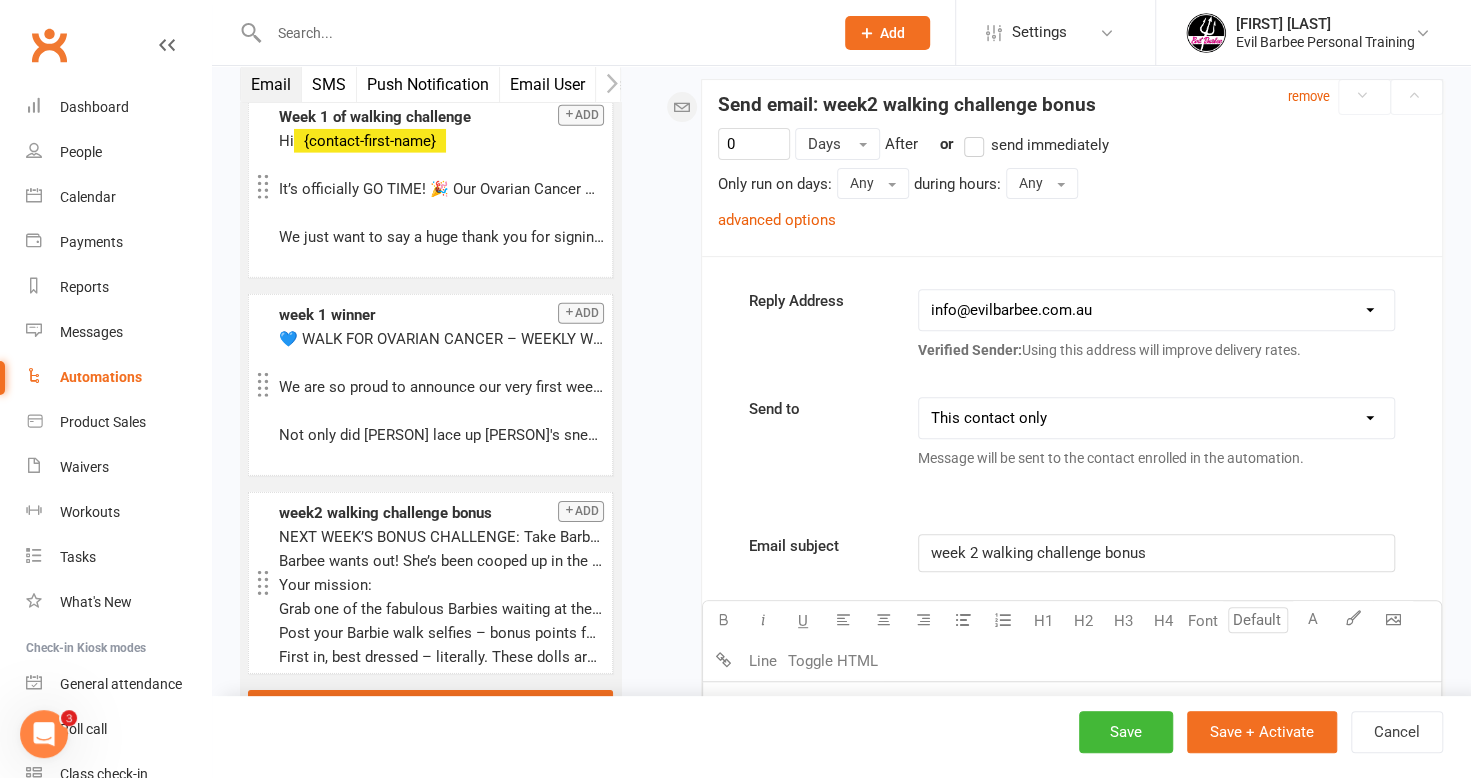 click on "hello@[EXAMPLE.COM] info@[EXAMPLE.COM].au [EMAIL] trainer@[EXAMPLE.COM] domenicab@[EXAMPLE.COM]" at bounding box center [1156, 310] 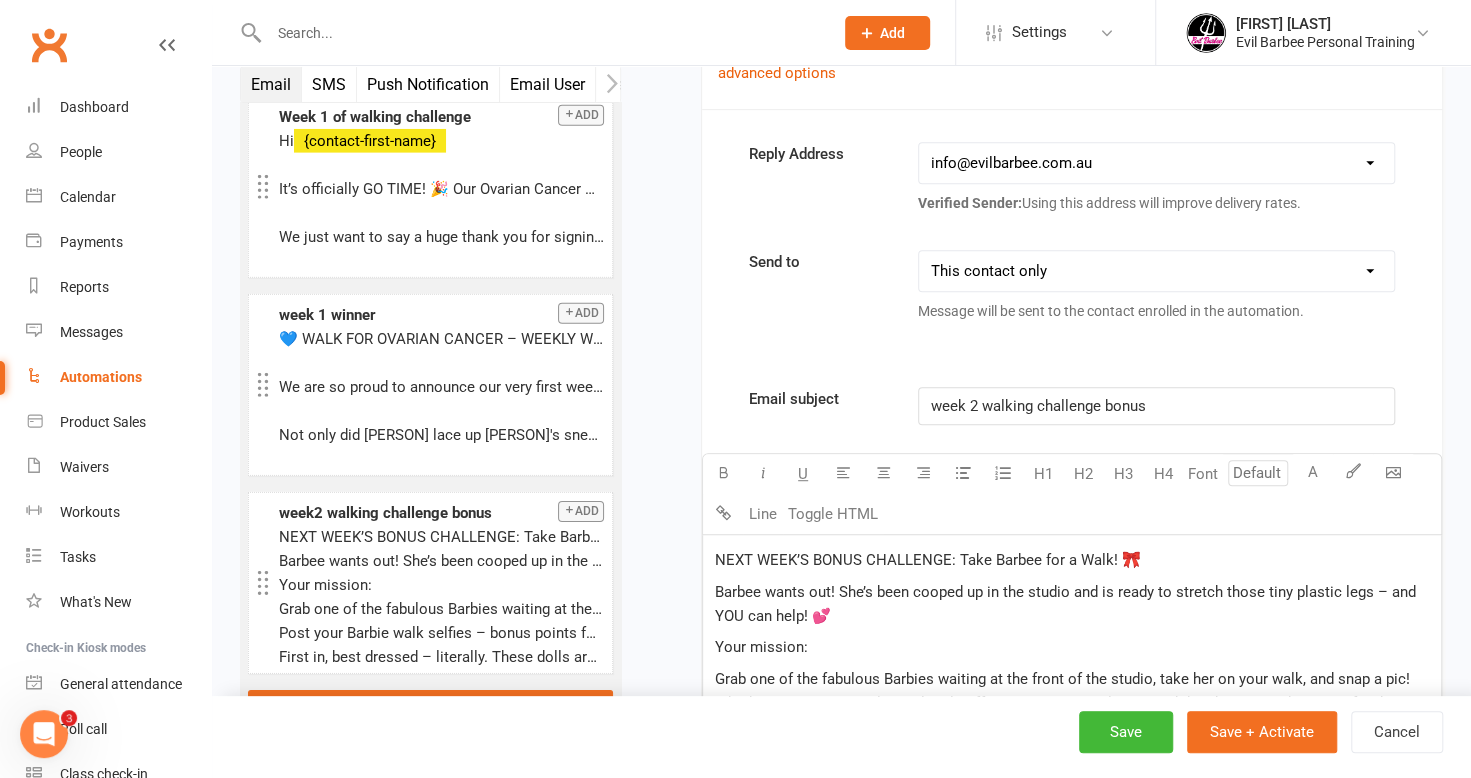 scroll, scrollTop: 494, scrollLeft: 0, axis: vertical 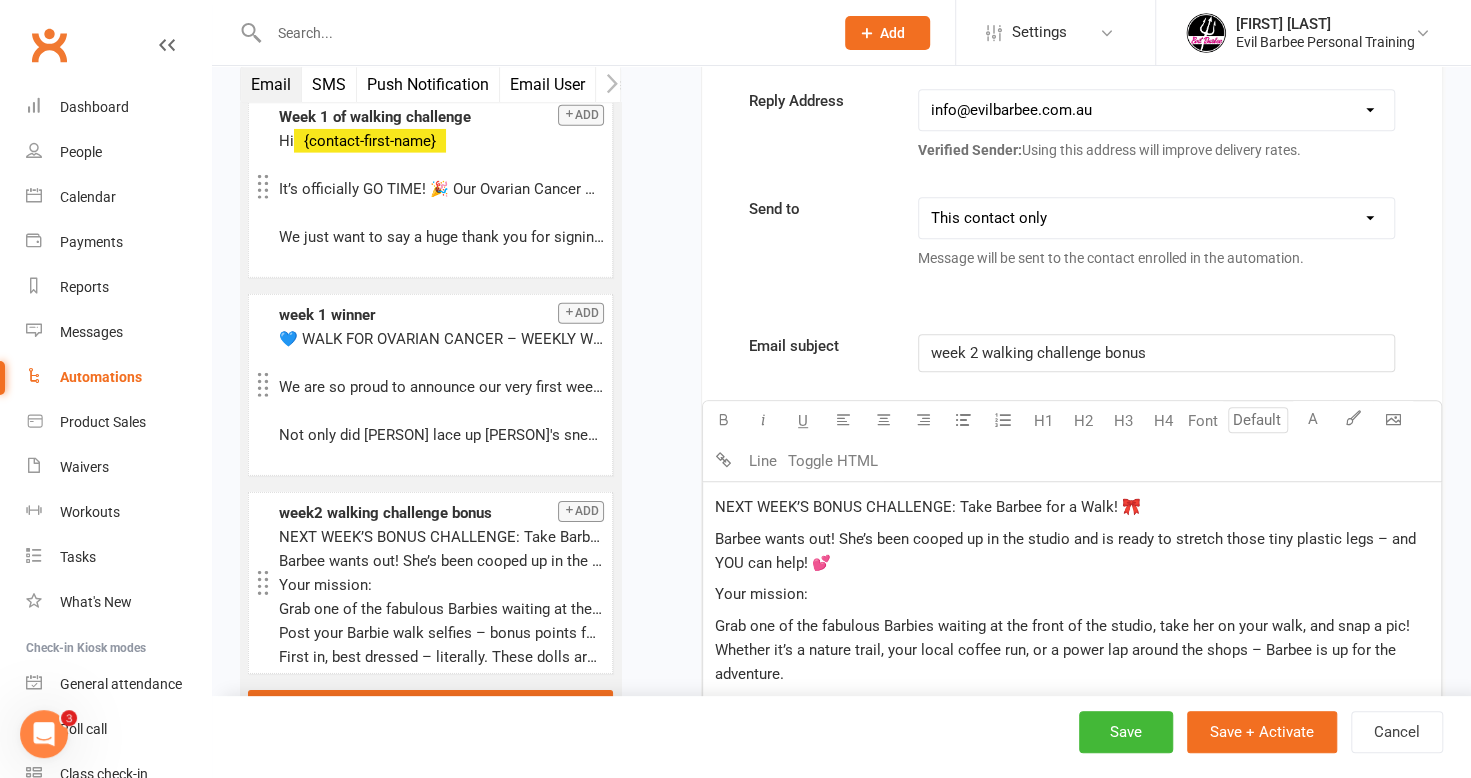 click on "This contact only Recipients that accept messages sent from automations Recipients that accept messages sent from automations (or: send to contact if no other recipients available)" at bounding box center [1156, 218] 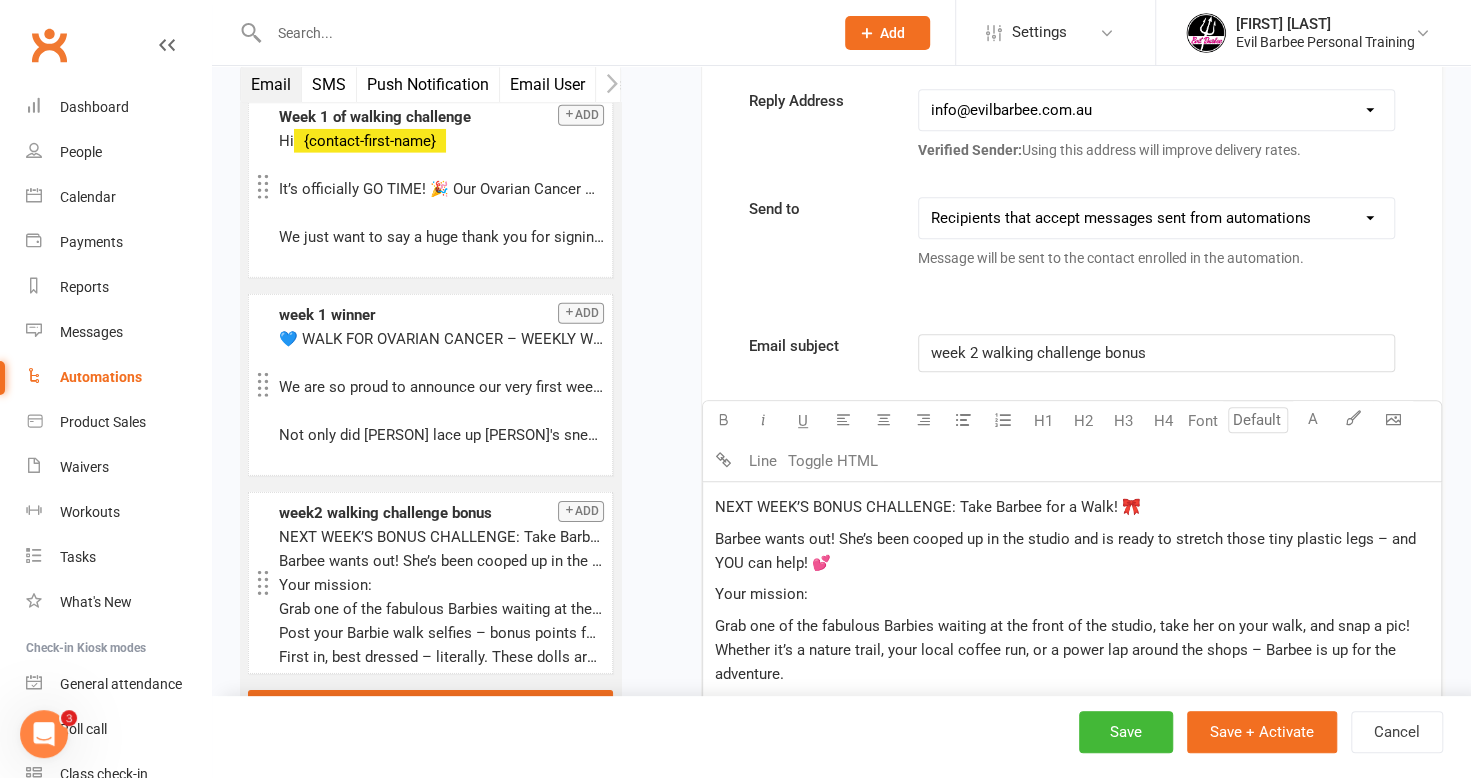 click on "This contact only Recipients that accept messages sent from automations Recipients that accept messages sent from automations (or: send to contact if no other recipients available)" at bounding box center (1156, 218) 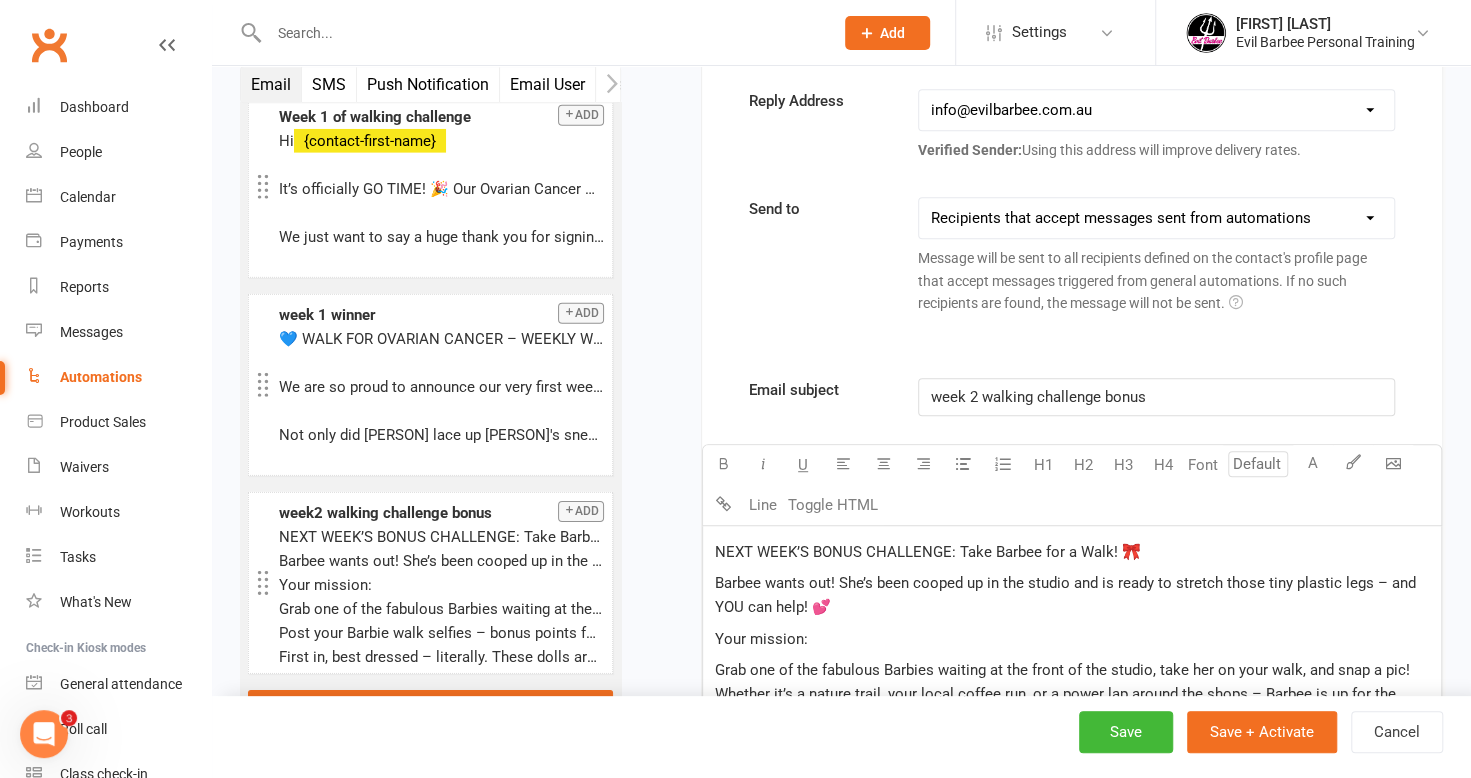 click on "This contact only Recipients that accept messages sent from automations Recipients that accept messages sent from automations (or: send to contact if no other recipients available)" at bounding box center [1156, 218] 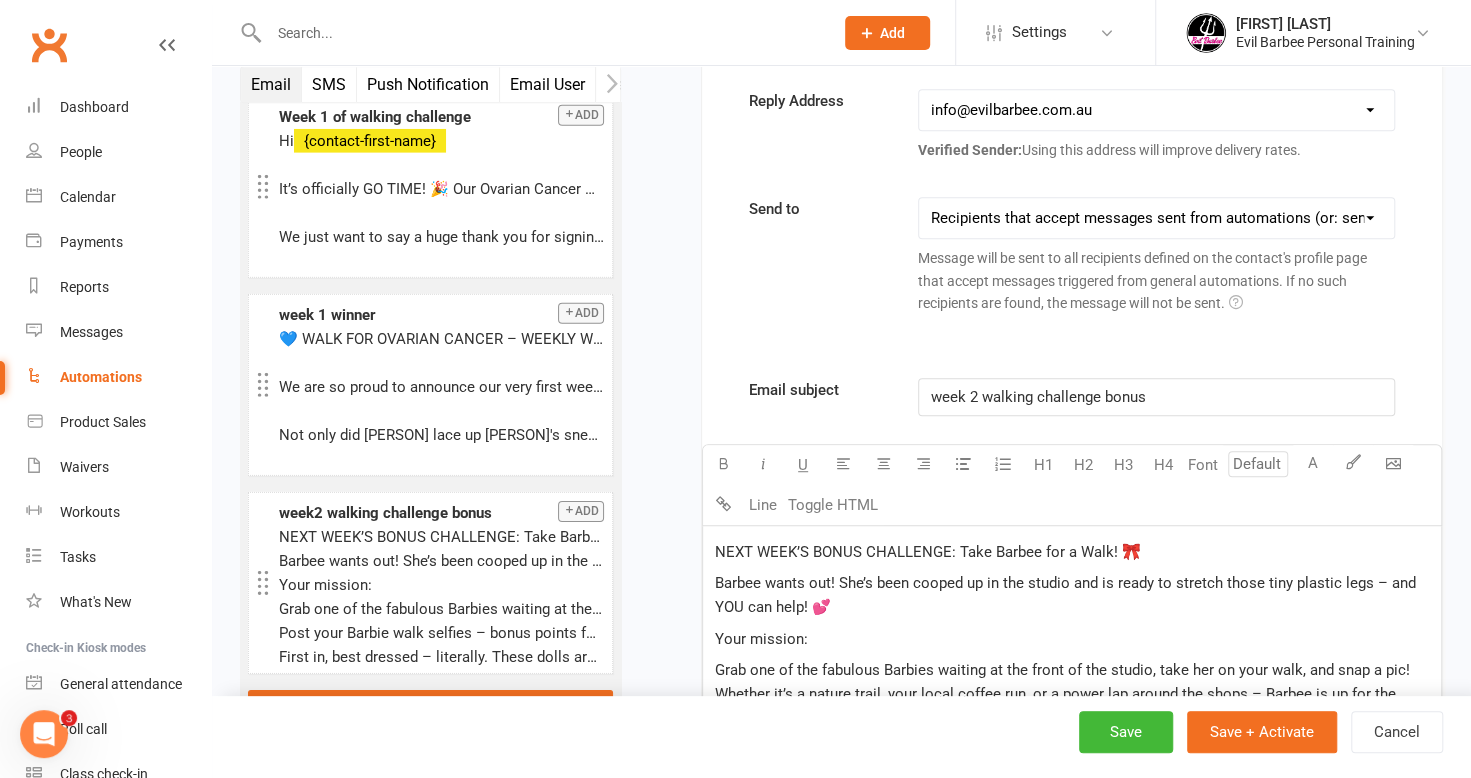 click on "This contact only Recipients that accept messages sent from automations Recipients that accept messages sent from automations (or: send to contact if no other recipients available)" at bounding box center [1156, 218] 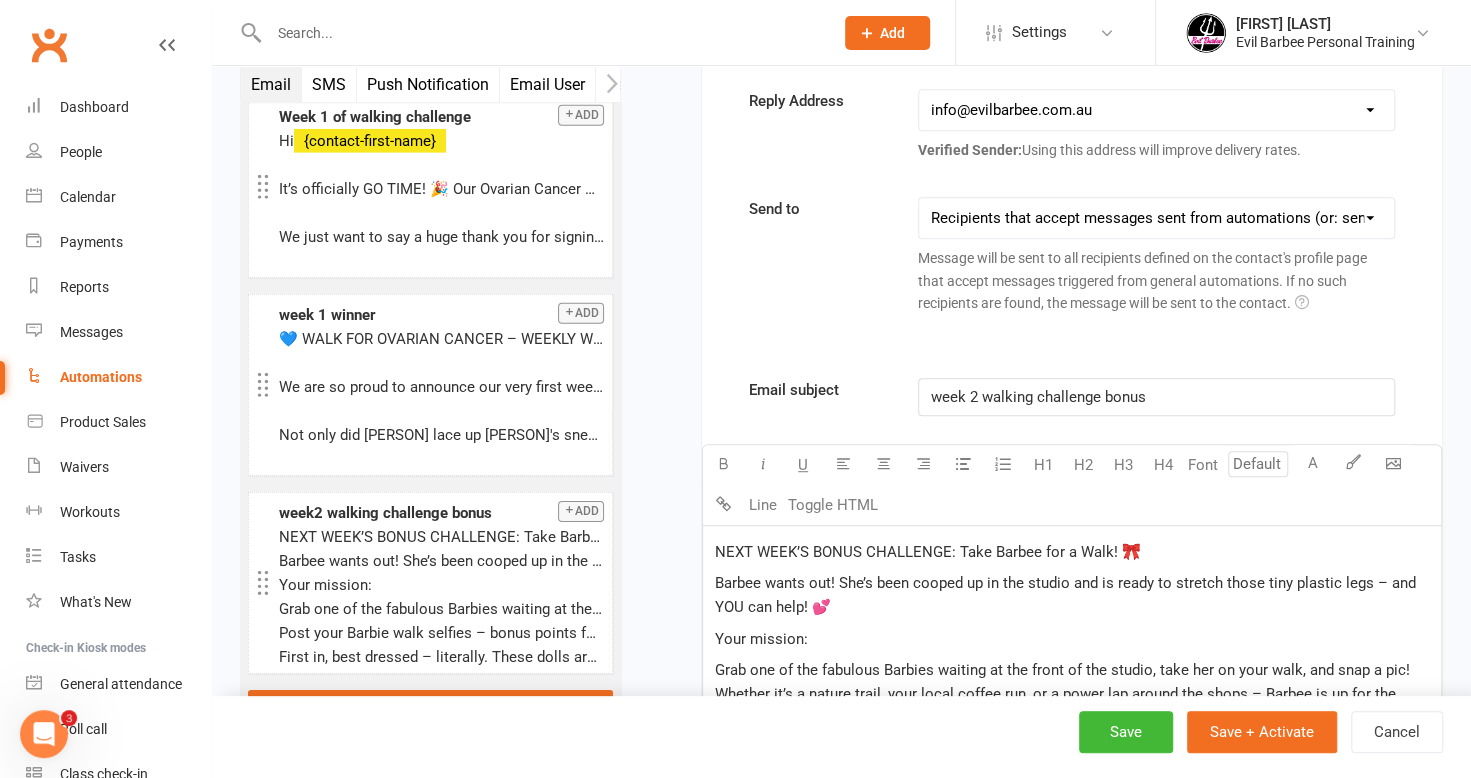 click on "This contact only Recipients that accept messages sent from automations Recipients that accept messages sent from automations (or: send to contact if no other recipients available)" at bounding box center [1156, 218] 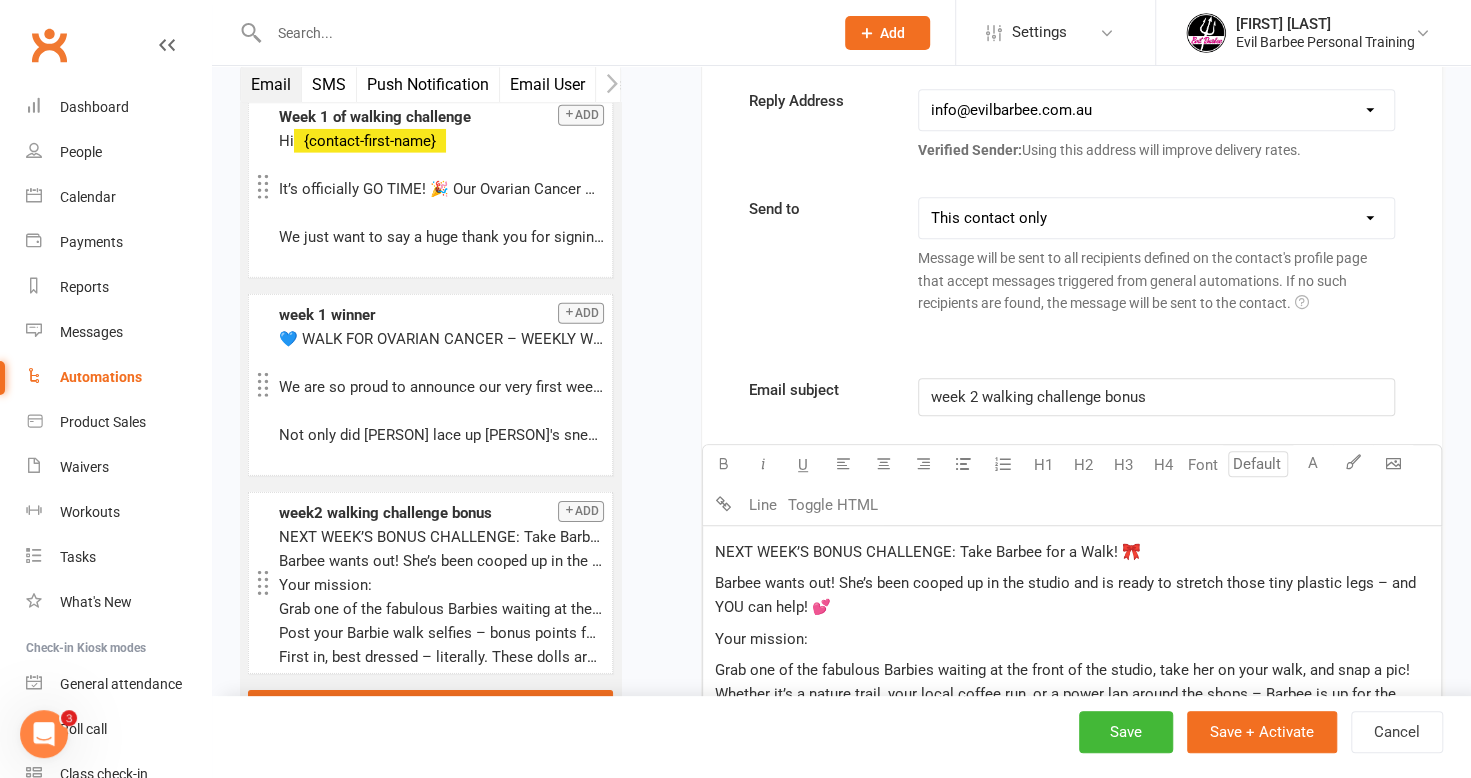 click on "This contact only Recipients that accept messages sent from automations Recipients that accept messages sent from automations (or: send to contact if no other recipients available)" at bounding box center [1156, 218] 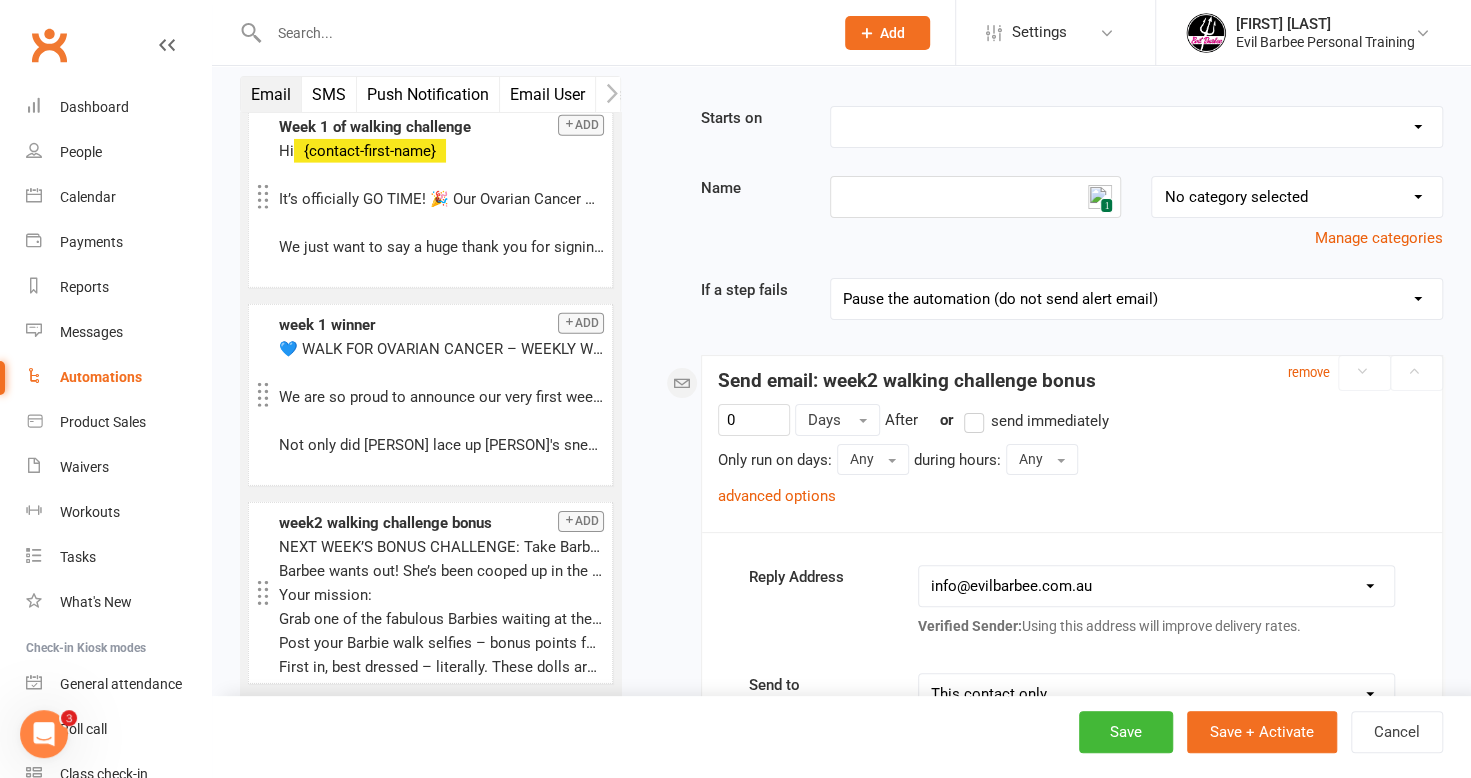 scroll, scrollTop: 0, scrollLeft: 0, axis: both 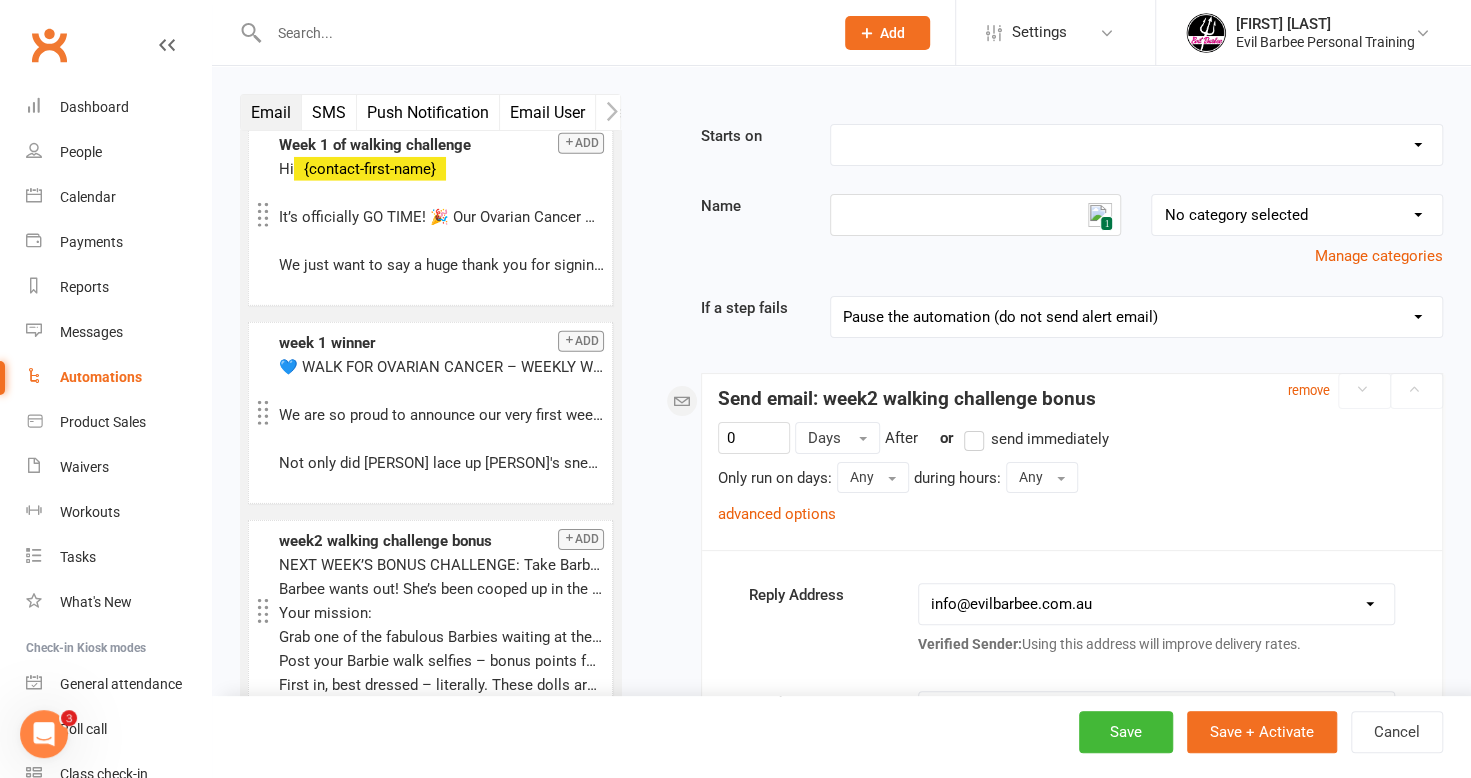 click 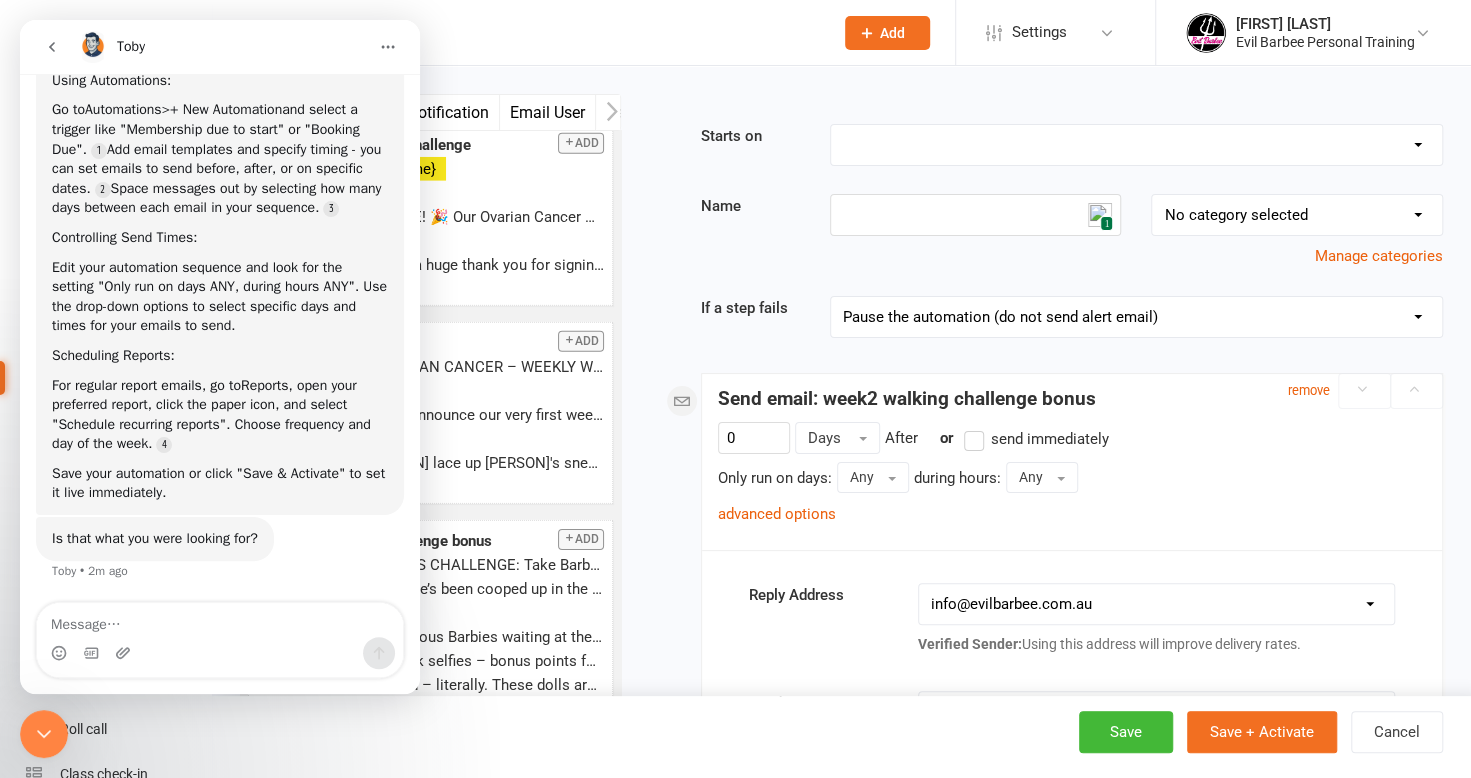scroll, scrollTop: 106, scrollLeft: 0, axis: vertical 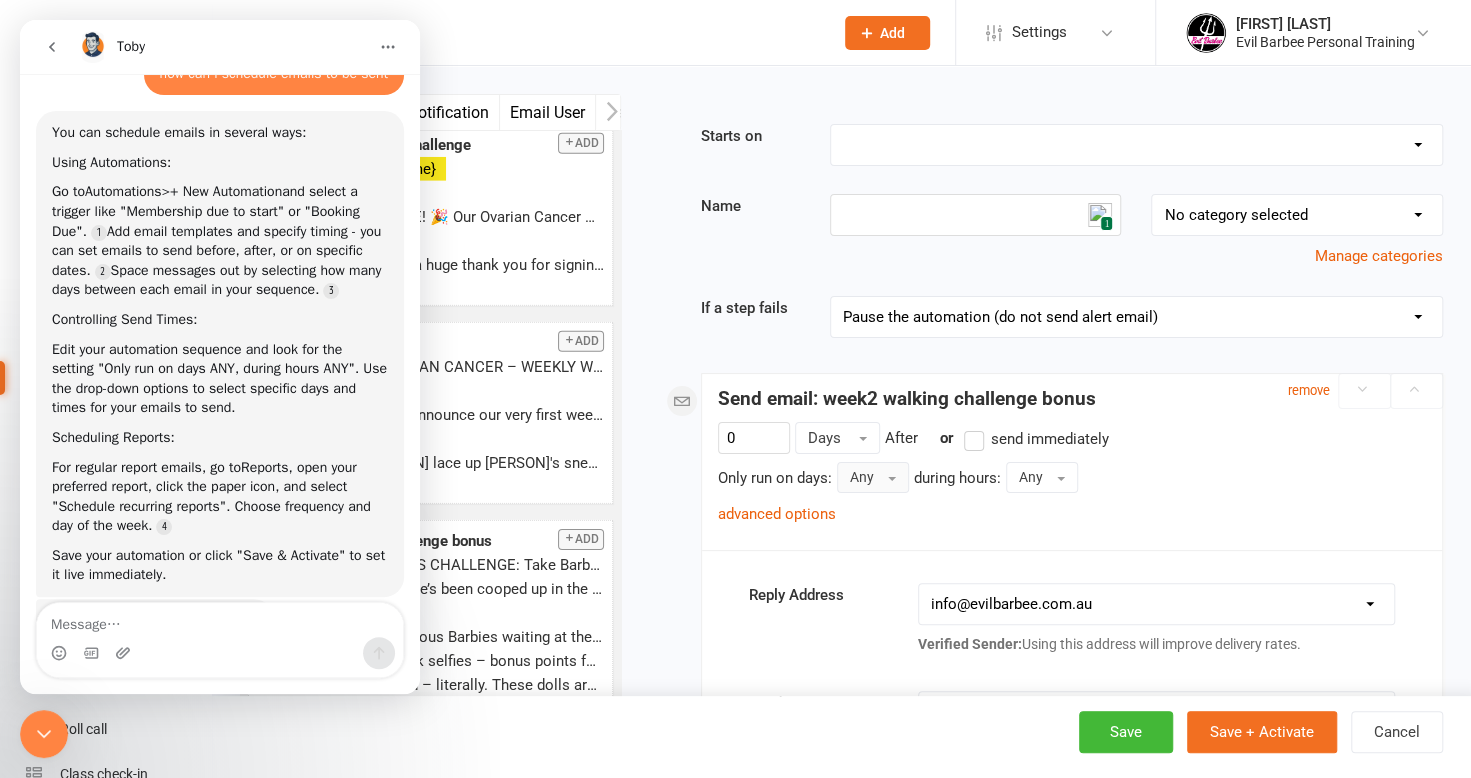 click on "Any" at bounding box center (873, 477) 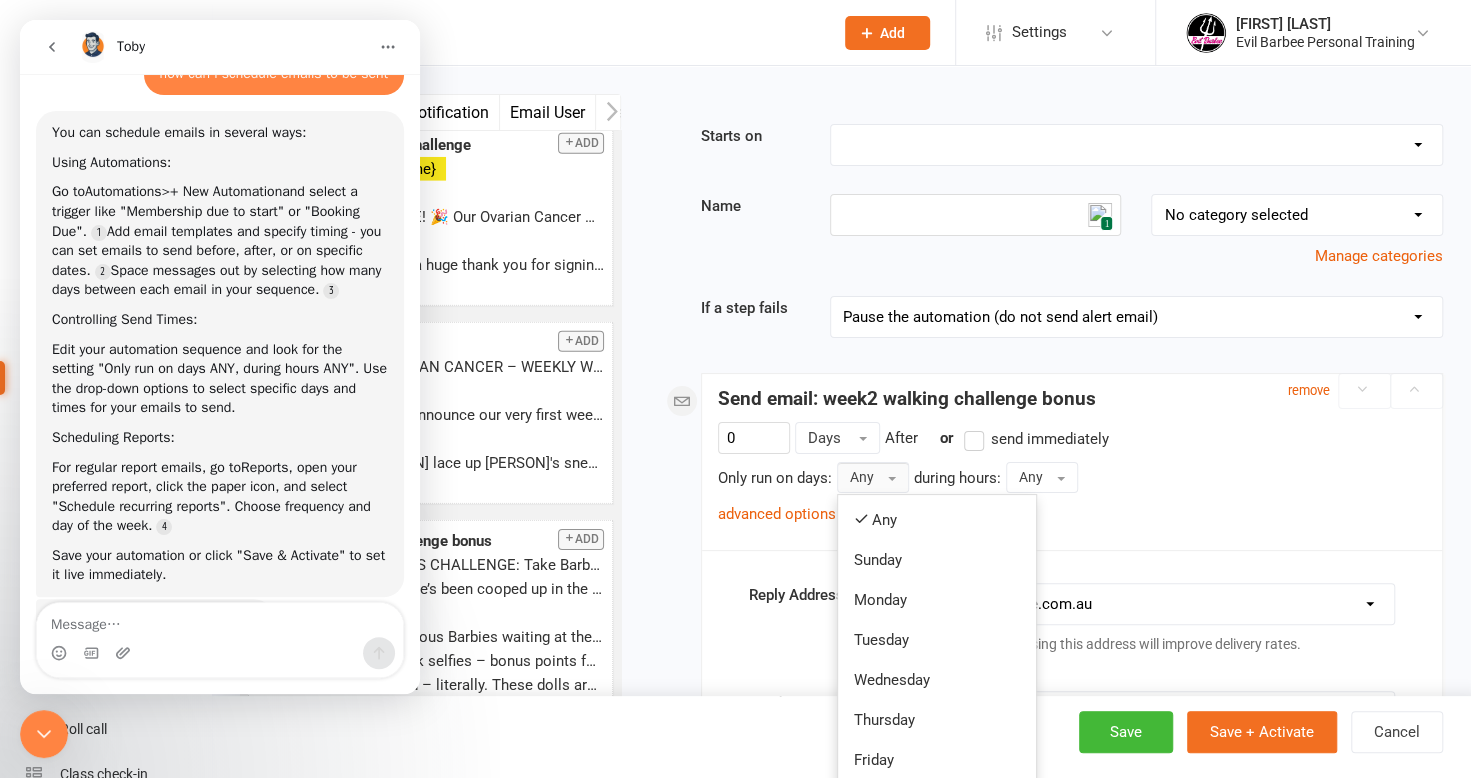 click on "Any" at bounding box center (873, 477) 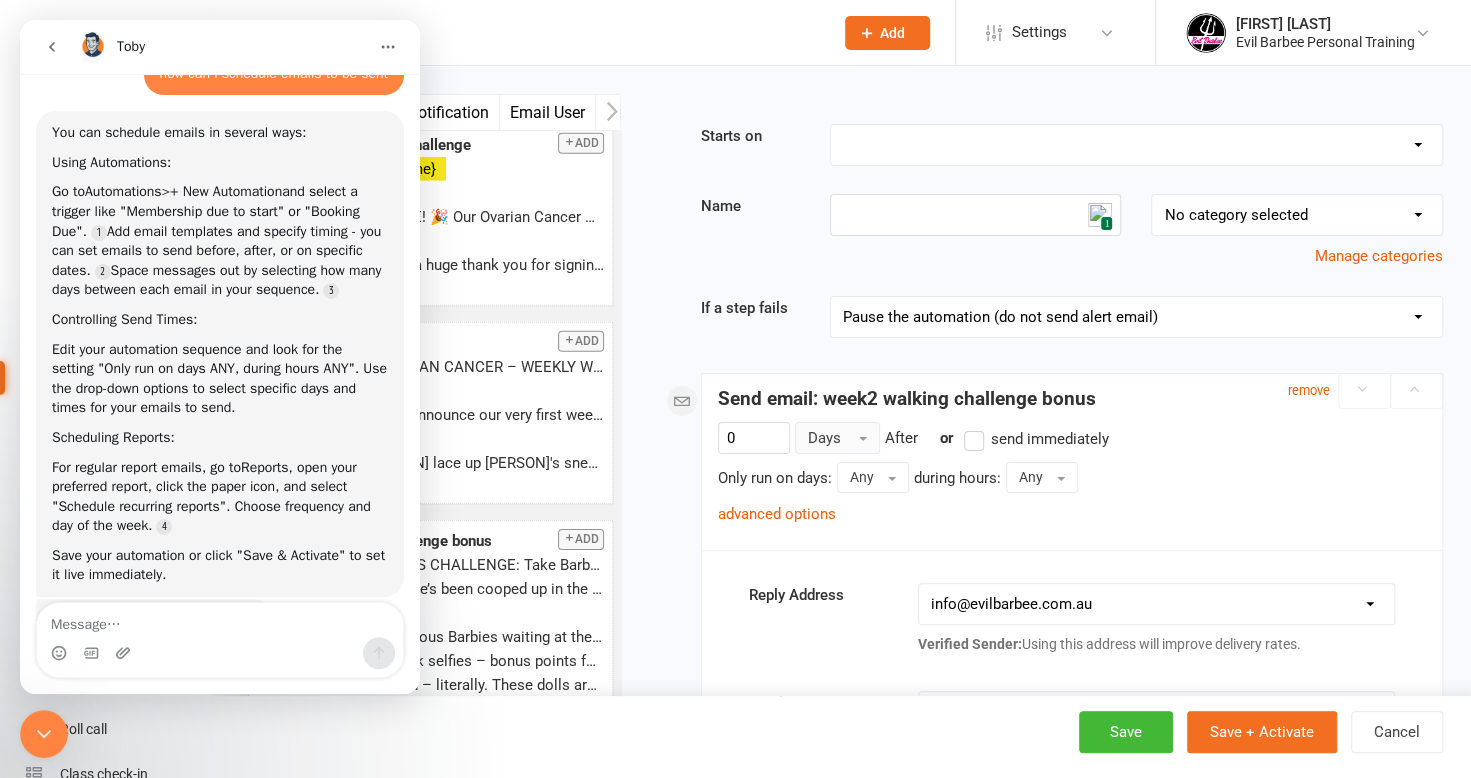click at bounding box center (863, 439) 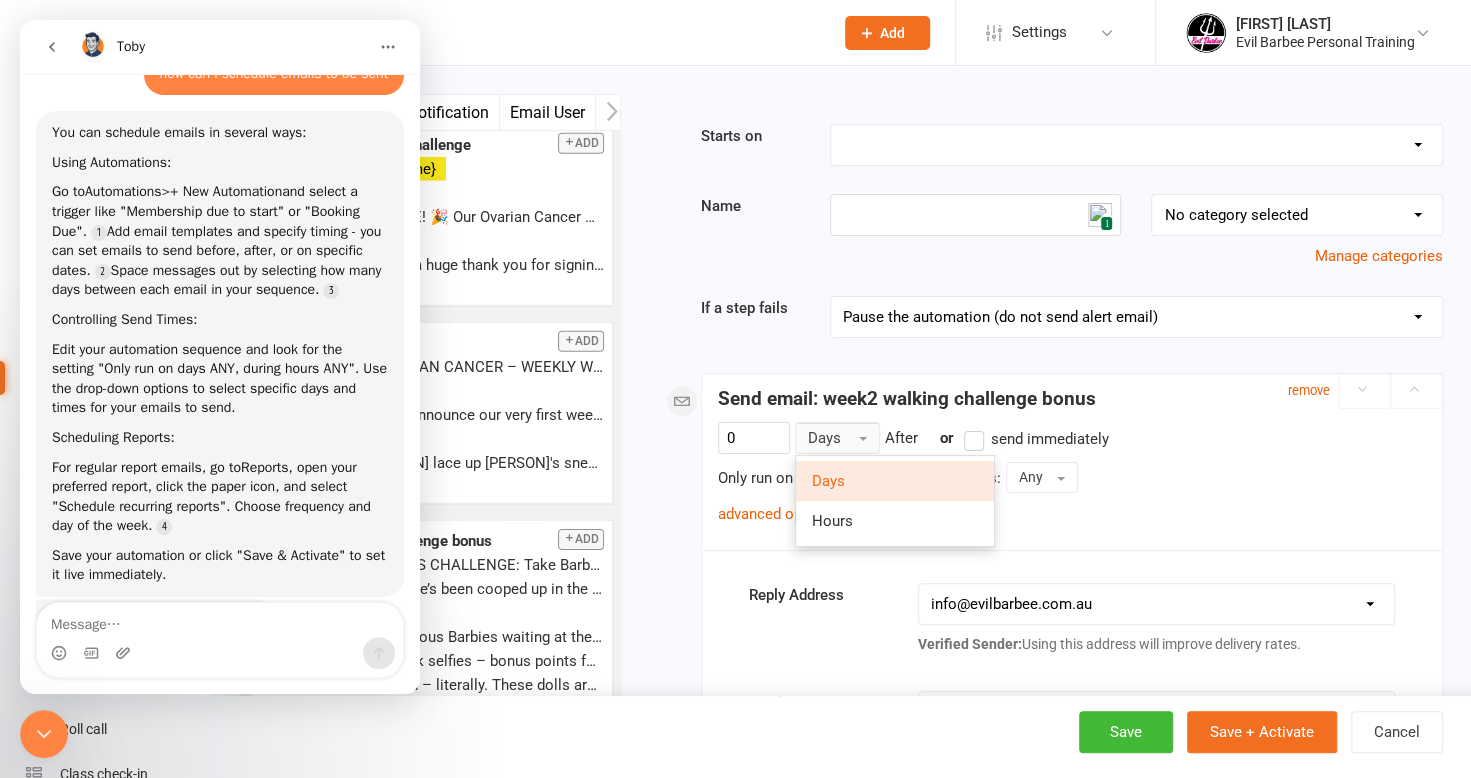 click at bounding box center (863, 439) 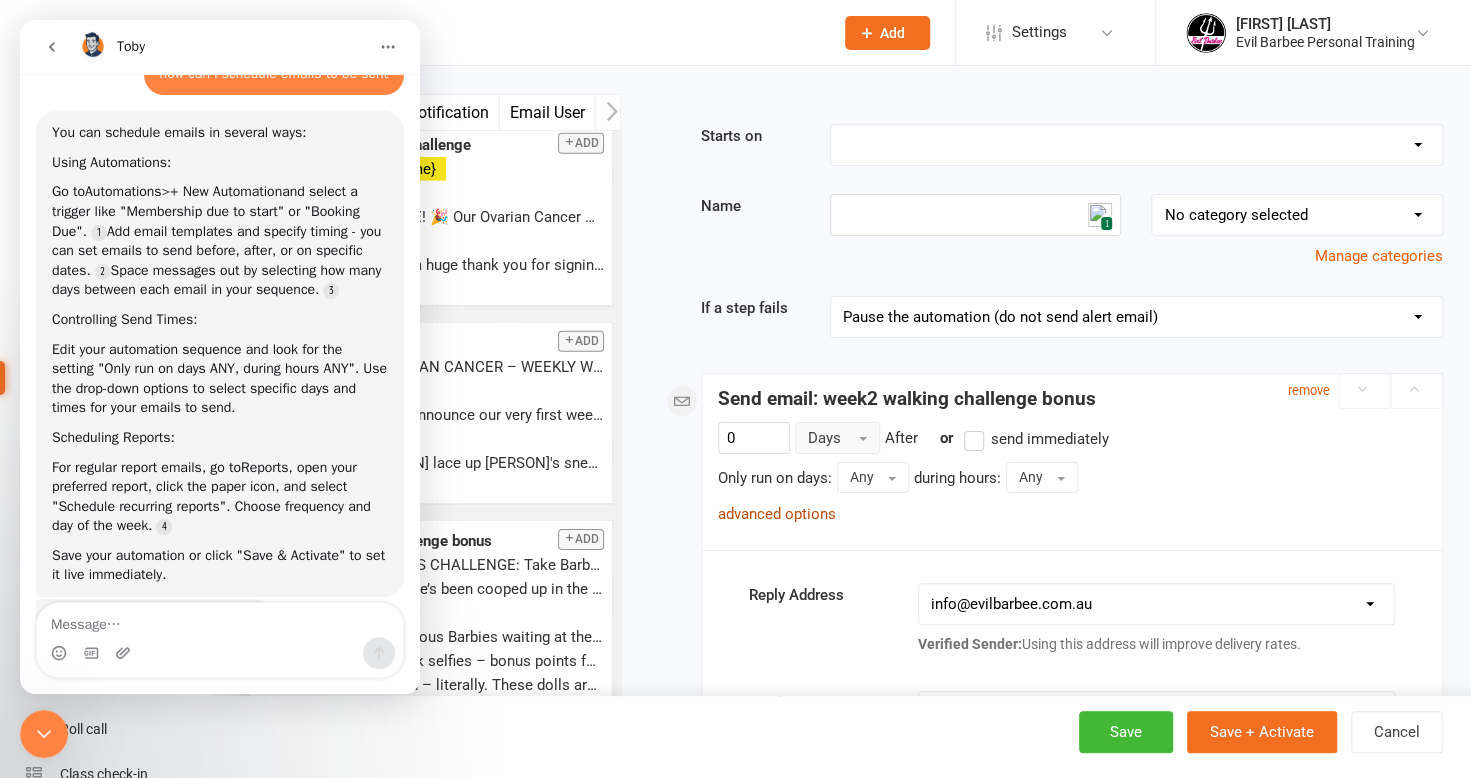 click on "advanced options" at bounding box center (777, 514) 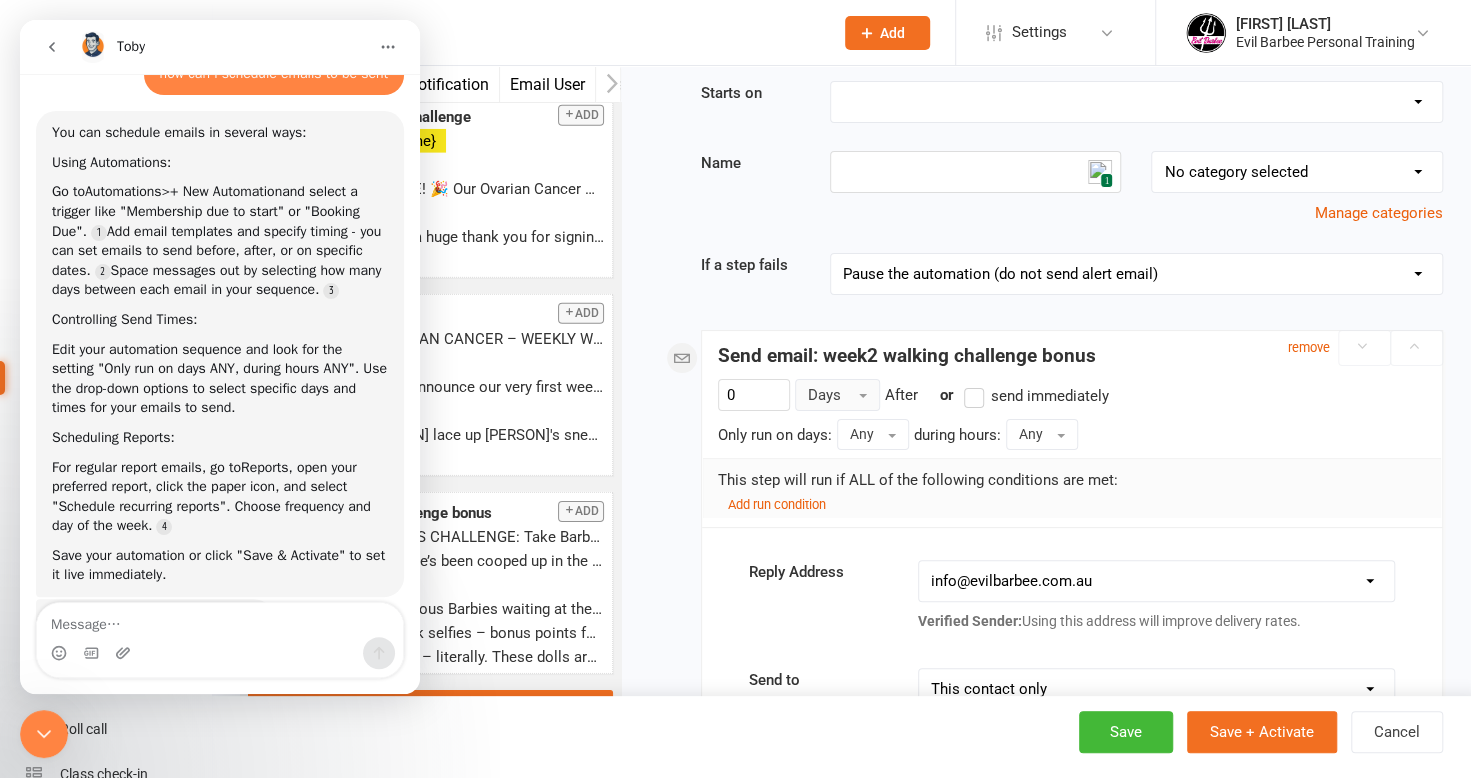 scroll, scrollTop: 0, scrollLeft: 0, axis: both 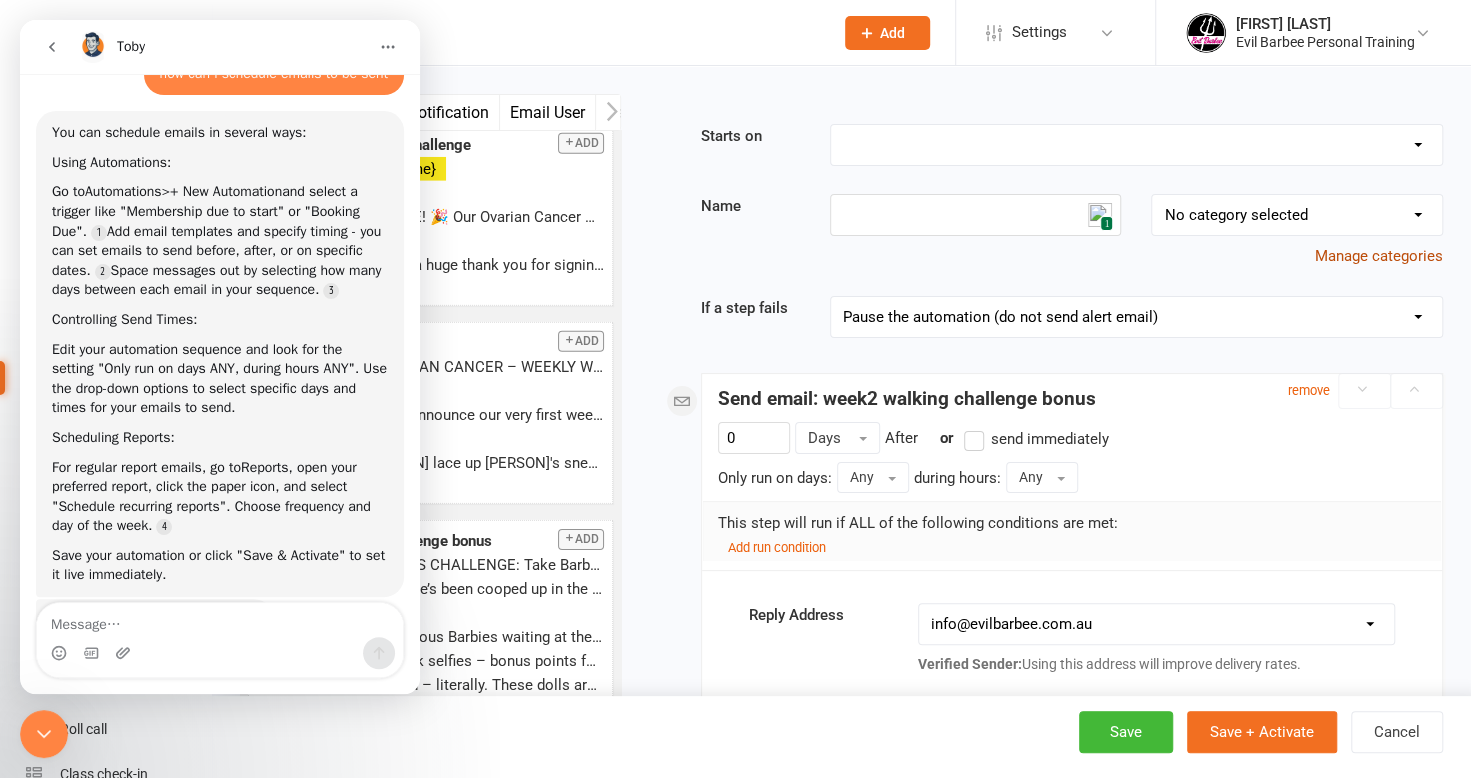 click on "Manage categories" at bounding box center [1379, 256] 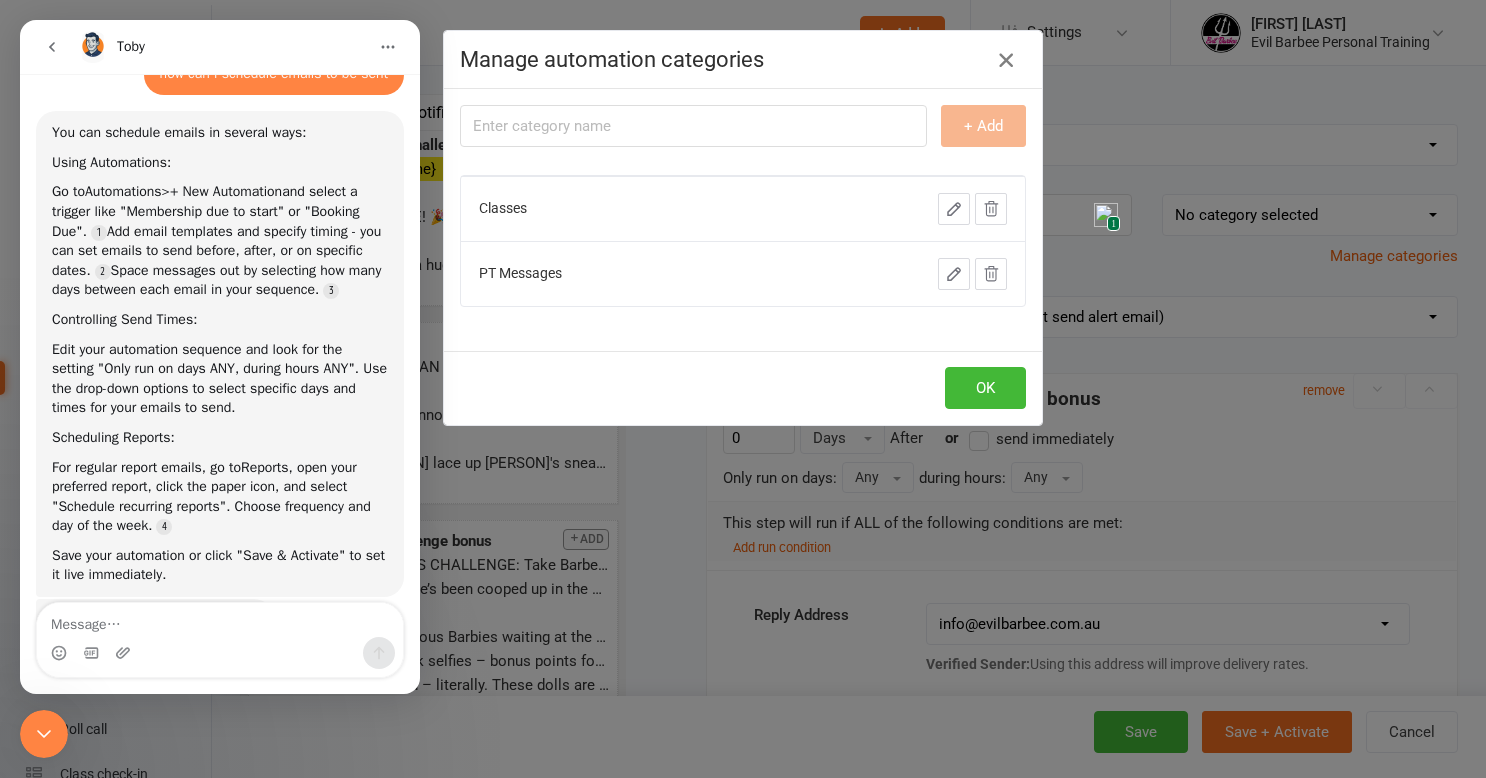 click at bounding box center [1006, 60] 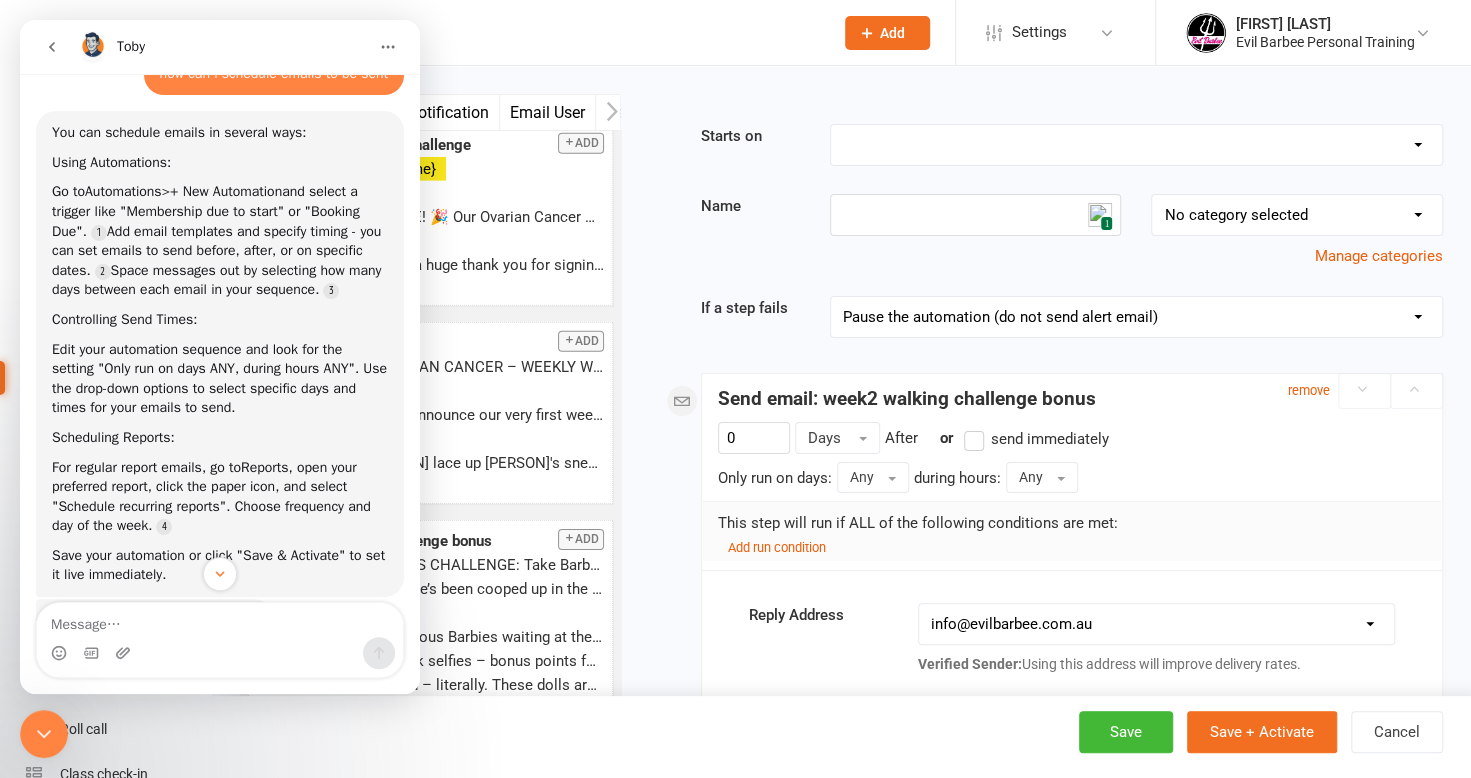 scroll, scrollTop: 206, scrollLeft: 0, axis: vertical 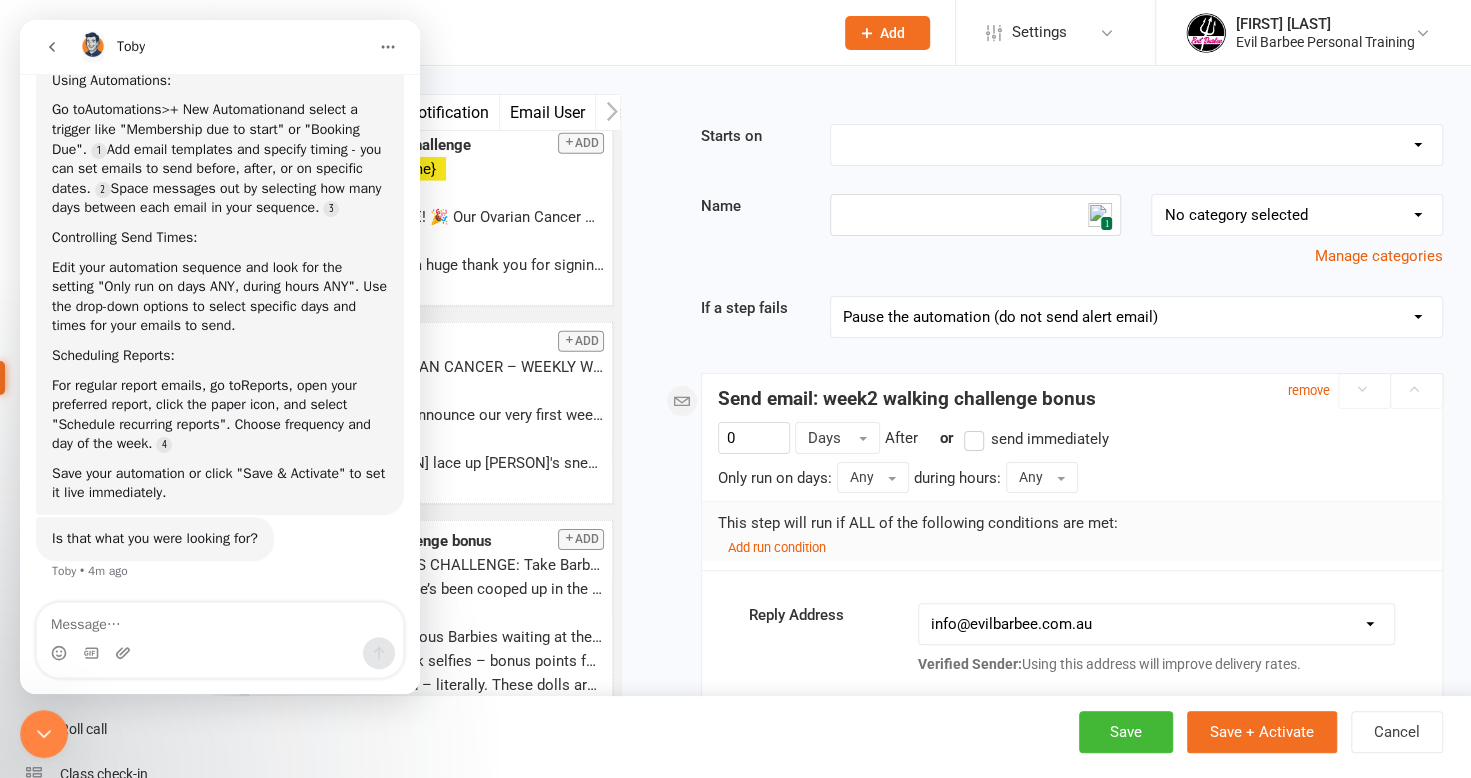click on "Add" 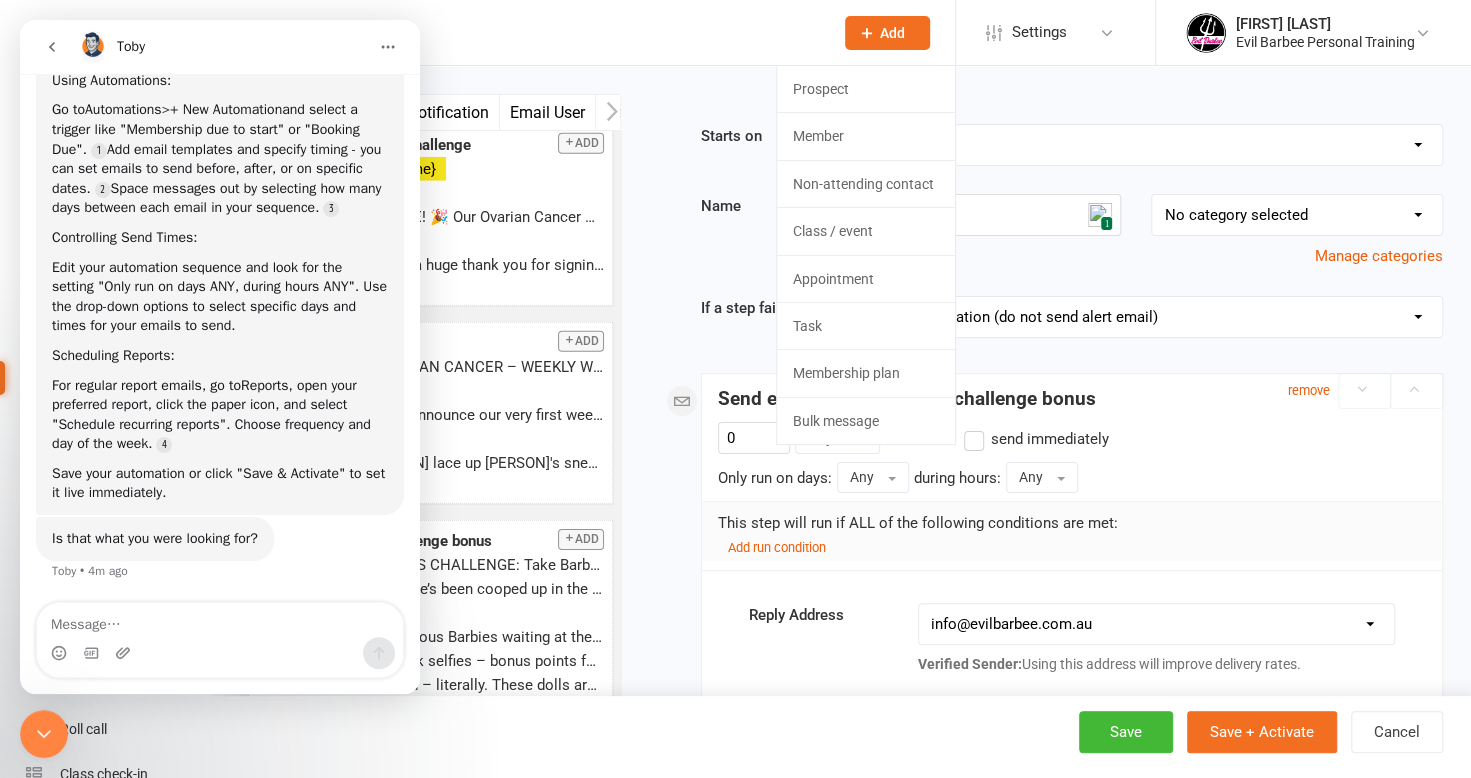 click on "Add" 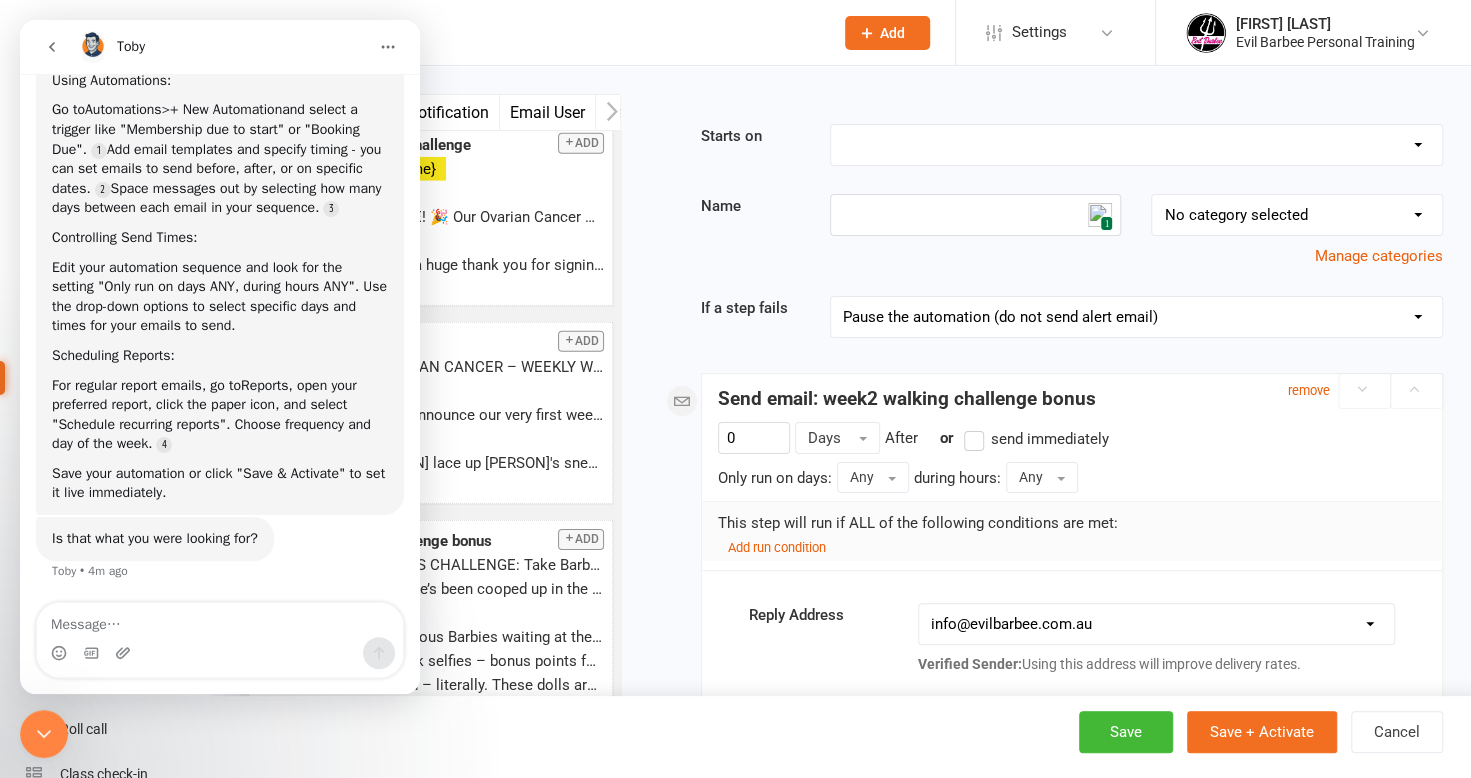 click on "Pause the automation (do not send alert email) Pause the automation and send an alert email Stop the automation (do not send alert email) Stop the automation and send an alert email Skip to next step (do not send alert email) Skip to next step and send an alert email" at bounding box center [1136, 317] 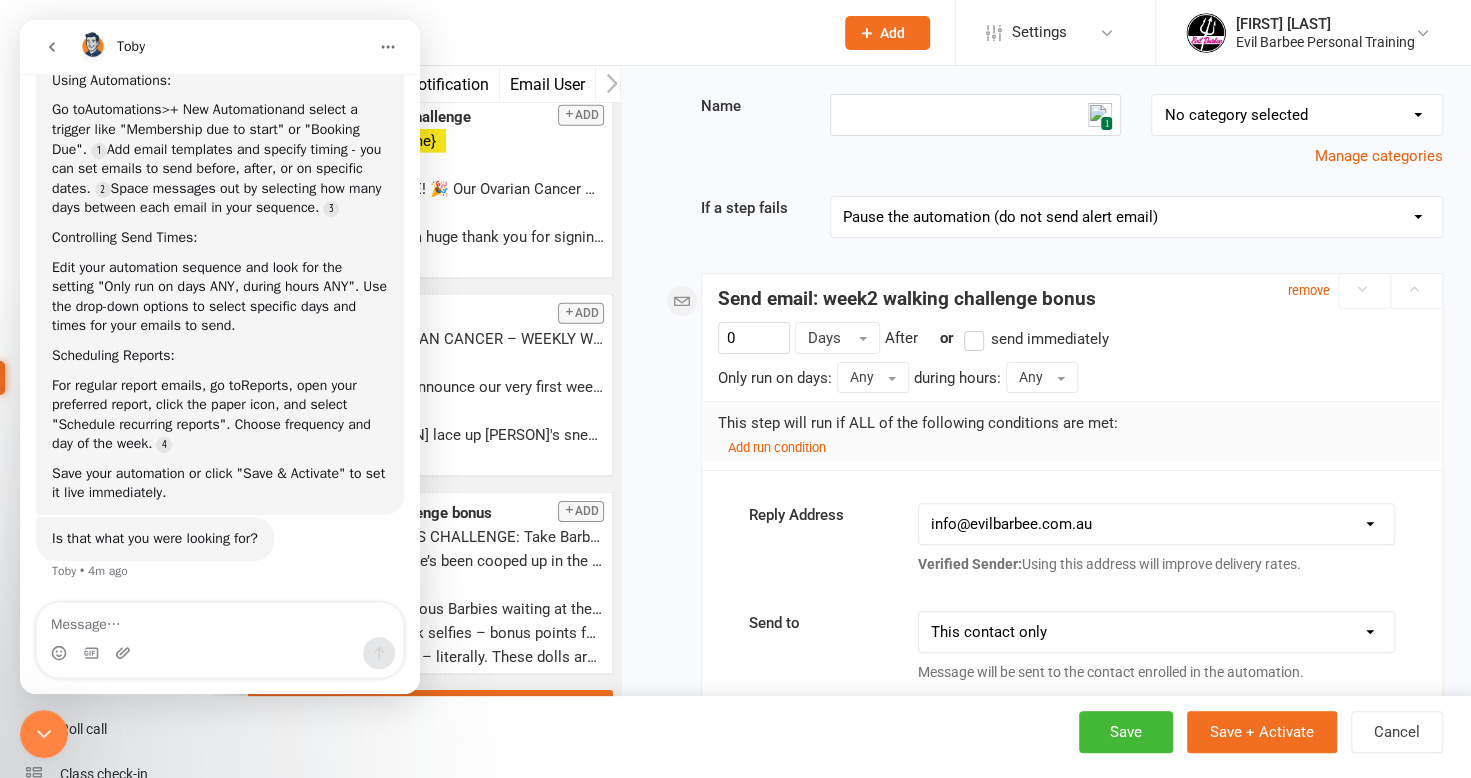 scroll, scrollTop: 0, scrollLeft: 0, axis: both 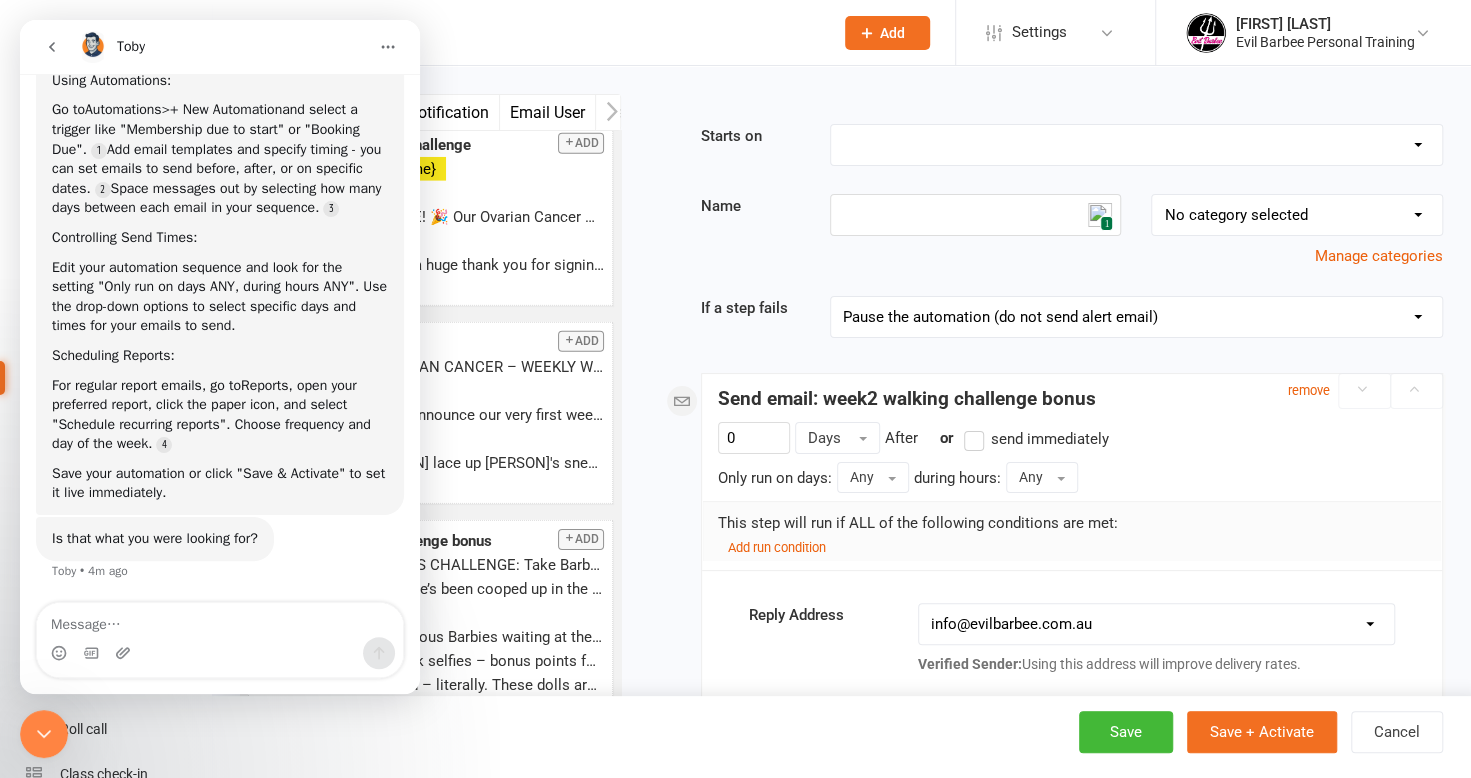 click on "Booking Cancelled Booking Due Booking Late-Cancelled Booking Marked Absent Booking Marked Attended Contact Added to Event Waitlist Contact Birthday Converted to Member Credit Card Expiry Days Since Last Attendance Days Since Last Mobile App Activity End of Suspension First Class Attended First Class Due General Attendance Marked Manual Enrolment Member Added Member First Activated Membership Added Membership Cancelled Membership Due to Start Membership Expiry Non-attending Contact Added Payment Due Payment Failure Payment Paid Prospect Added Prospect Status Changed Signed Waiver Approved Single Booking Created Start of Suspension Suspension Added Workout Performed" at bounding box center [1136, 145] 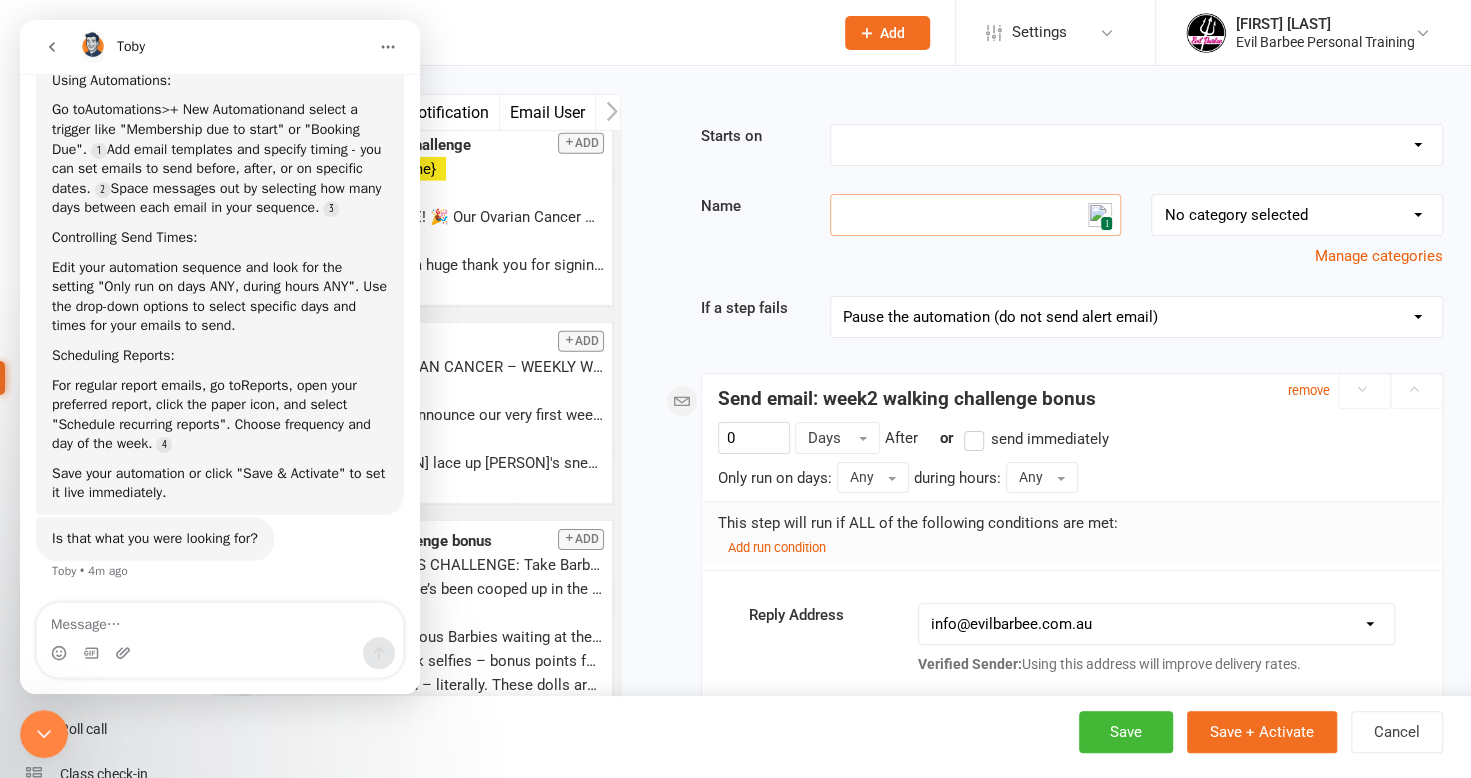 click at bounding box center (976, 215) 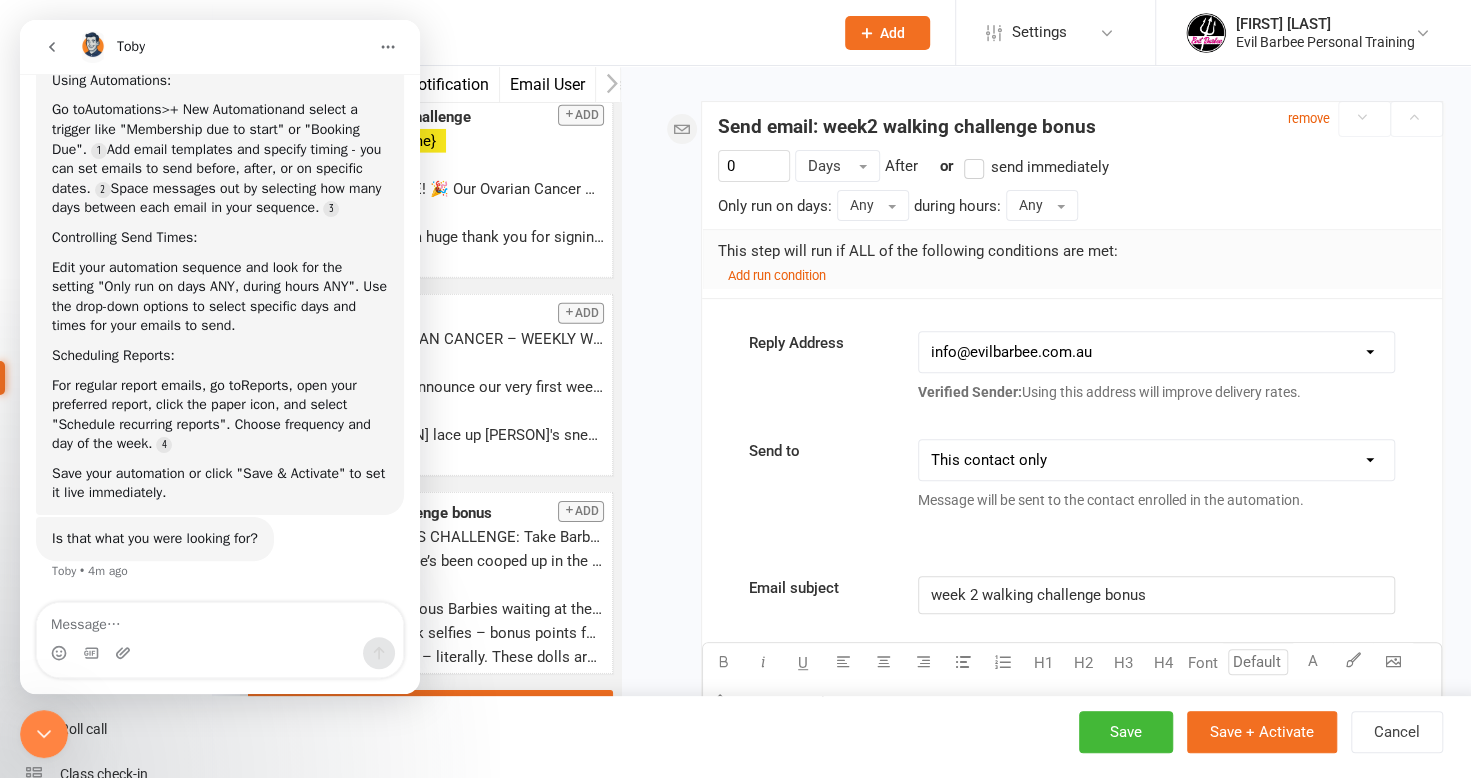 scroll, scrollTop: 400, scrollLeft: 0, axis: vertical 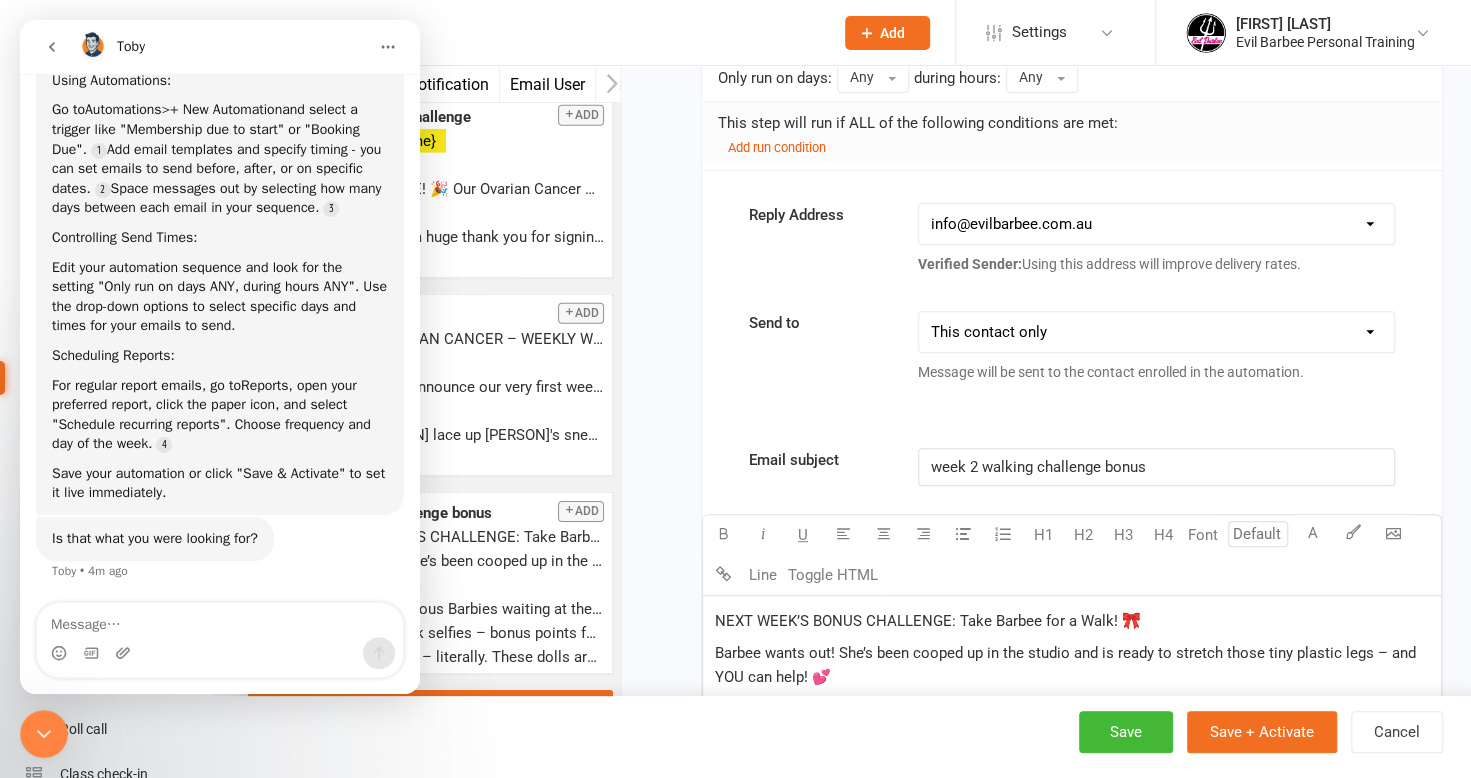 click on "This contact only Recipients that accept messages sent from automations Recipients that accept messages sent from automations (or: send to contact if no other recipients available)" at bounding box center (1156, 332) 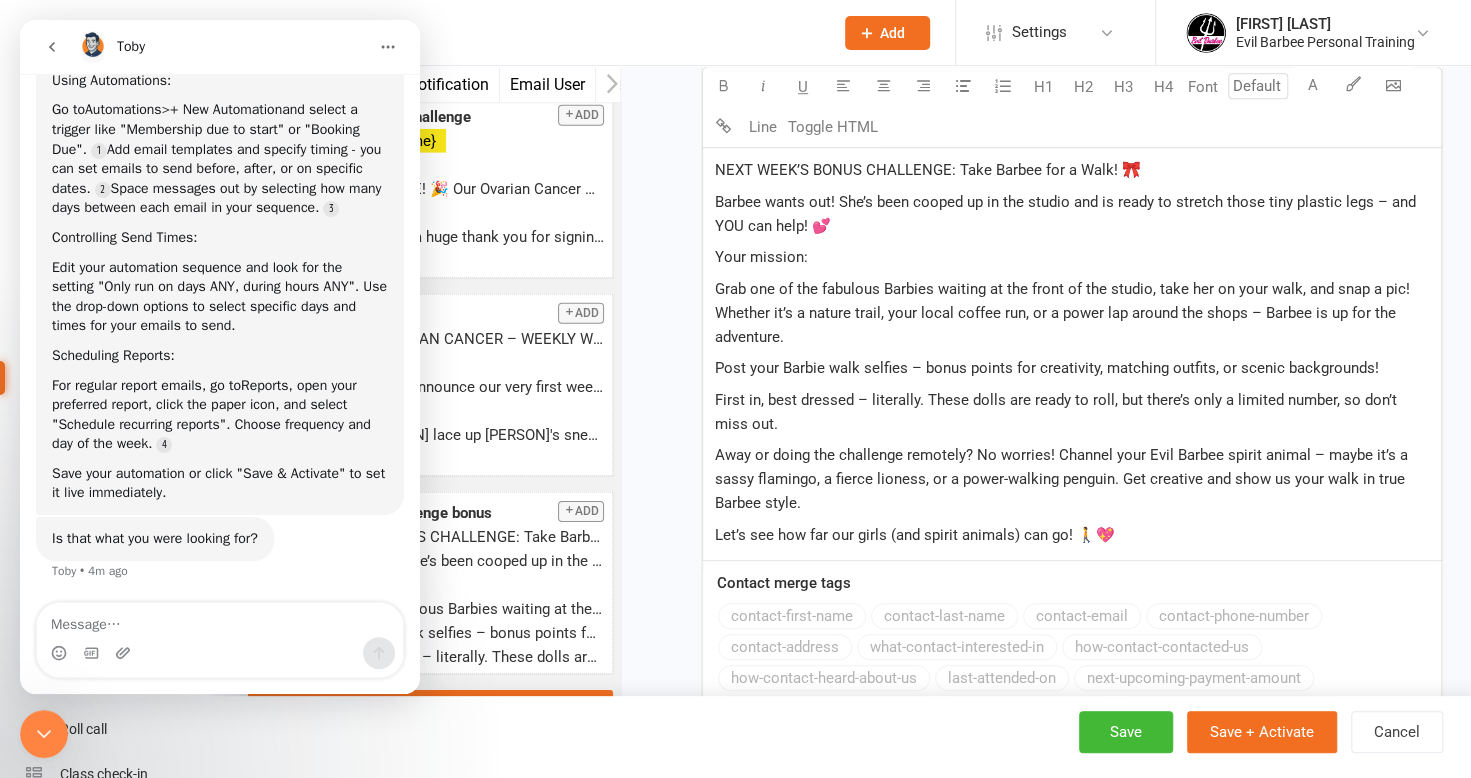 scroll, scrollTop: 643, scrollLeft: 0, axis: vertical 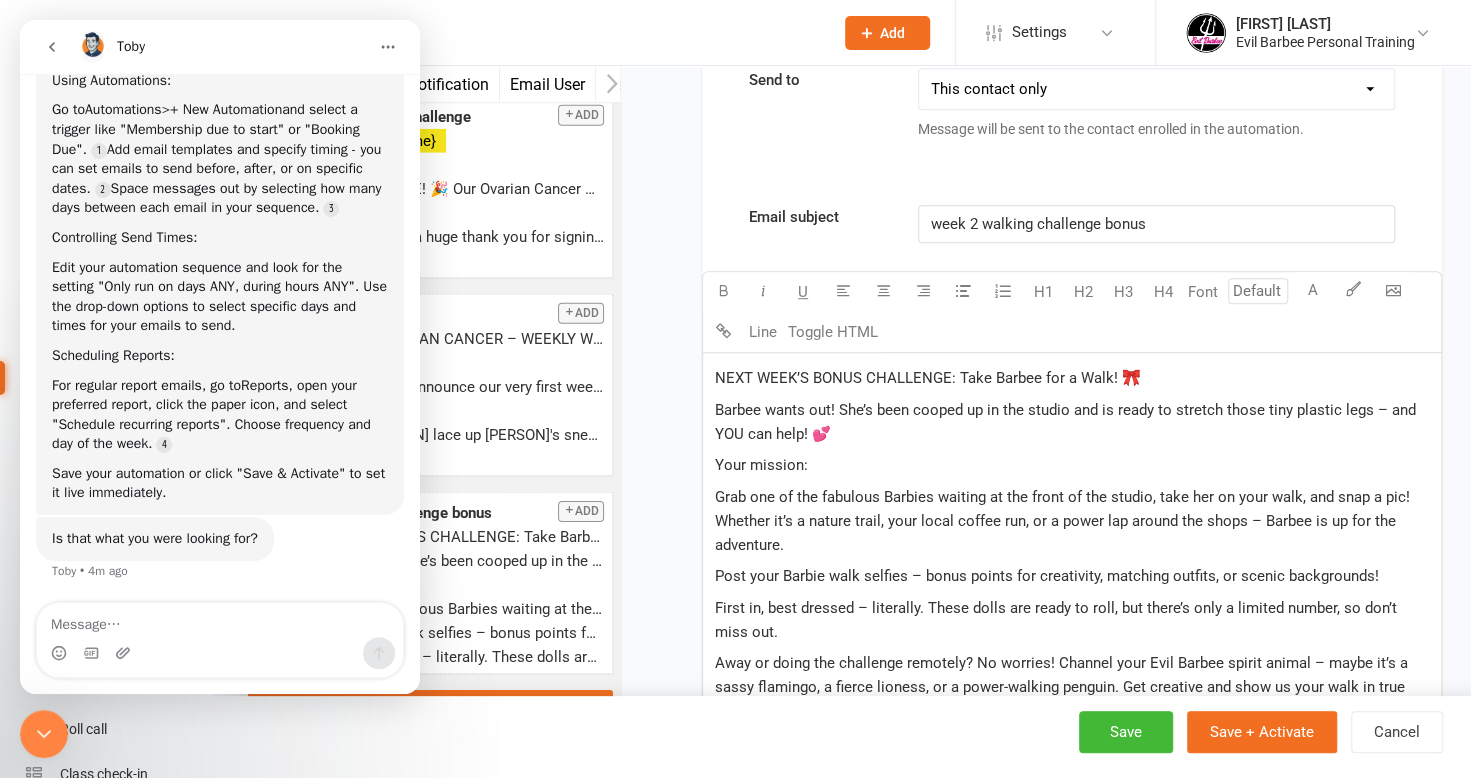 click on "week 2 walking challenge bonus" at bounding box center [1038, 224] 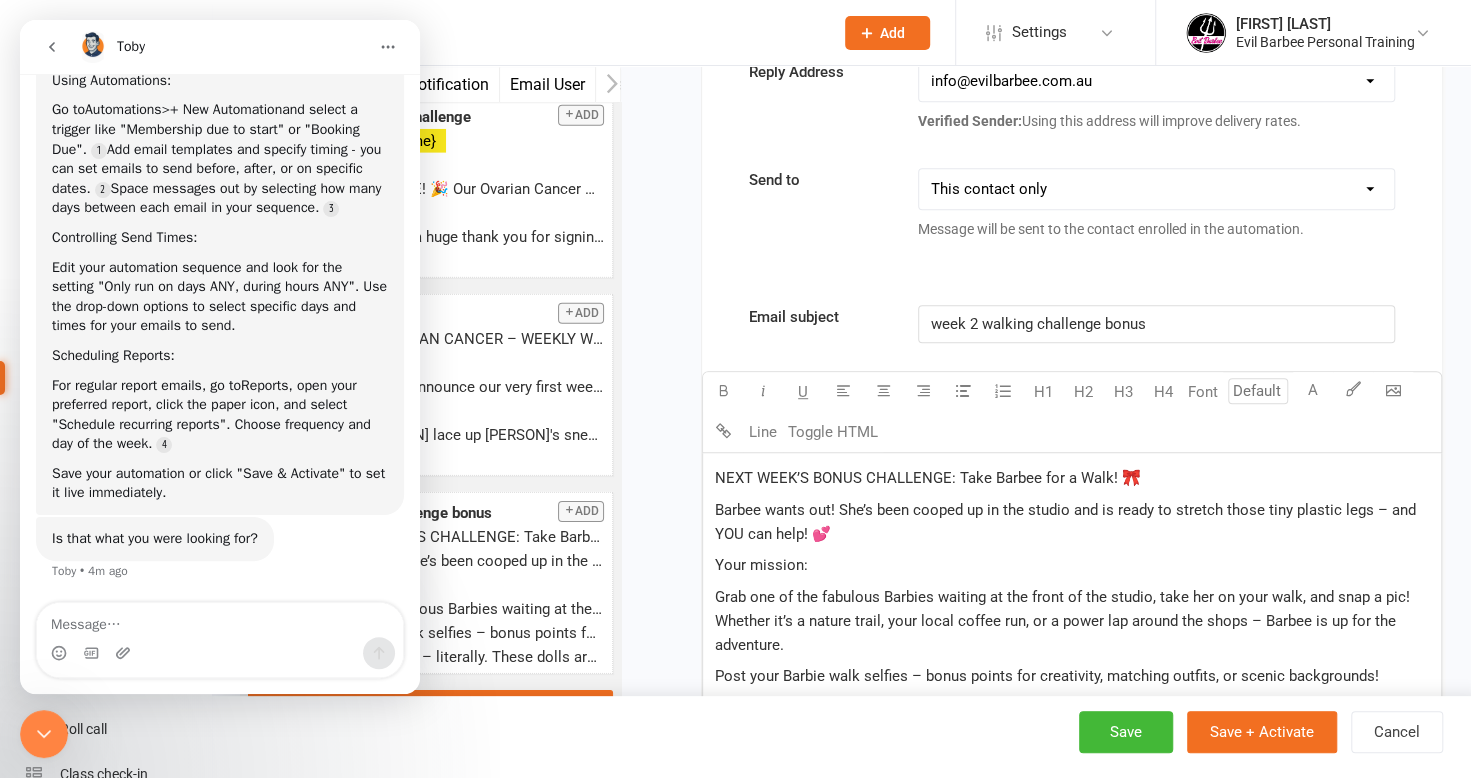 scroll, scrollTop: 343, scrollLeft: 0, axis: vertical 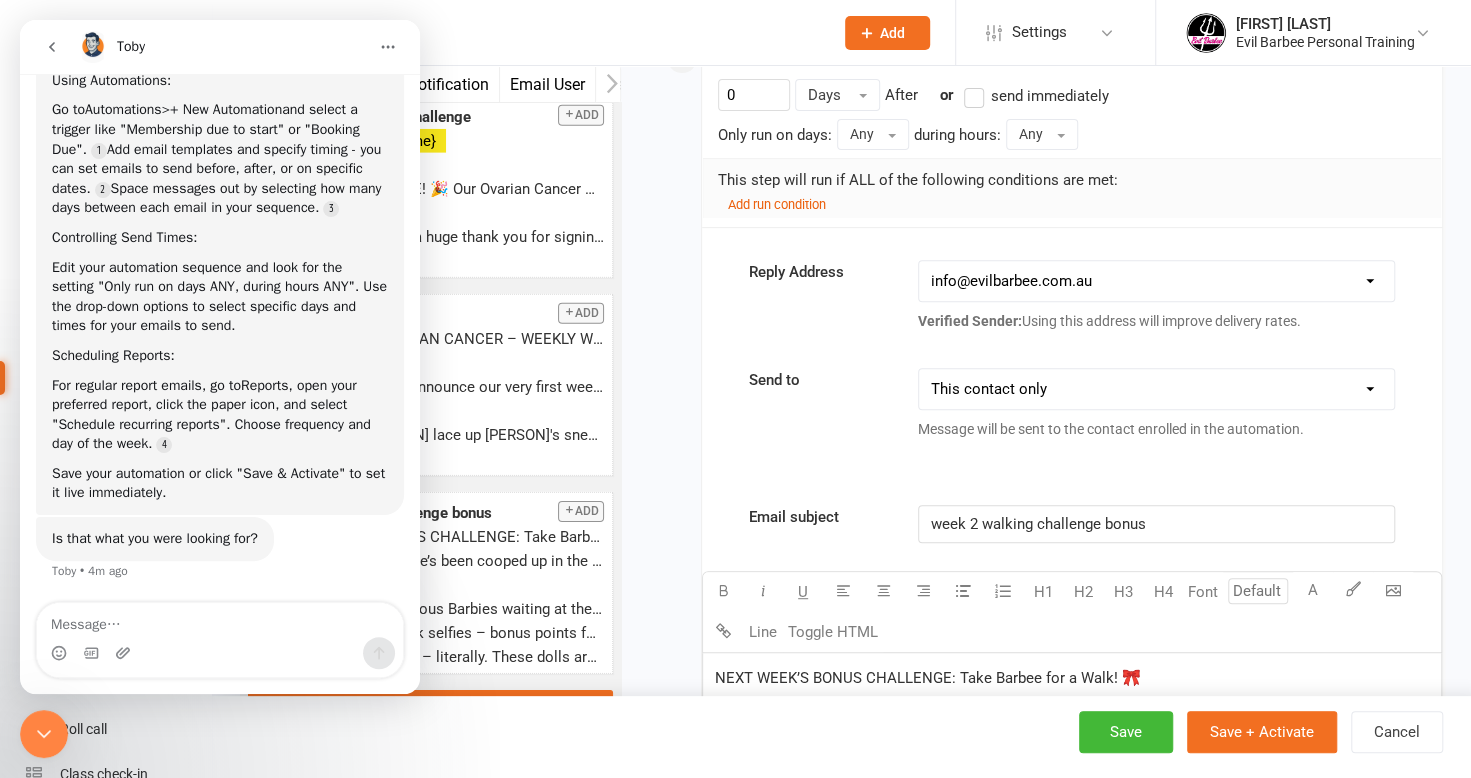 click on "hello@[EXAMPLE.COM] info@[EXAMPLE.COM].au [EMAIL] trainer@[EXAMPLE.COM] domenicab@[EXAMPLE.COM]" at bounding box center [1156, 281] 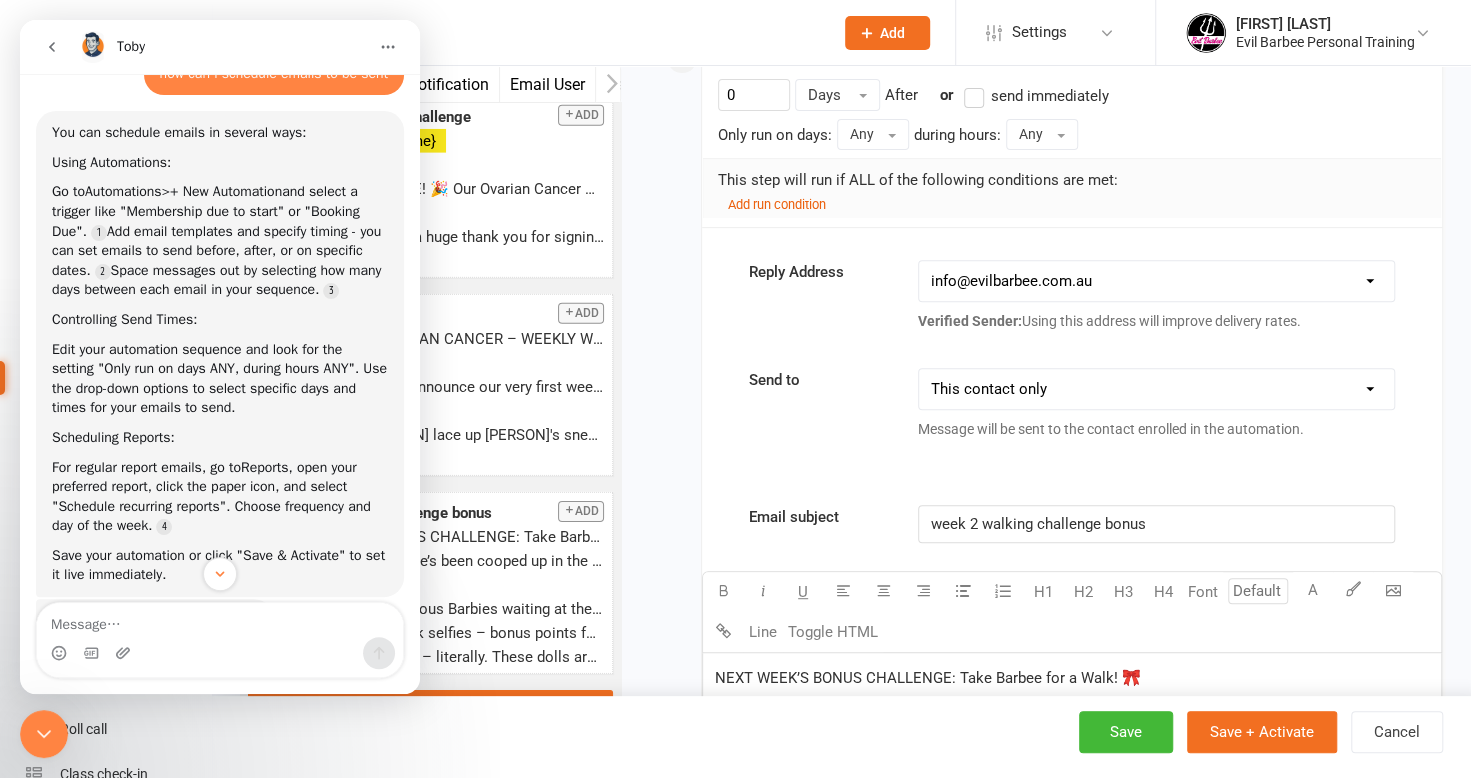 scroll, scrollTop: 206, scrollLeft: 0, axis: vertical 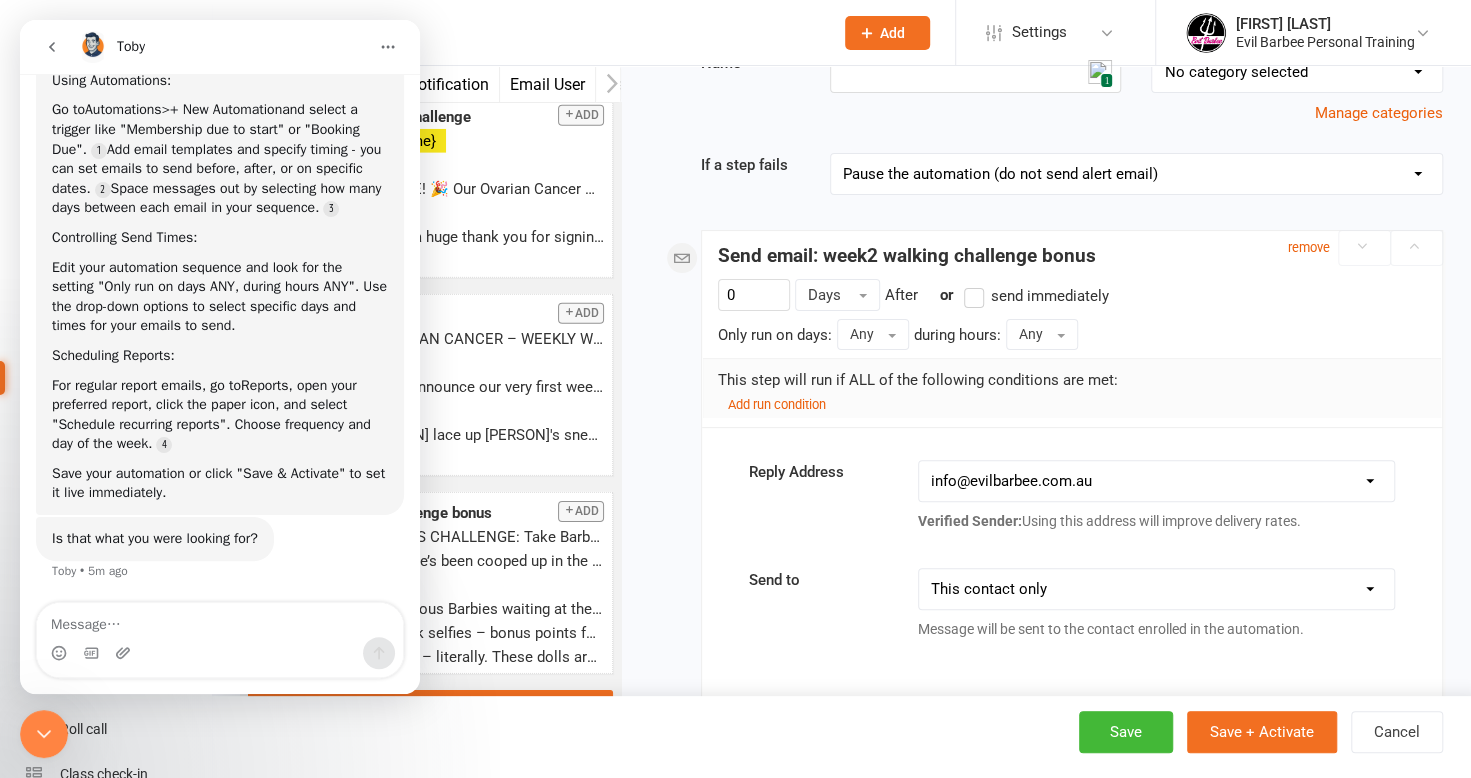 click on "remove" at bounding box center (1365, 248) 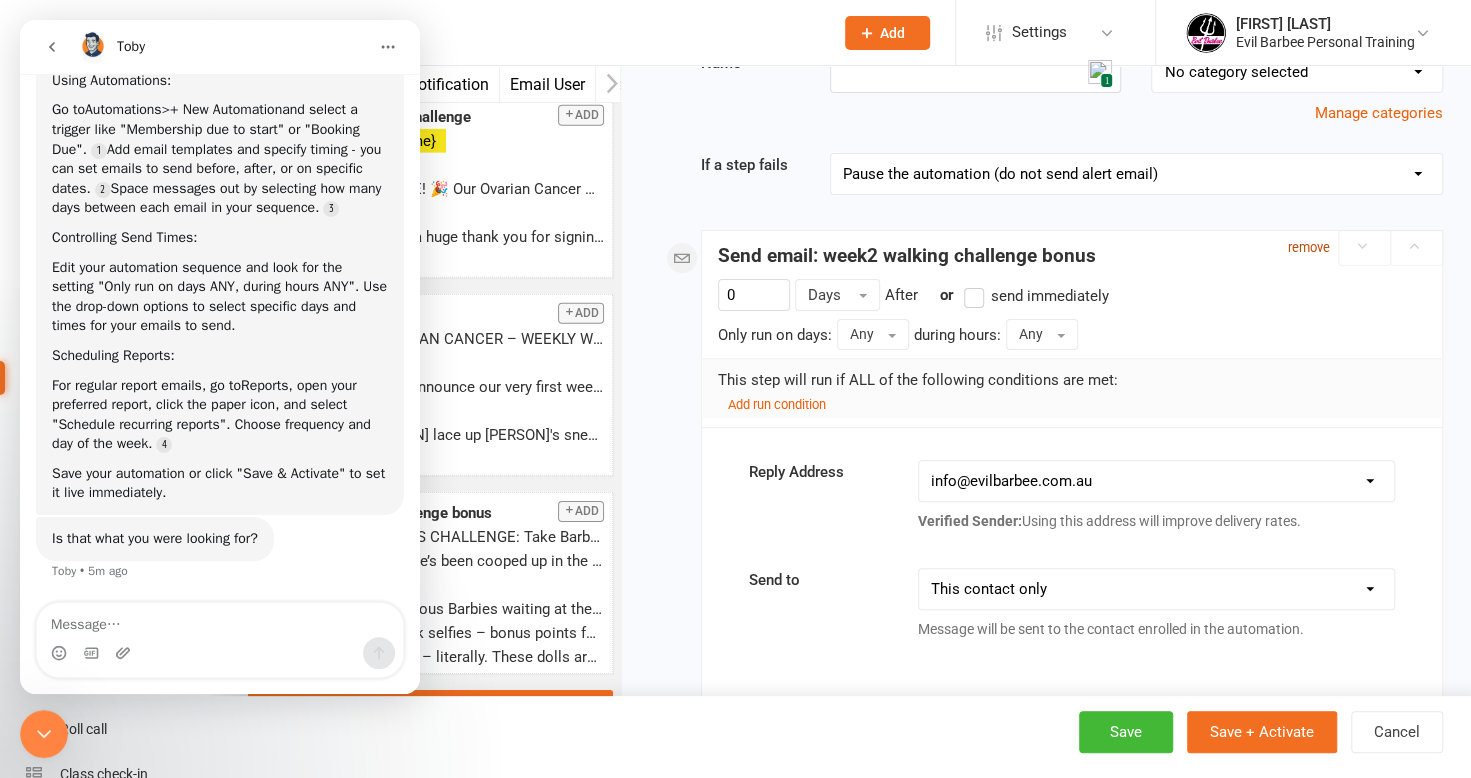 click on "remove" at bounding box center [1309, 247] 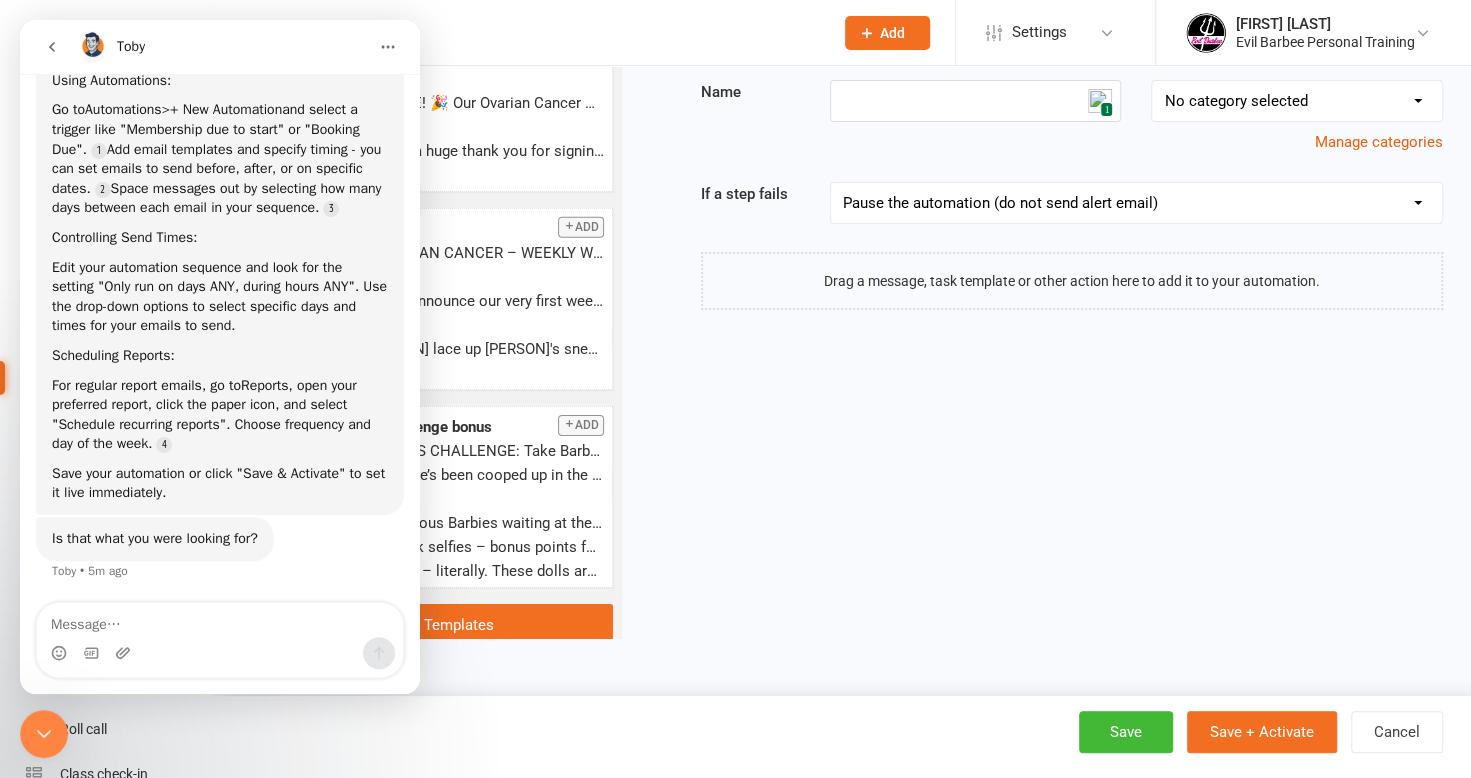 scroll, scrollTop: 0, scrollLeft: 0, axis: both 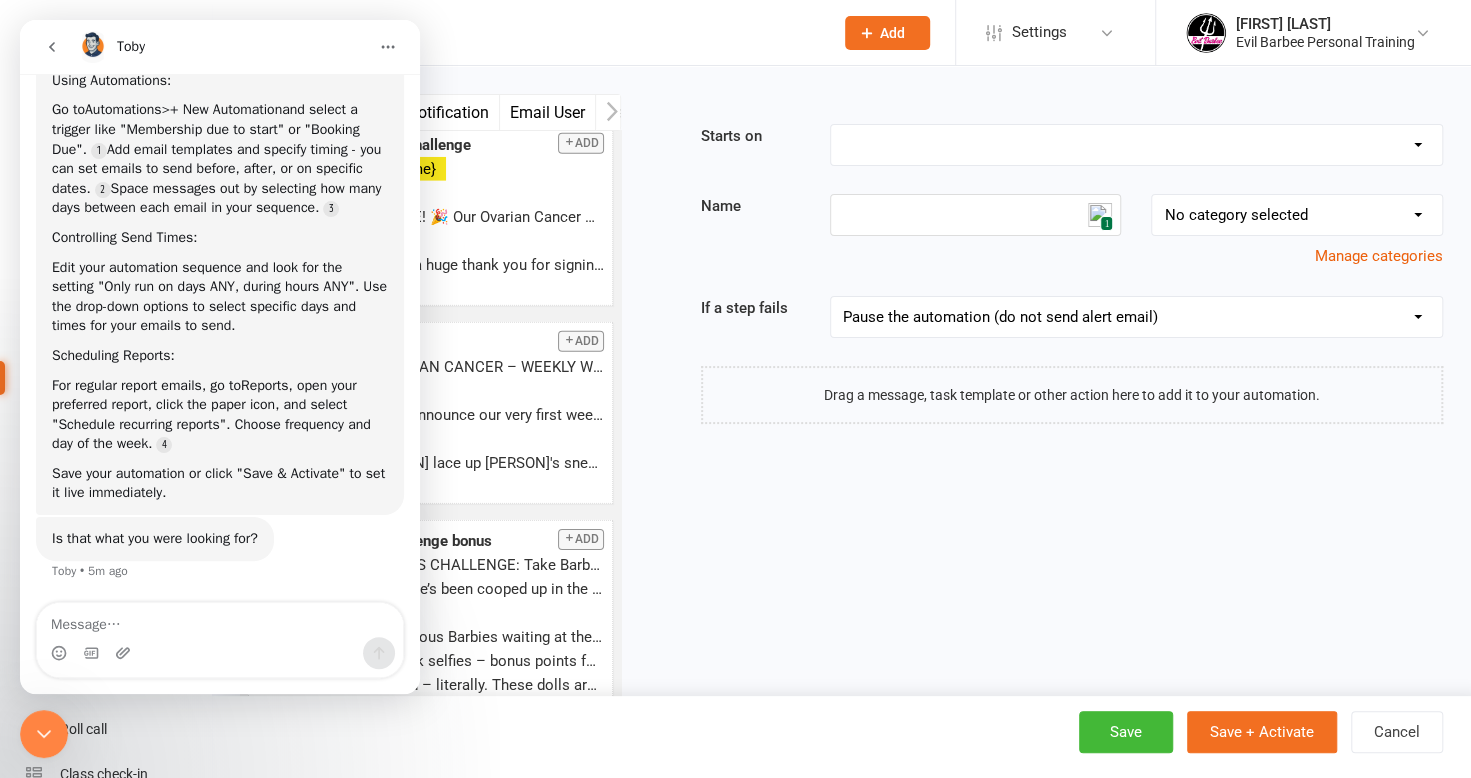 click at bounding box center [1072, 395] 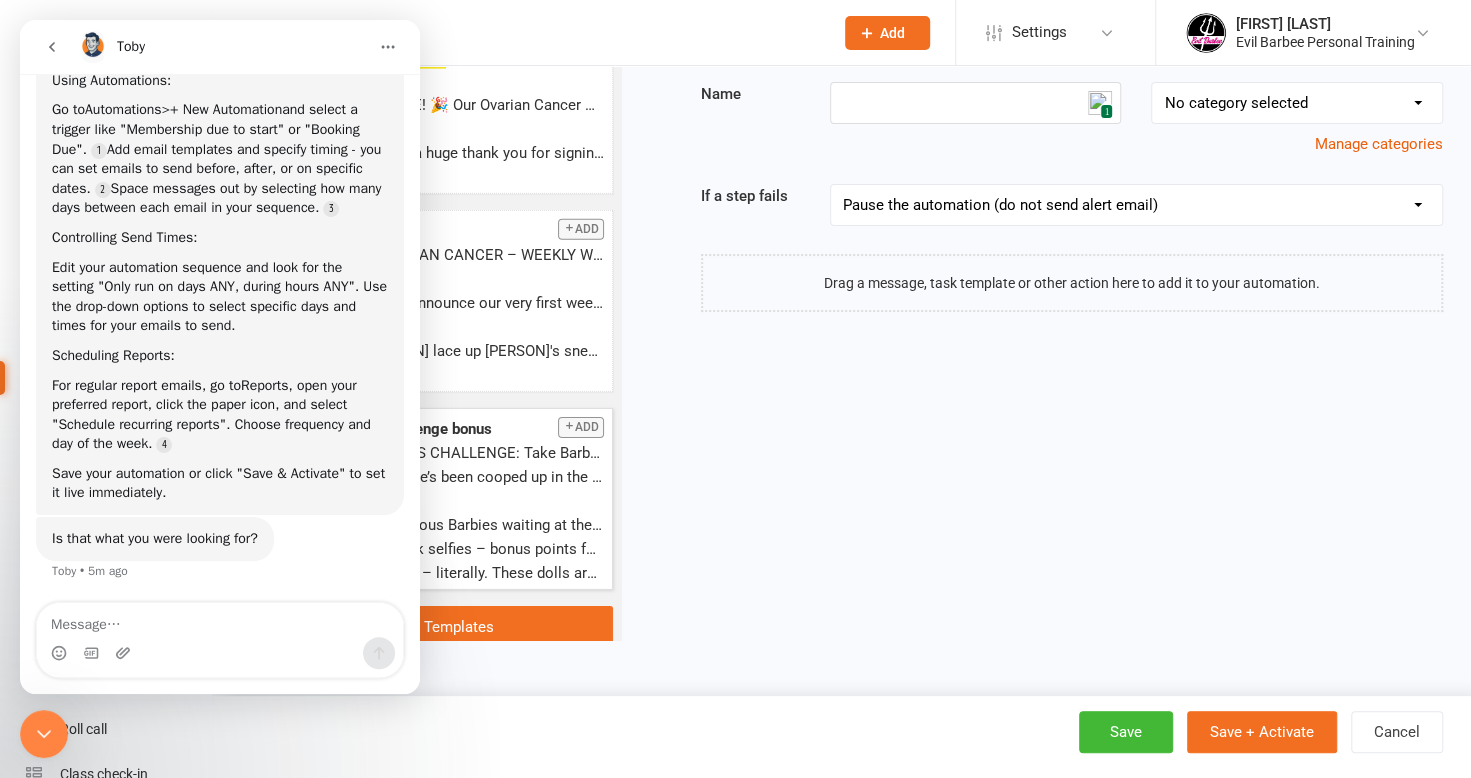scroll, scrollTop: 114, scrollLeft: 0, axis: vertical 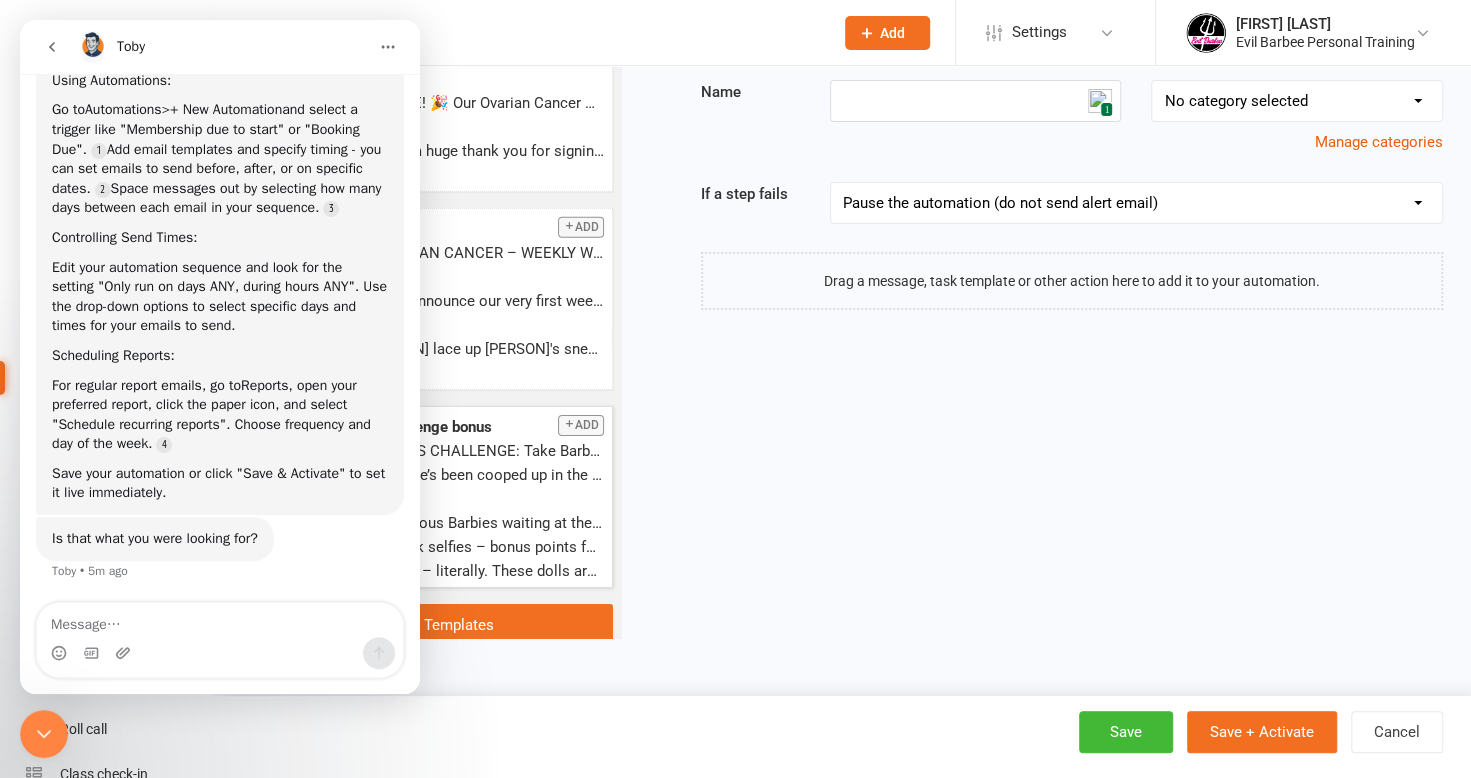 click on "Add" at bounding box center [581, 425] 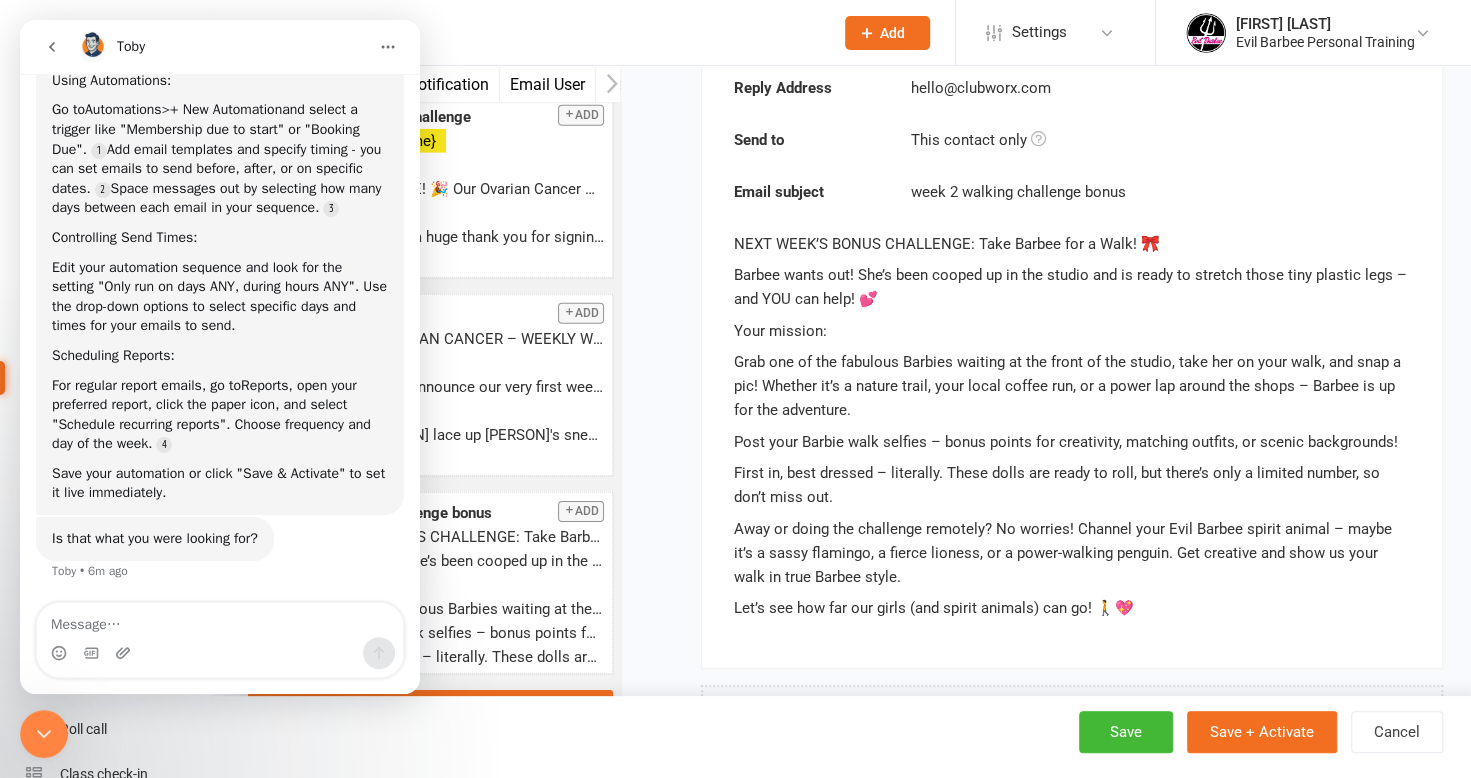scroll, scrollTop: 394, scrollLeft: 0, axis: vertical 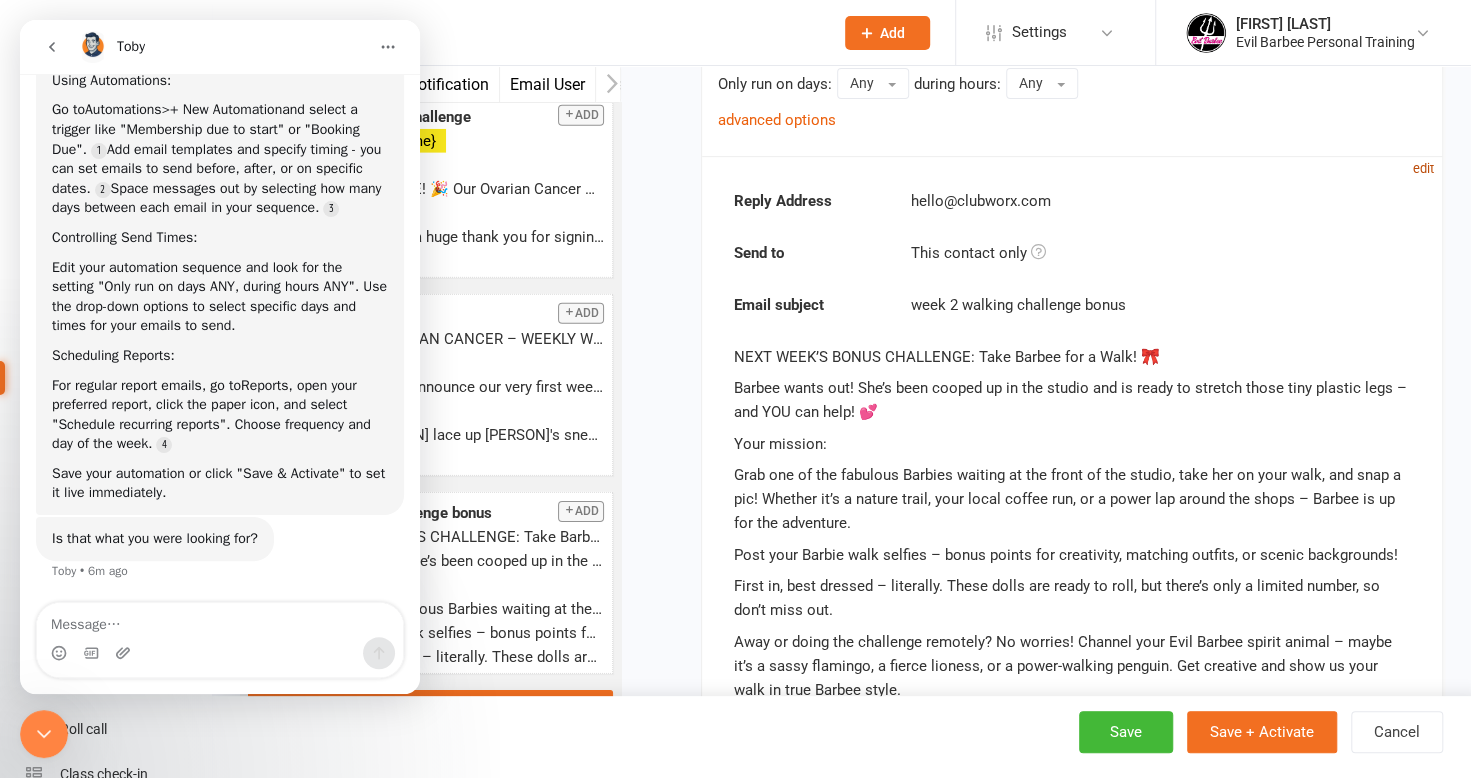 click on "edit" at bounding box center [1423, 168] 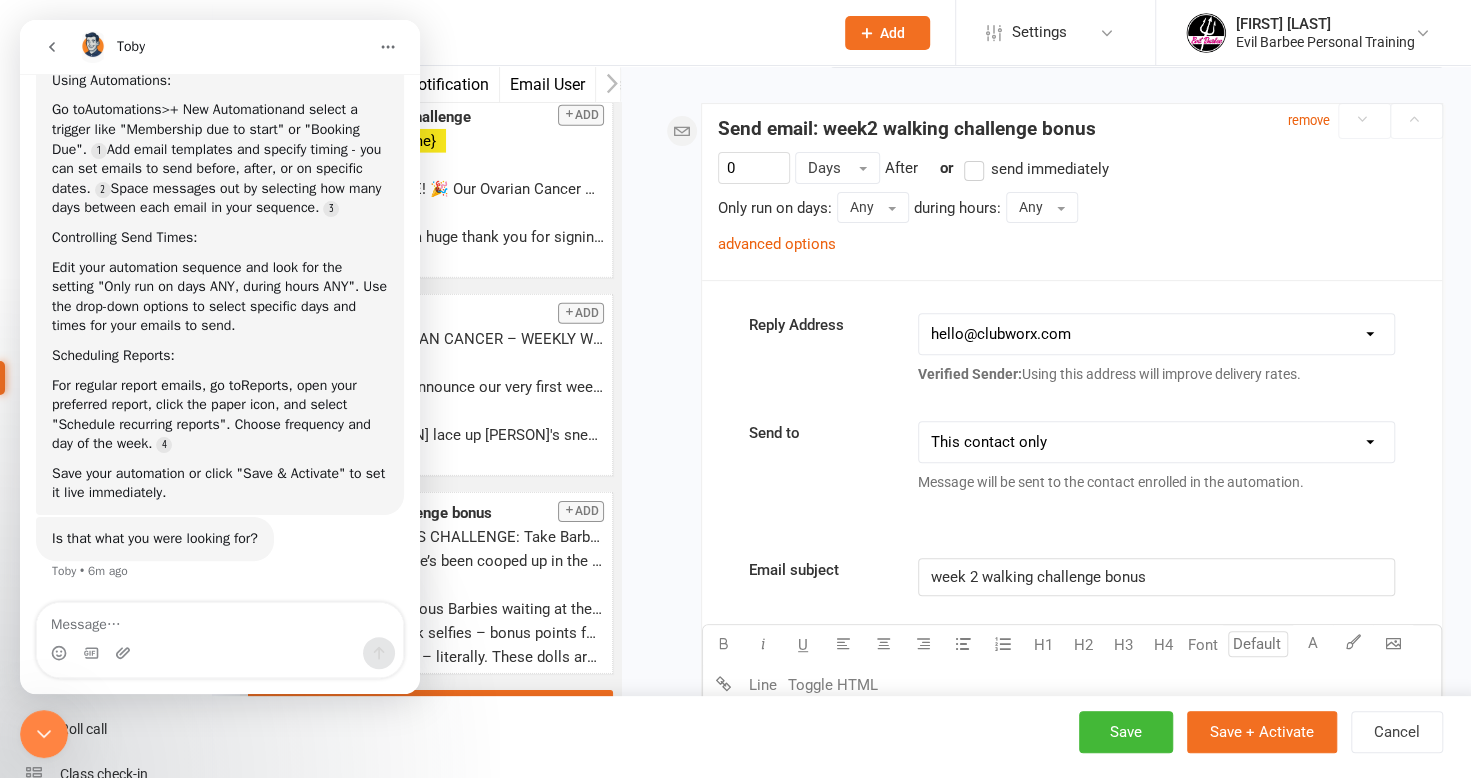 scroll, scrollTop: 200, scrollLeft: 0, axis: vertical 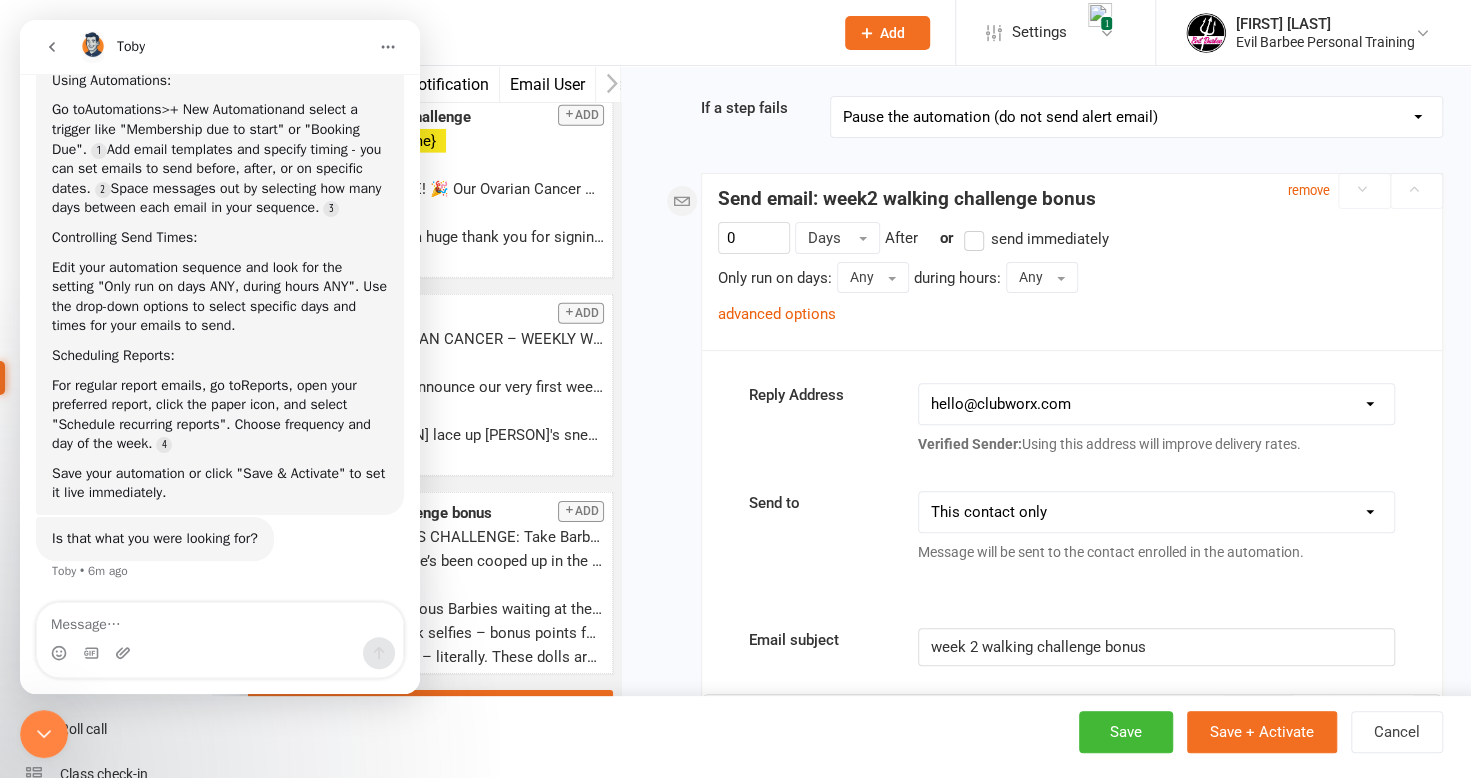 click on "send immediately" at bounding box center [1050, 237] 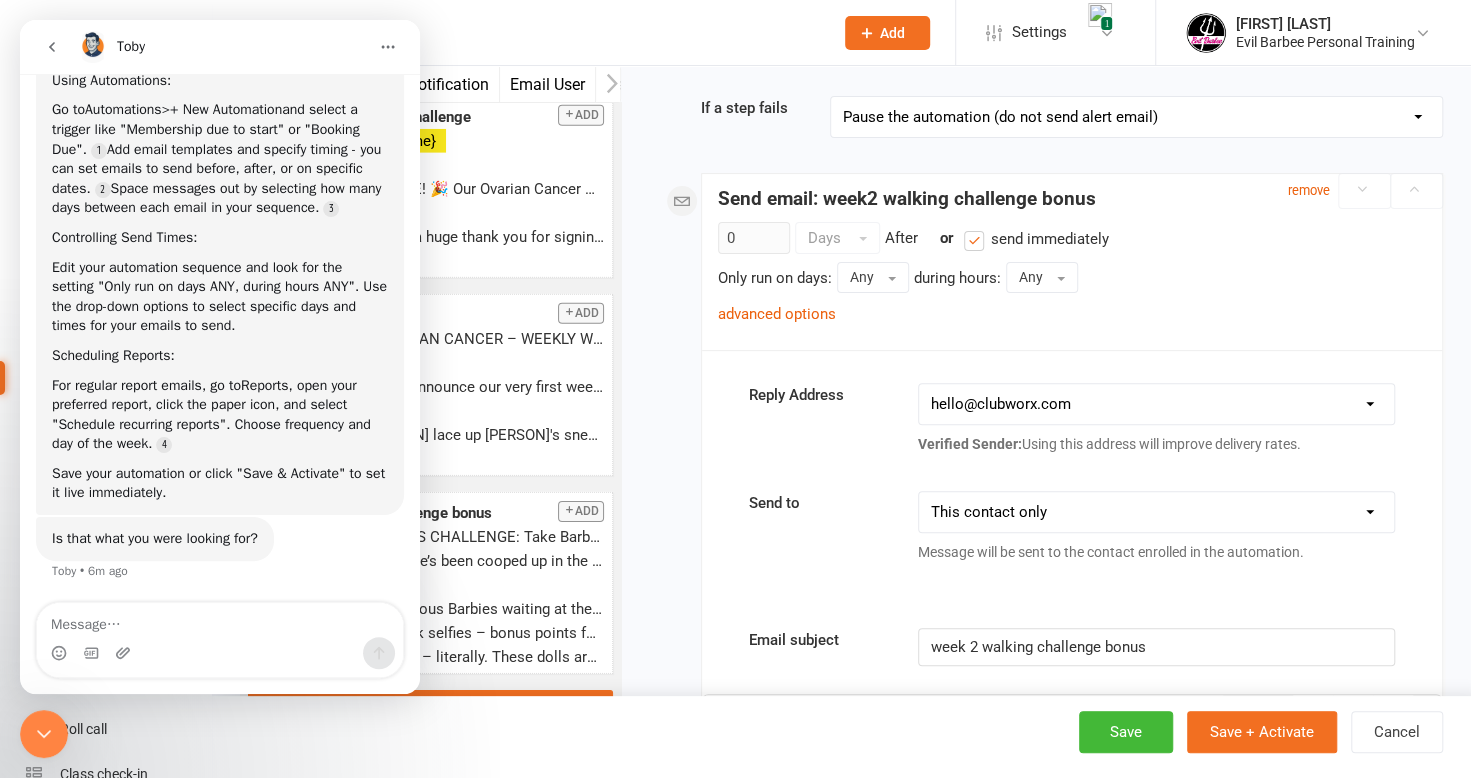click on "send immediately" at bounding box center [1050, 237] 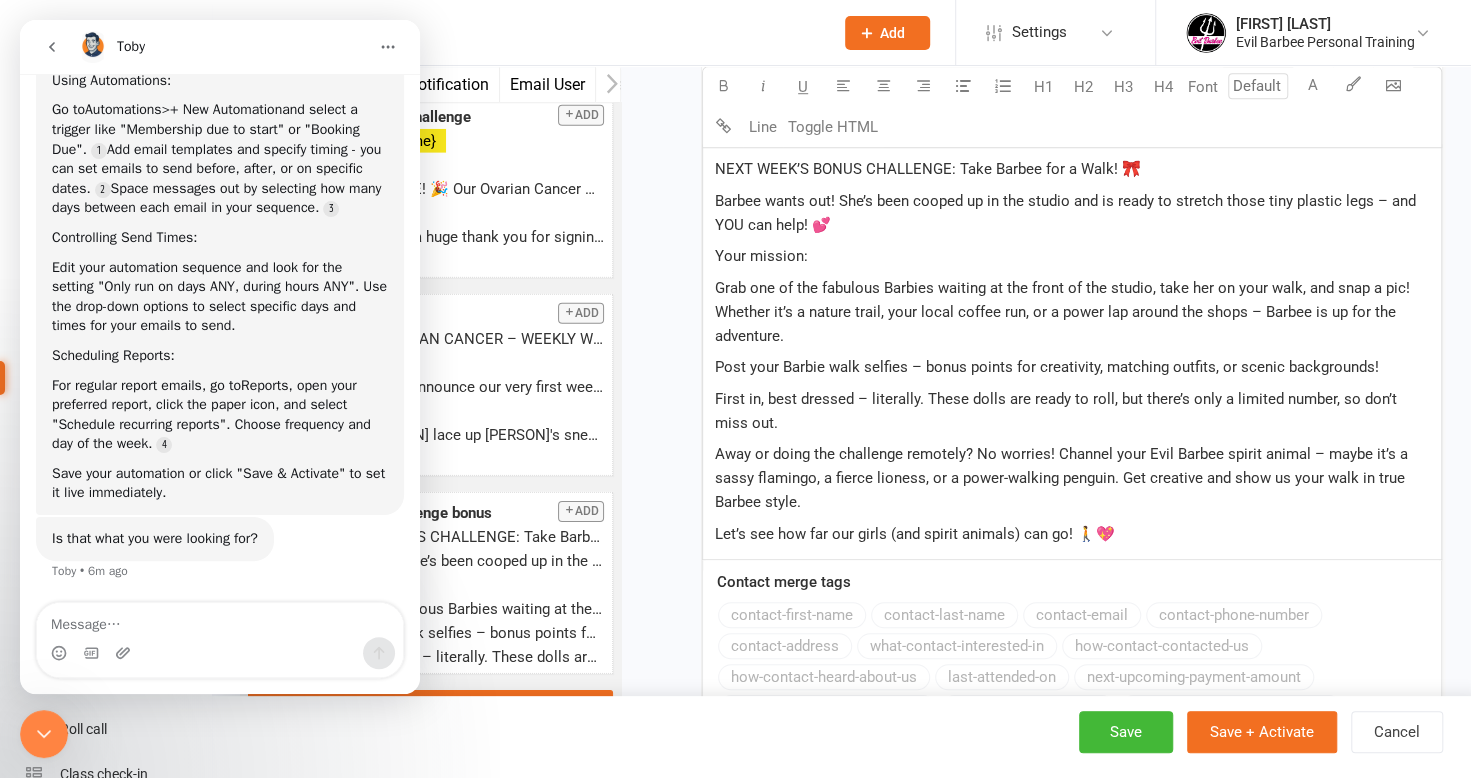 scroll, scrollTop: 523, scrollLeft: 0, axis: vertical 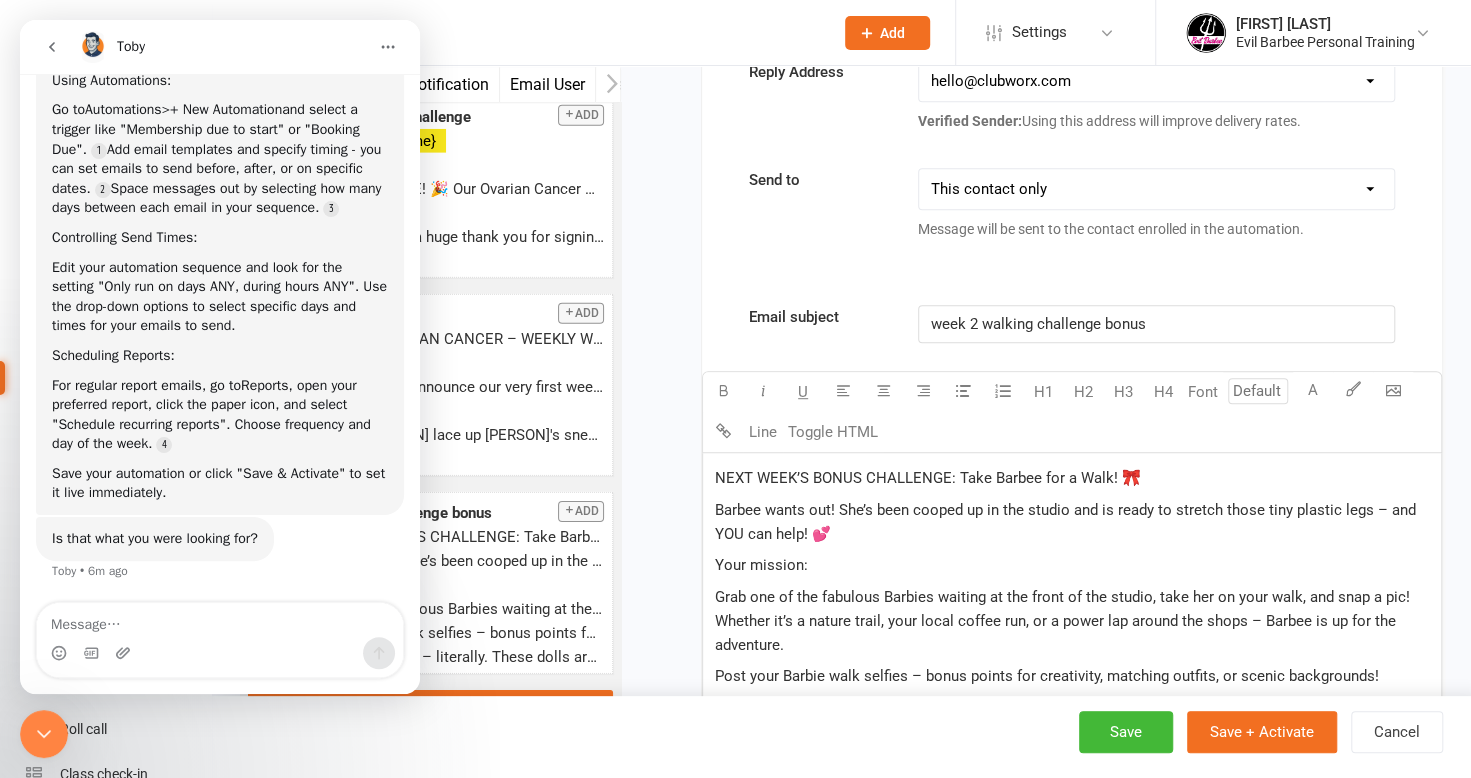 click at bounding box center (52, 47) 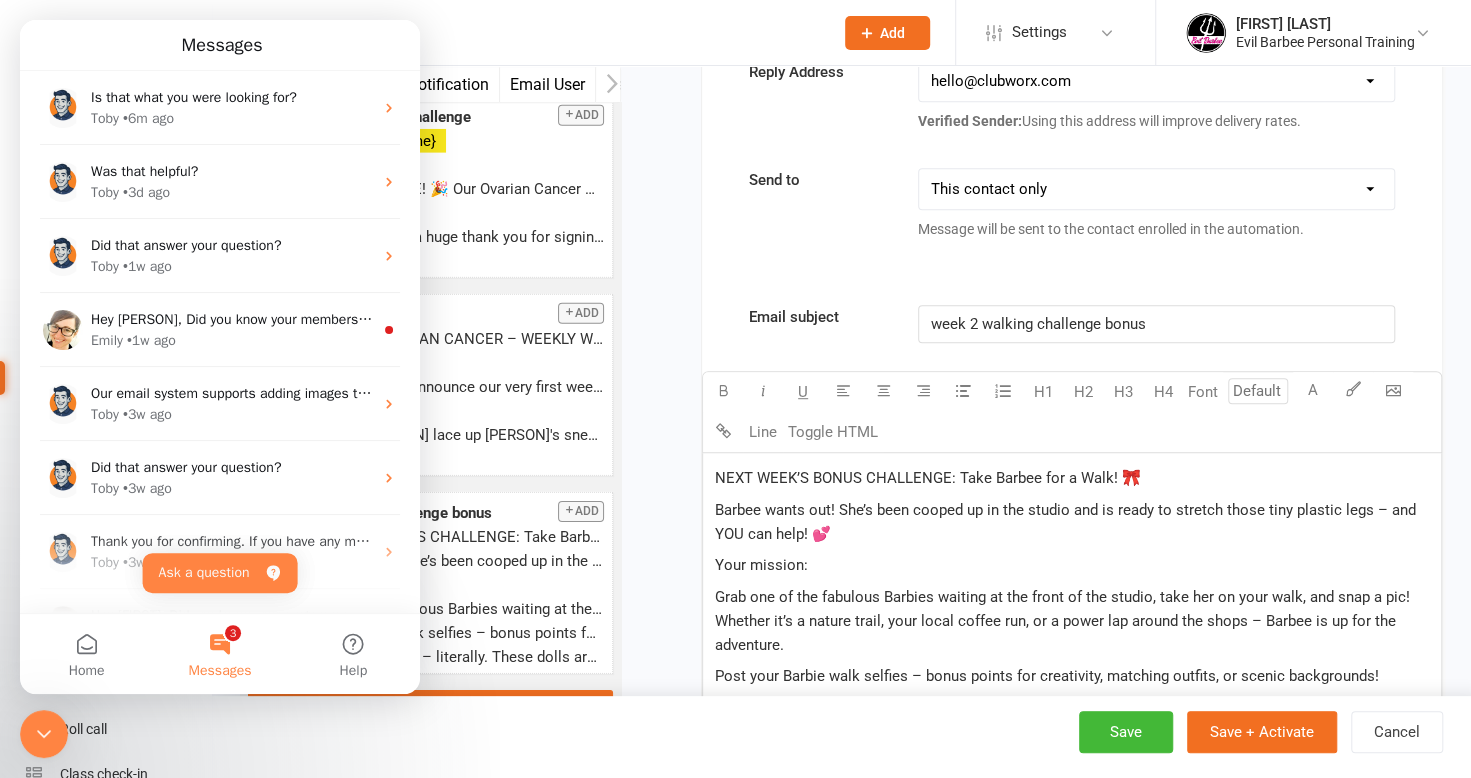 click at bounding box center [541, 33] 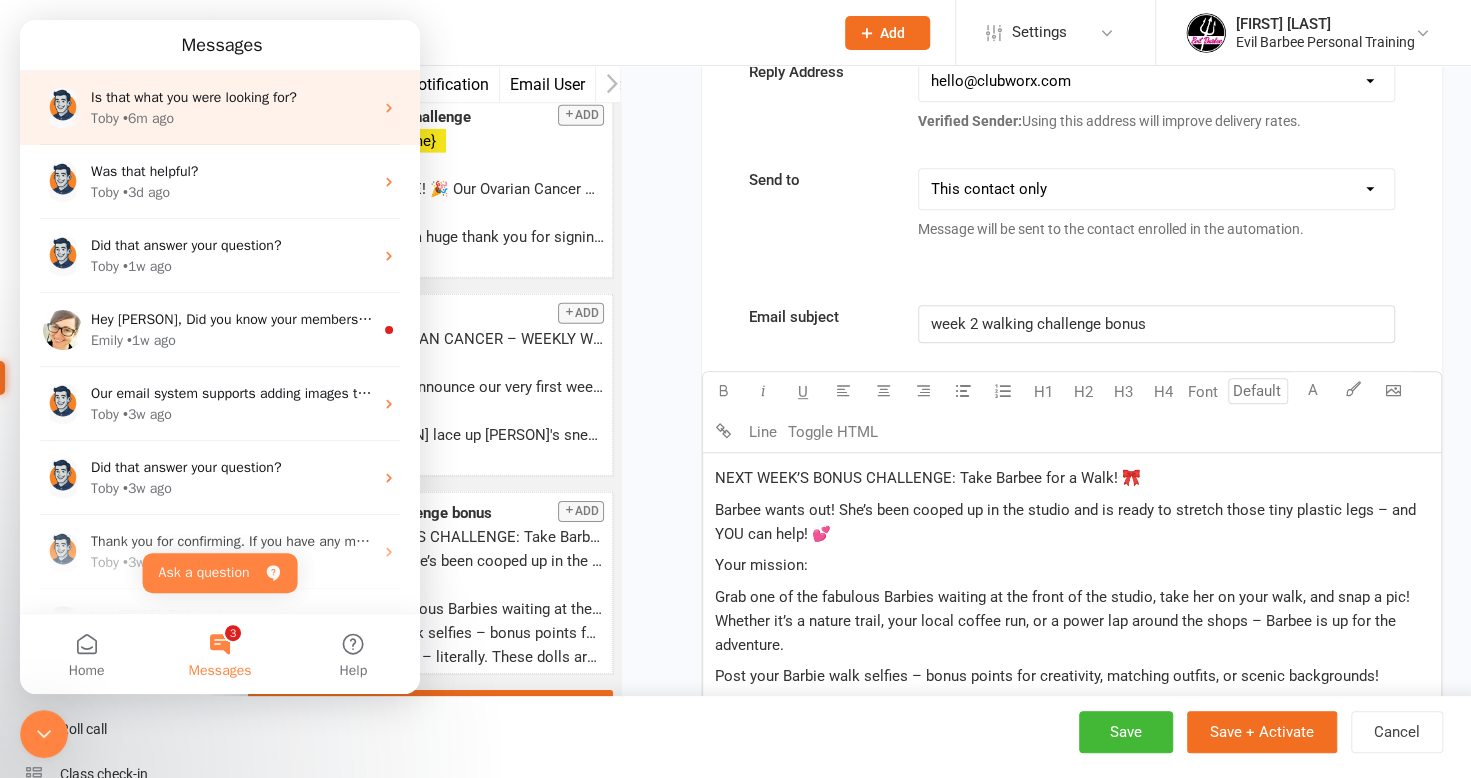 click on "Is that what you were looking for?" at bounding box center (194, 97) 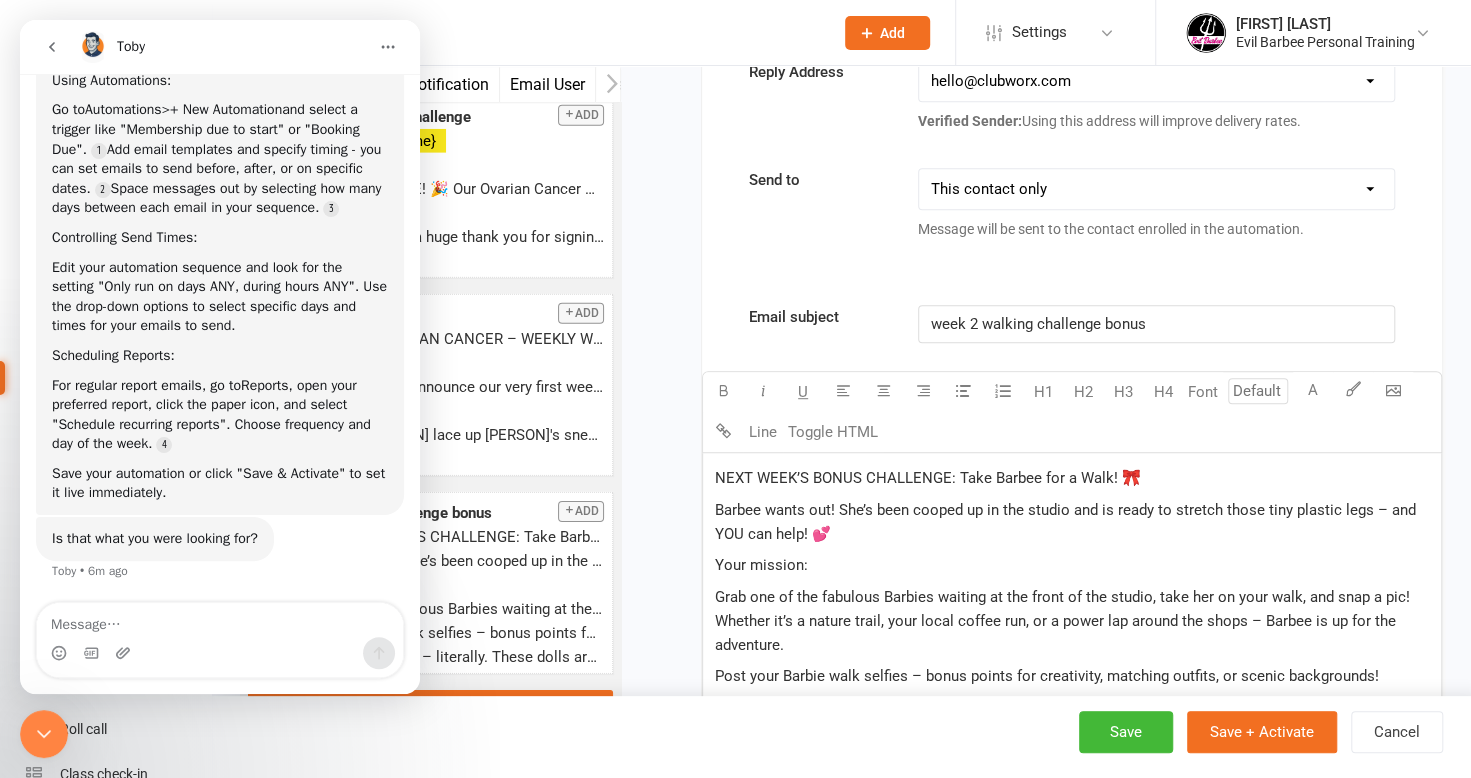 scroll, scrollTop: 206, scrollLeft: 0, axis: vertical 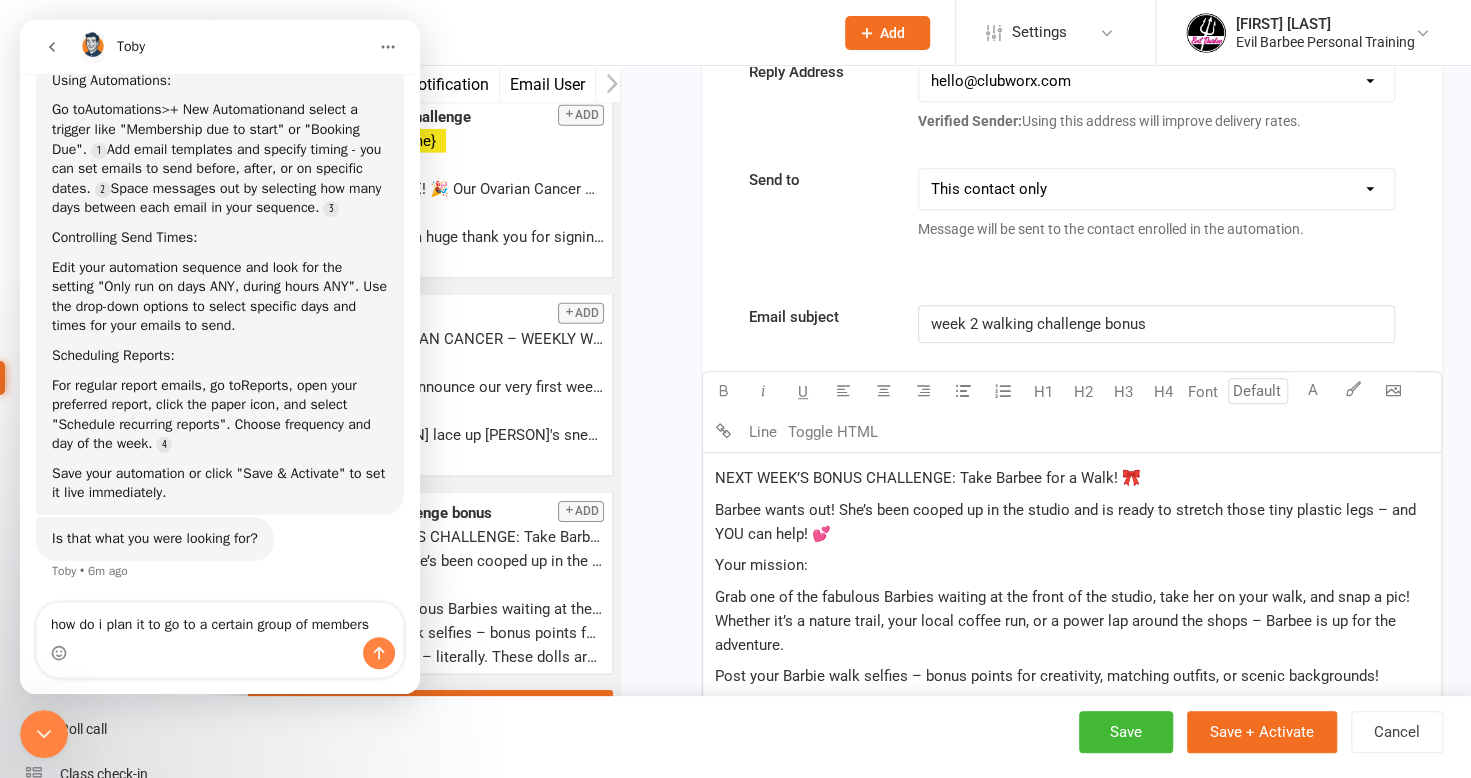 type on "how do i plan it to go to a certain group of members" 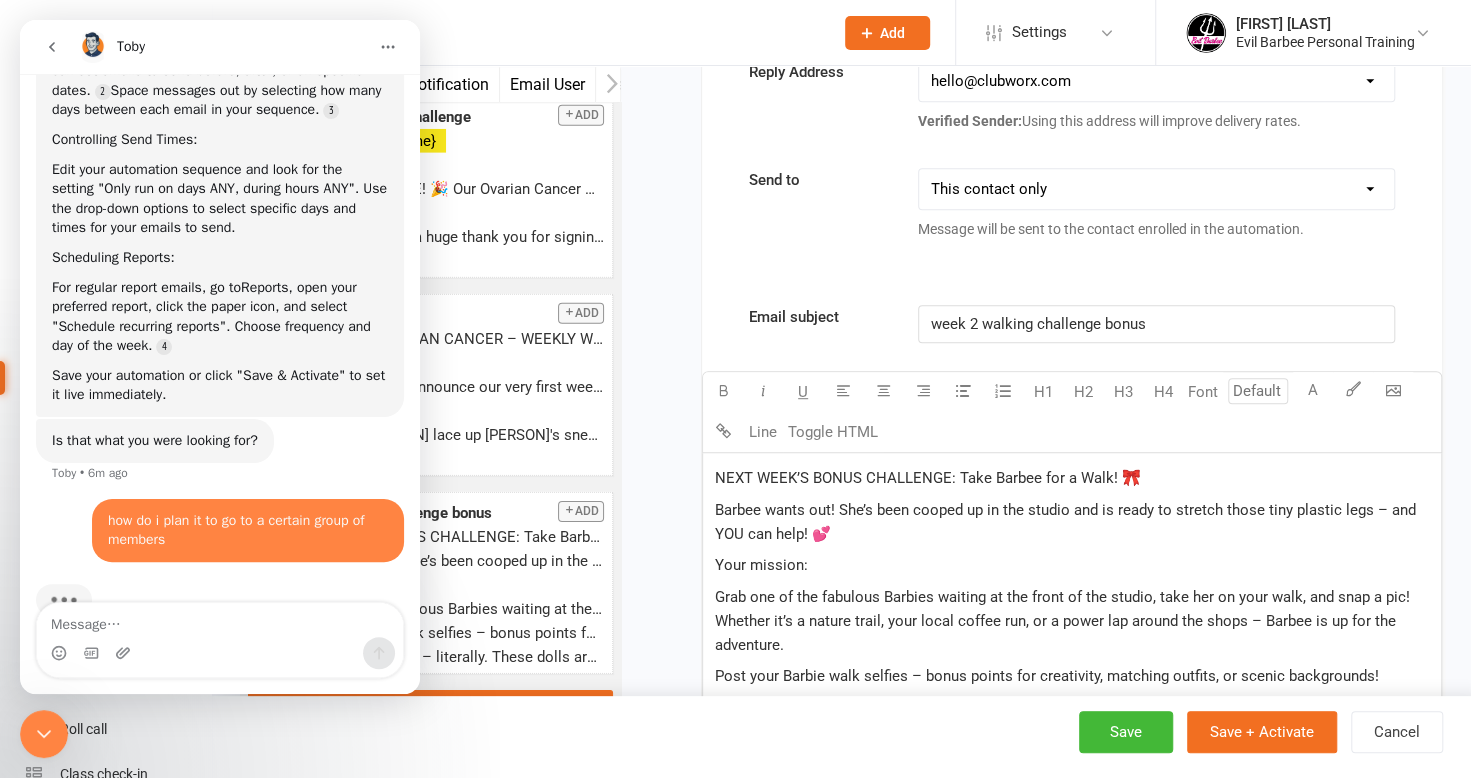 scroll, scrollTop: 350, scrollLeft: 0, axis: vertical 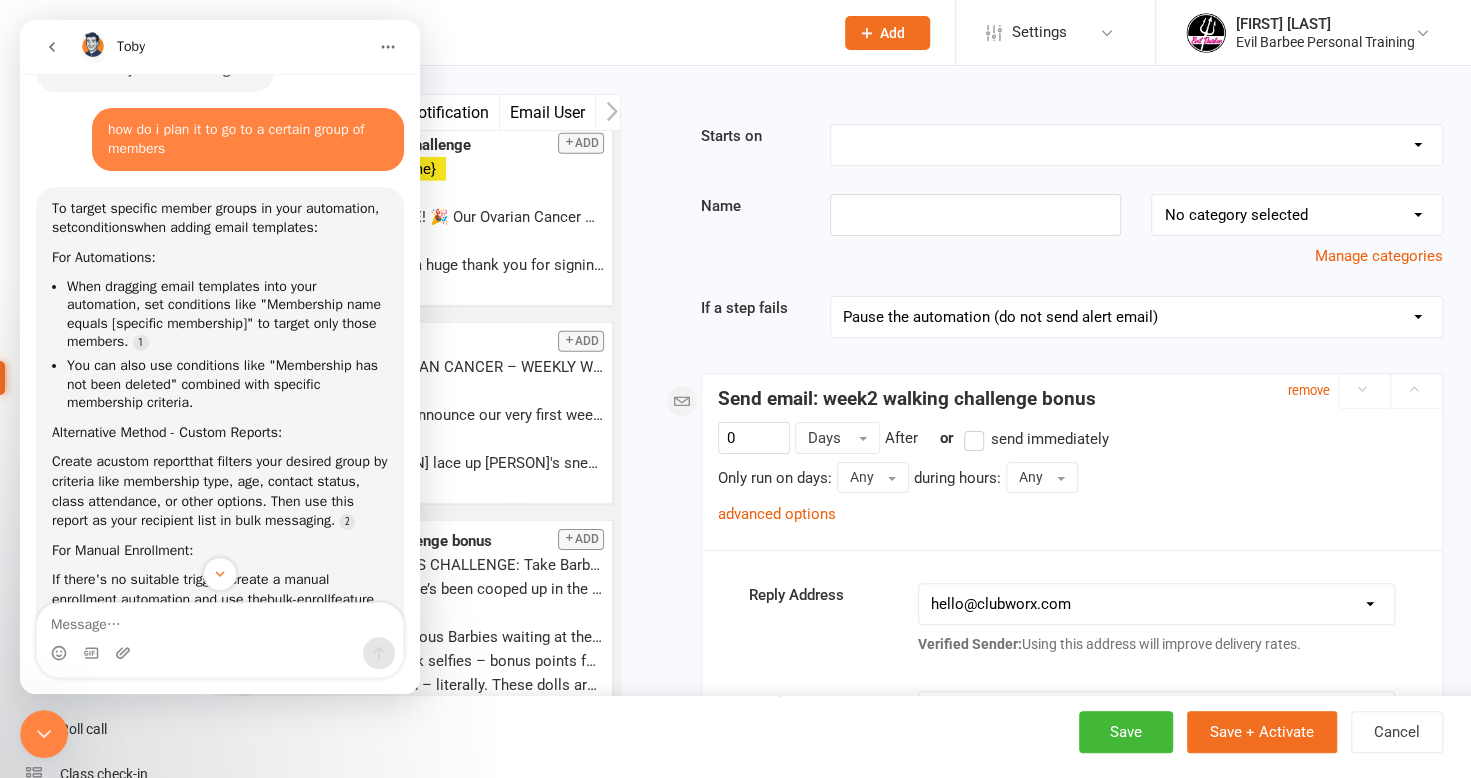 click on "Pause the automation (do not send alert email) Pause the automation and send an alert email Stop the automation (do not send alert email) Stop the automation and send an alert email Skip to next step (do not send alert email) Skip to next step and send an alert email" at bounding box center [1136, 317] 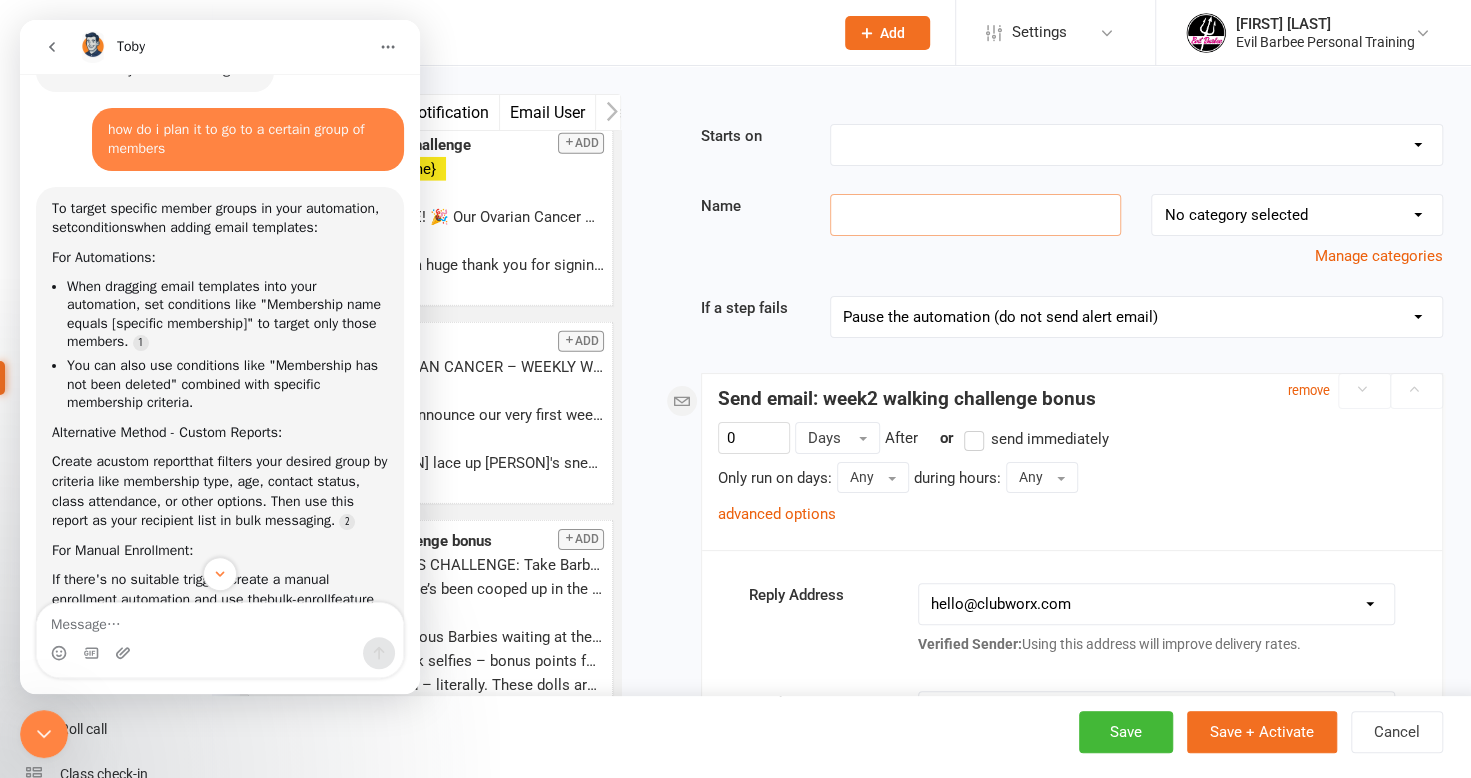 click at bounding box center [976, 215] 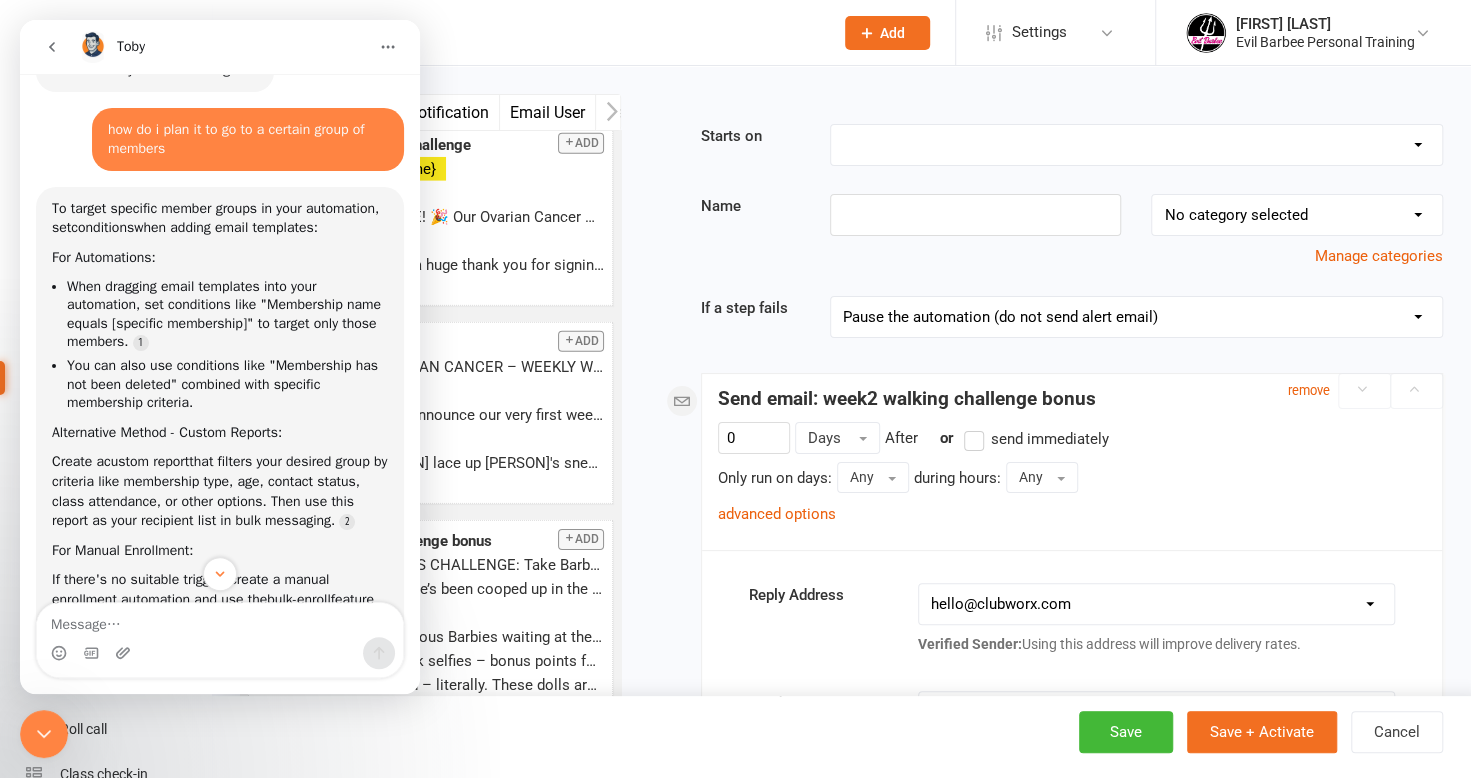 click on "No category selected Classes PT Messages" at bounding box center (1297, 215) 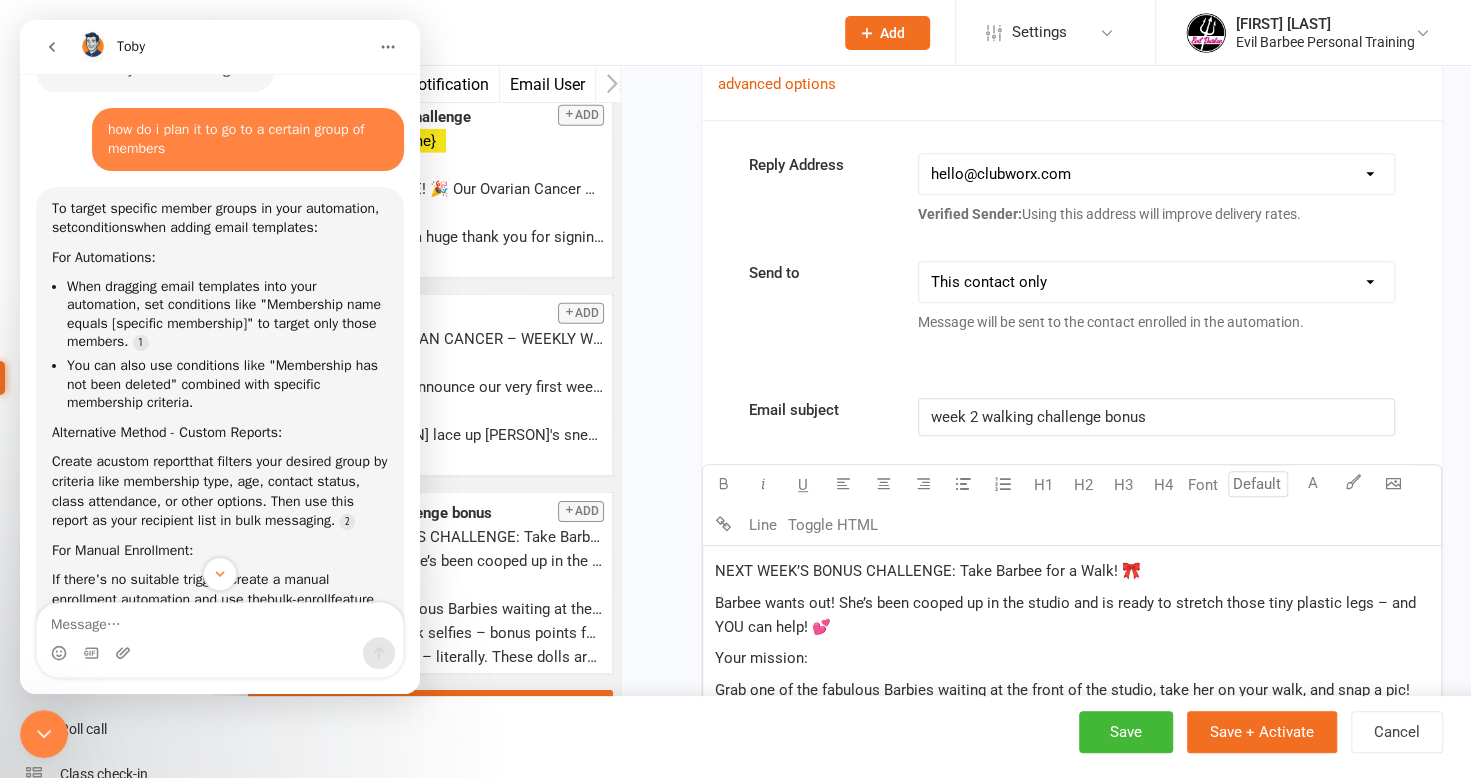 scroll, scrollTop: 600, scrollLeft: 0, axis: vertical 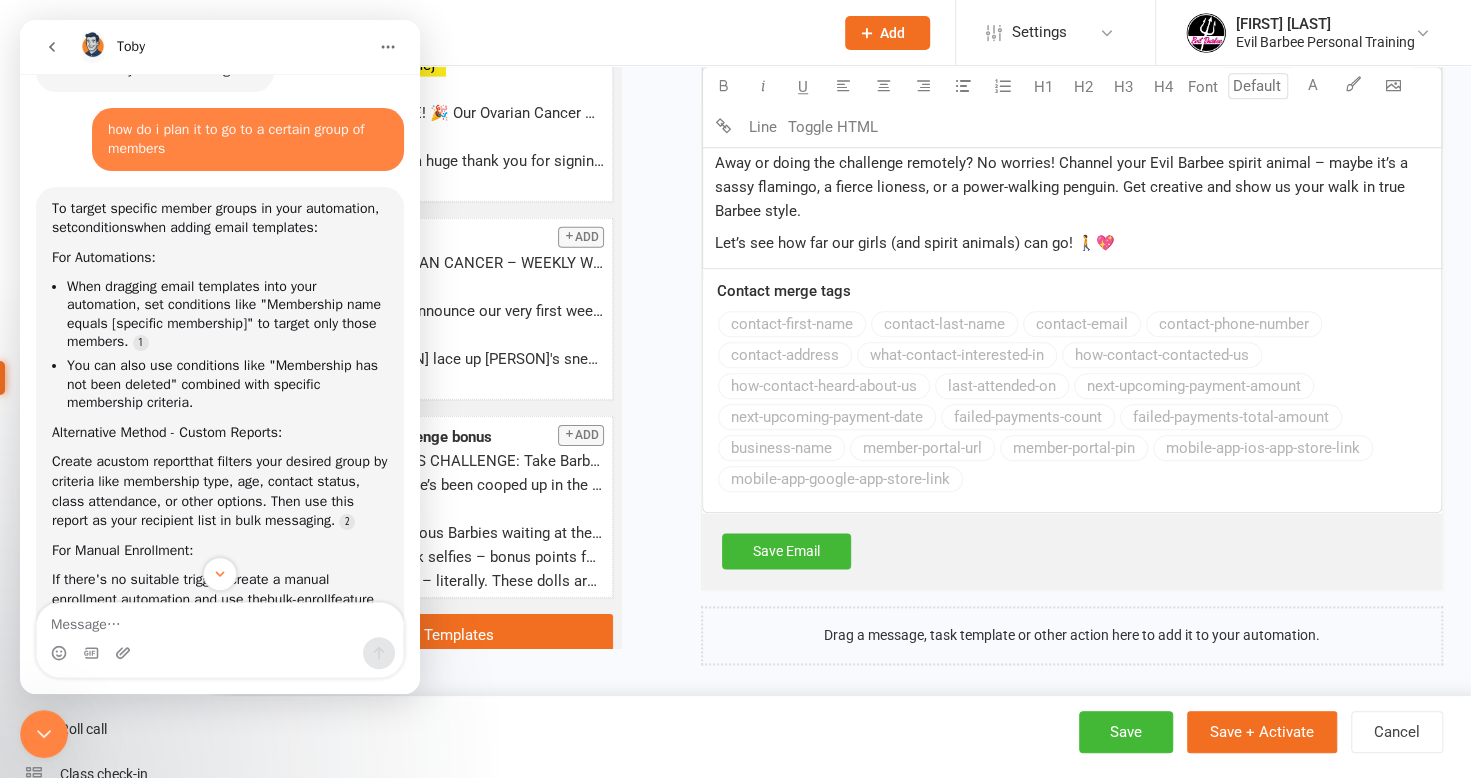 click 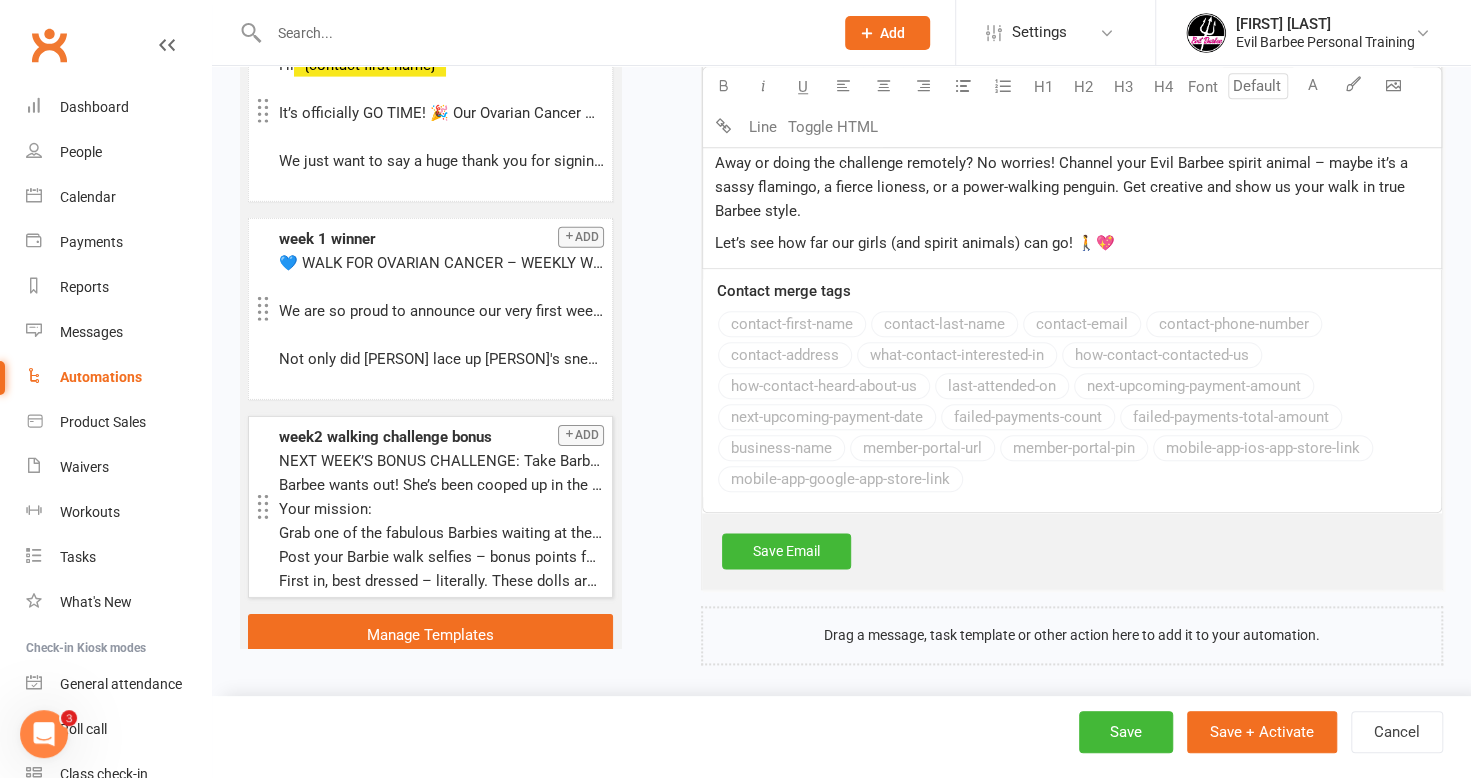 click 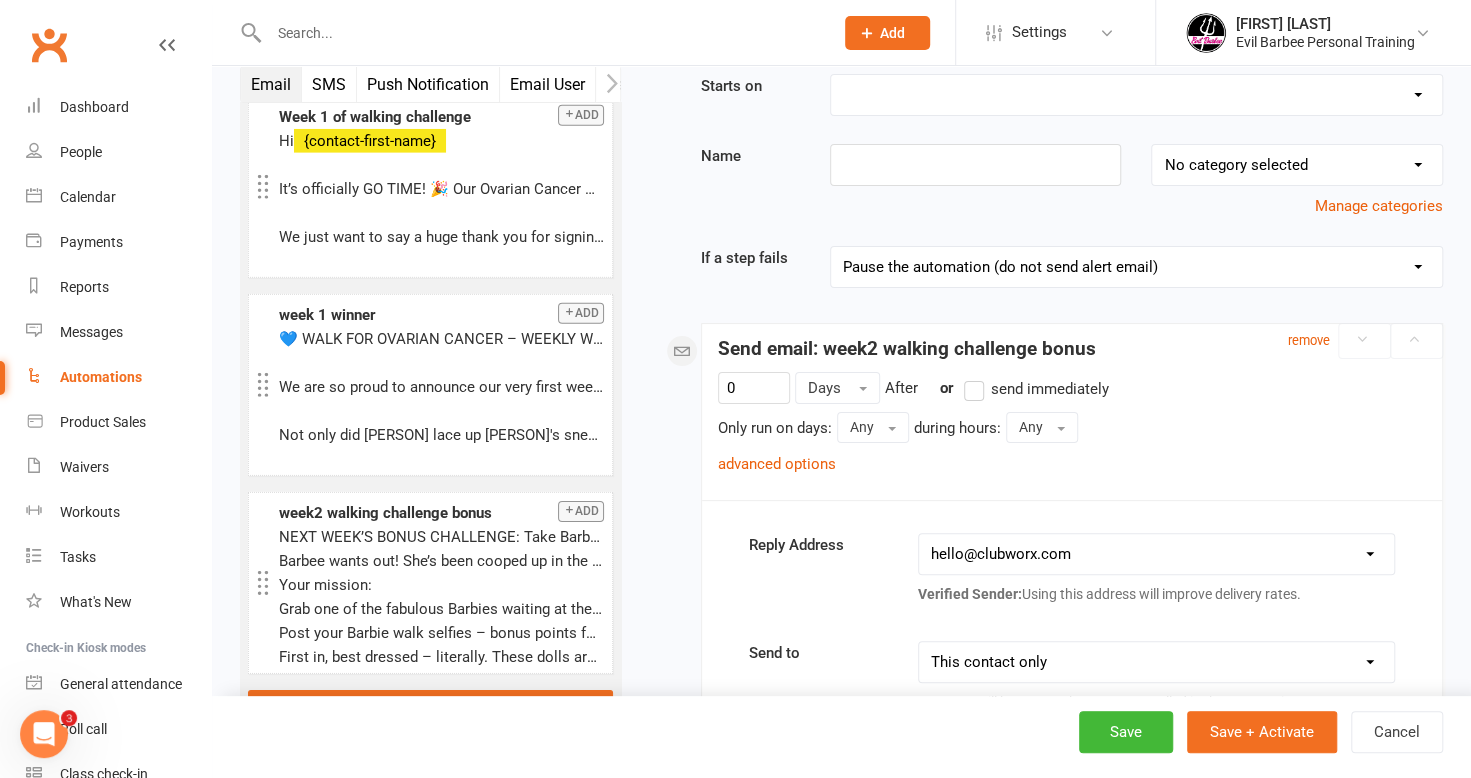 scroll, scrollTop: 0, scrollLeft: 0, axis: both 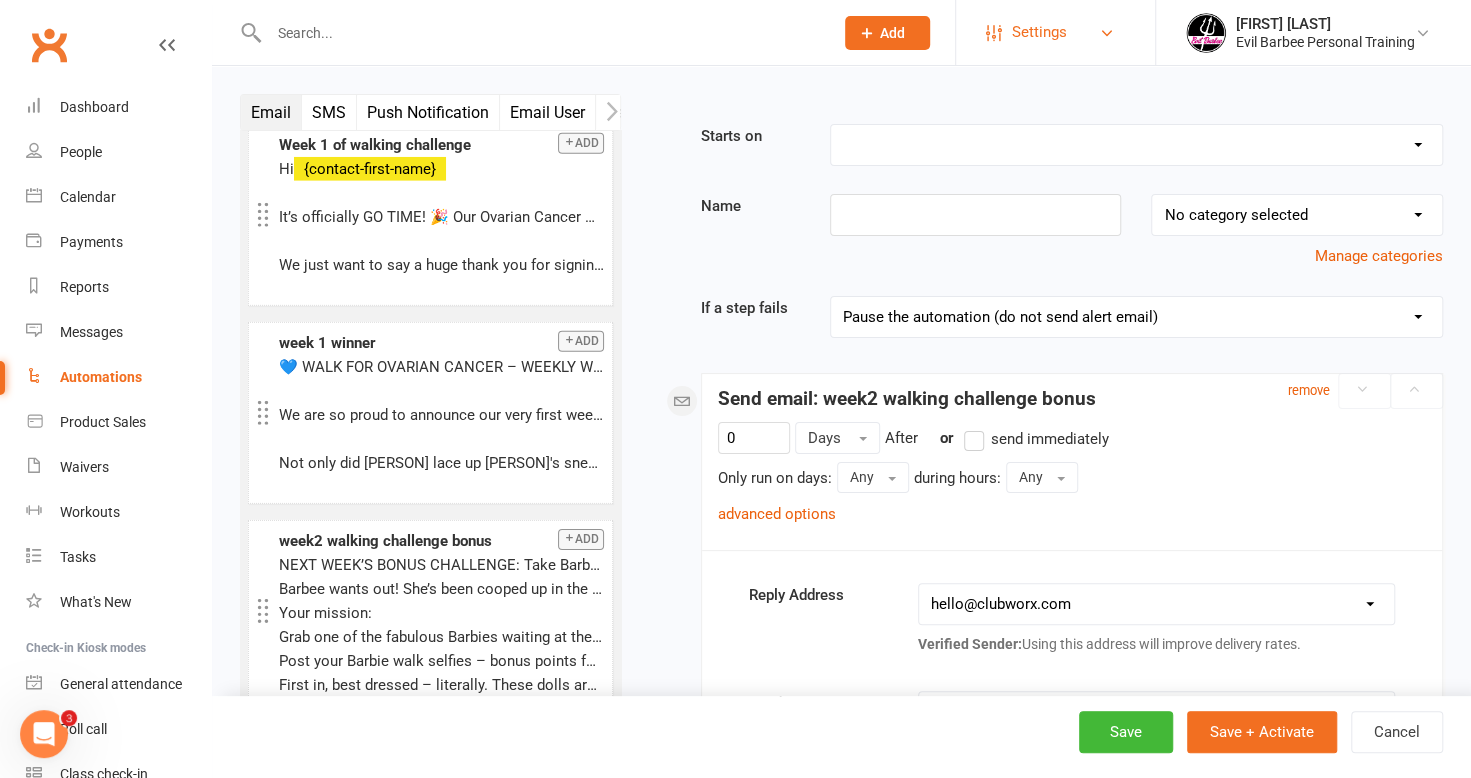 click on "Settings" at bounding box center [1039, 32] 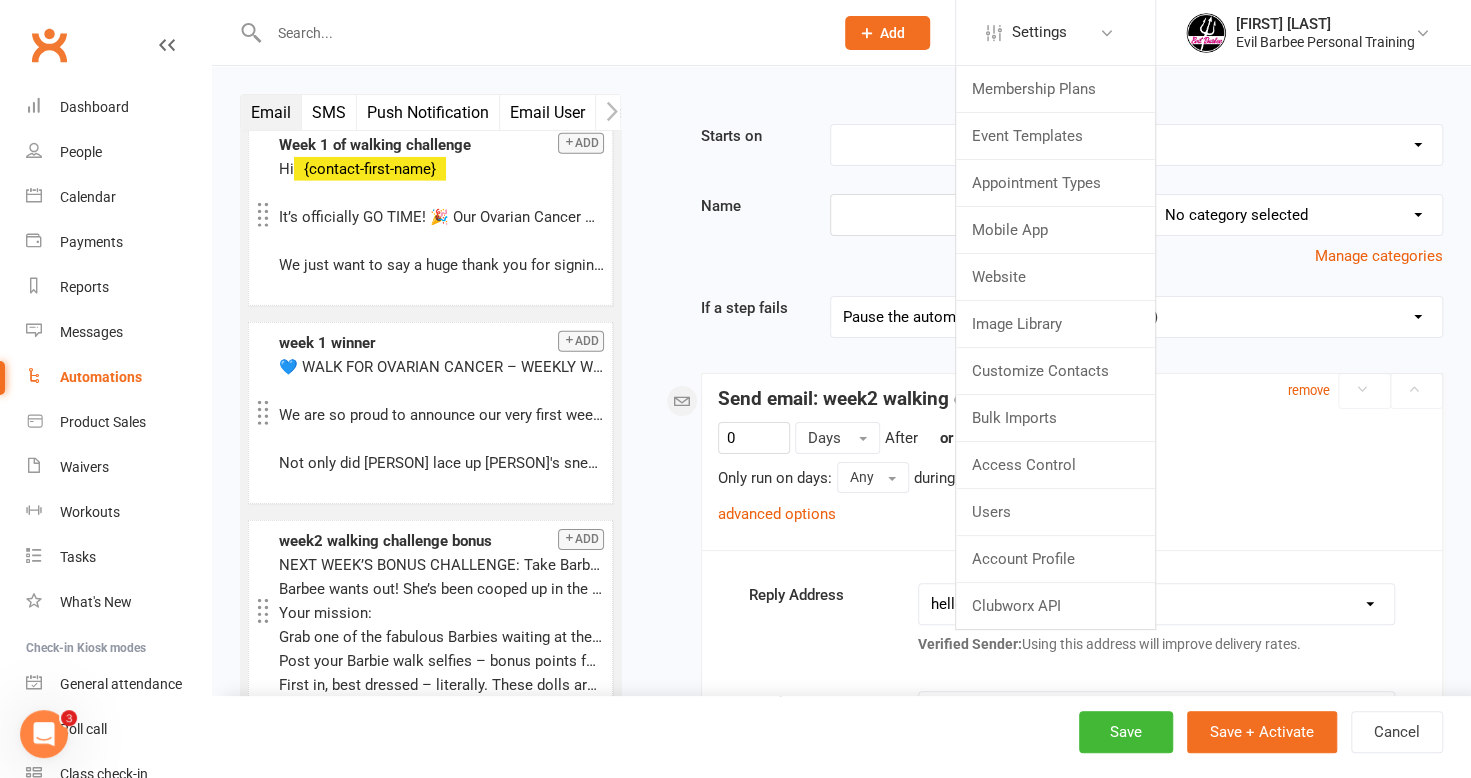 click on "Email SMS Push Notification Email User Task Portal Membership Workout Mobile App Prospect Status Change Waivers Credit Voucher Make-up Class Convert to NAC Flag Note Custom Field Change
Filter by category No category General Add Blank Template Create a new Email from scratch. Add 2025 bookings    Dear Evil Barbees and Ken’s,    As our studio continues to thrive as a busy little hub, I’d like to remind everyone about our class booking system:   You can book your classes up to  two  weeks in advance. It’s always better to have your class booked and cancel later if needed, rather than miss out entirely. To ensure fairness and flexibility for all:   Cancellations must be made at least   2  hours before class starts and must be done by you directly in the app. Please avoid cancelling by sending me a text or email, as it’s very hard for me to manage these while I’m teaching. Using the app ensures your cancellation is processed correctly and allows someone else the chance to book in. Important note:" at bounding box center (841, 975) 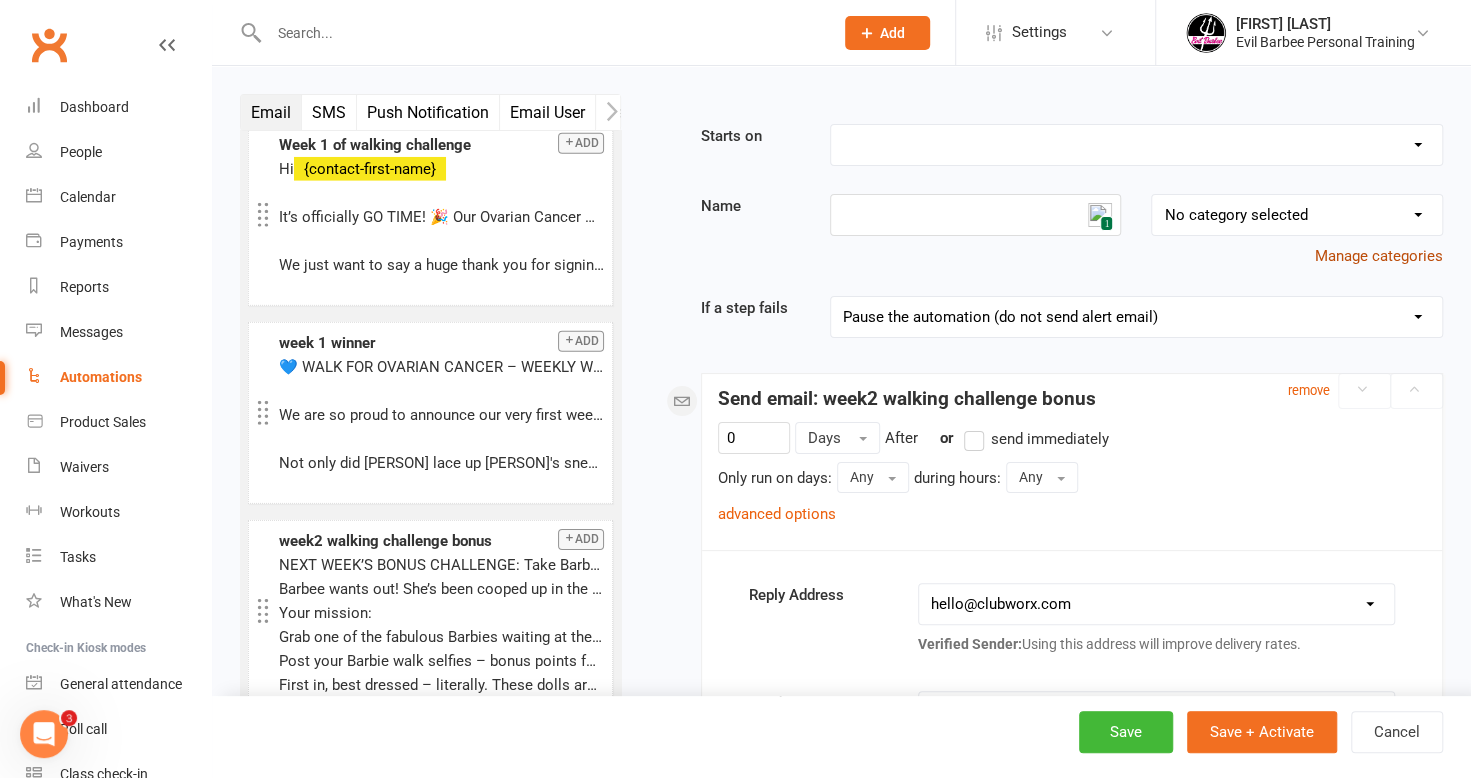click on "Manage categories" at bounding box center [1379, 256] 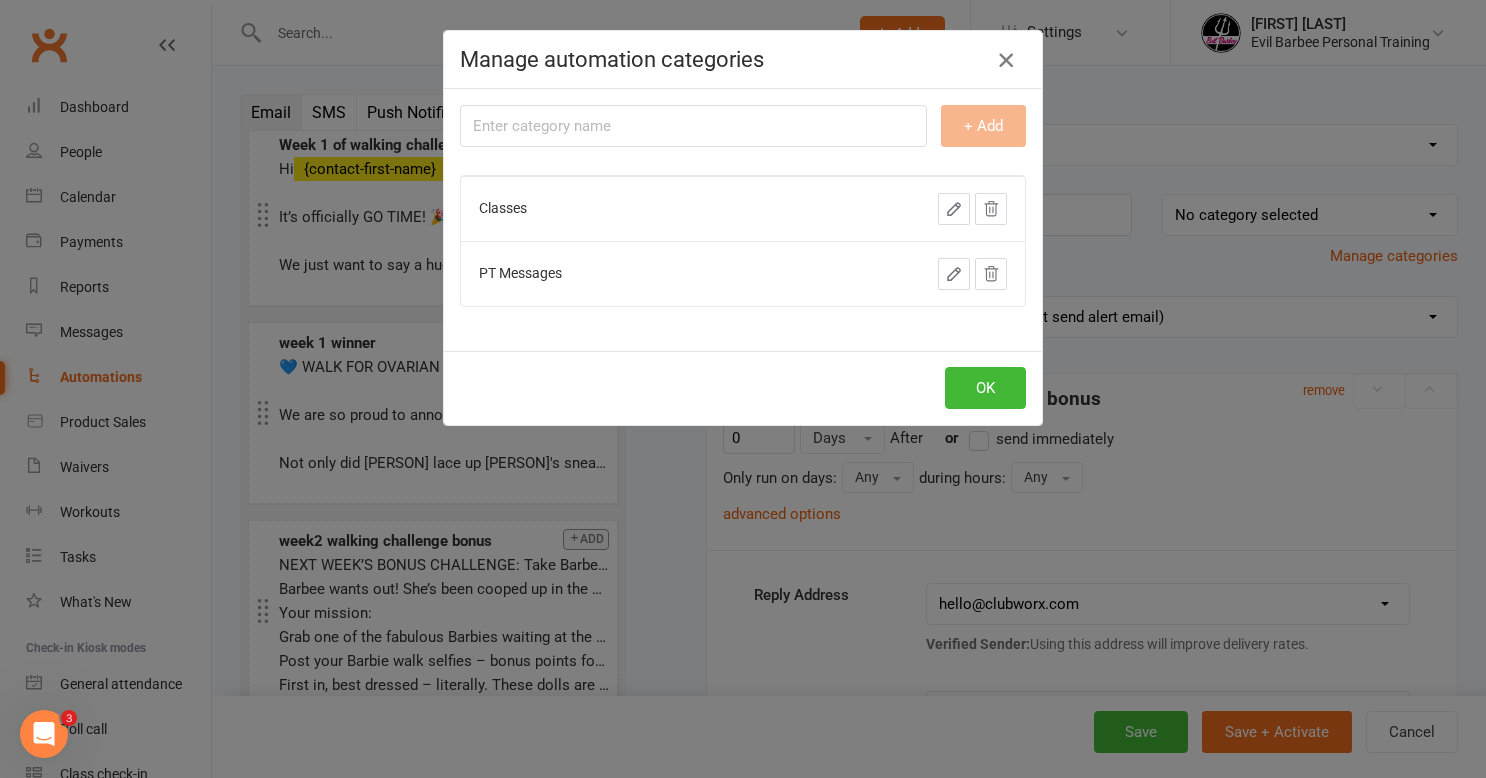 click at bounding box center [1006, 60] 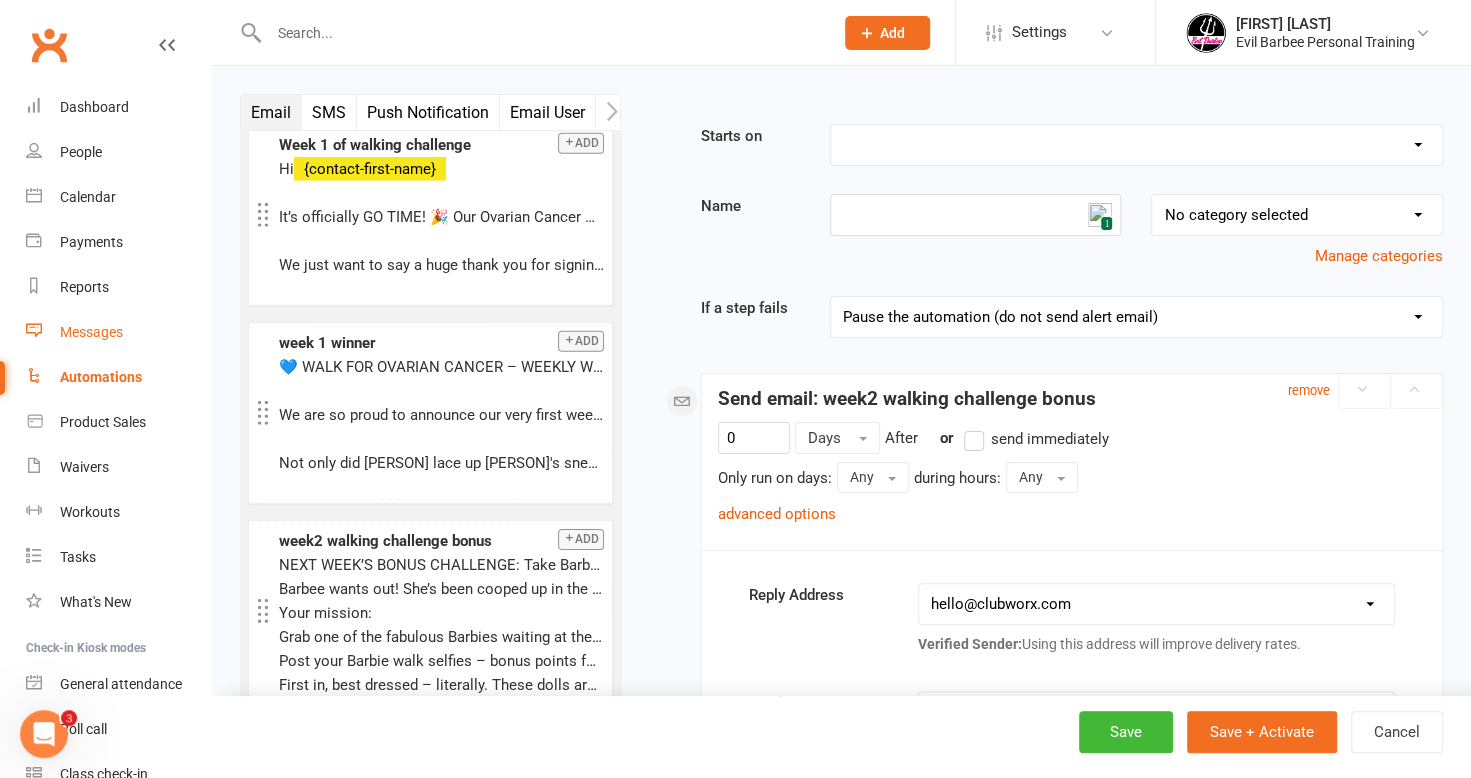 click on "Messages" at bounding box center [118, 332] 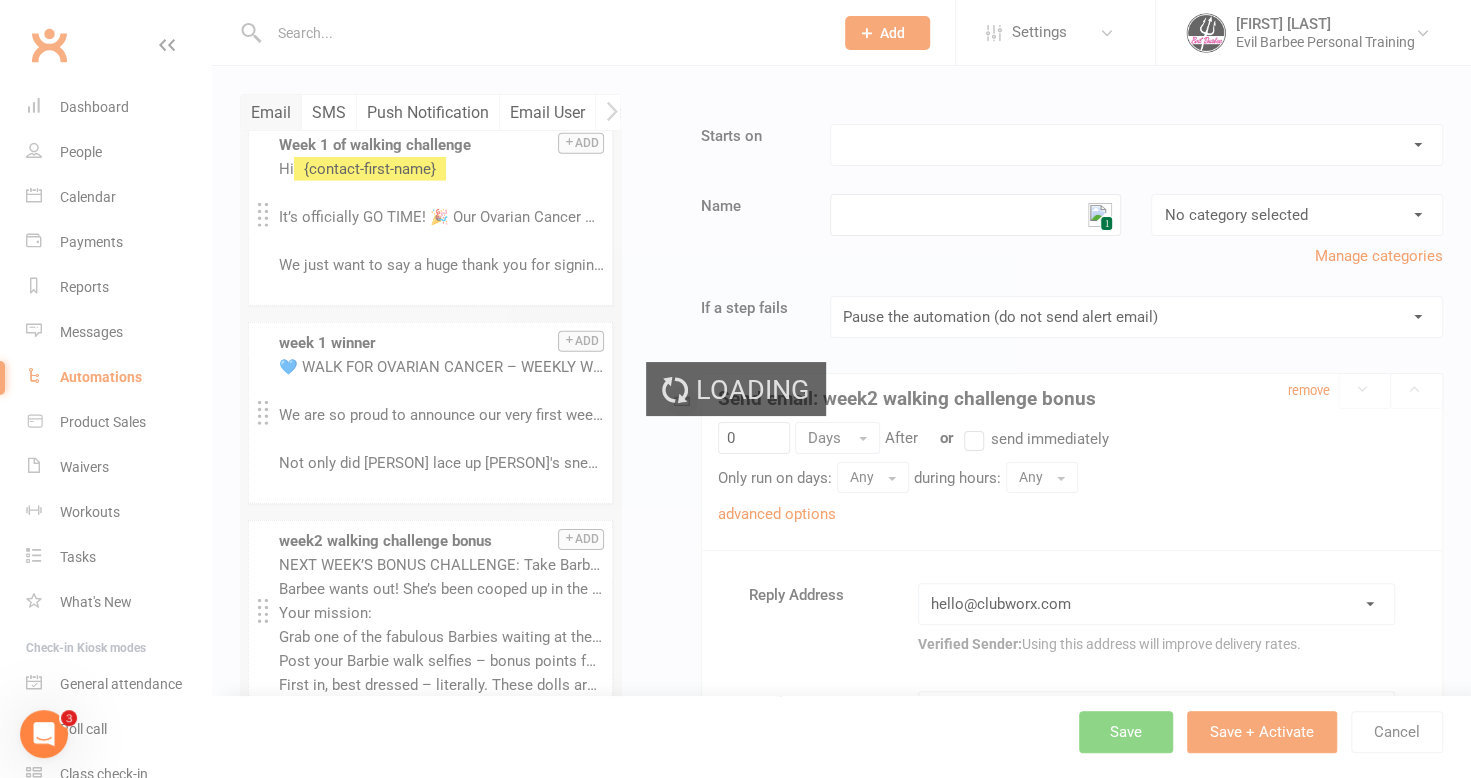 click on "Prospect
Member
Non-attending contact
Class / event
Appointment
Task
Membership plan
Bulk message
Add
Settings Membership Plans Event Templates Appointment Types Mobile App  Website Image Library Customize Contacts Bulk Imports Access Control Users Account Profile Clubworx API Melanie Quinn Evil Barbee Personal Training My profile My subscription Help Terms & conditions  Privacy policy  Sign out Clubworx Dashboard People Calendar Payments Reports Messages   Automations   Product Sales Waivers   Workouts   Tasks   What's New Check-in Kiosk modes General attendance Roll call Class check-in × Template updated successfully × × Email SMS Push Notification Email User Task Portal Membership Workout Mobile App Prospect Status Change Waivers Credit Voucher Make-up Class Flag" at bounding box center (735, 944) 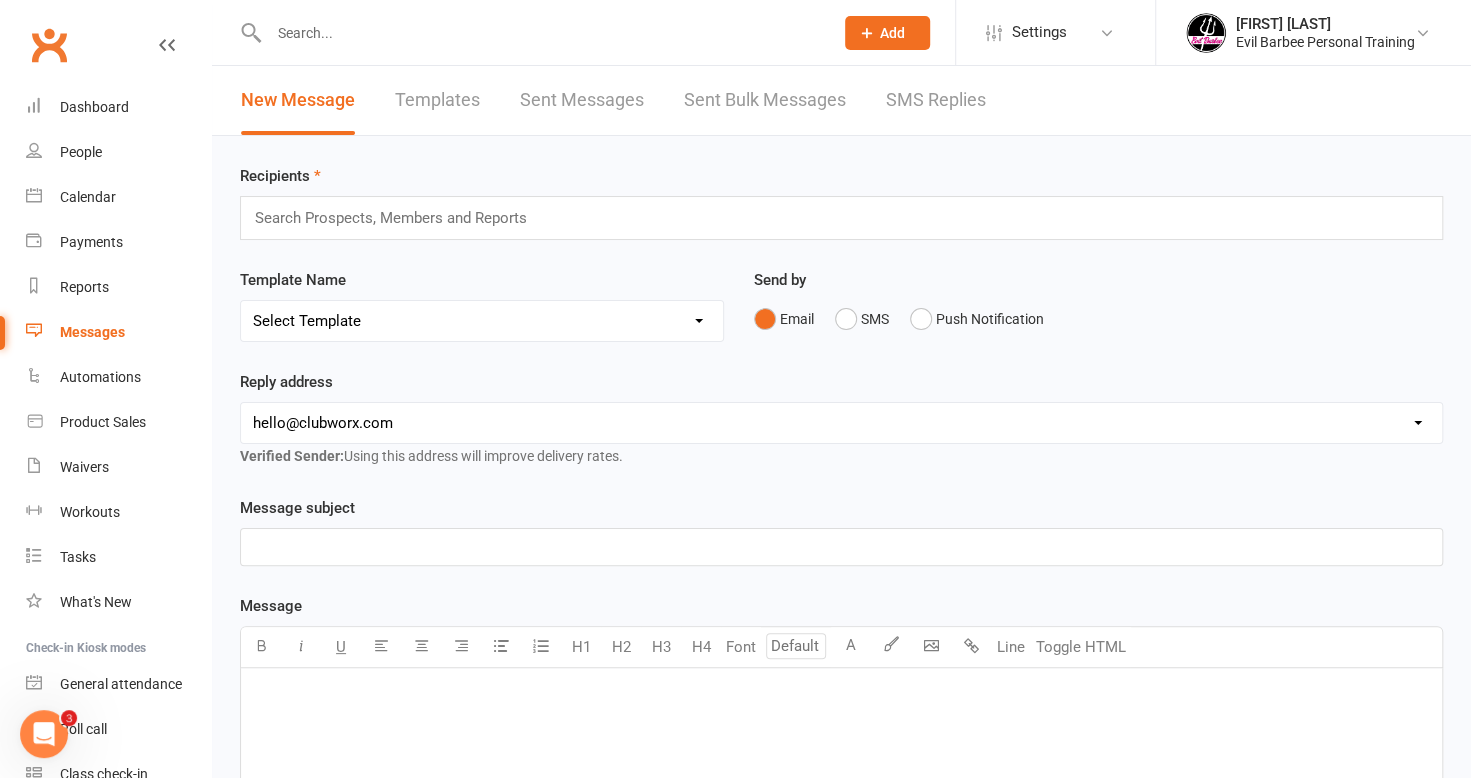 click on "Sent Bulk Messages" at bounding box center (765, 100) 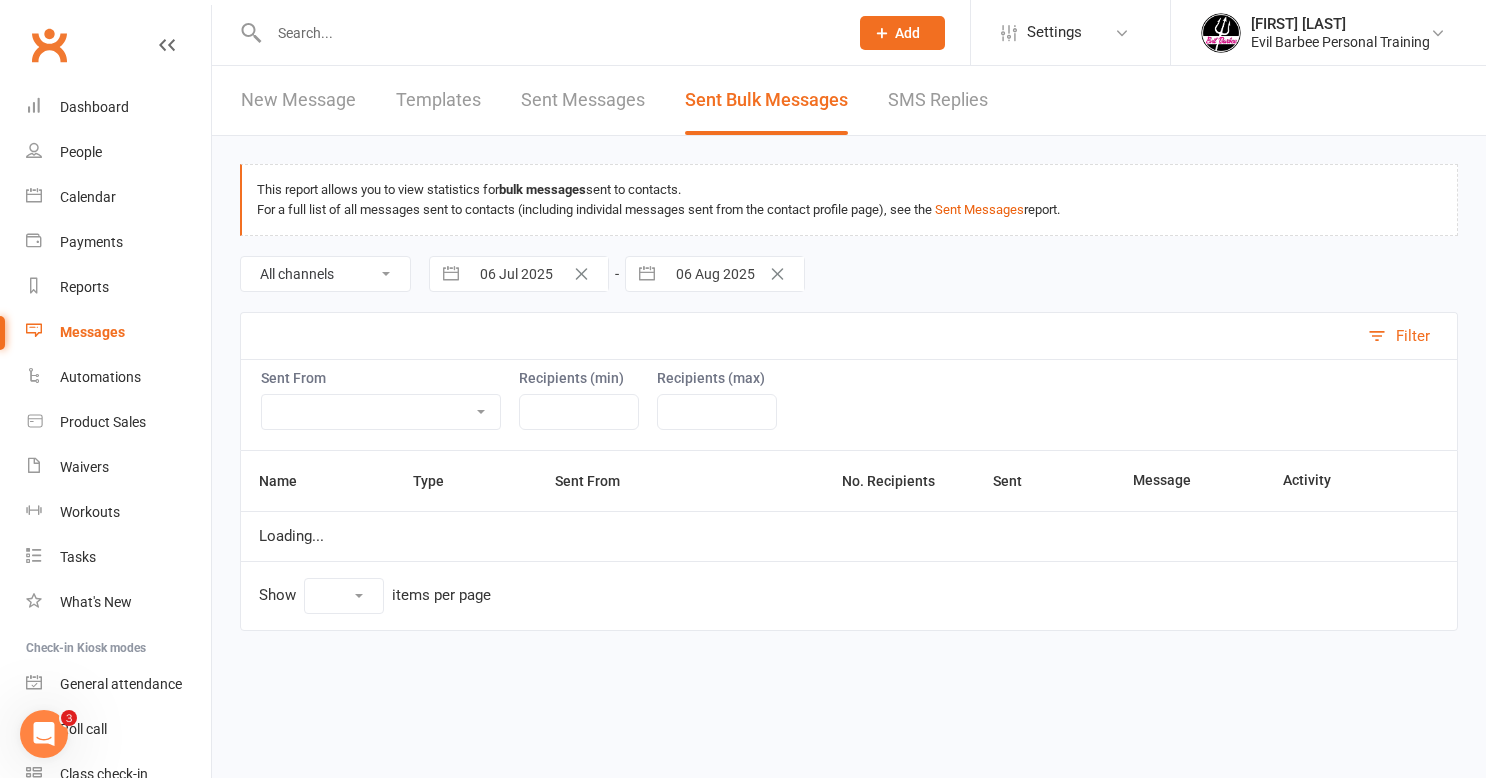 select on "10" 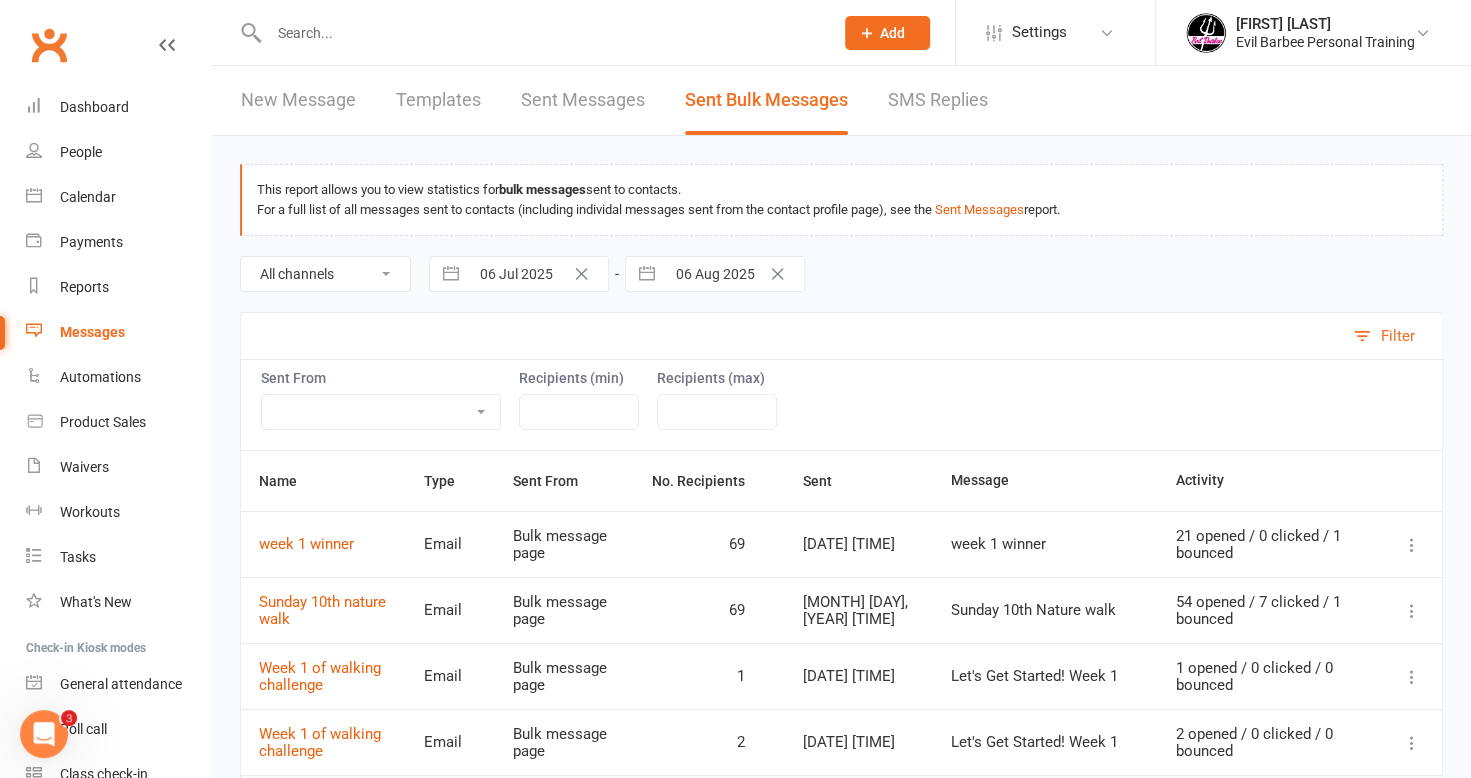 scroll, scrollTop: 100, scrollLeft: 0, axis: vertical 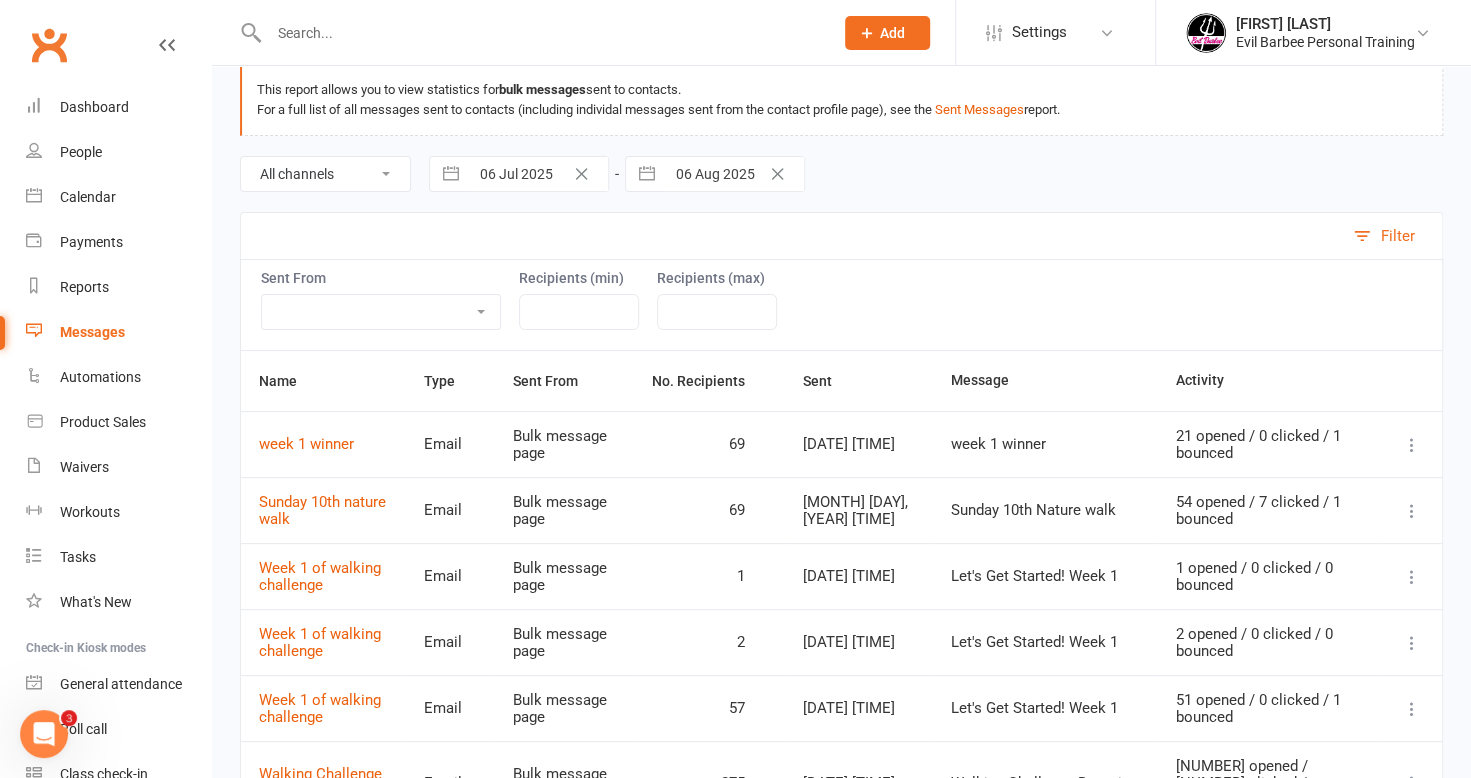 click at bounding box center [1412, 511] 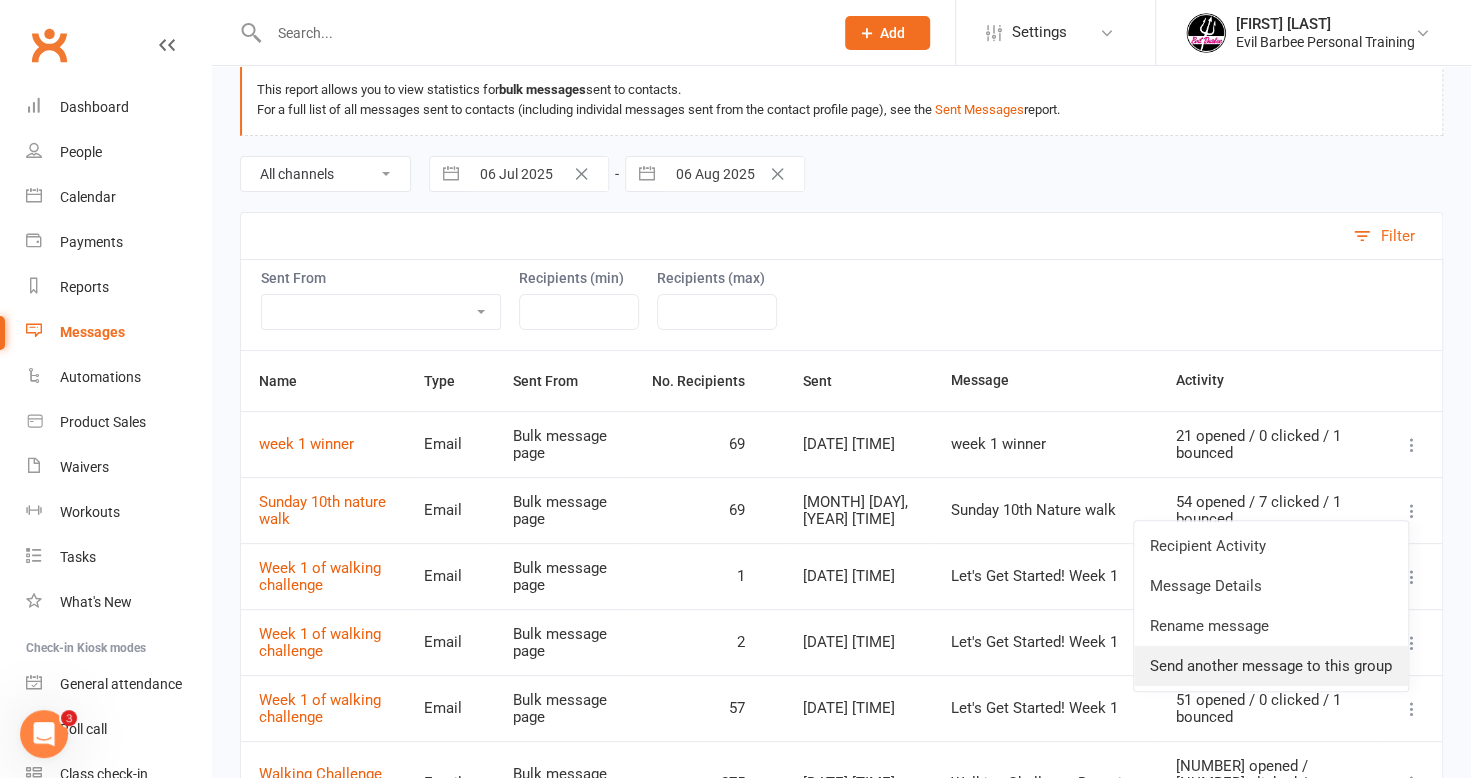 click on "Send another message to this group" at bounding box center [1271, 666] 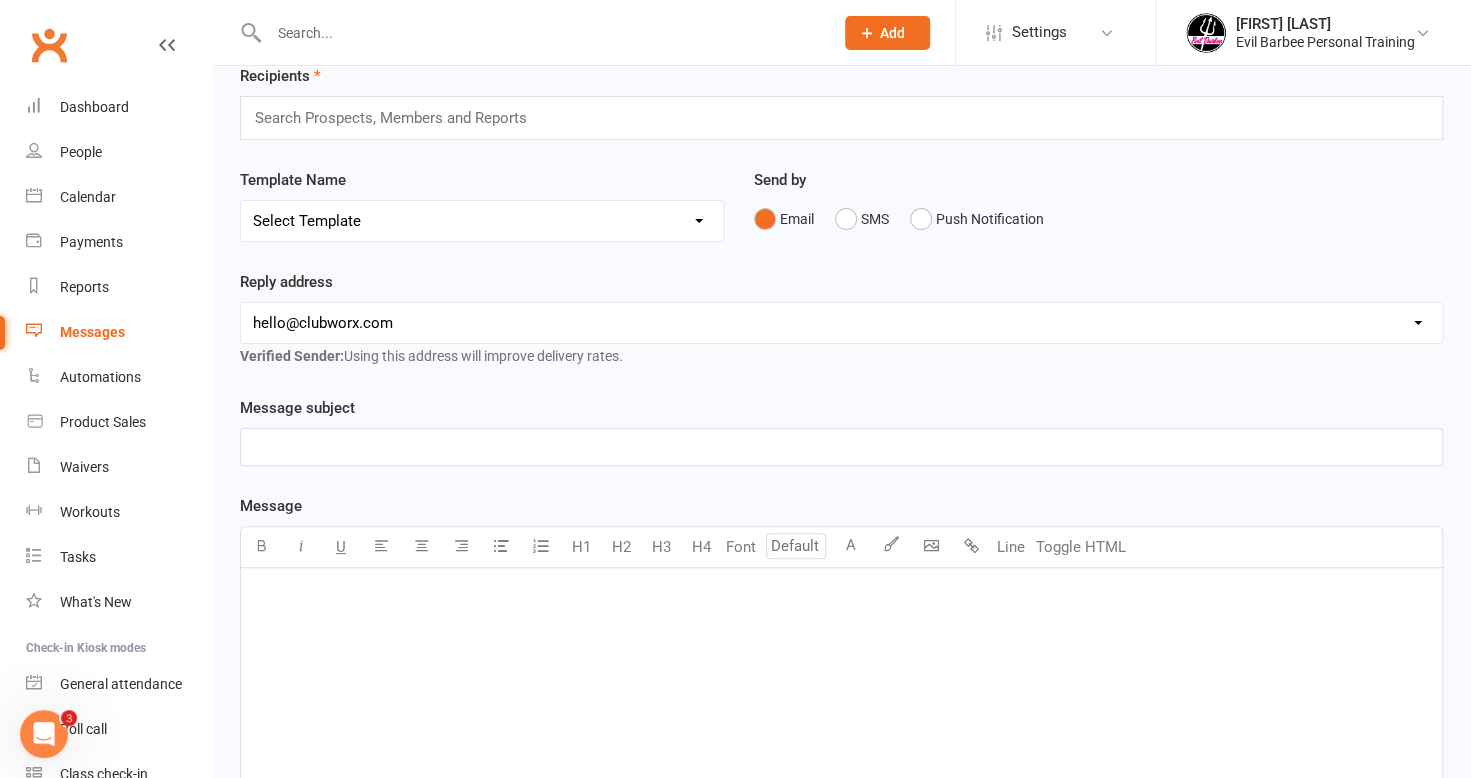 scroll, scrollTop: 0, scrollLeft: 0, axis: both 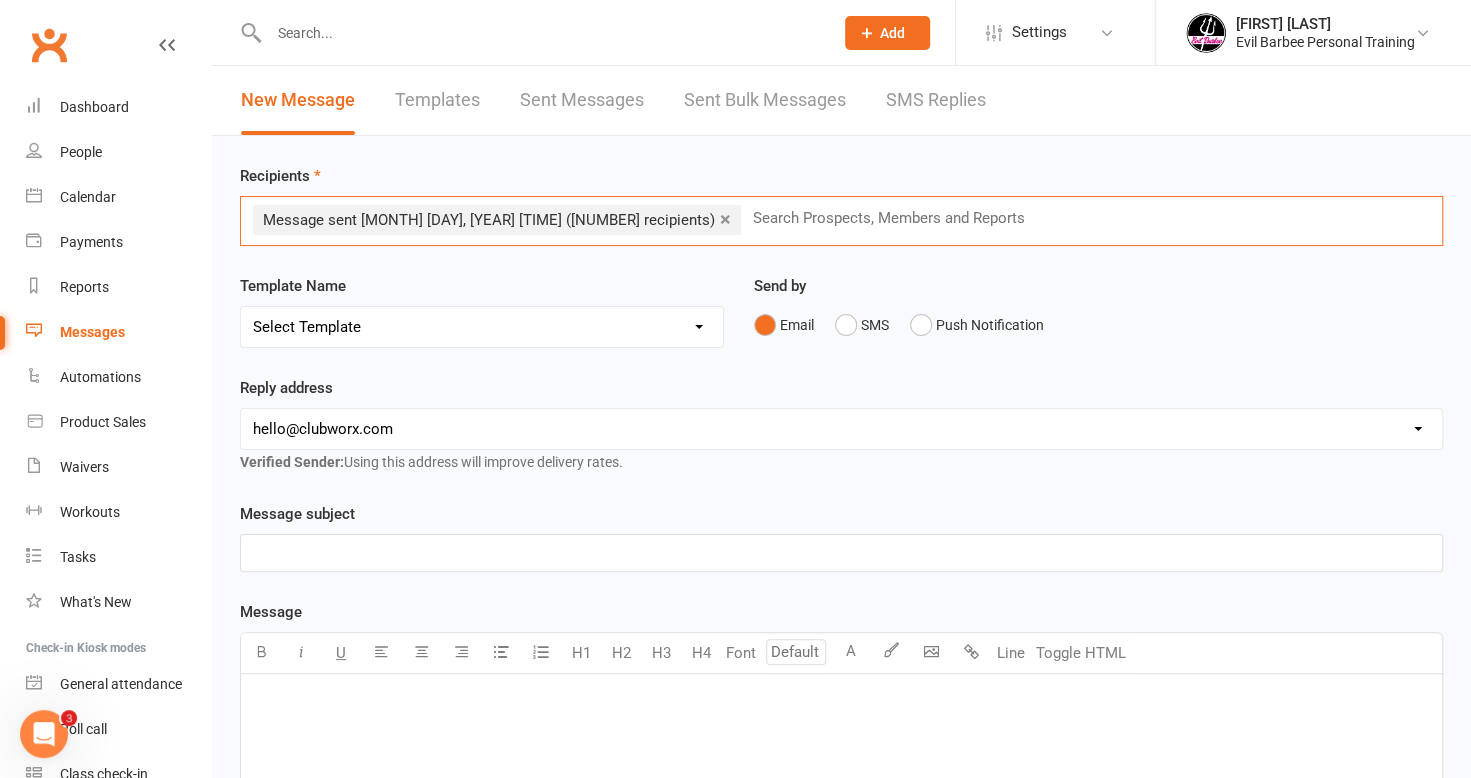 click at bounding box center [897, 218] 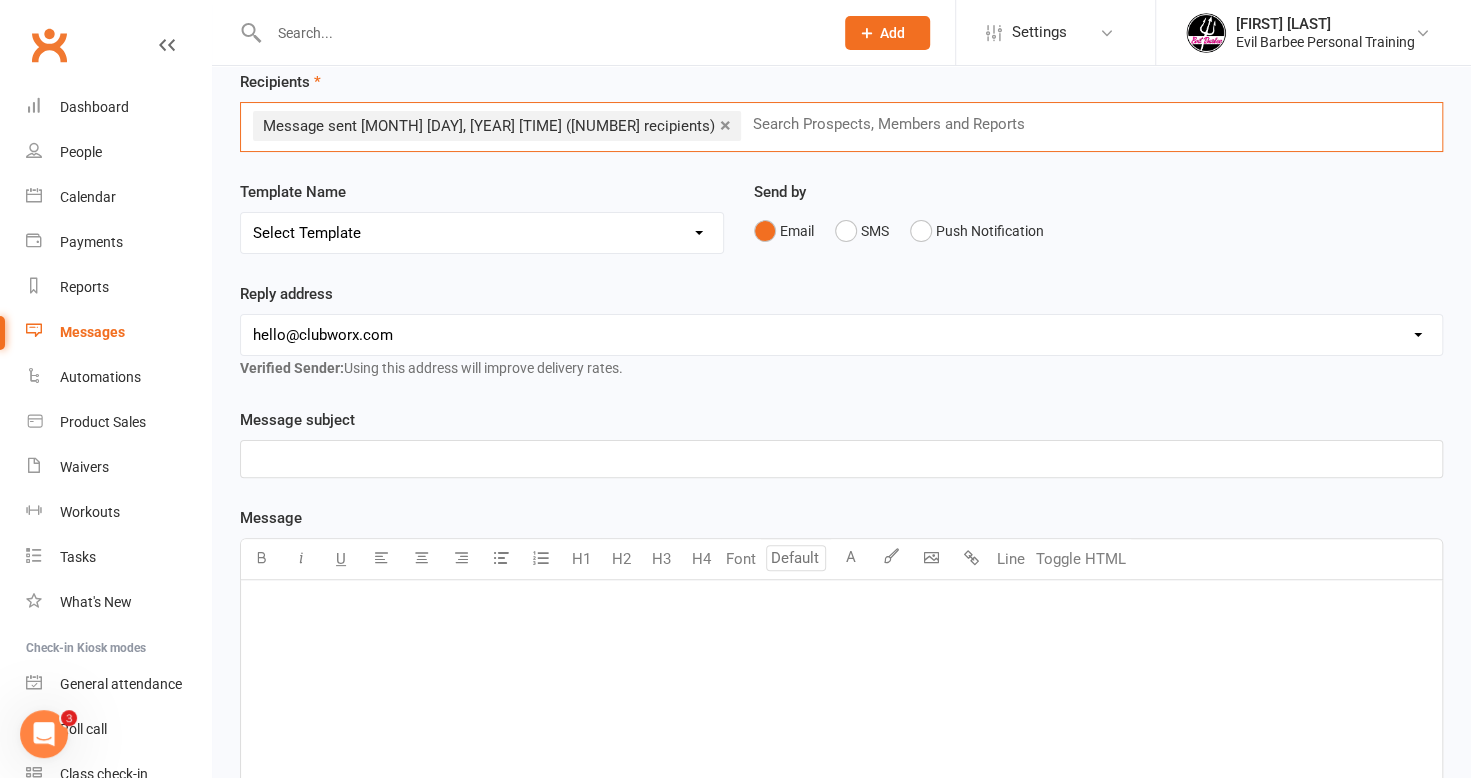 scroll, scrollTop: 200, scrollLeft: 0, axis: vertical 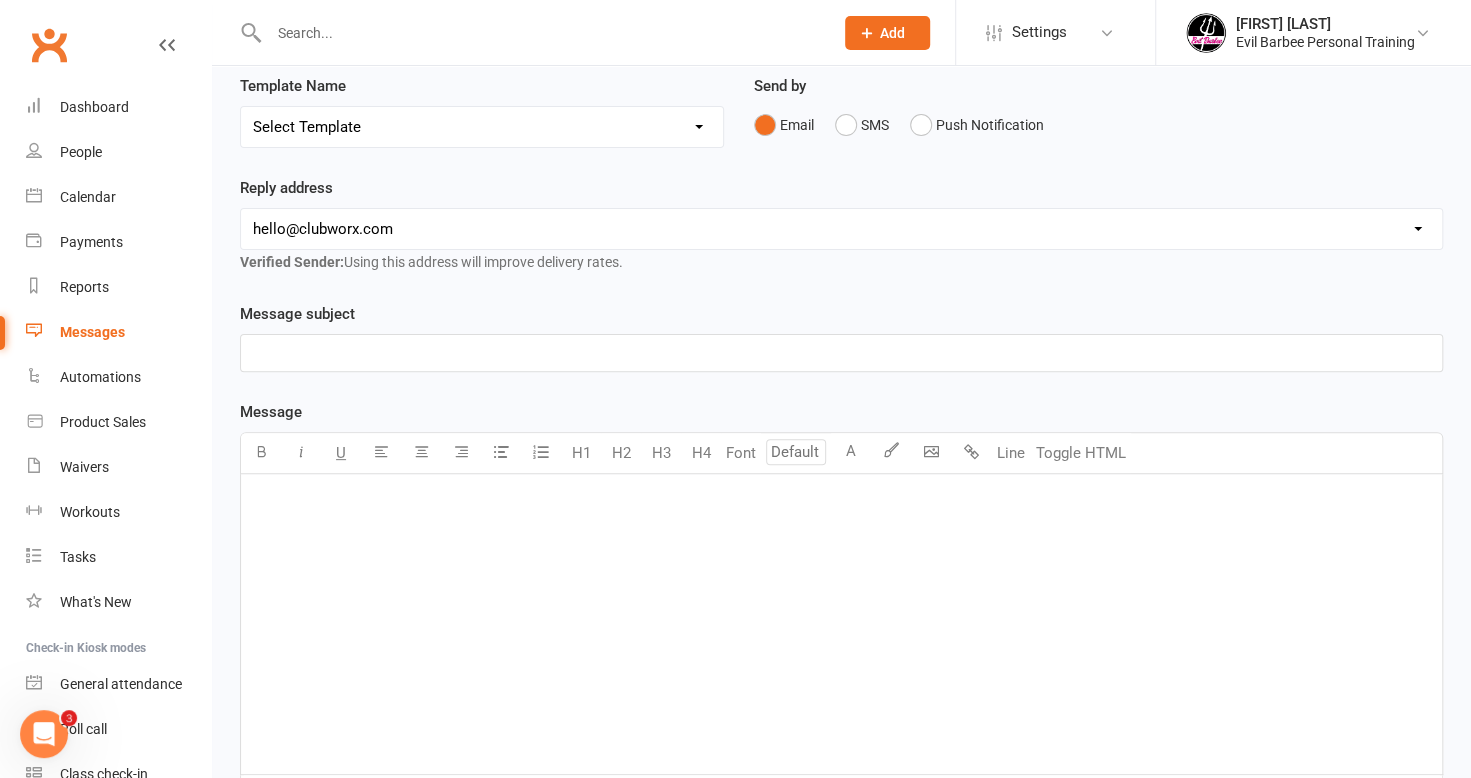 click on "hello@[EXAMPLE.COM] info@[EXAMPLE.COM].au [EMAIL] trainer@[EXAMPLE.COM] domenicab@[EXAMPLE.COM]" at bounding box center (841, 229) 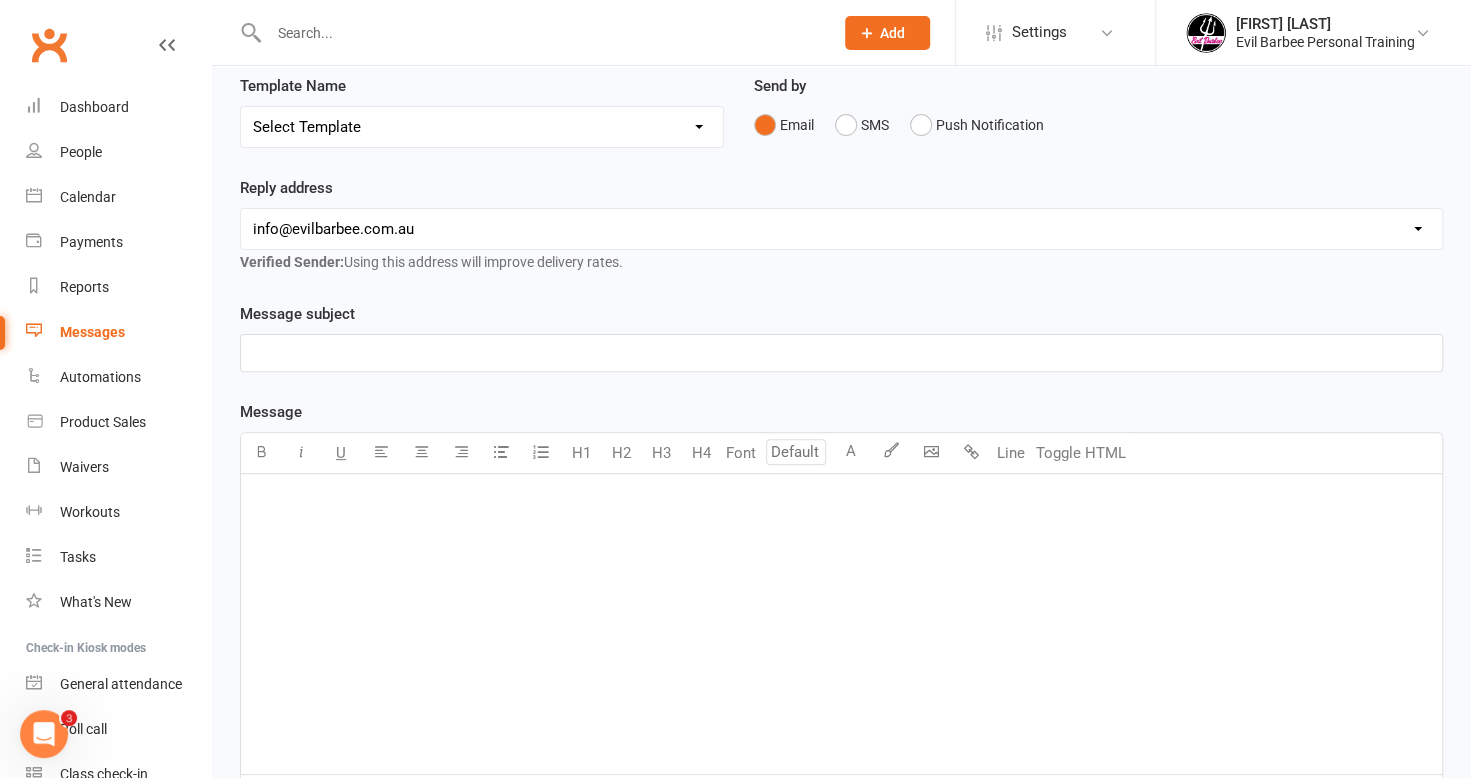click on "hello@[EXAMPLE.COM] info@[EXAMPLE.COM].au [EMAIL] trainer@[EXAMPLE.COM] domenicab@[EXAMPLE.COM]" at bounding box center (841, 229) 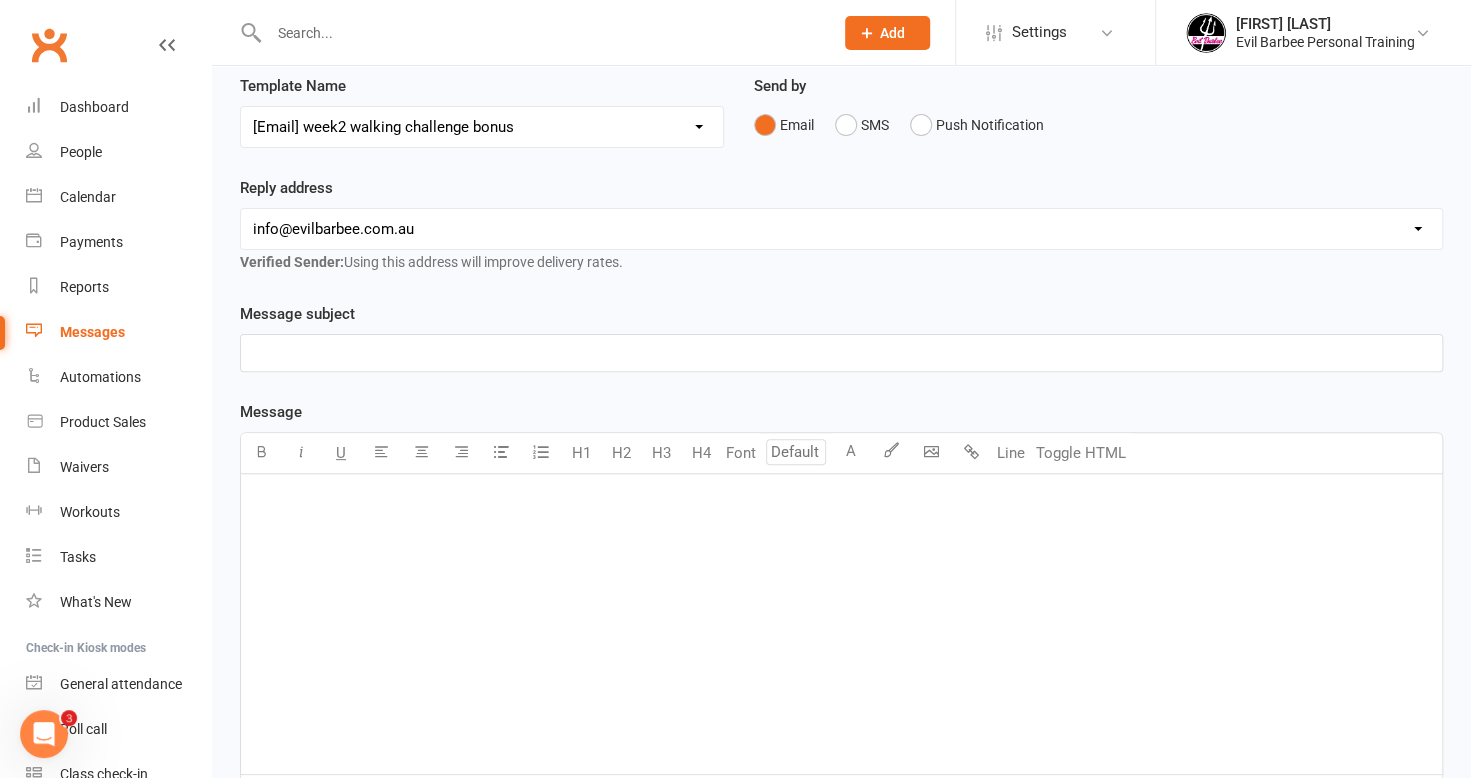 click on "Select Template [EMAIL] App and Bookins [EMAIL] App Cheat [EMAIL] Class cancellation [EMAIL] Gala [YEAR] [EMAIL] Walking Challenge Donation [EMAIL] Week [NUMBER] of walking challenge [EMAIL] week2 walking challenge bonus [EMAIL] [YEAR] bookings [EMAIL] Back to school [EMAIL] Booking for [YEAR] [EMAIL] Christmas message [NUMBER] [EMAIL] First session [EMAIL] Haven't seen you in a while [EMAIL] Missed Class [EMAIL] Price increase [EMAIL] Sunday [DAY]th nature walk [EMAIL] Timetable Refresh – Your Requests, Our Trial! [EMAIL] walking challenge [EMAIL] walking challenge confirmation [EMAIL] week [NUMBER] winner" at bounding box center [482, 127] 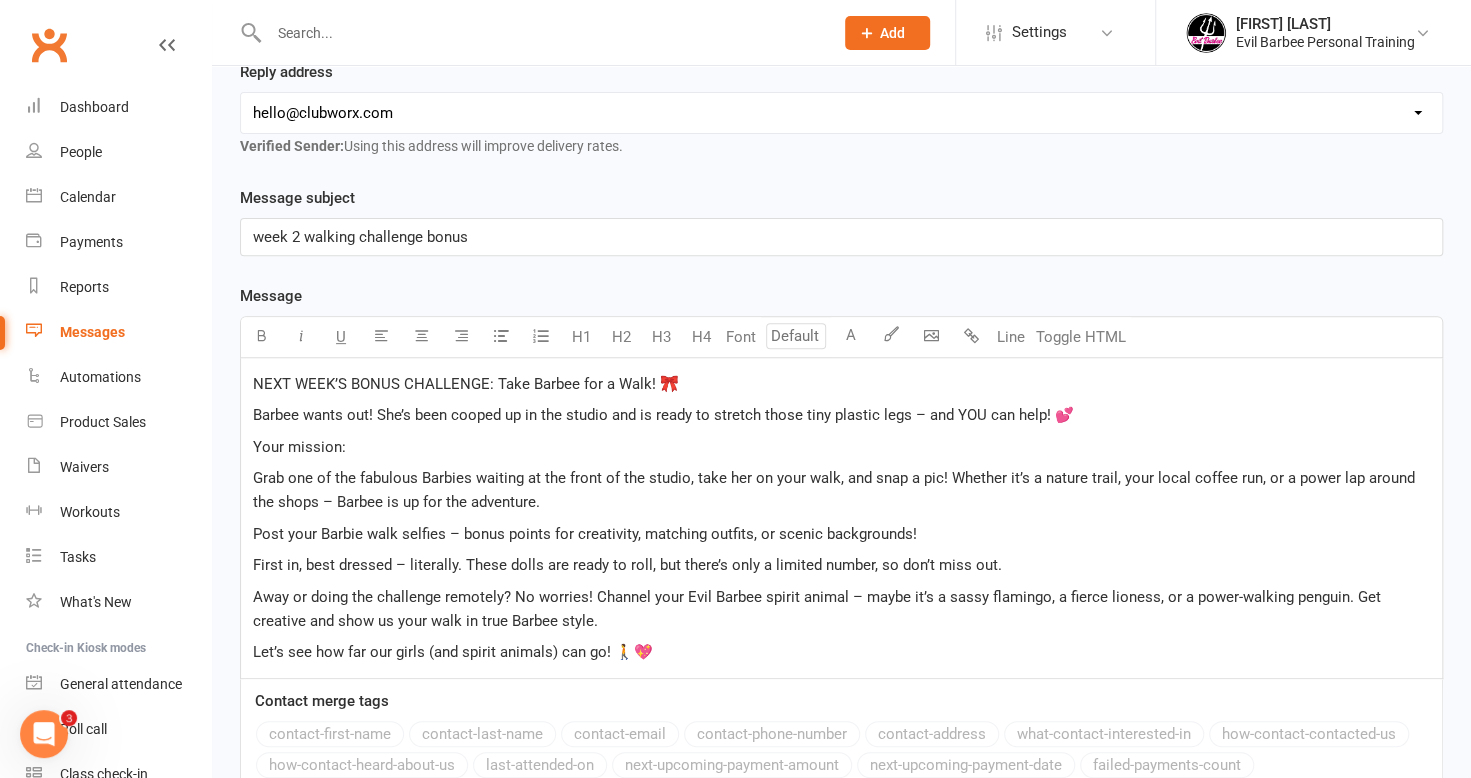 scroll, scrollTop: 539, scrollLeft: 0, axis: vertical 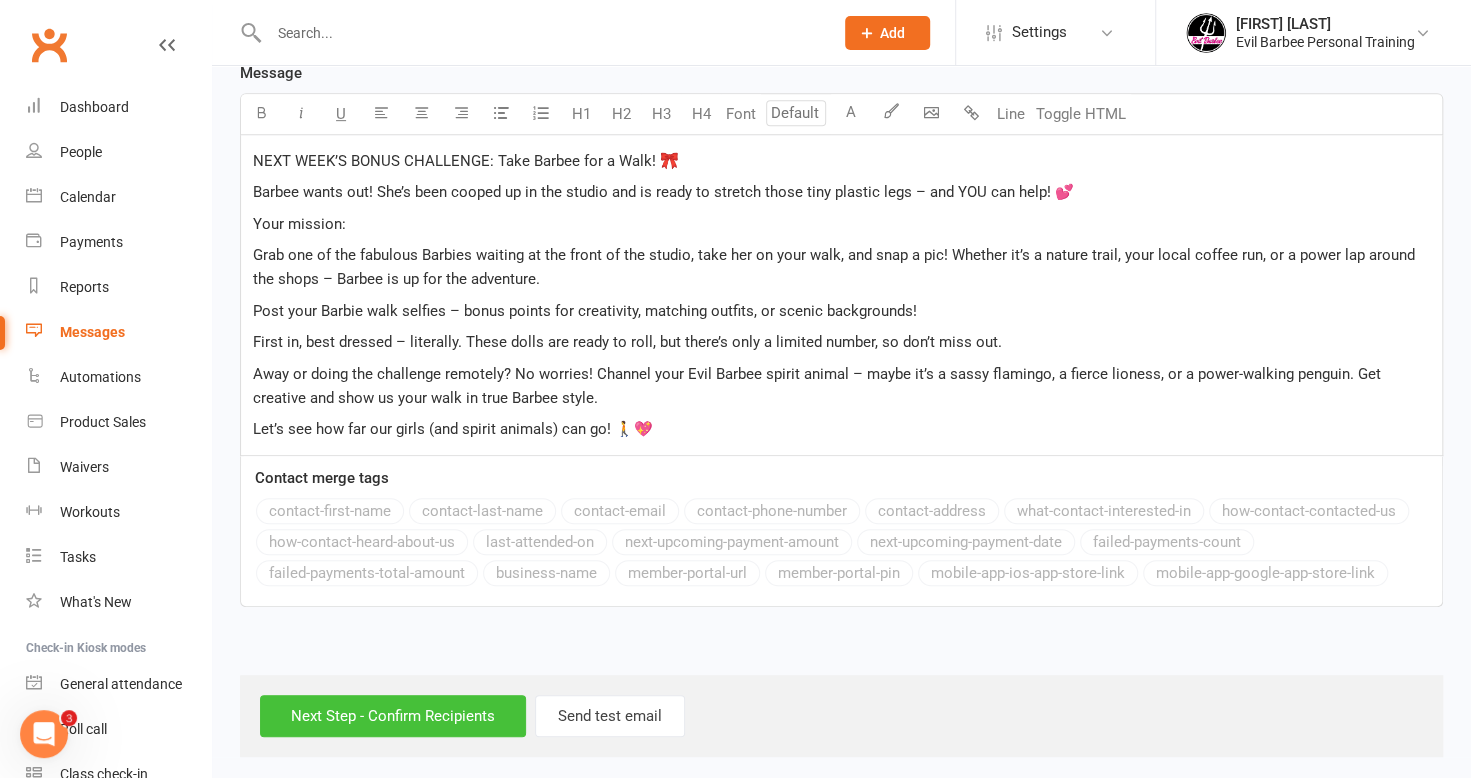 click on "Next Step - Confirm Recipients" at bounding box center [393, 716] 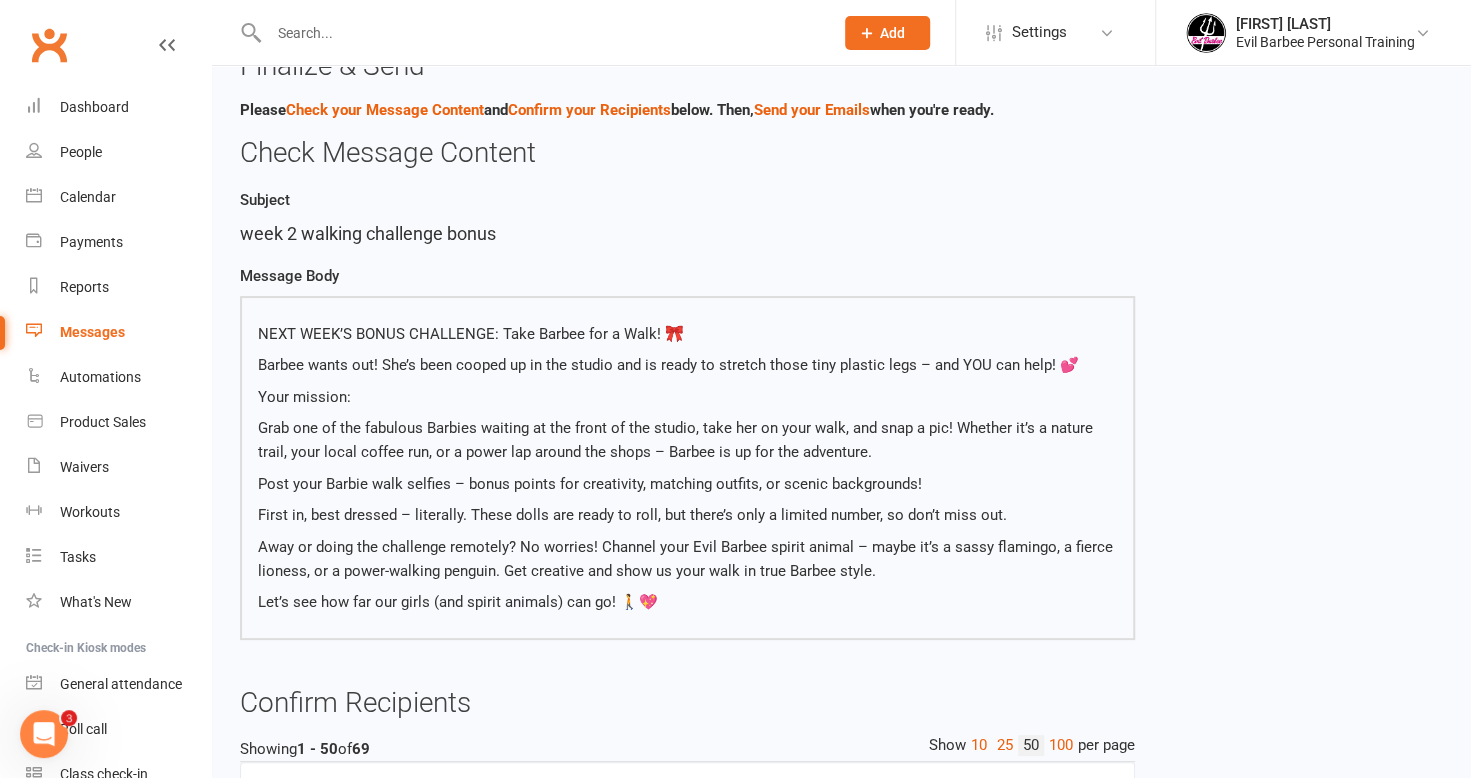 scroll, scrollTop: 0, scrollLeft: 0, axis: both 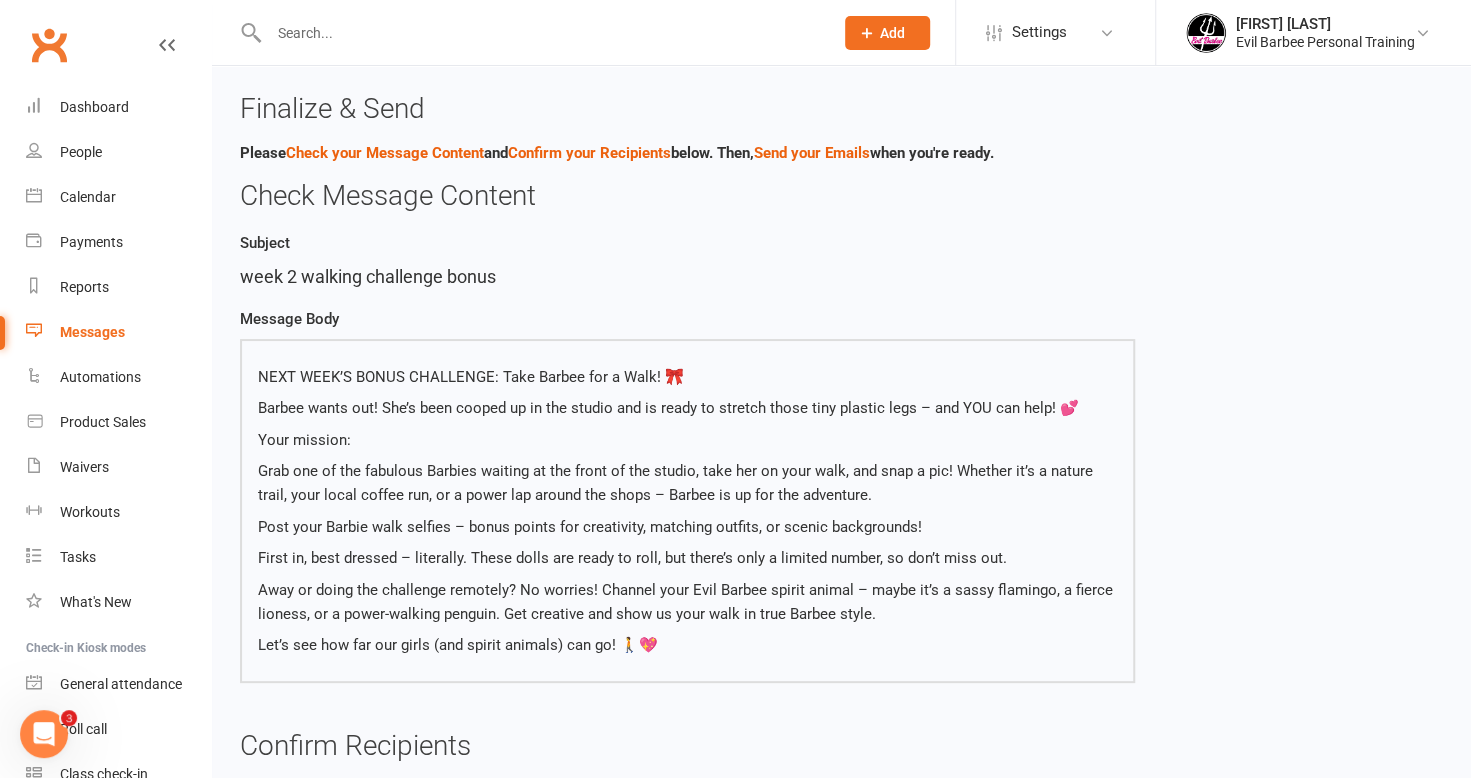 click on "Messages" at bounding box center [92, 332] 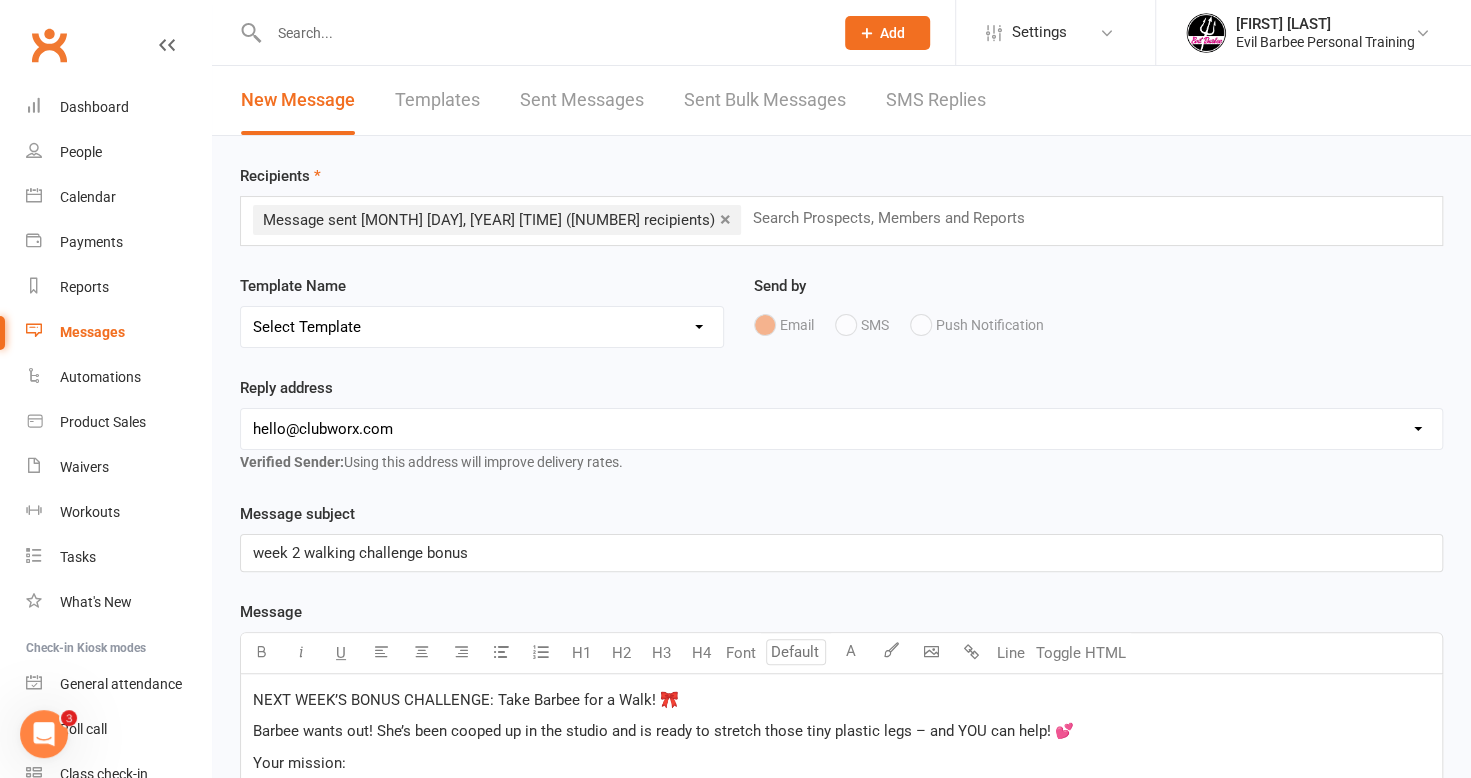 click on "Message sent [MONTH] [DAY], [YEAR] [TIME] ([NUMBER] recipients)" at bounding box center [489, 220] 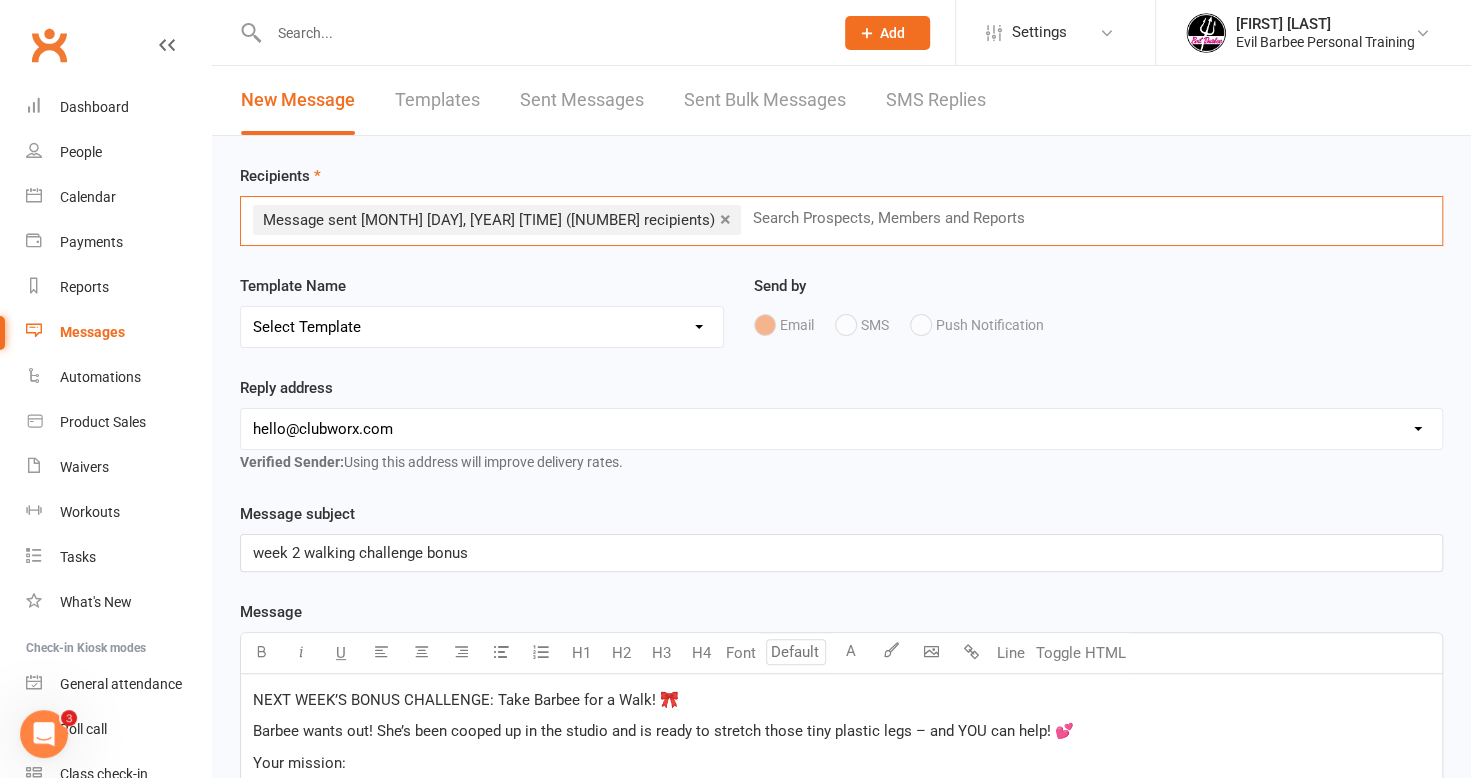 click on "Message sent [MONTH] [DAY], [YEAR] [TIME] ([NUMBER] recipients)" at bounding box center (489, 220) 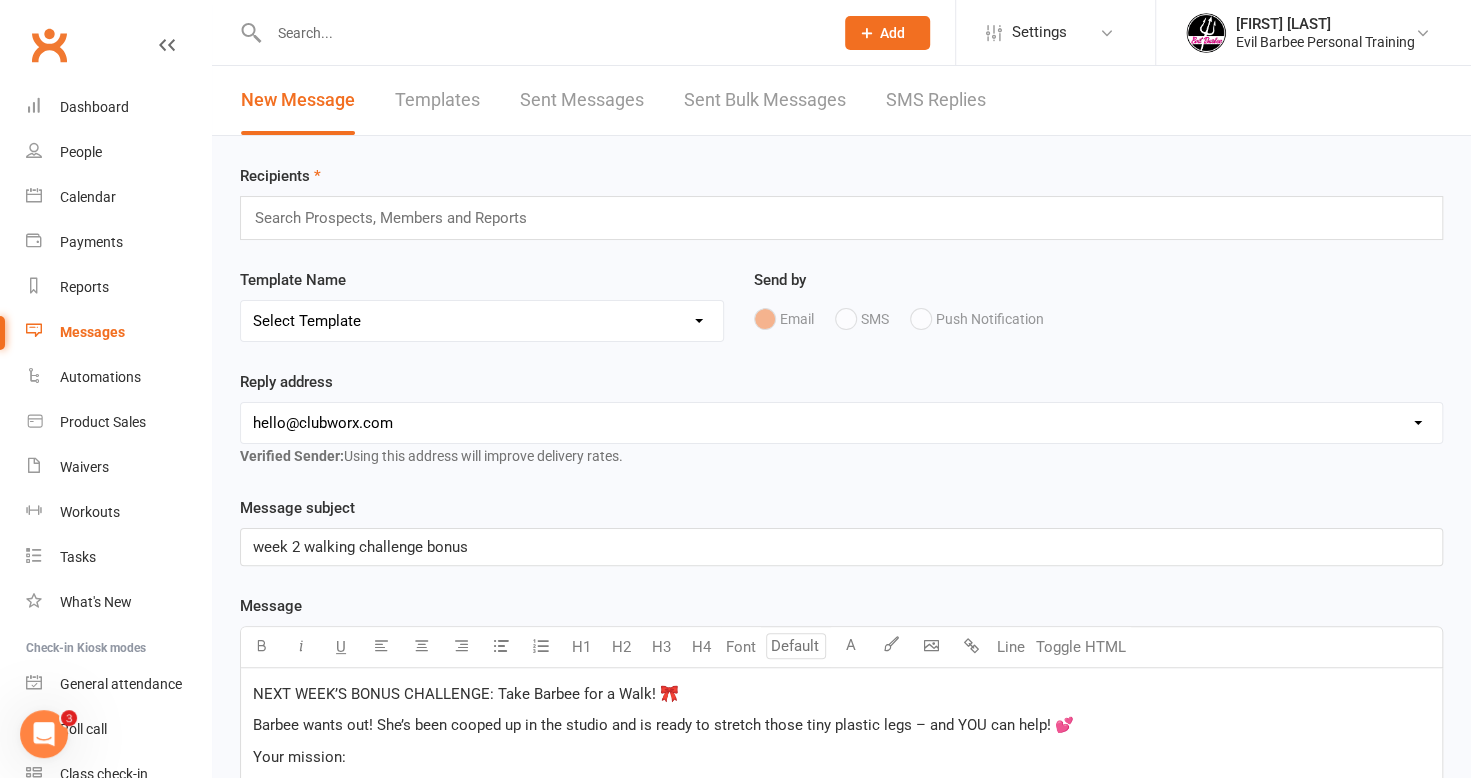 click on "Sent Bulk Messages" at bounding box center (765, 100) 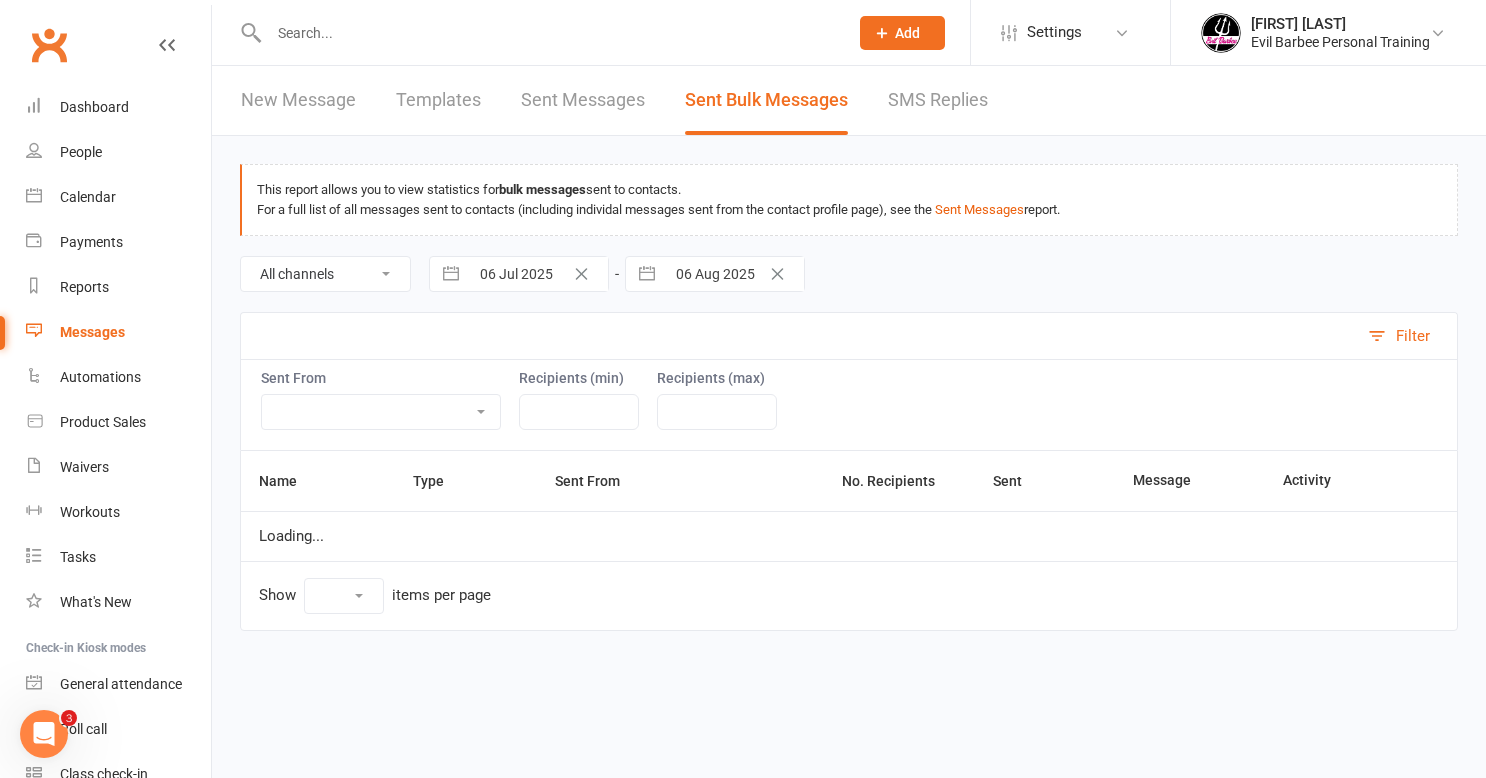select on "10" 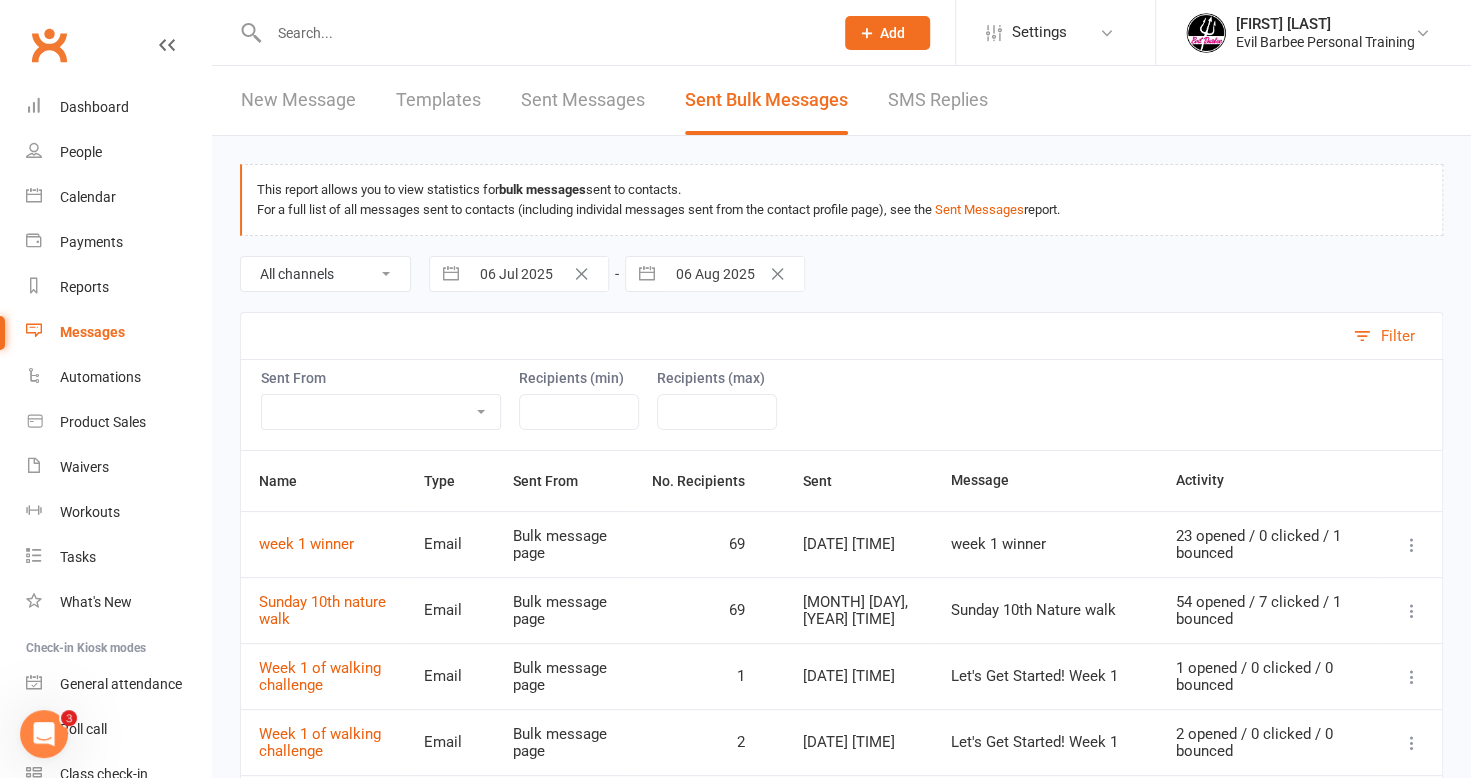 click at bounding box center [1412, 611] 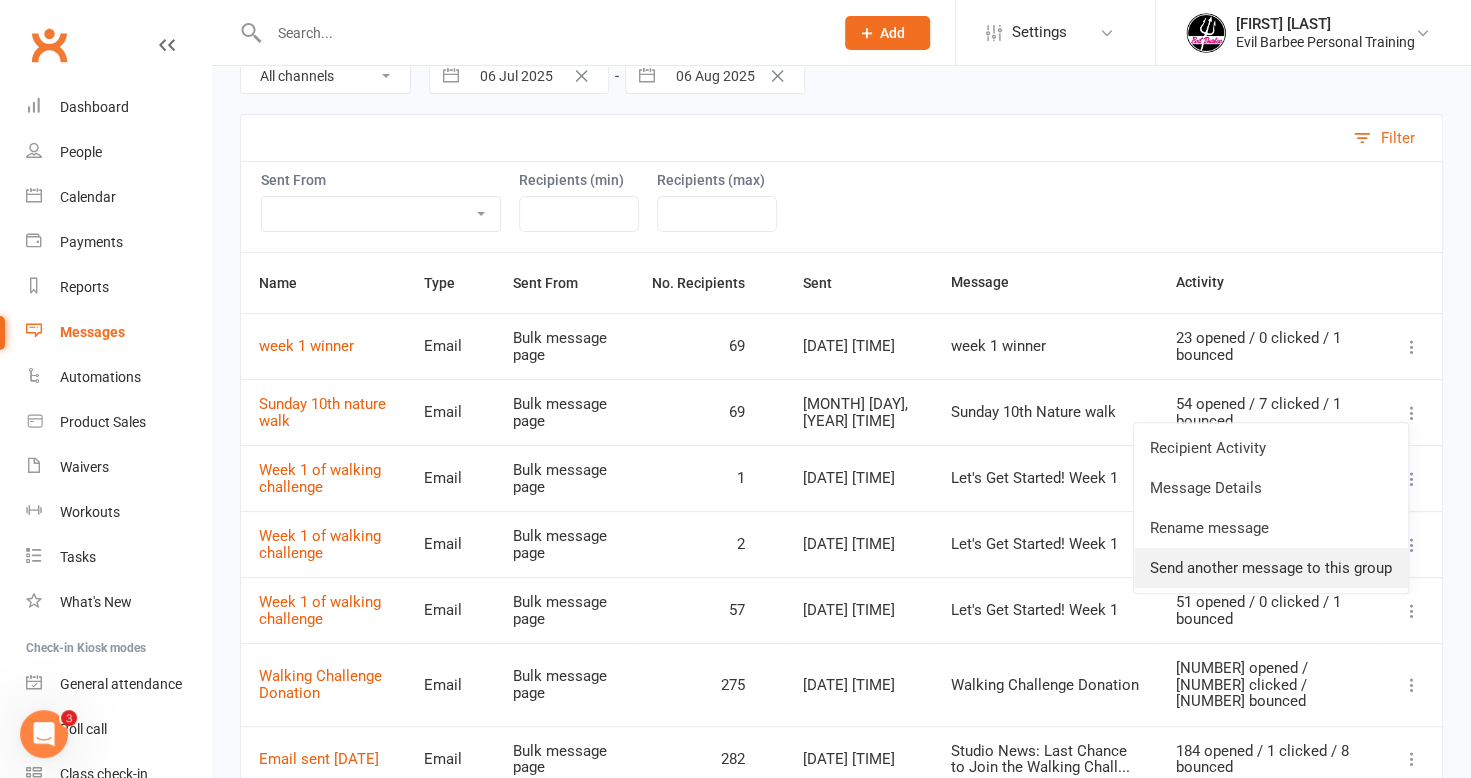 scroll, scrollTop: 200, scrollLeft: 0, axis: vertical 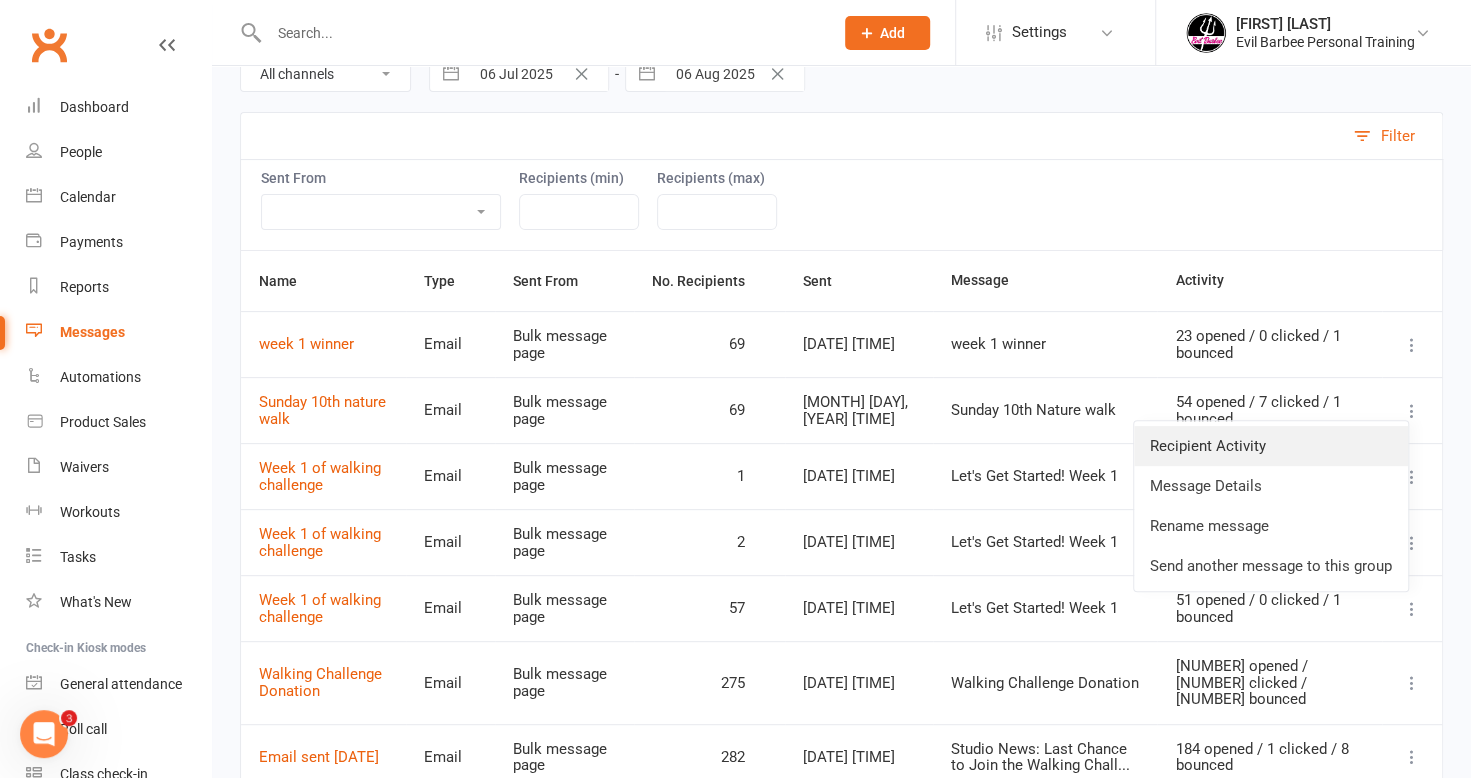 click on "Recipient Activity" at bounding box center (1271, 446) 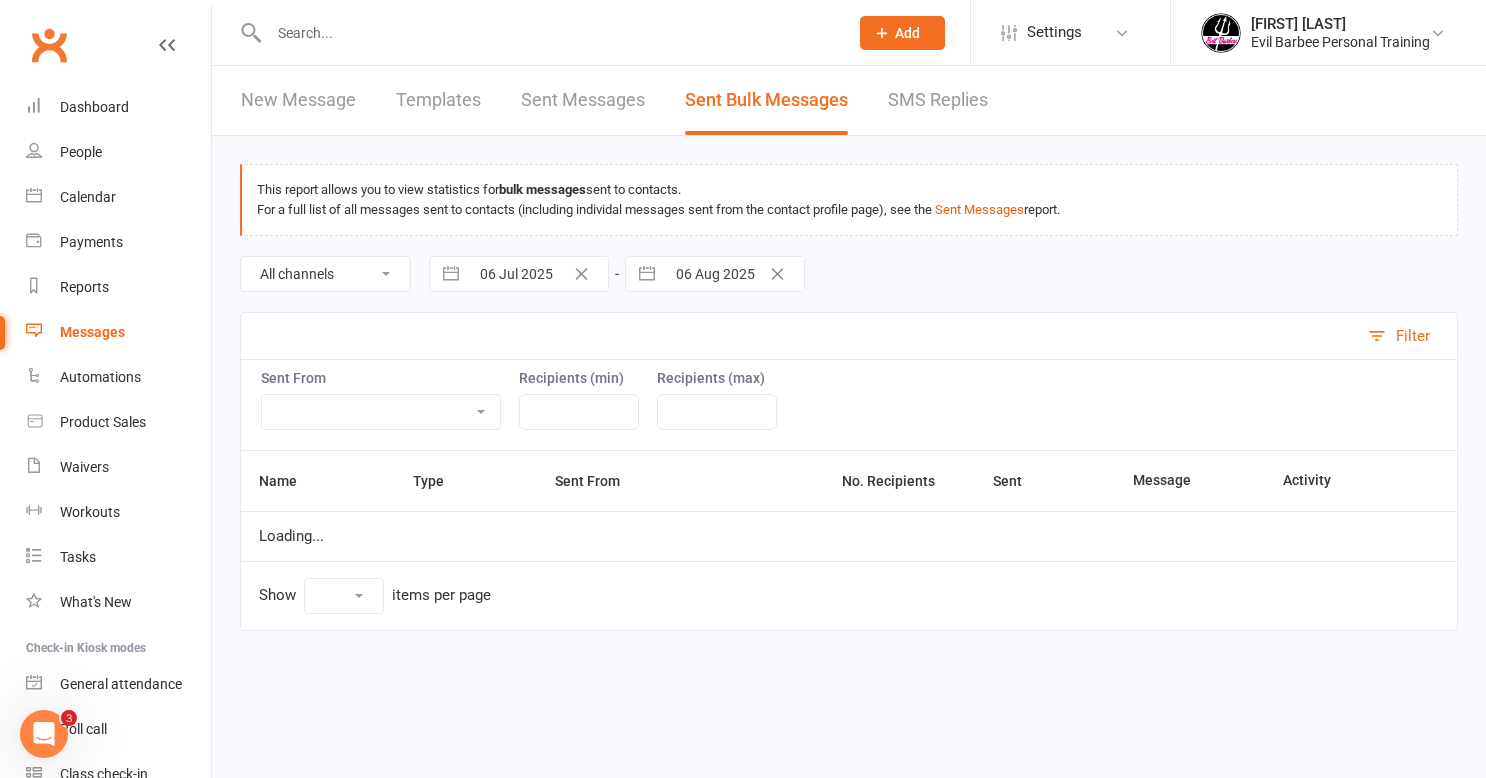 select on "10" 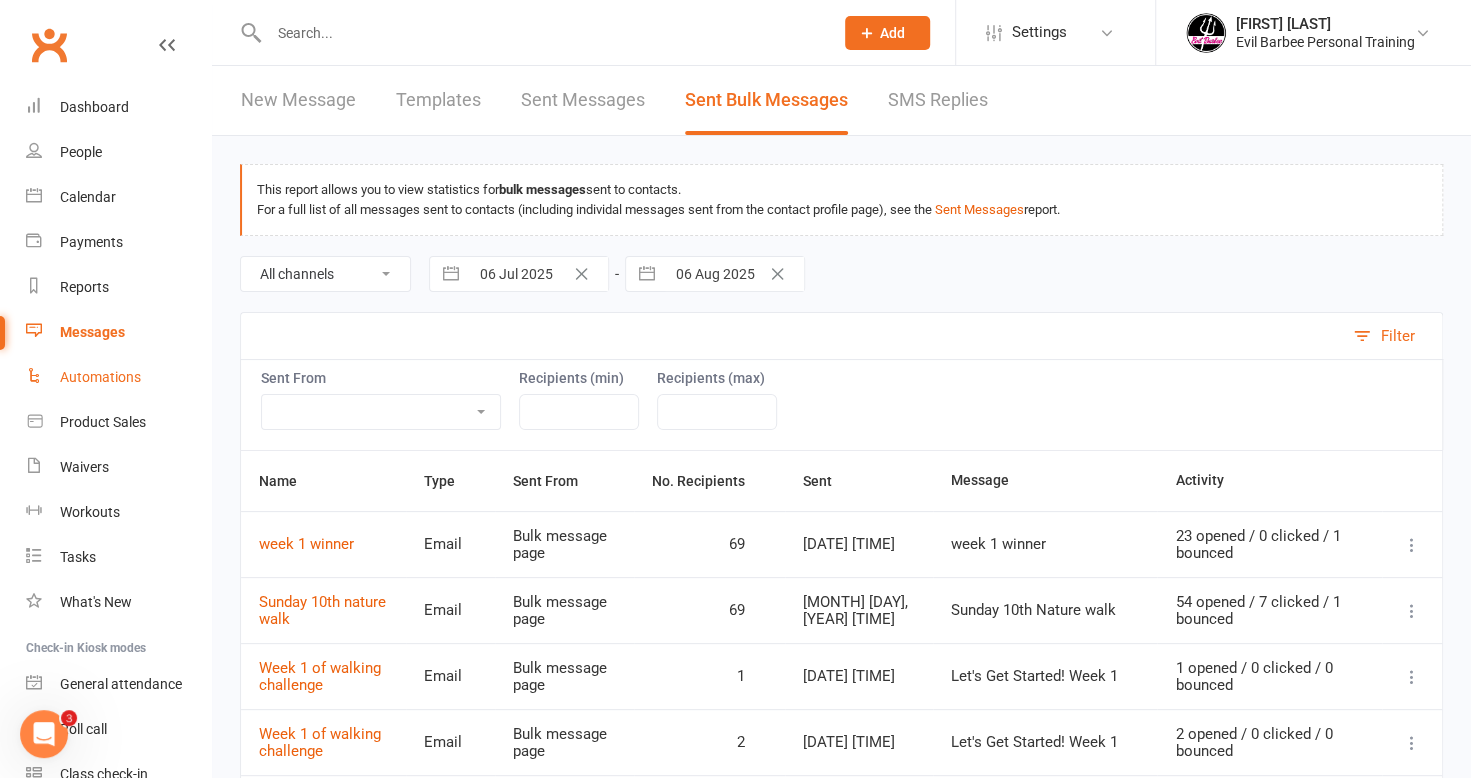 click on "Automations" at bounding box center [100, 377] 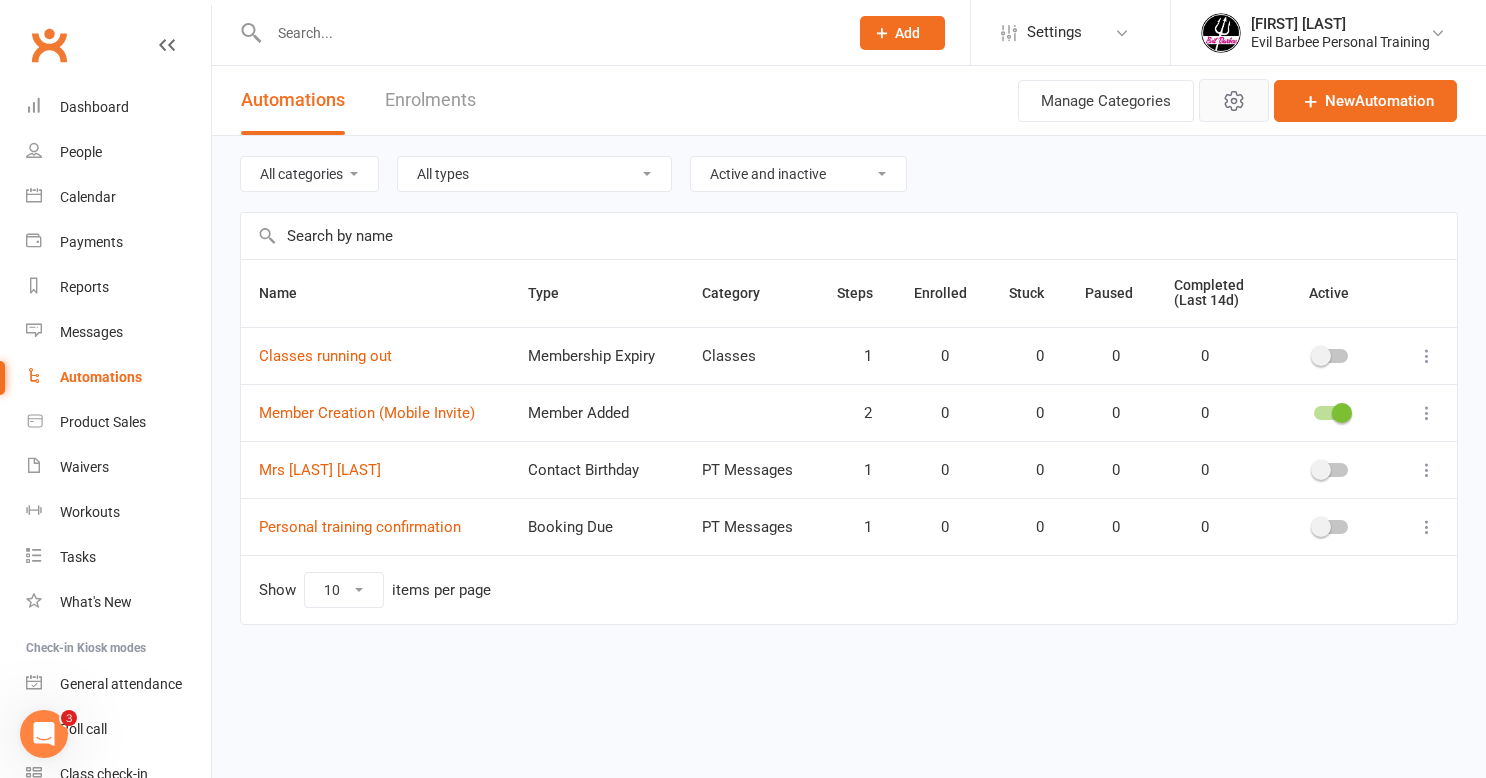 click 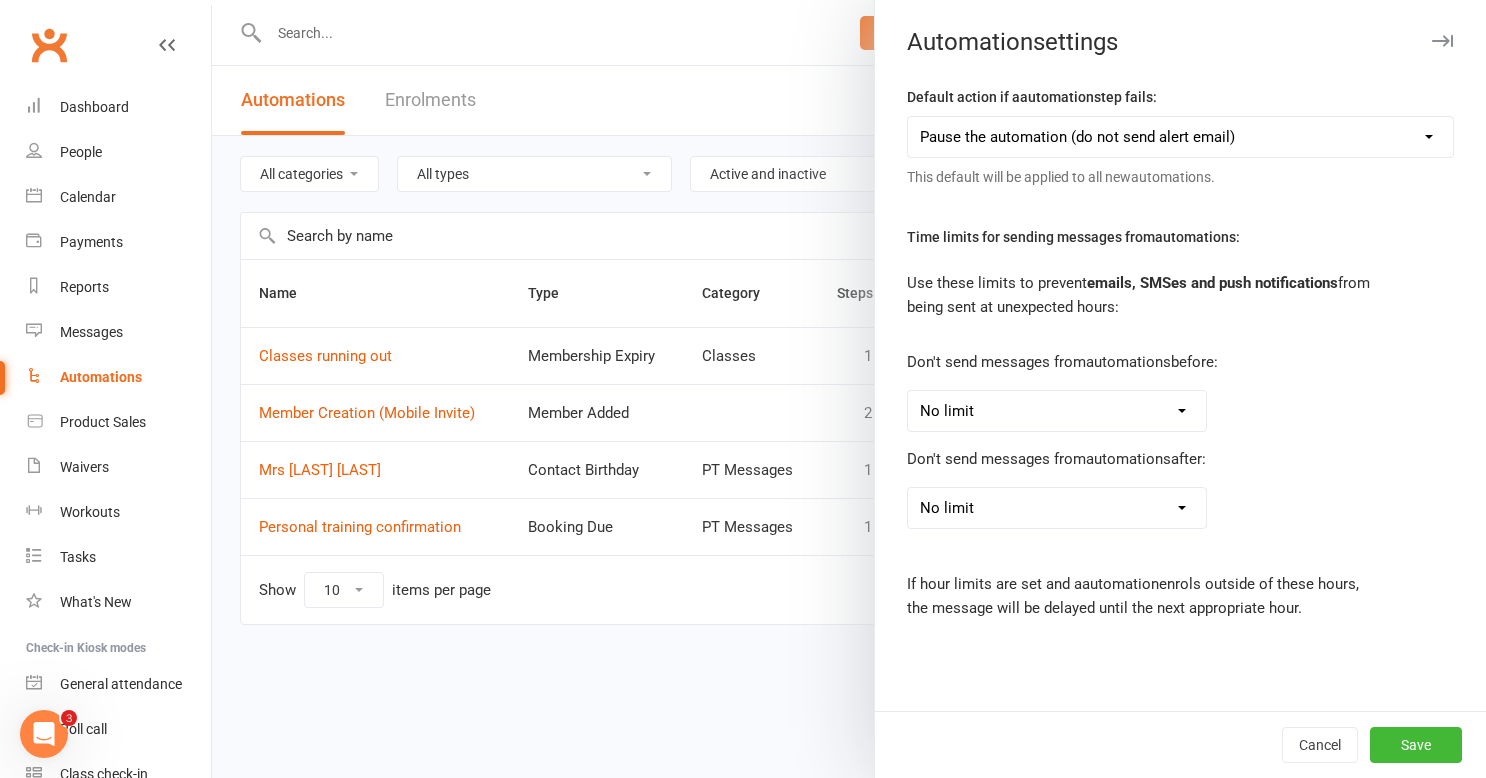 click at bounding box center [1442, 41] 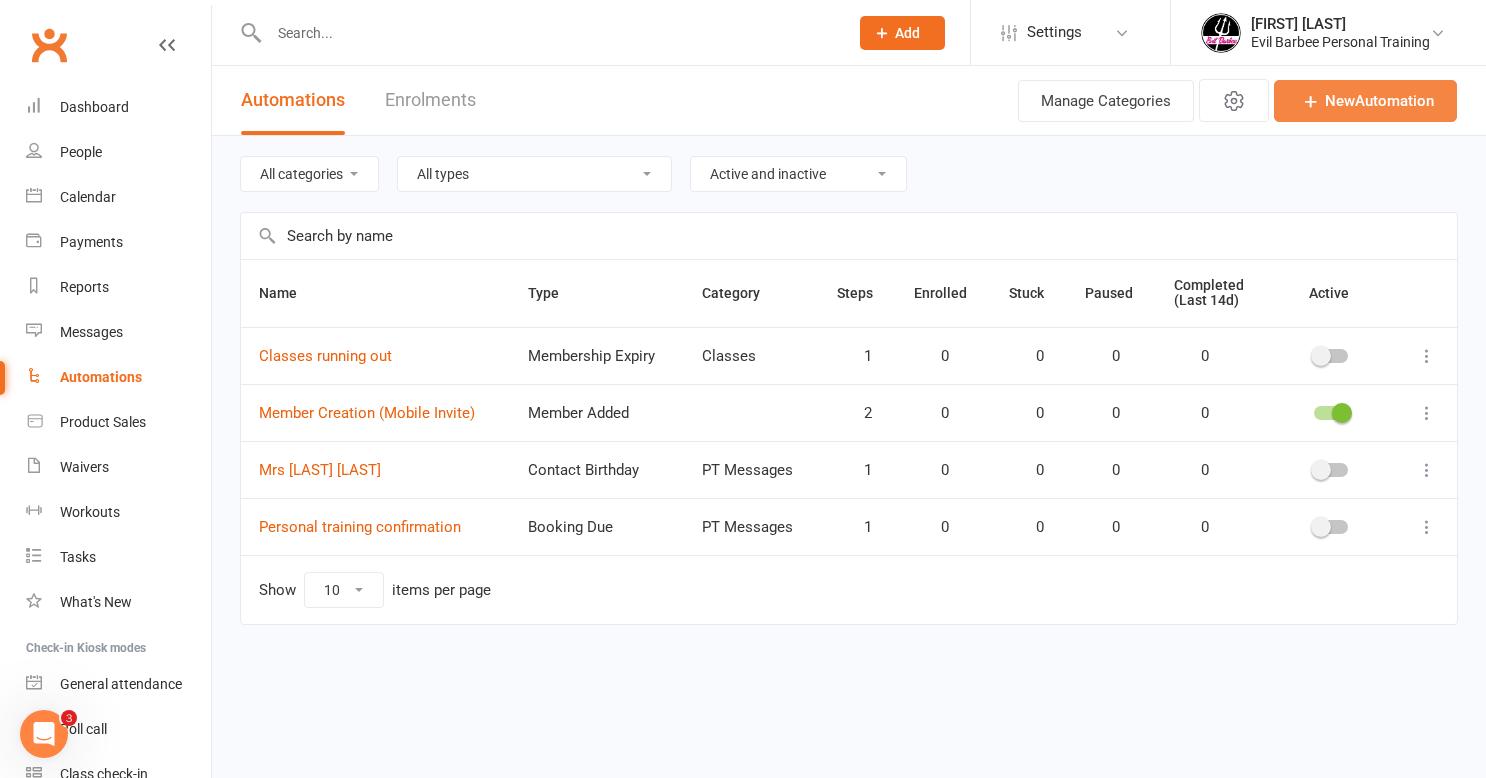 click on "New  Automation" at bounding box center (1365, 101) 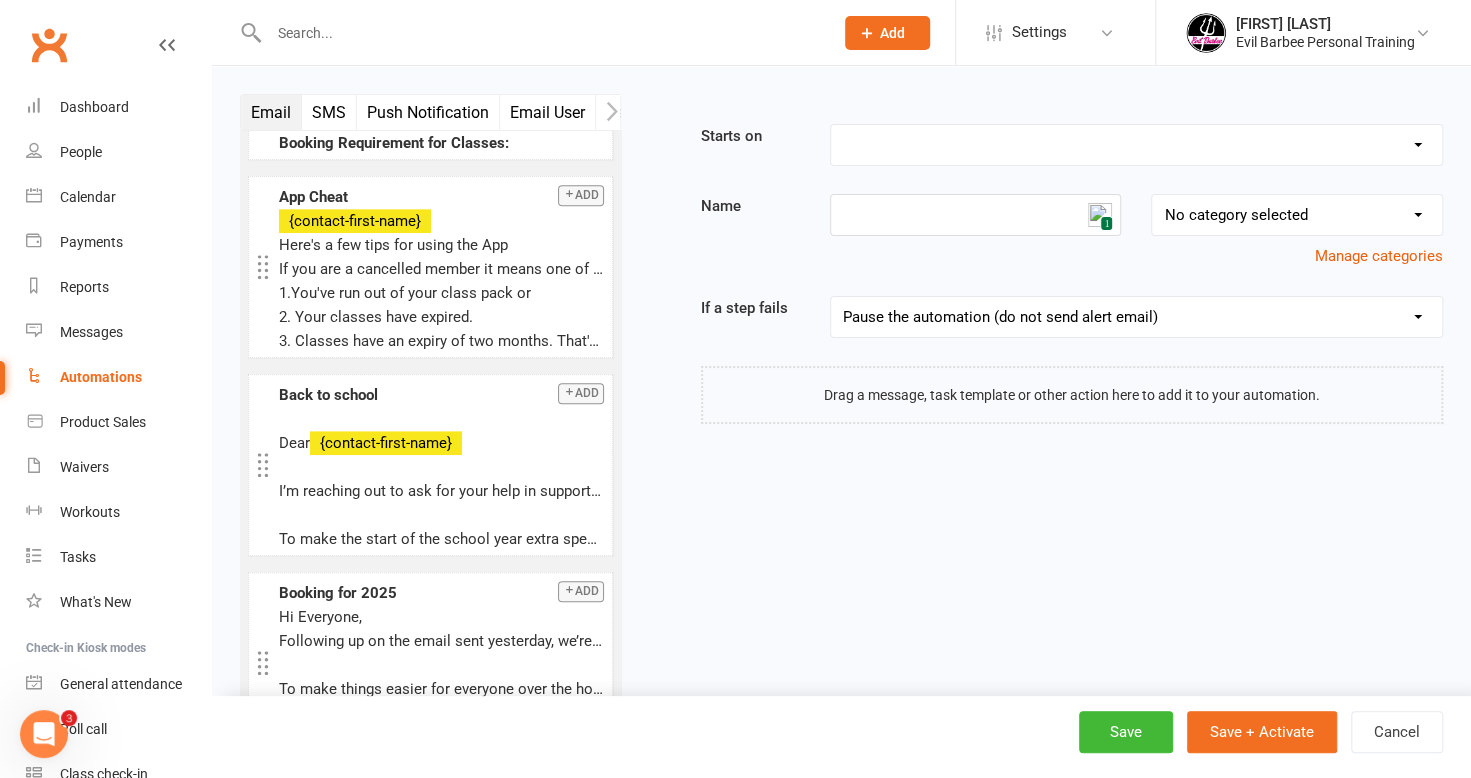 scroll, scrollTop: 0, scrollLeft: 0, axis: both 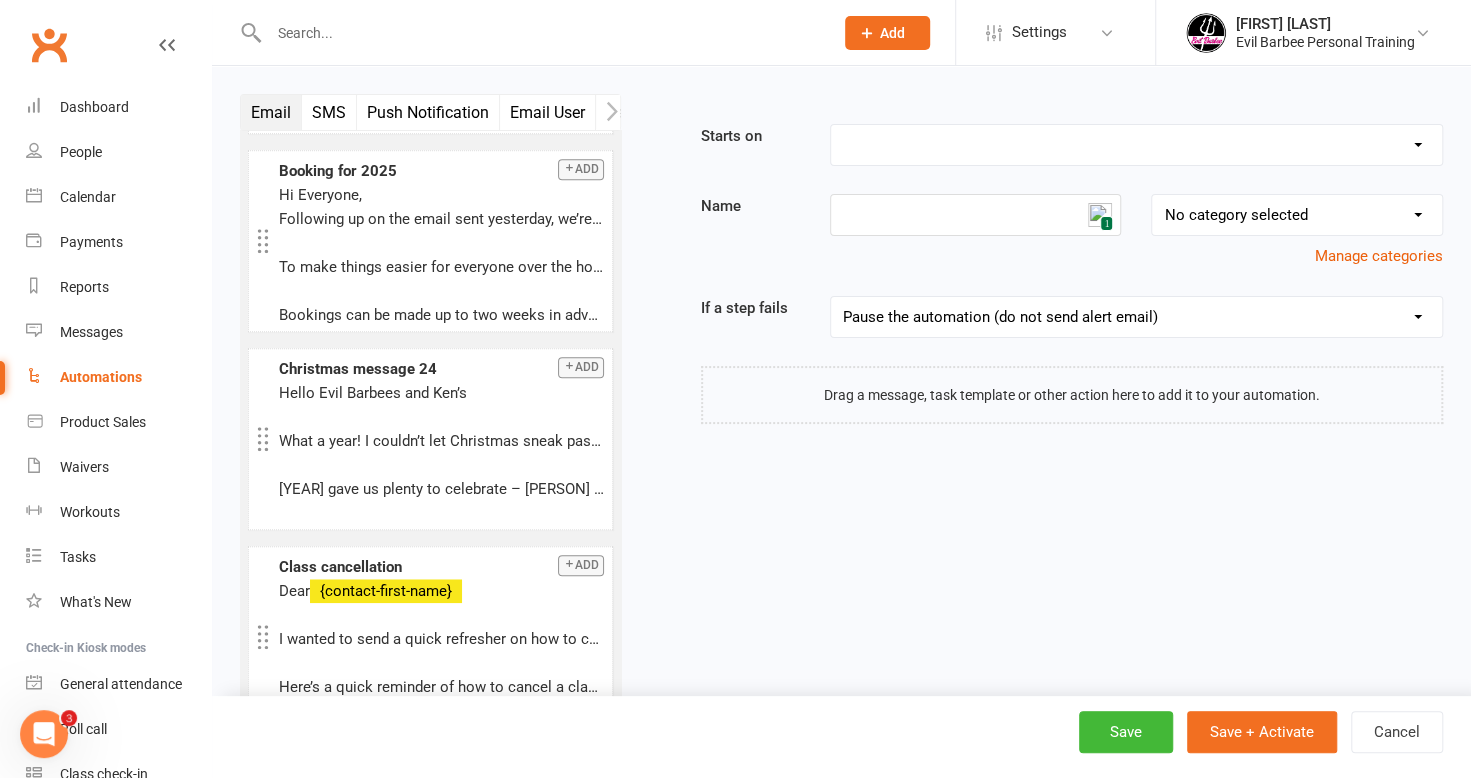 click on "Email User" at bounding box center [548, 112] 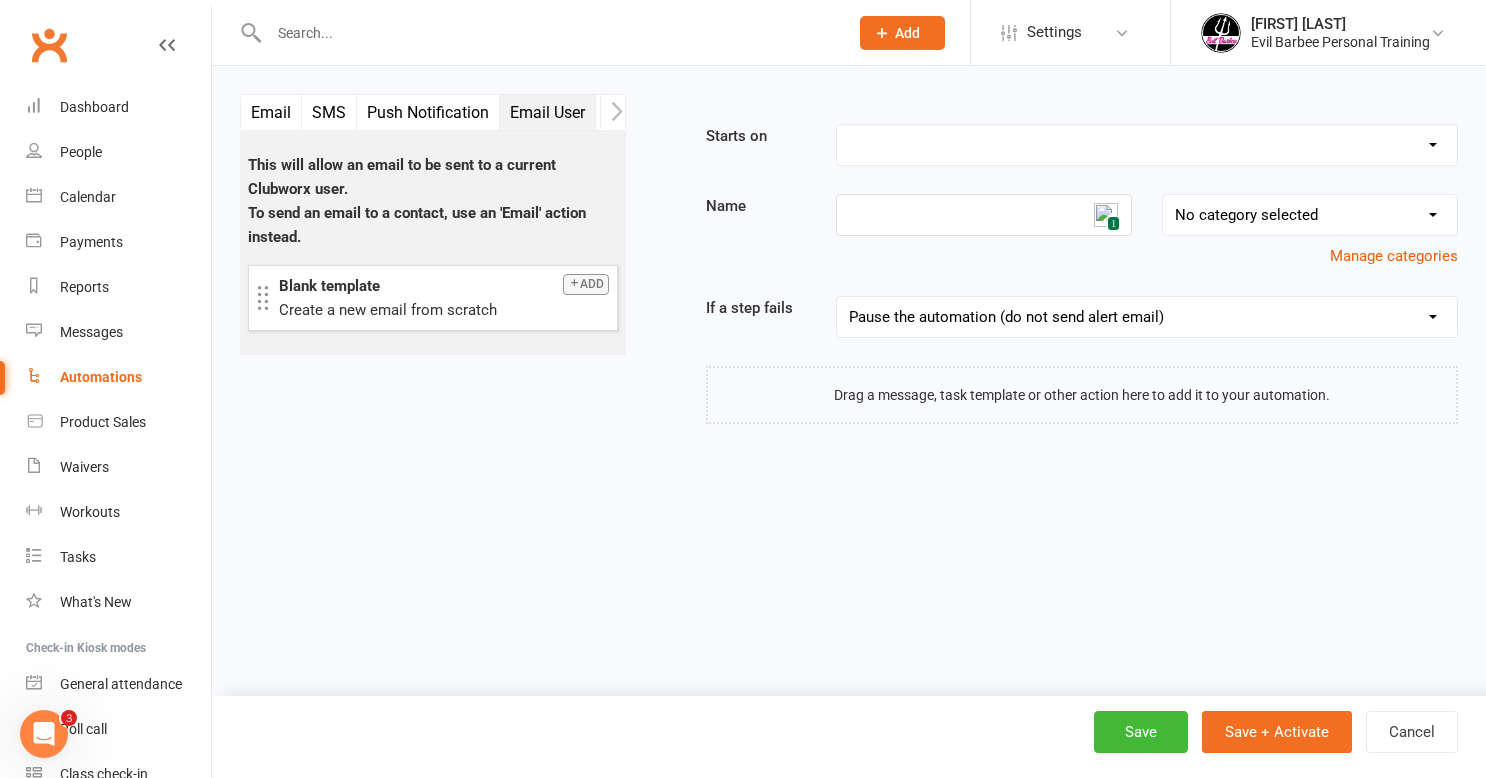 click on "Add" at bounding box center [586, 284] 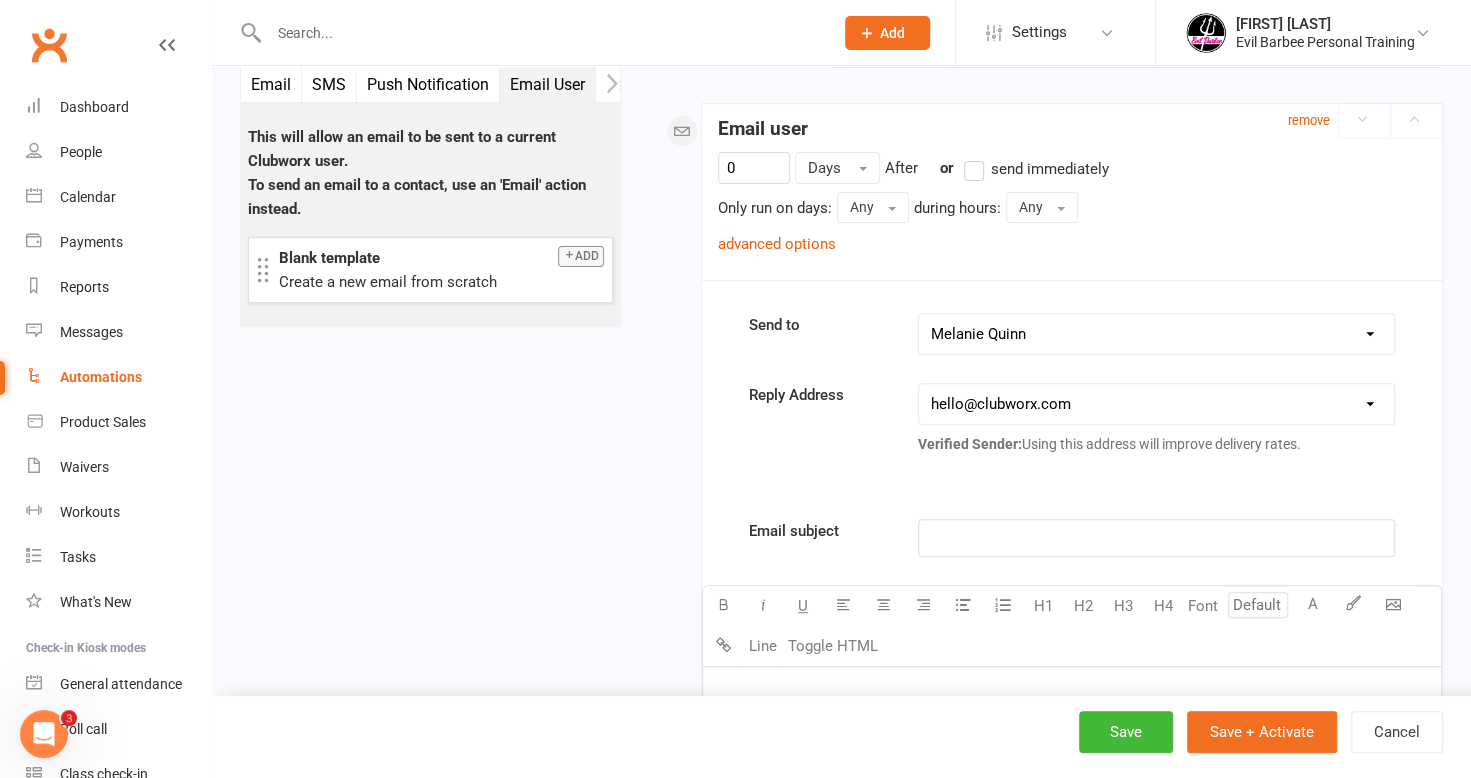 scroll, scrollTop: 271, scrollLeft: 0, axis: vertical 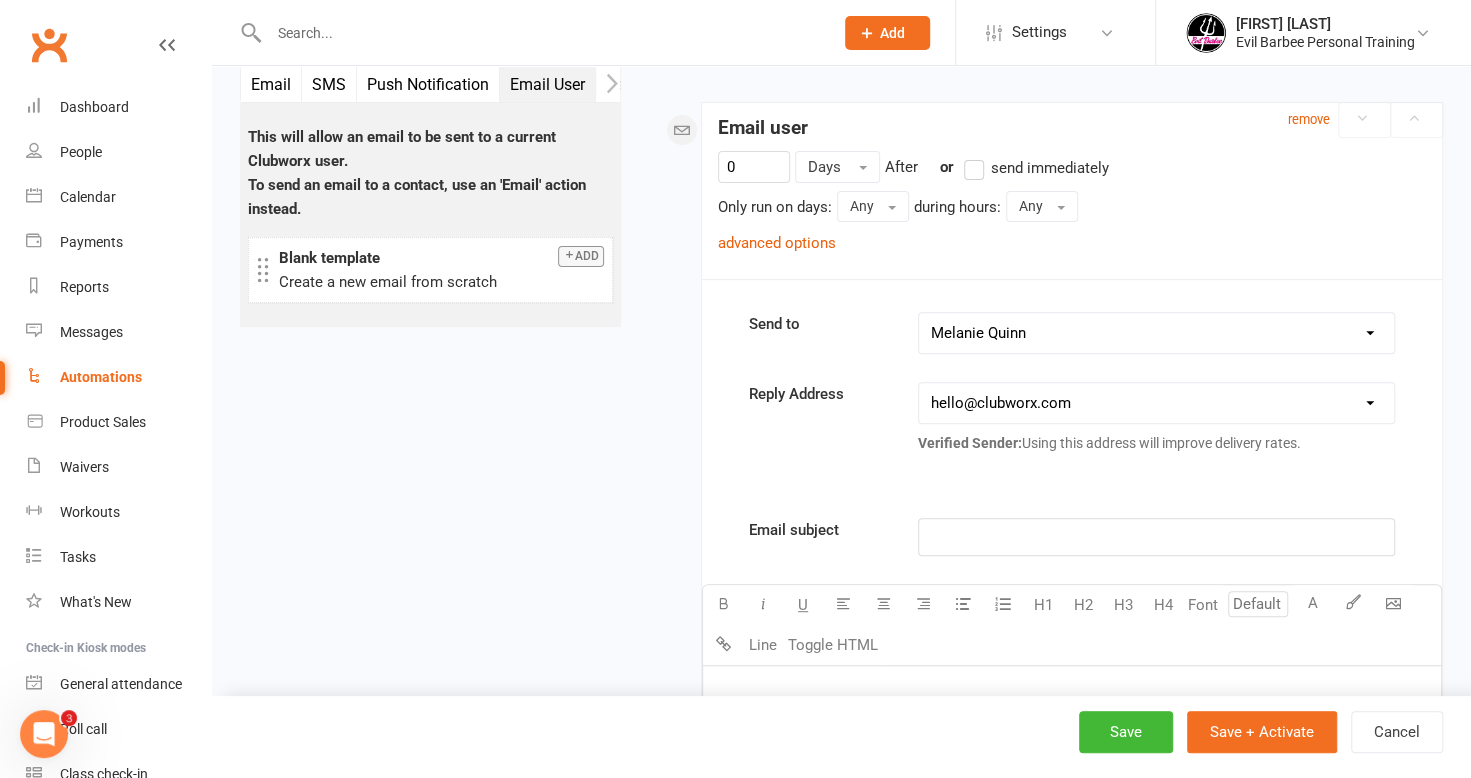click on "Vanessa Botha Natalie Godbold Saphiye Davis Melanie Quinn Lorraine Datson Melanie Quinn Jane Taylor Sonia Guernieri Narelle McDowall Aimee Peacock Marina Cooper Denise Da Costa Domenica Bomher Lisa Lawson Charles Hoffmann Sam Porter Jamie Lawson Nadine Hyde Margaret Flower Bec Kerta Toula Phillips" at bounding box center [1156, 333] 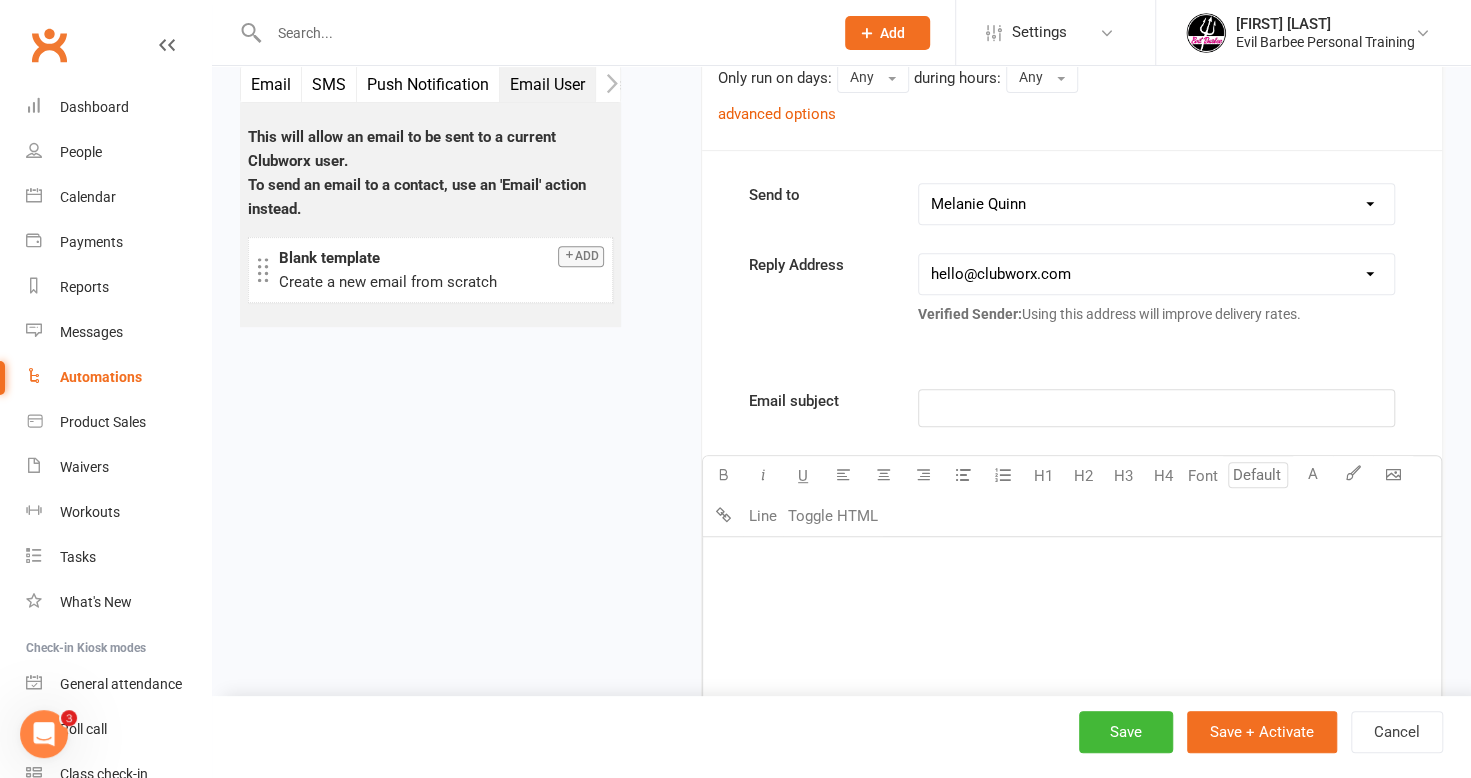 scroll, scrollTop: 500, scrollLeft: 0, axis: vertical 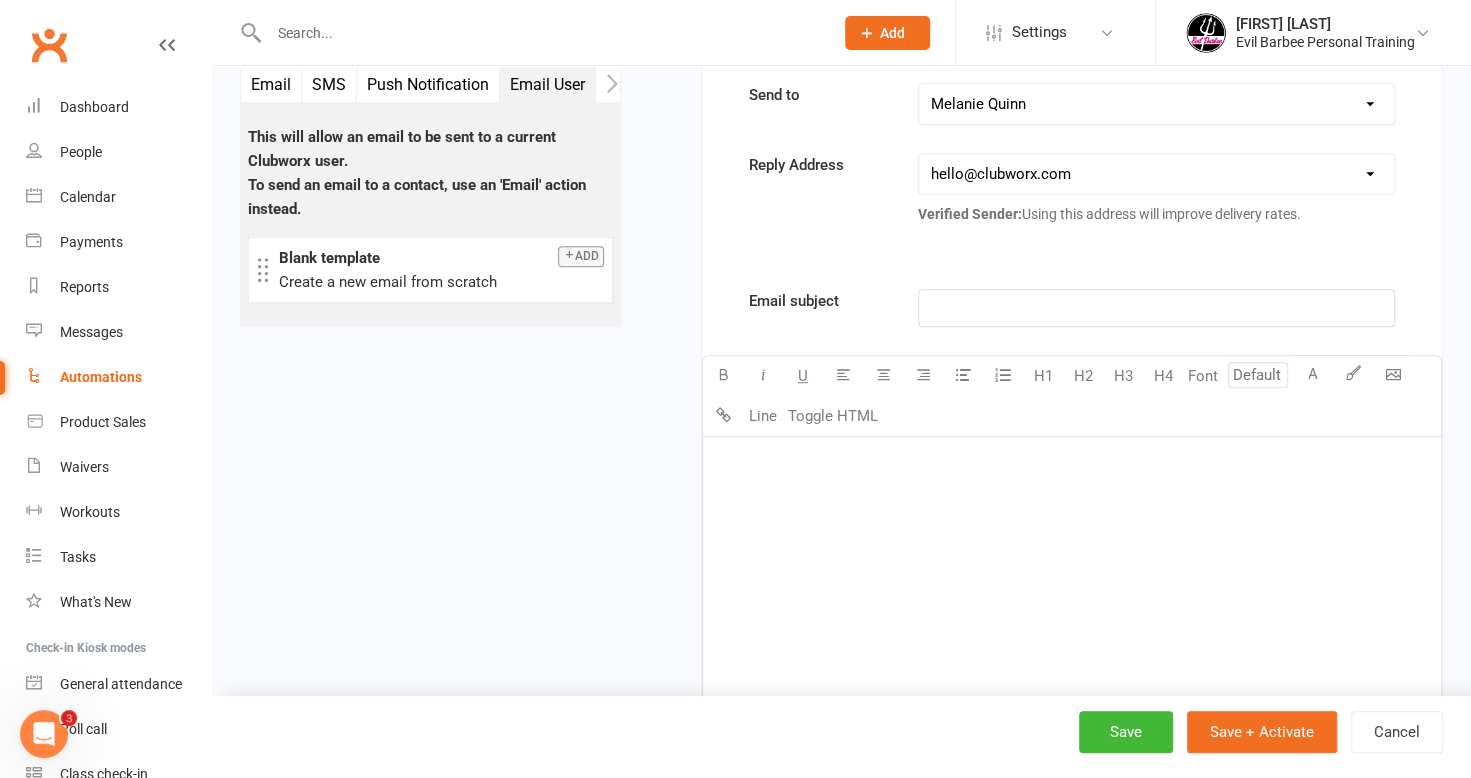 click on "﻿" at bounding box center (1072, 587) 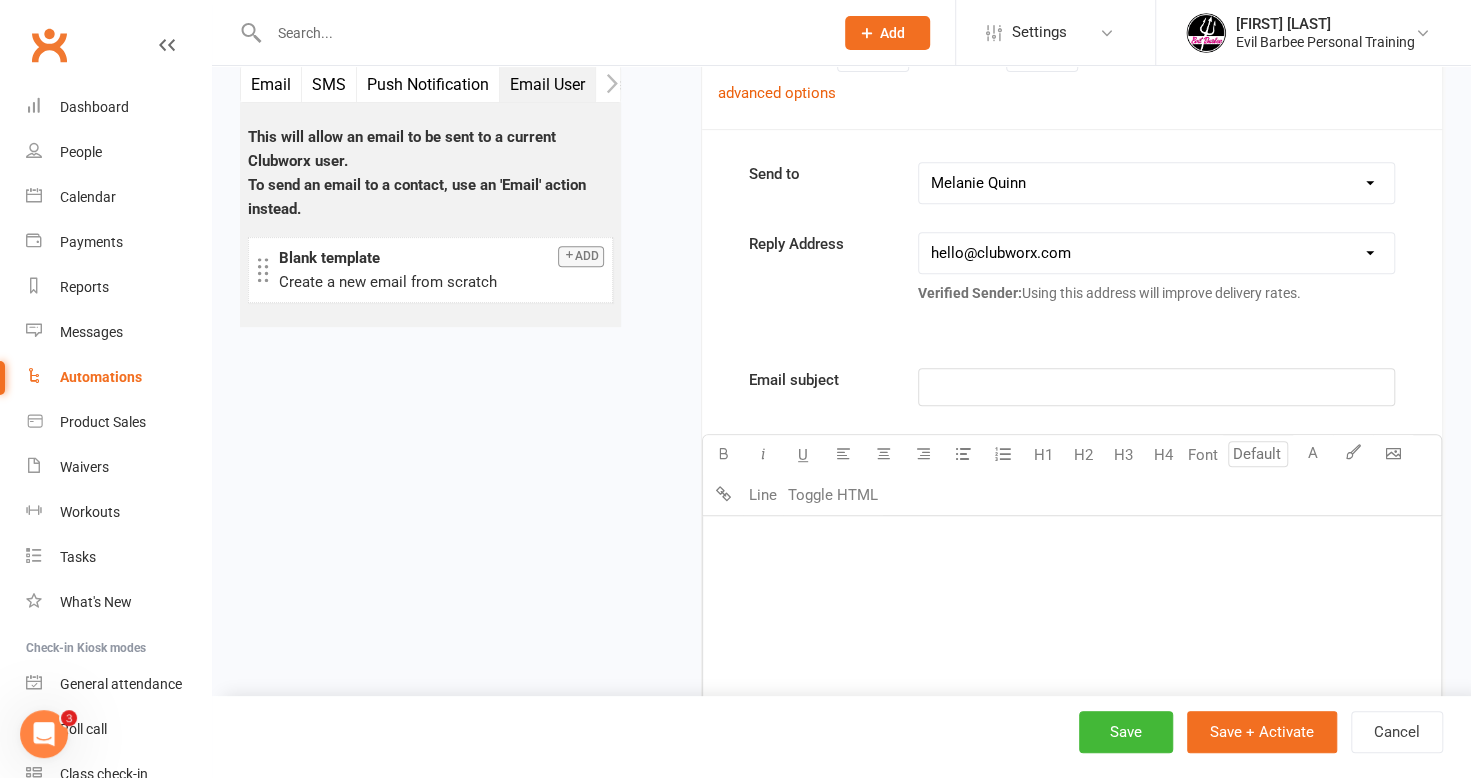 scroll, scrollTop: 300, scrollLeft: 0, axis: vertical 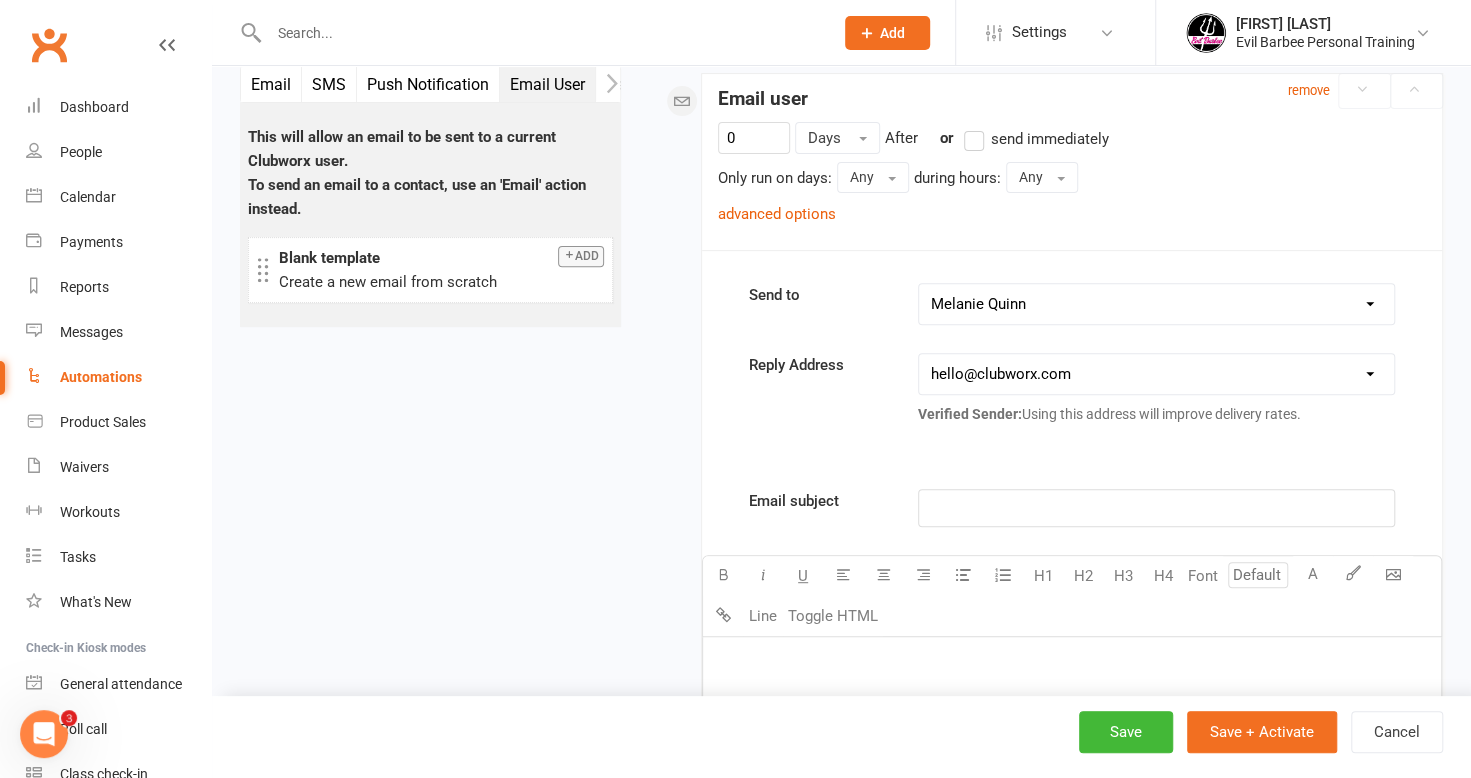 click on "hello@[EXAMPLE.COM] info@[EXAMPLE.COM].au [EMAIL] trainer@[EXAMPLE.COM] domenicab@[EXAMPLE.COM]" at bounding box center [1156, 374] 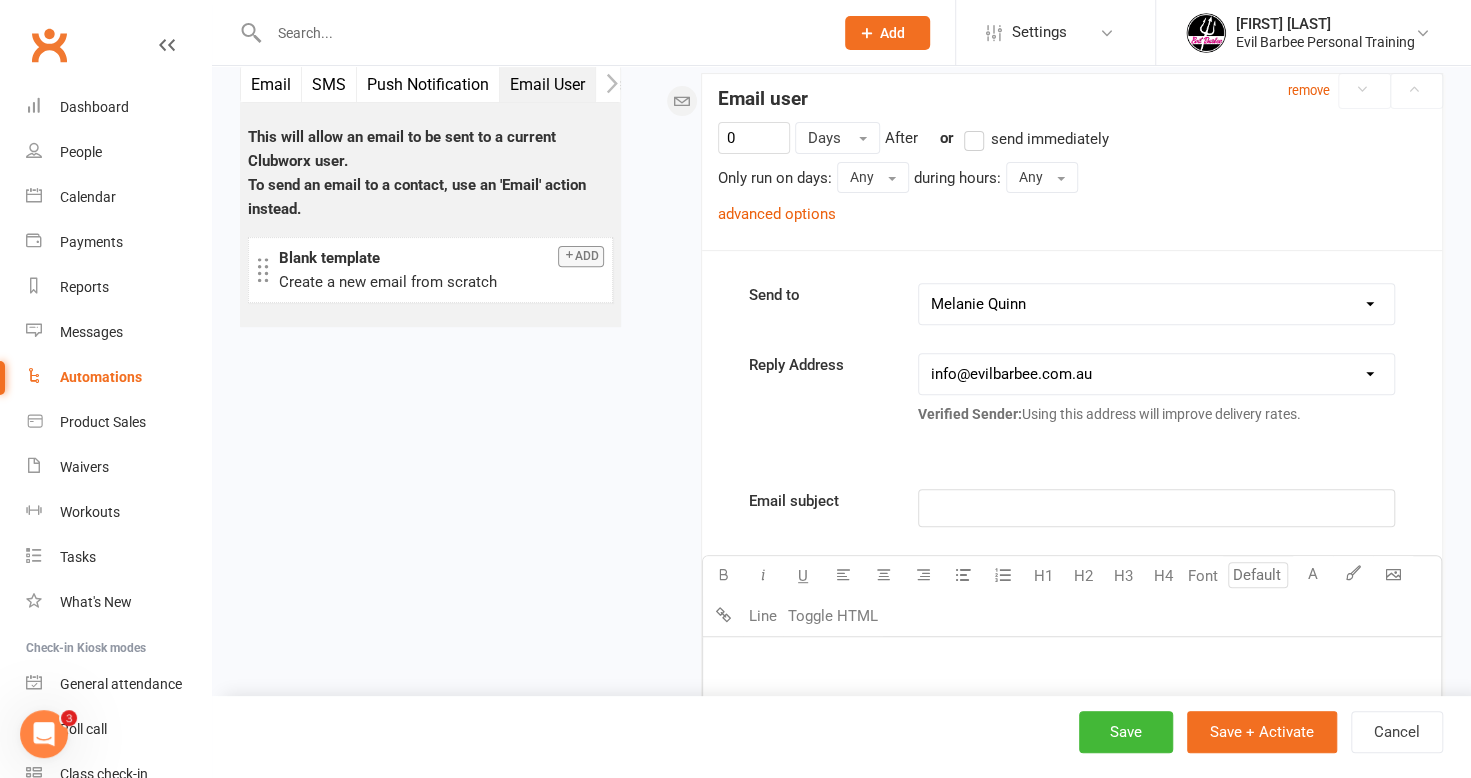 click on "hello@[EXAMPLE.COM] info@[EXAMPLE.COM].au [EMAIL] trainer@[EXAMPLE.COM] domenicab@[EXAMPLE.COM]" at bounding box center (1156, 374) 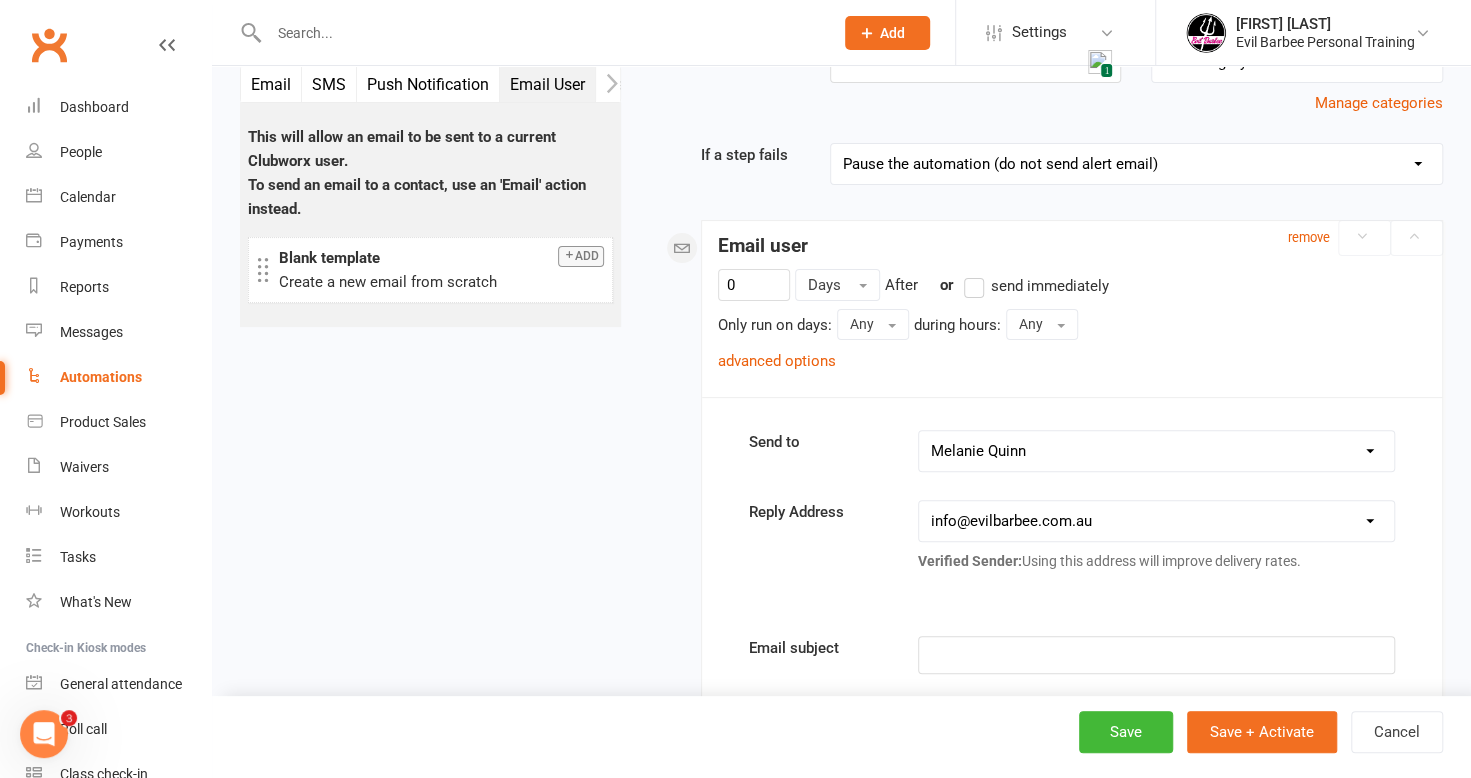scroll, scrollTop: 0, scrollLeft: 0, axis: both 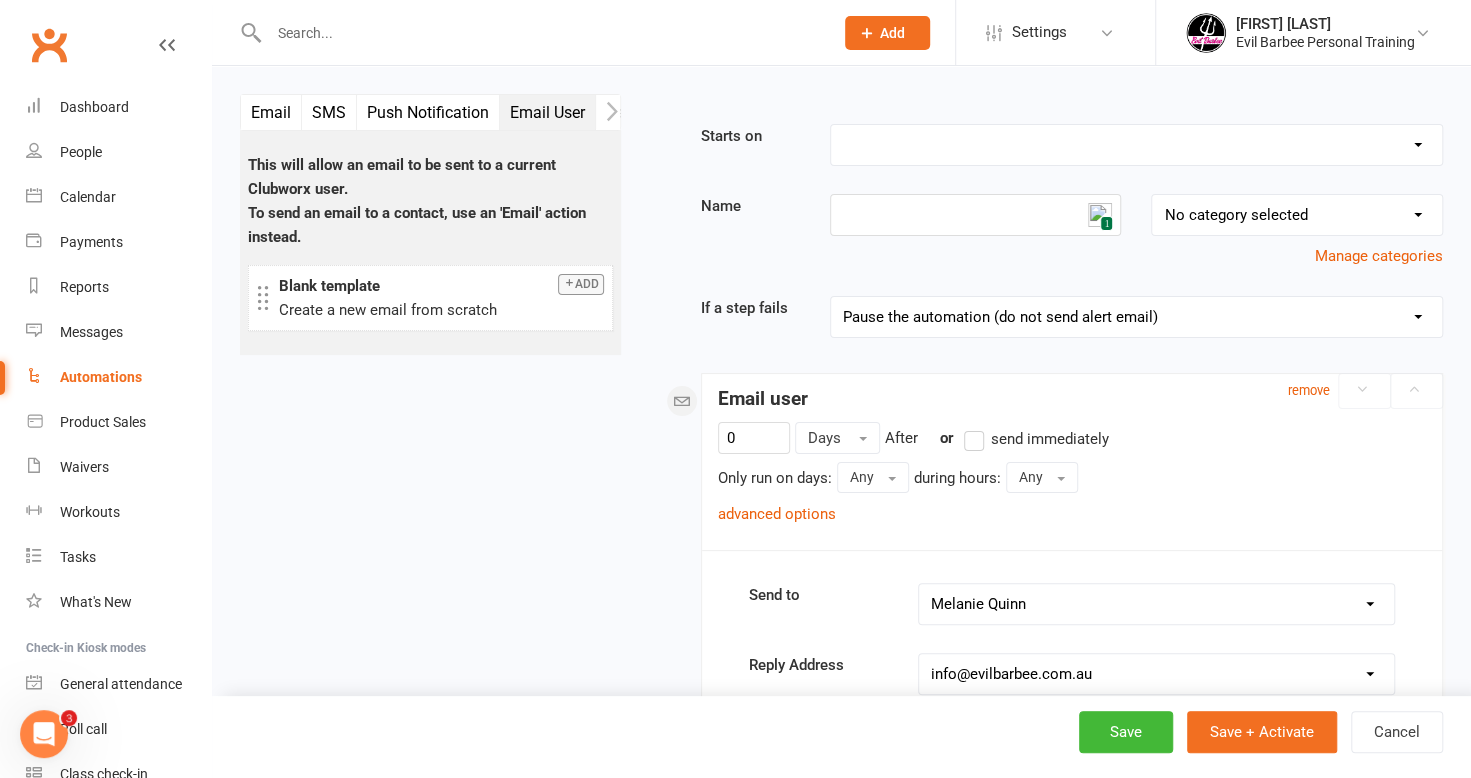 click on "Pause the automation (do not send alert email) Pause the automation and send an alert email Stop the automation (do not send alert email) Stop the automation and send an alert email Skip to next step (do not send alert email) Skip to next step and send an alert email" at bounding box center [1136, 317] 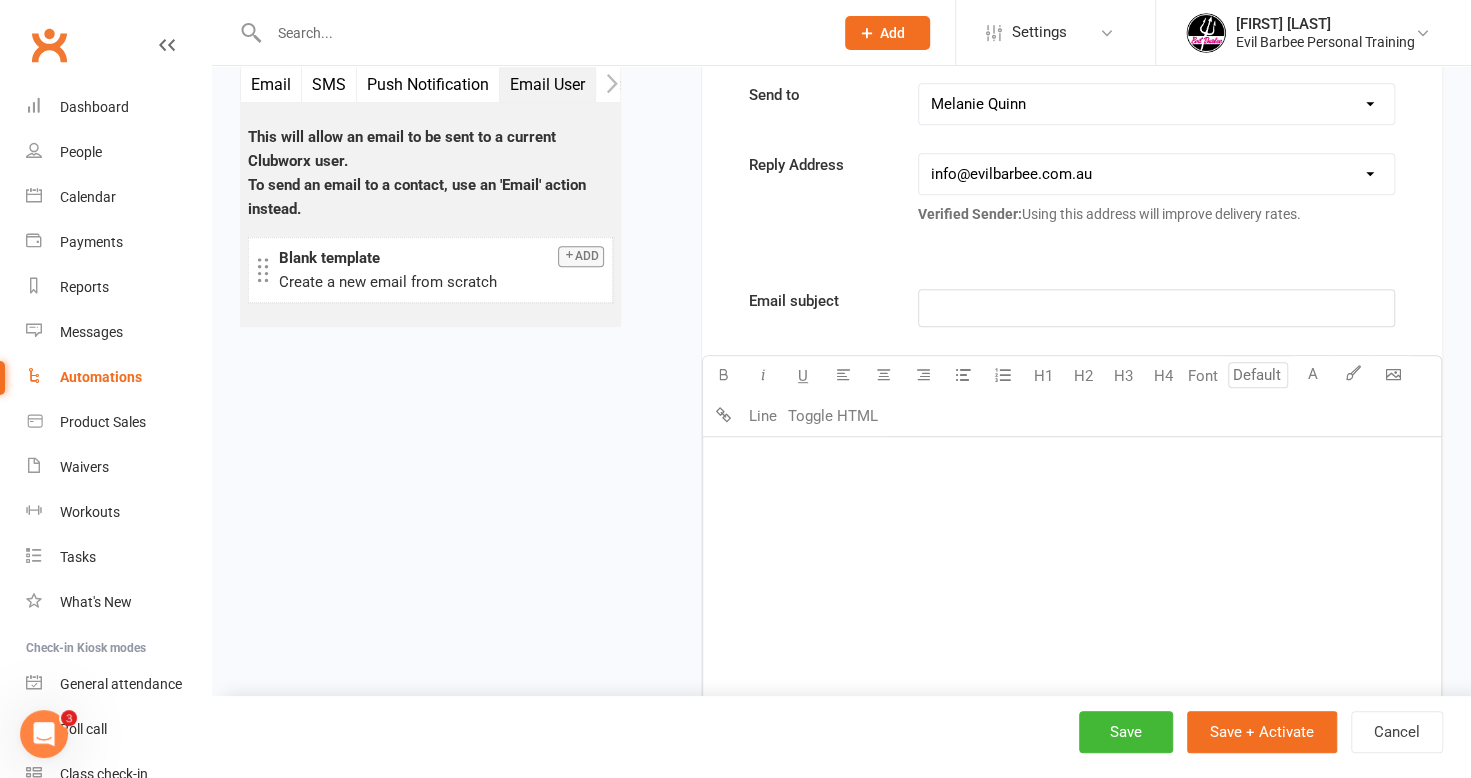 scroll, scrollTop: 200, scrollLeft: 0, axis: vertical 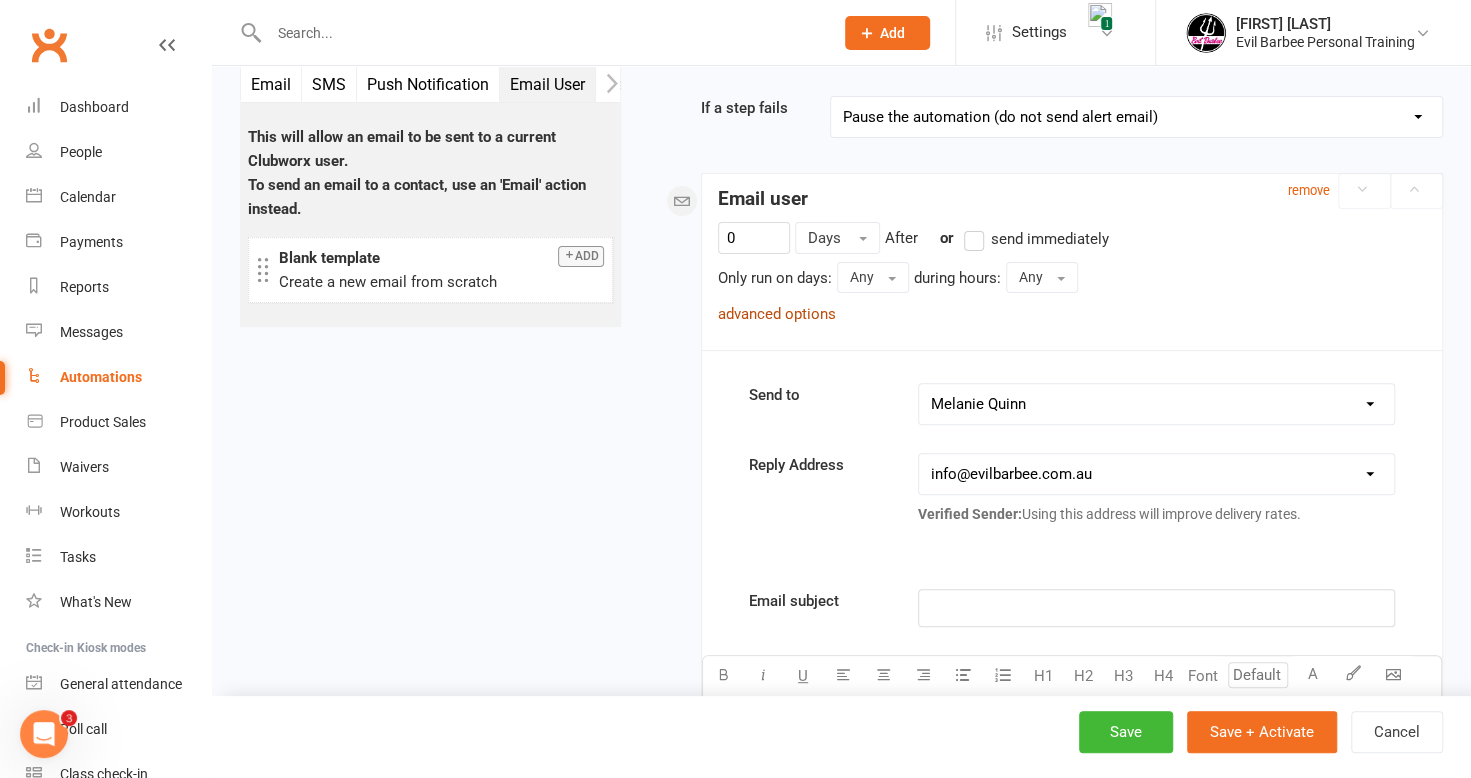 click on "advanced options" at bounding box center (777, 314) 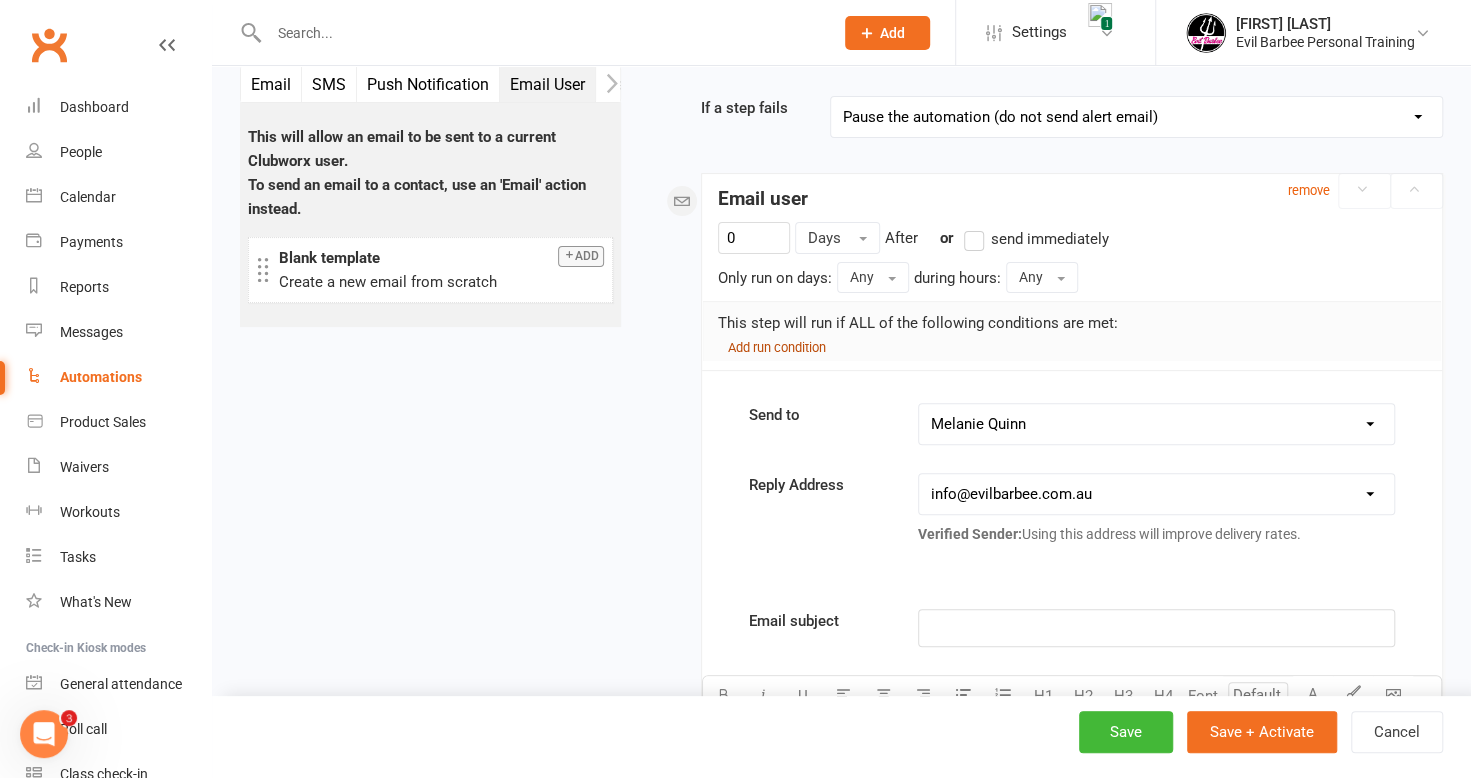 click on "Add run condition" at bounding box center (777, 347) 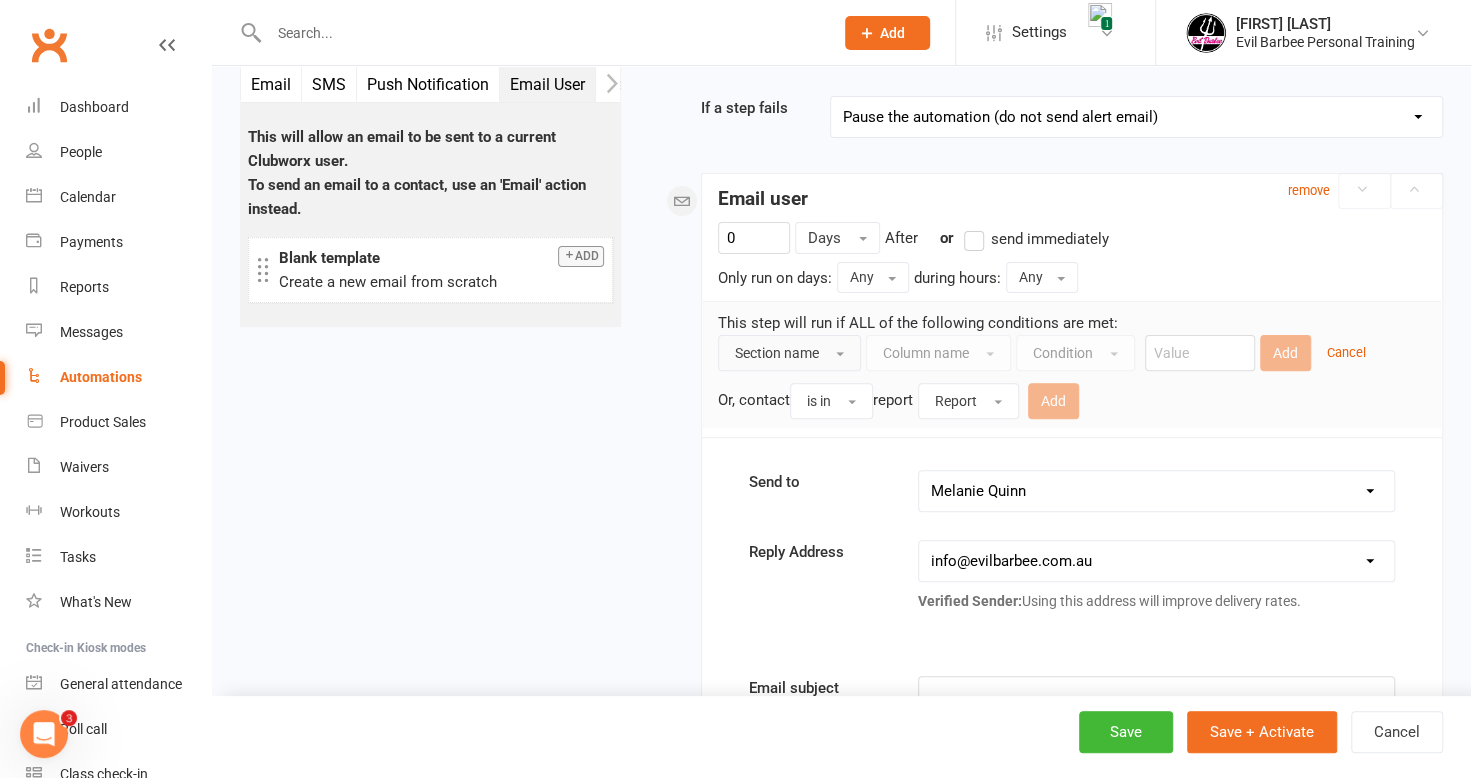 click on "Section name" at bounding box center (777, 353) 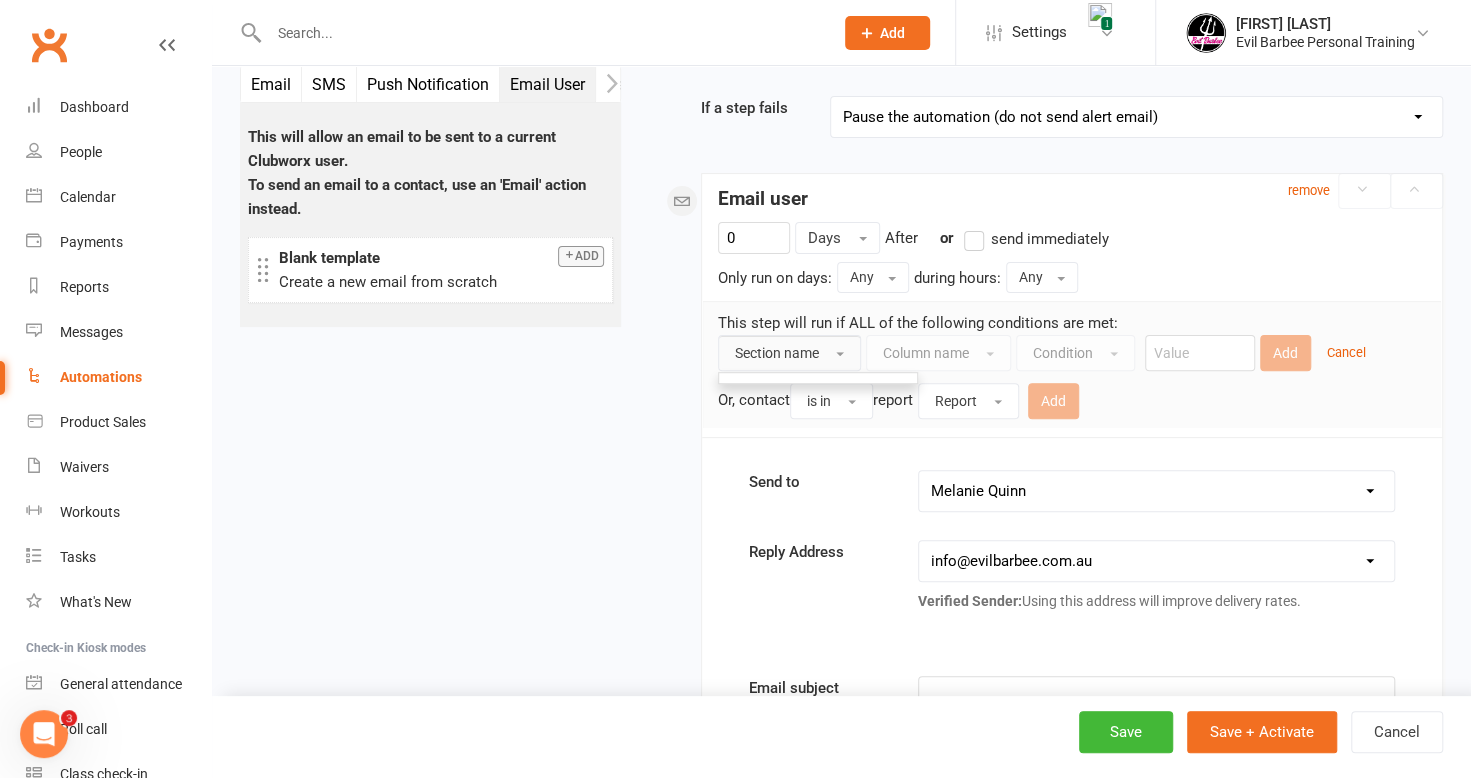 scroll, scrollTop: 400, scrollLeft: 0, axis: vertical 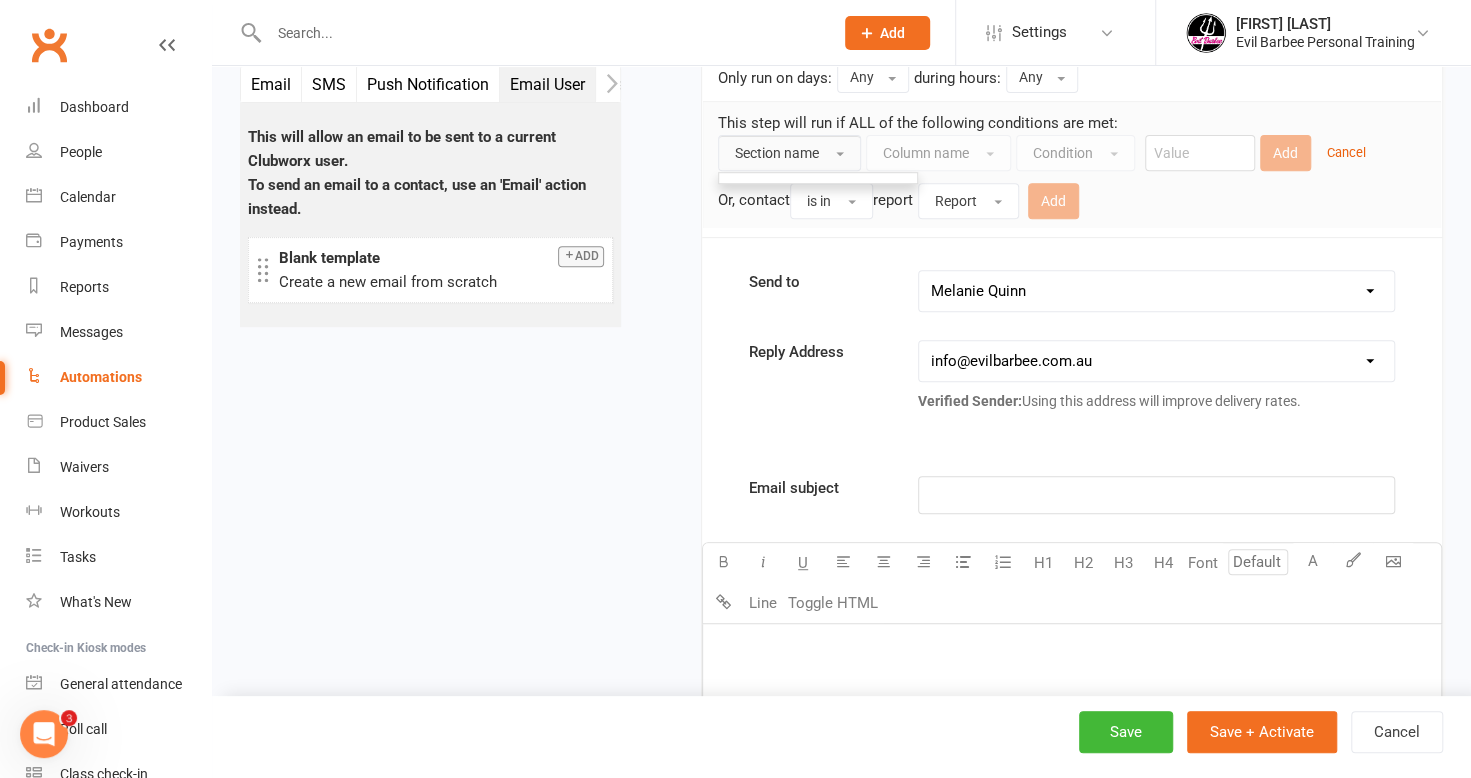 click on "Section name" at bounding box center (789, 153) 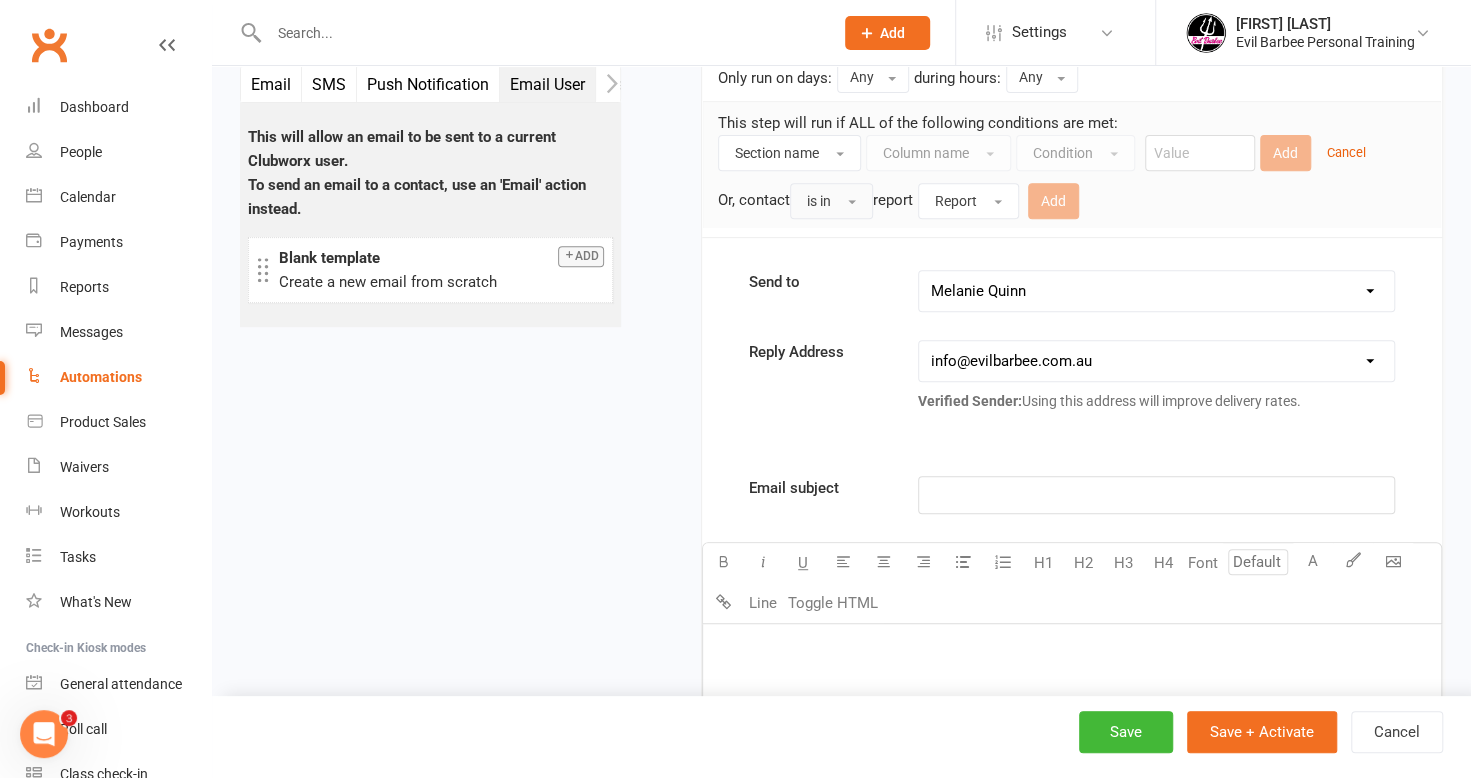 click on "is in" at bounding box center (831, 201) 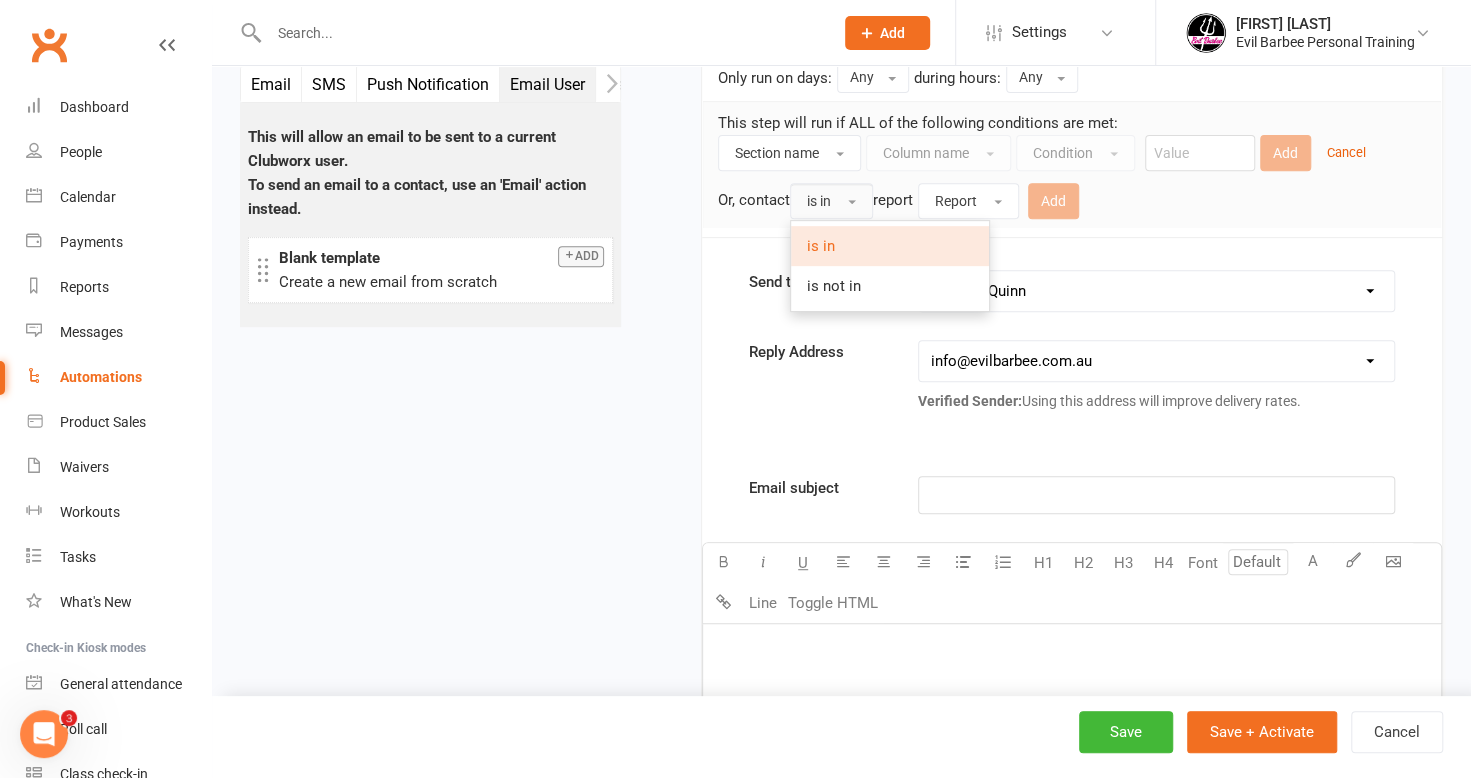 click on "is in" at bounding box center (831, 201) 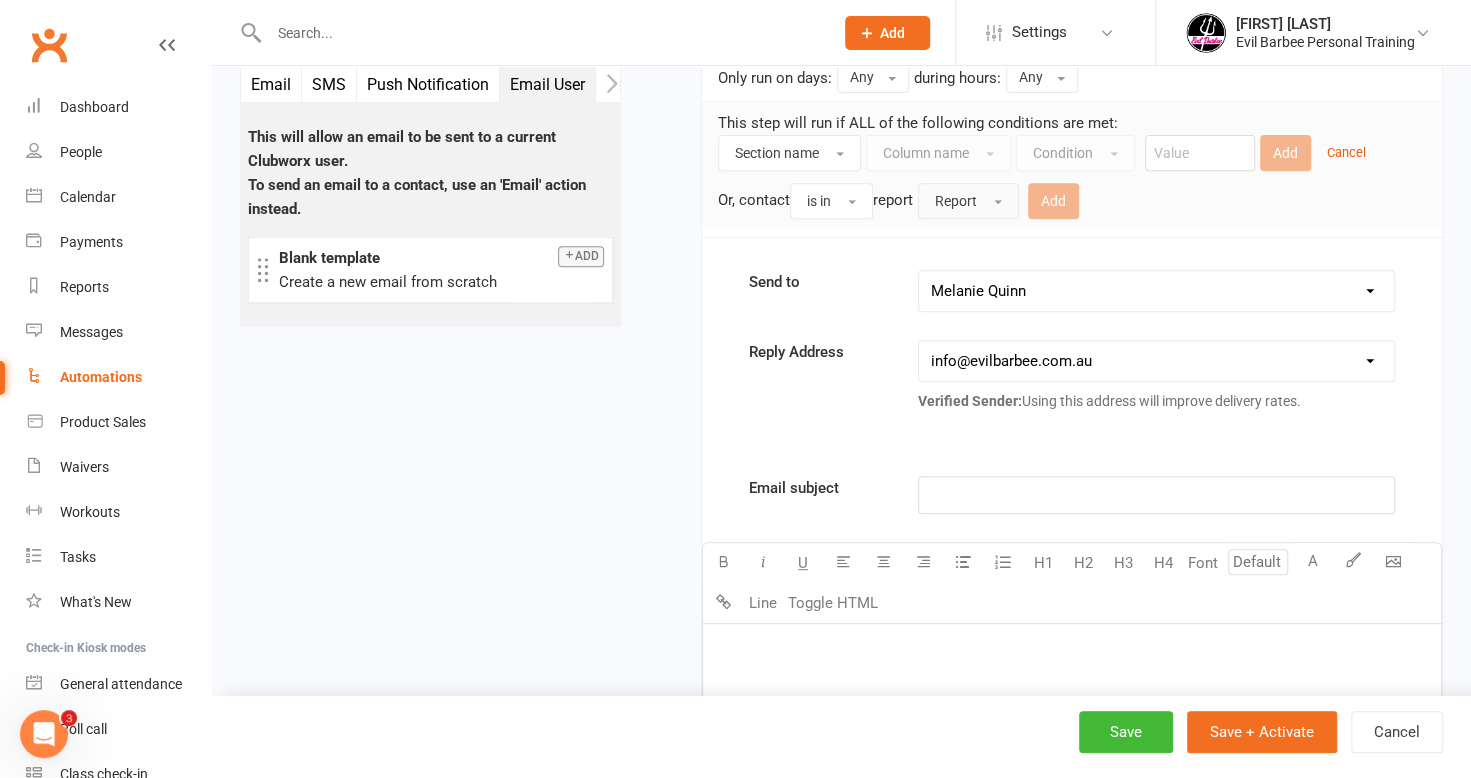 click on "Report" at bounding box center (968, 201) 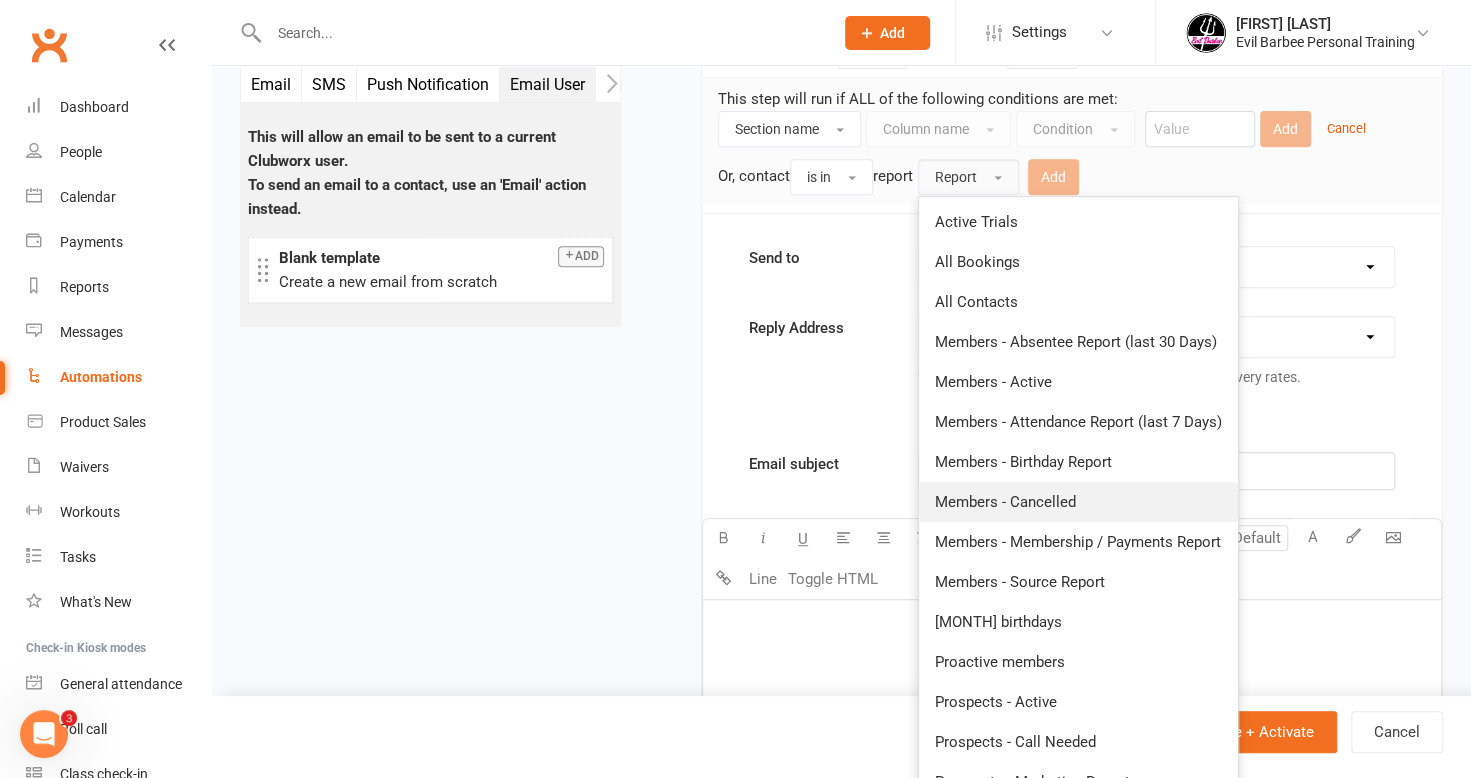 scroll, scrollTop: 400, scrollLeft: 0, axis: vertical 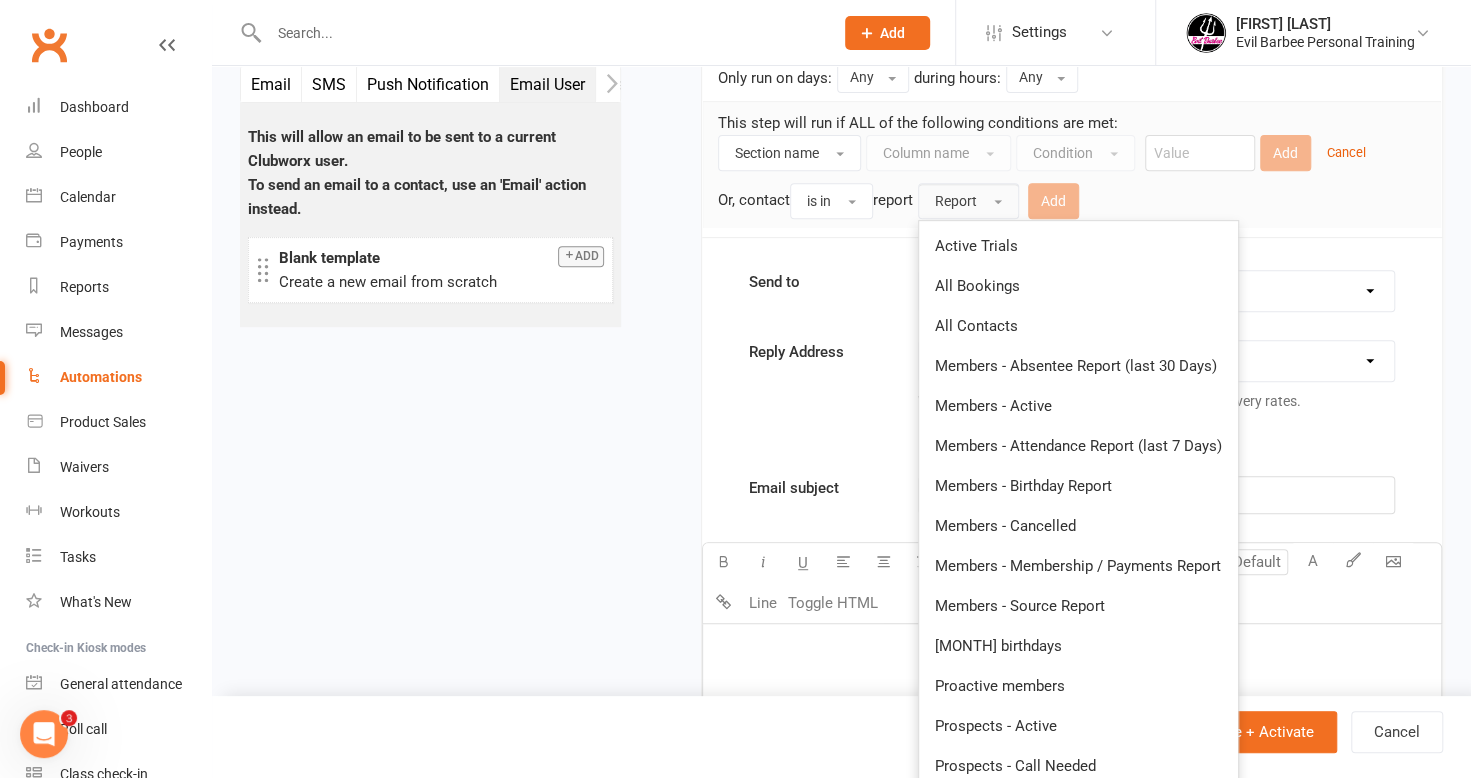 click on "Report" at bounding box center [968, 201] 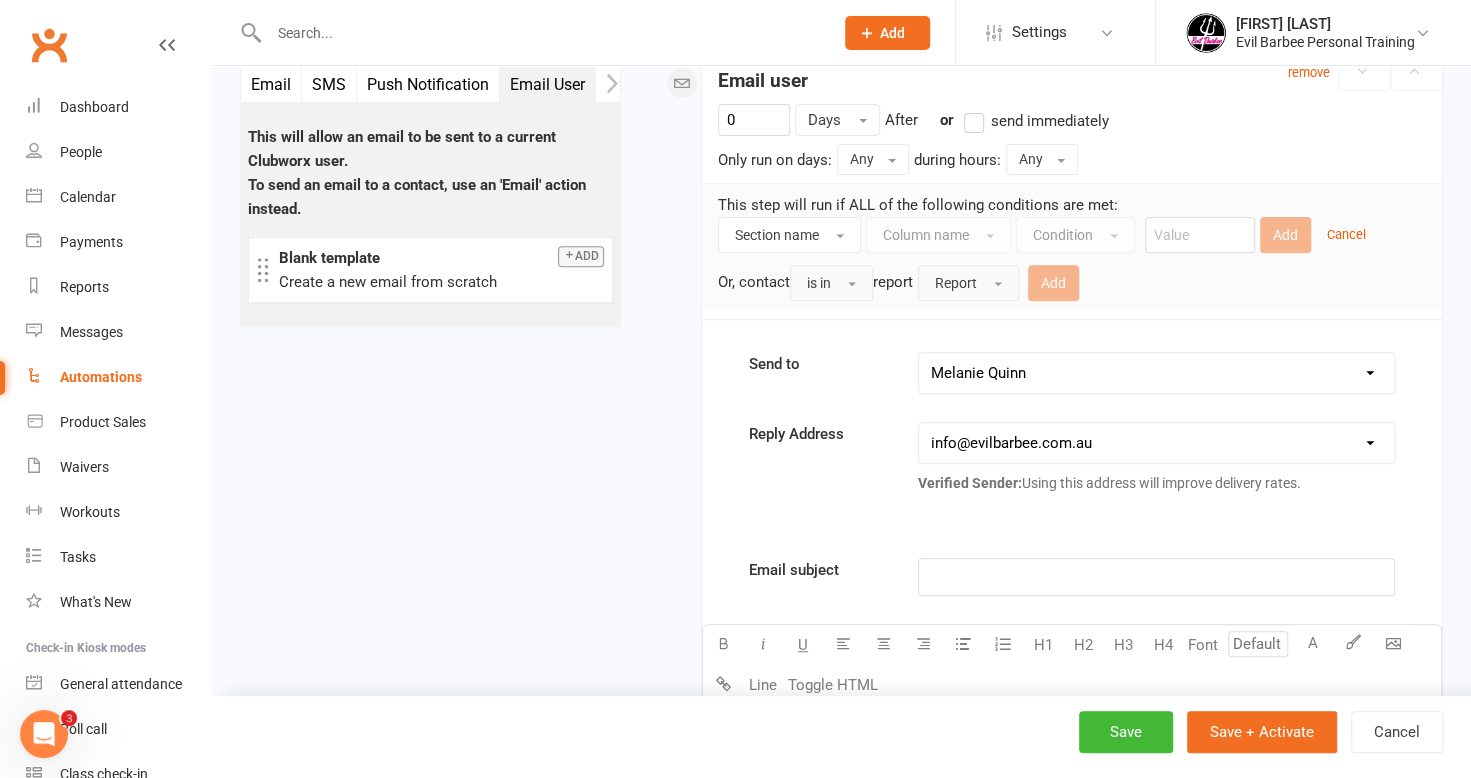 scroll, scrollTop: 300, scrollLeft: 0, axis: vertical 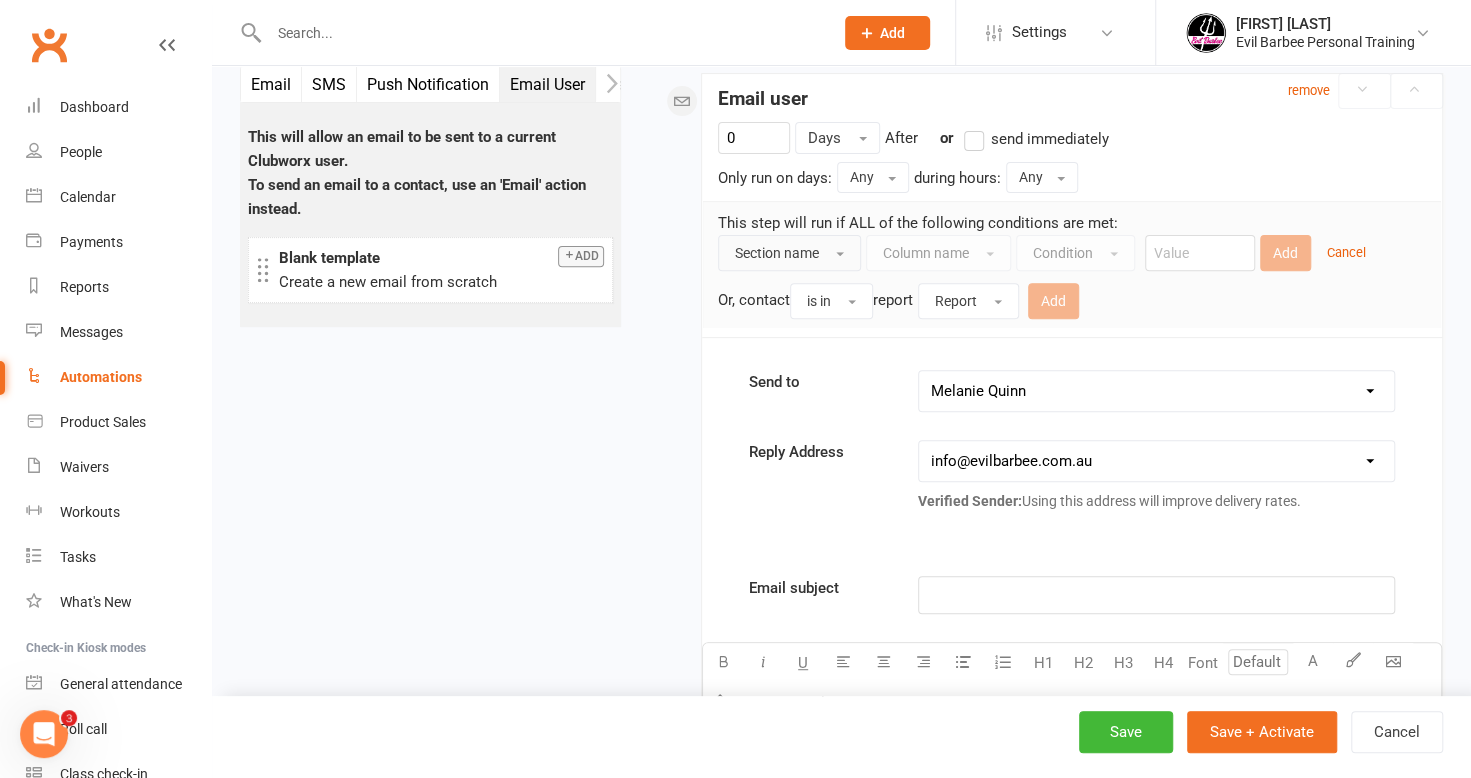 click on "Section name" at bounding box center (789, 253) 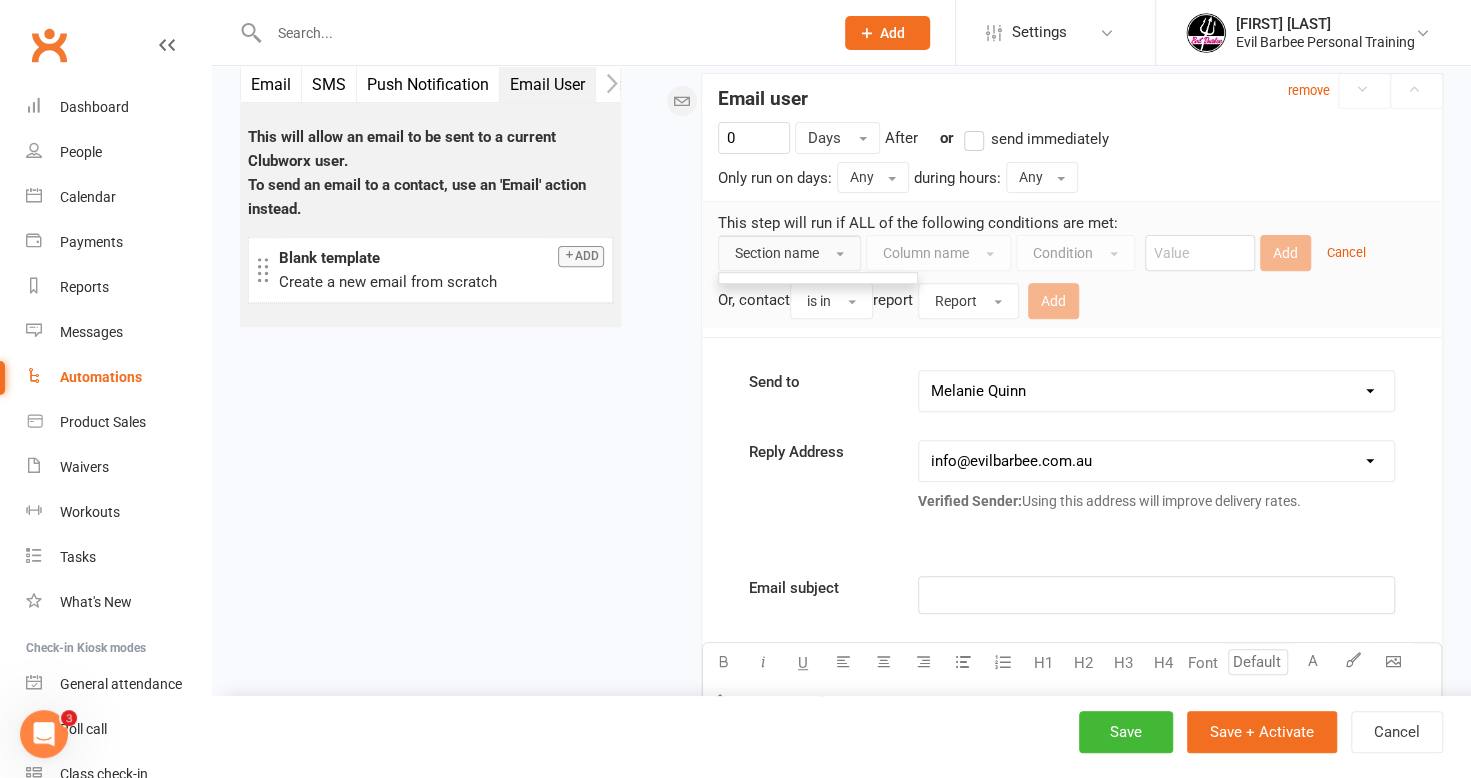 click at bounding box center [840, 254] 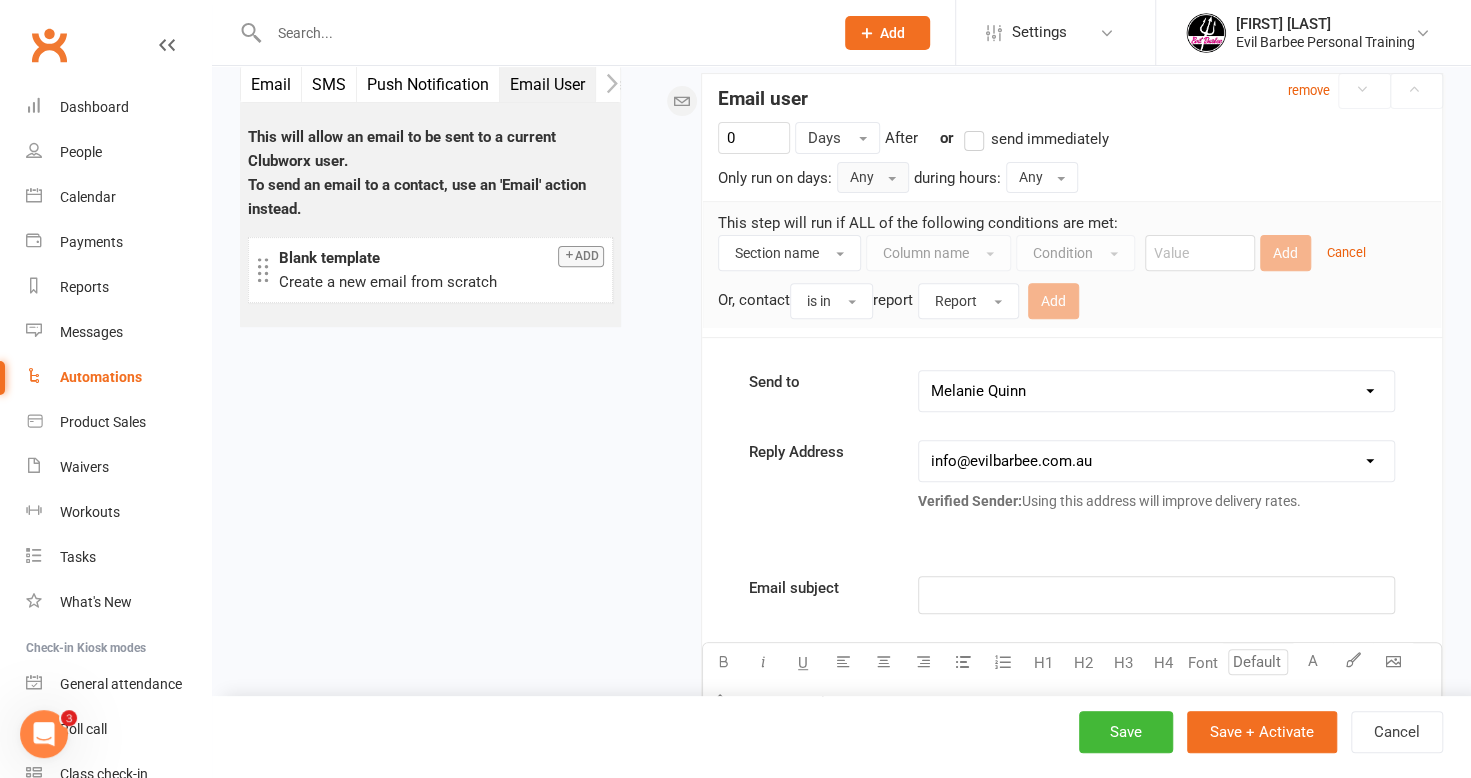click on "Any" at bounding box center [873, 177] 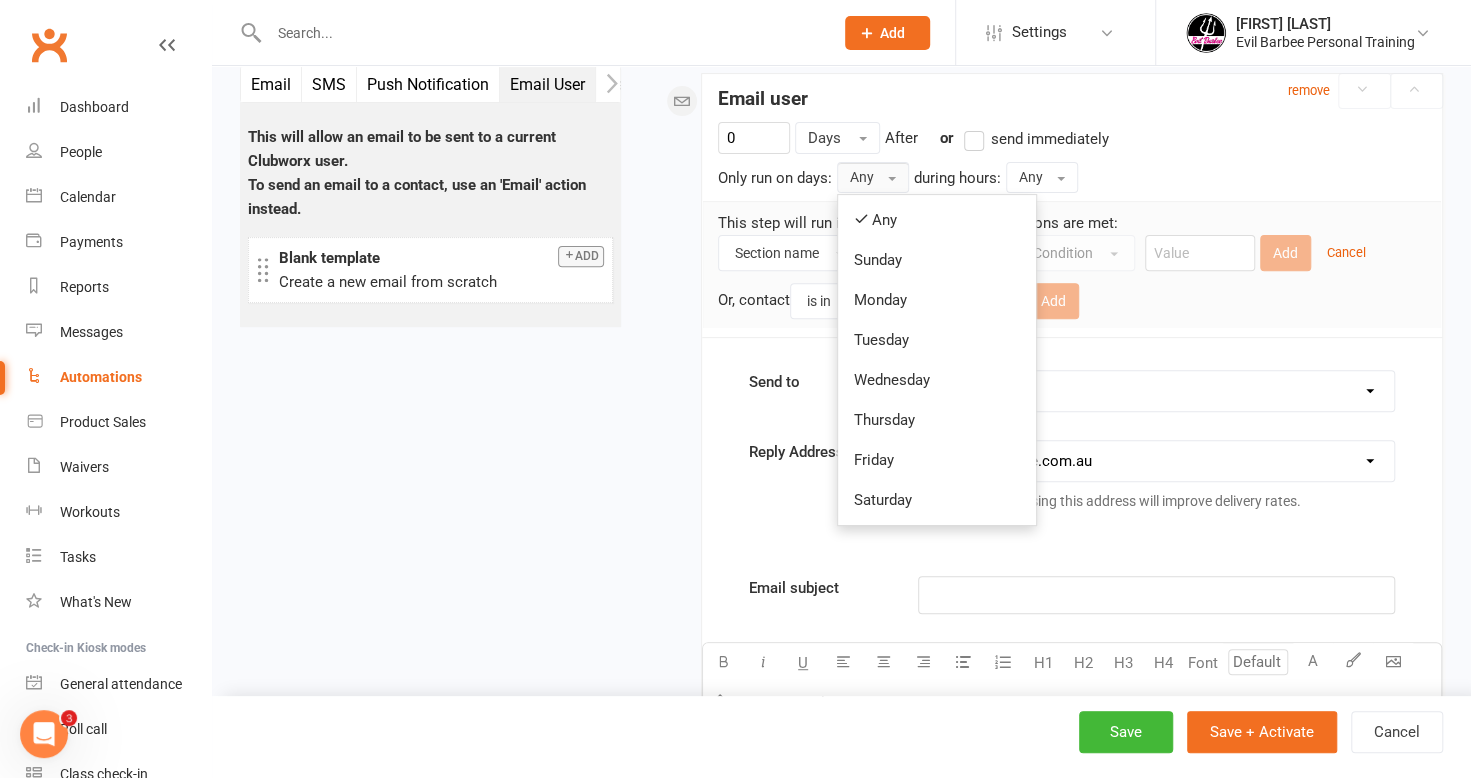 click on "Any" at bounding box center [873, 177] 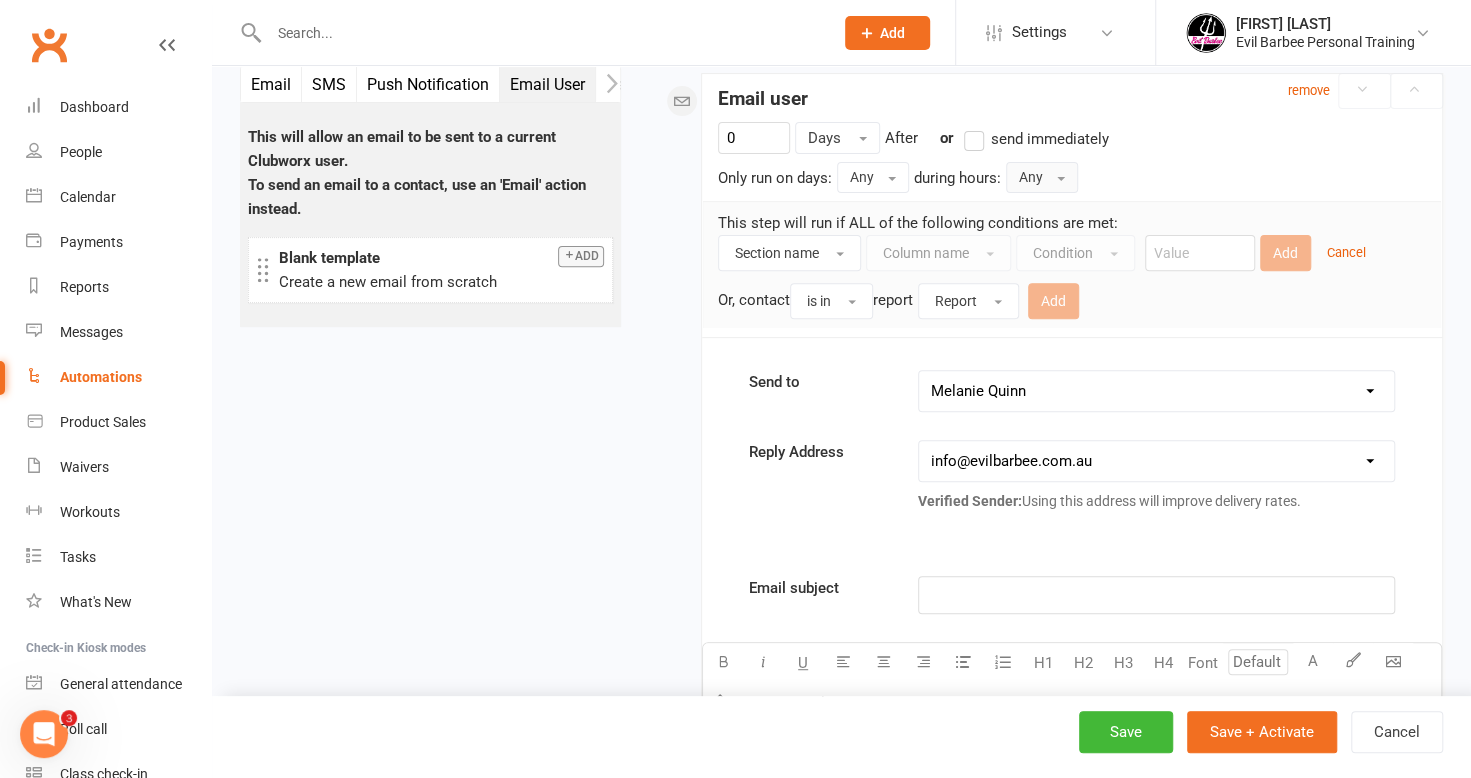 click on "Any" at bounding box center (1042, 177) 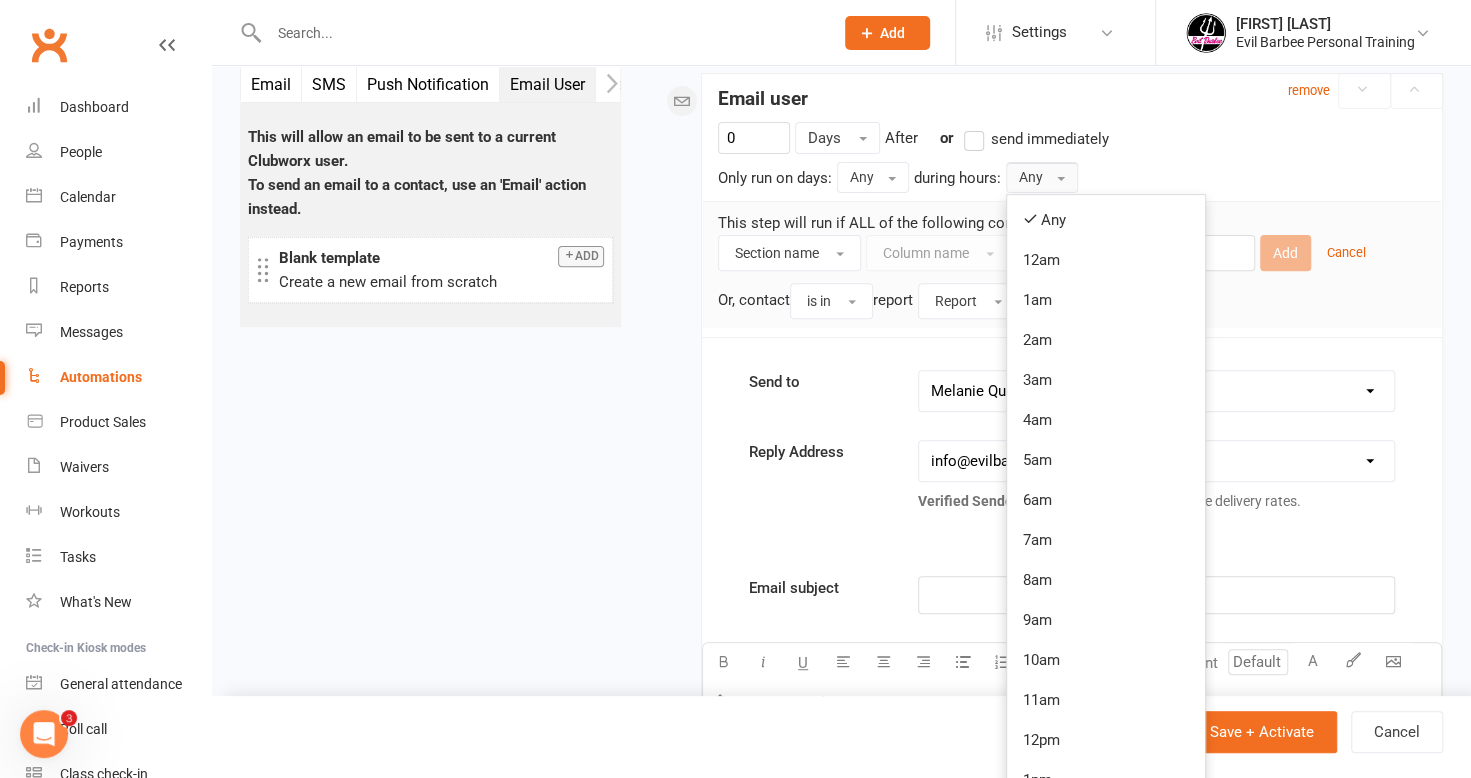 click on "Any" at bounding box center [1042, 177] 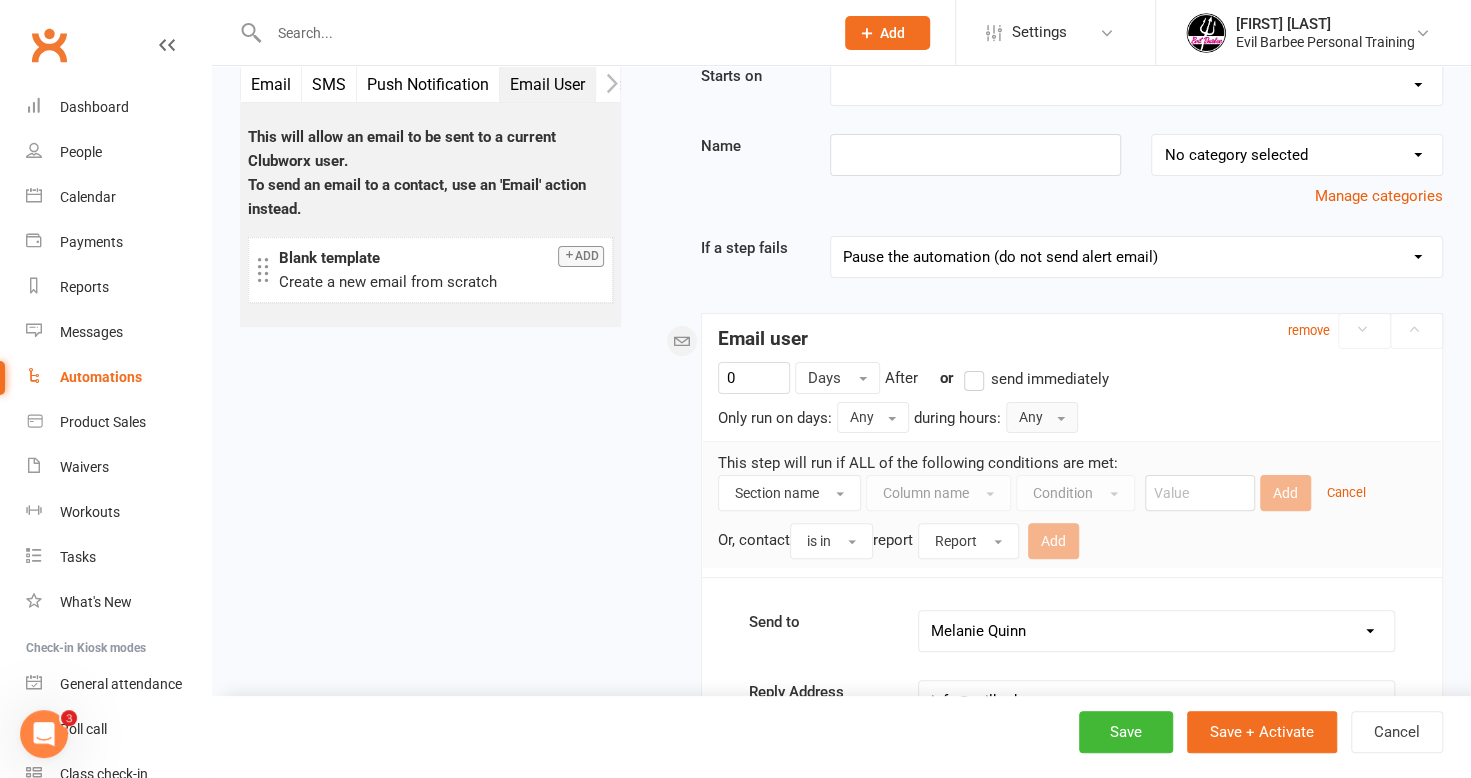 scroll, scrollTop: 0, scrollLeft: 0, axis: both 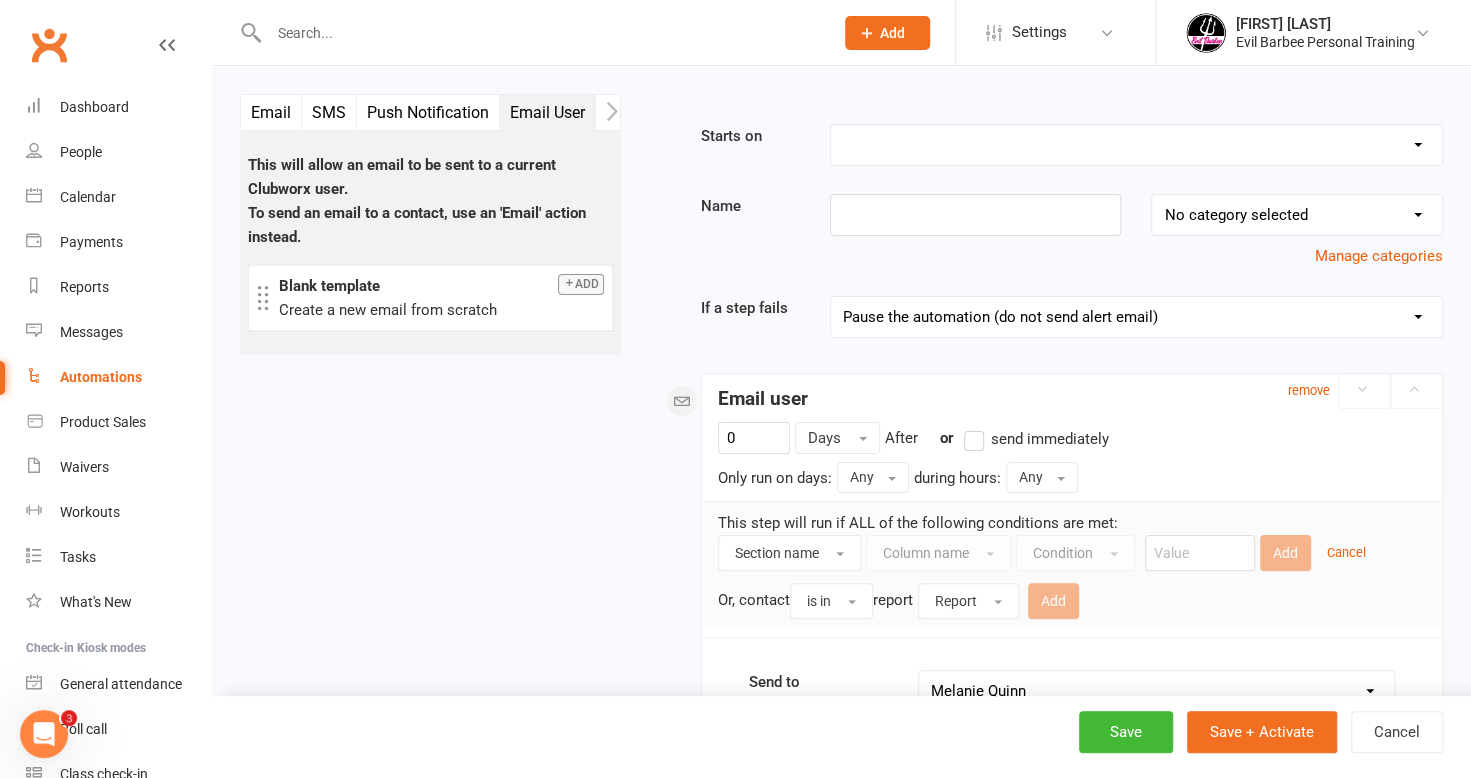 click at bounding box center [253, 112] 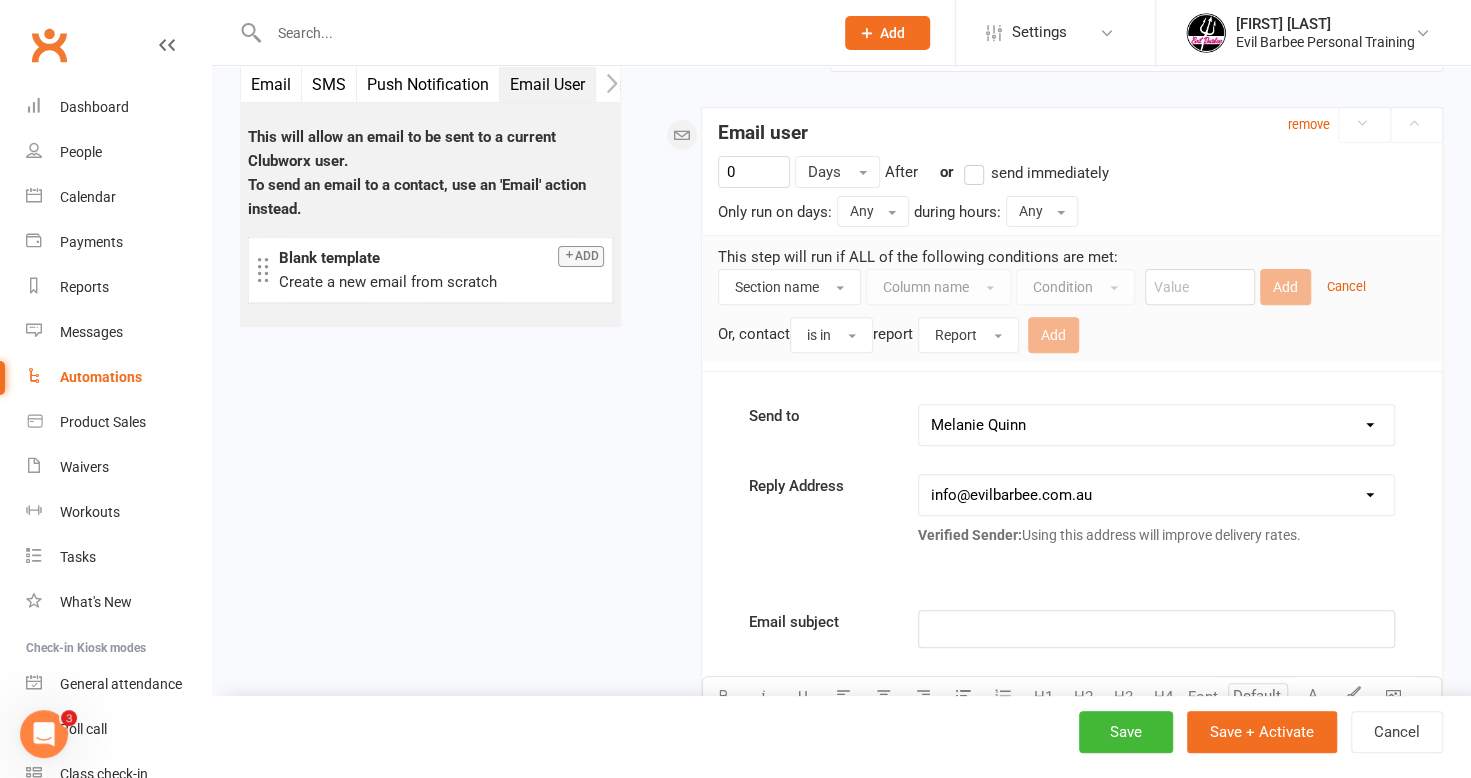 scroll, scrollTop: 0, scrollLeft: 0, axis: both 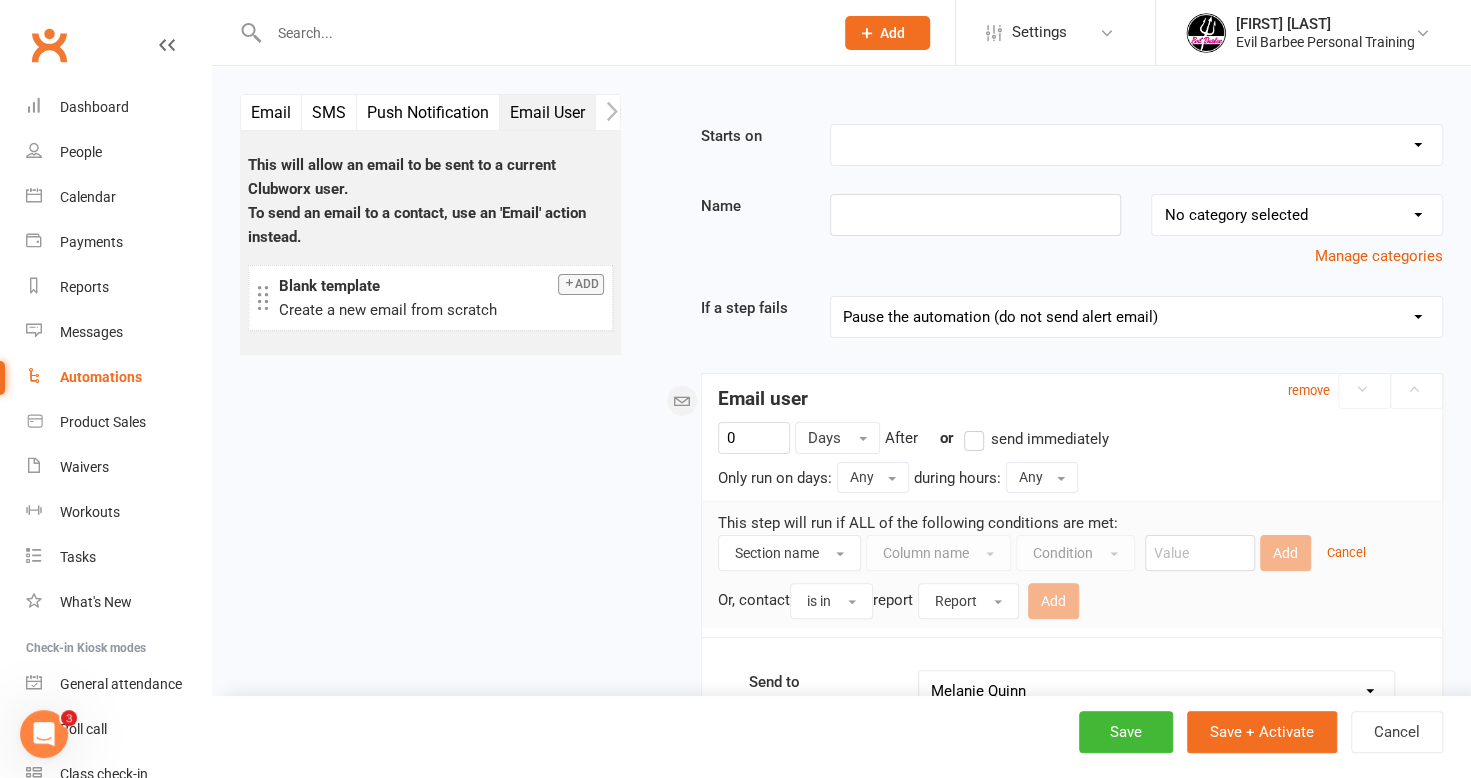 click on "Email" at bounding box center [271, 112] 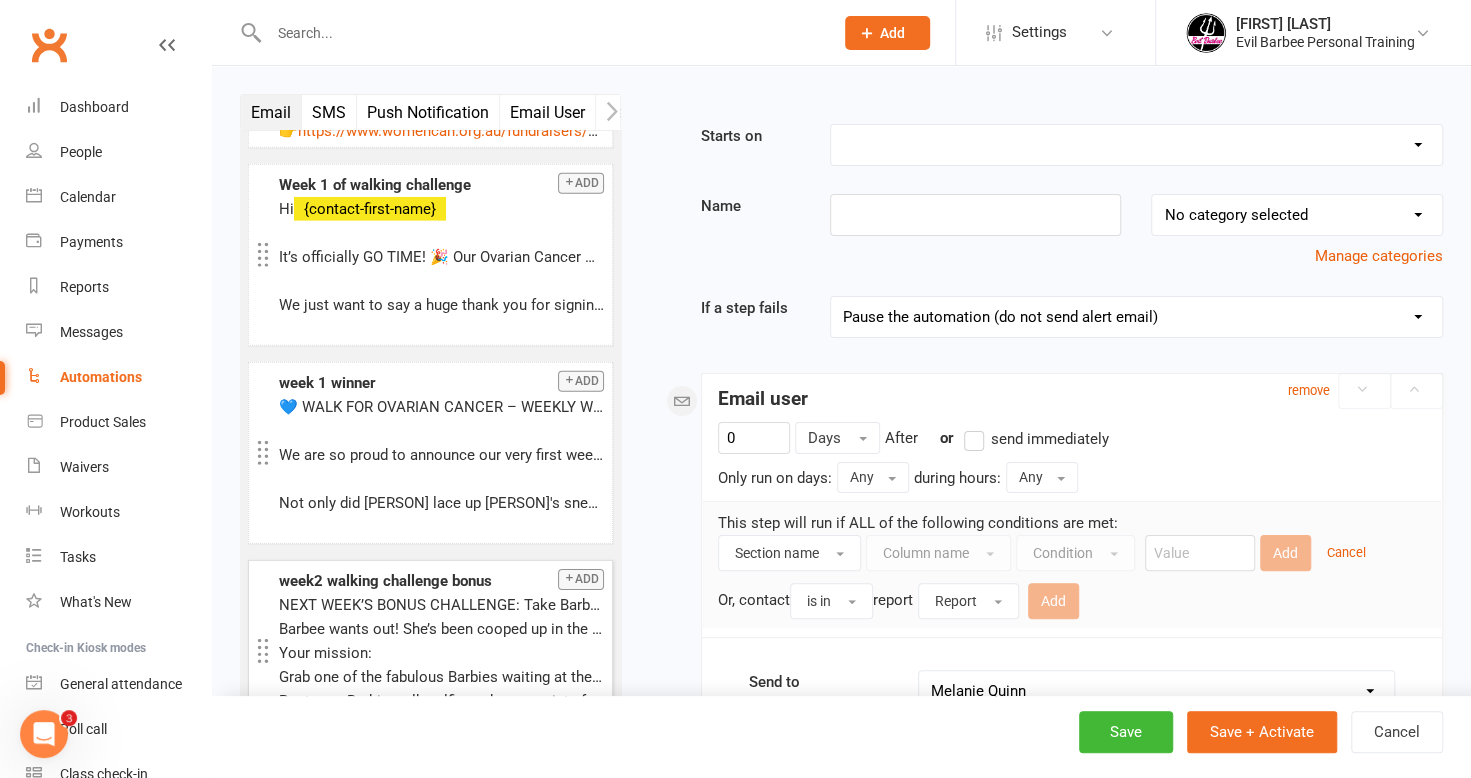scroll, scrollTop: 3536, scrollLeft: 0, axis: vertical 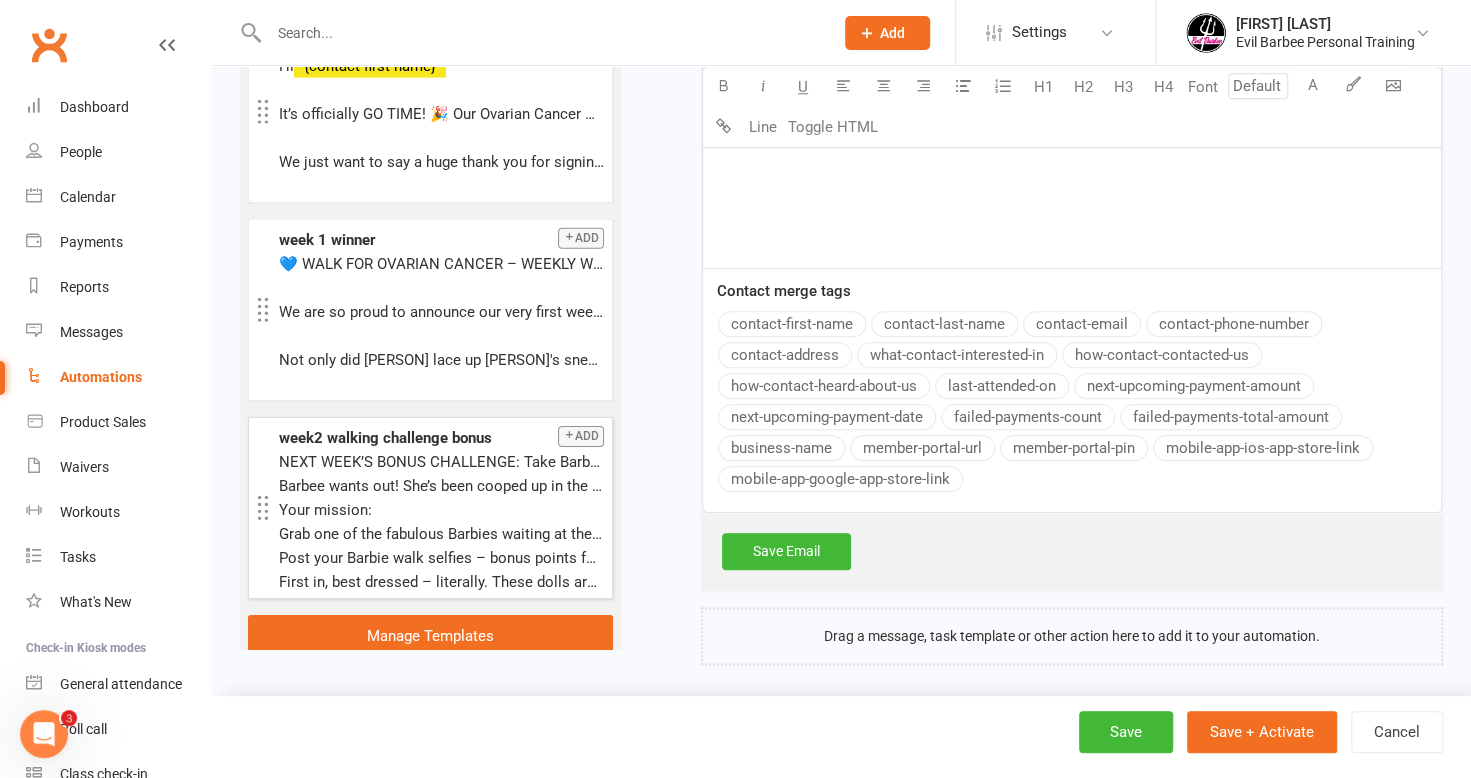 click on "Add" at bounding box center [581, 436] 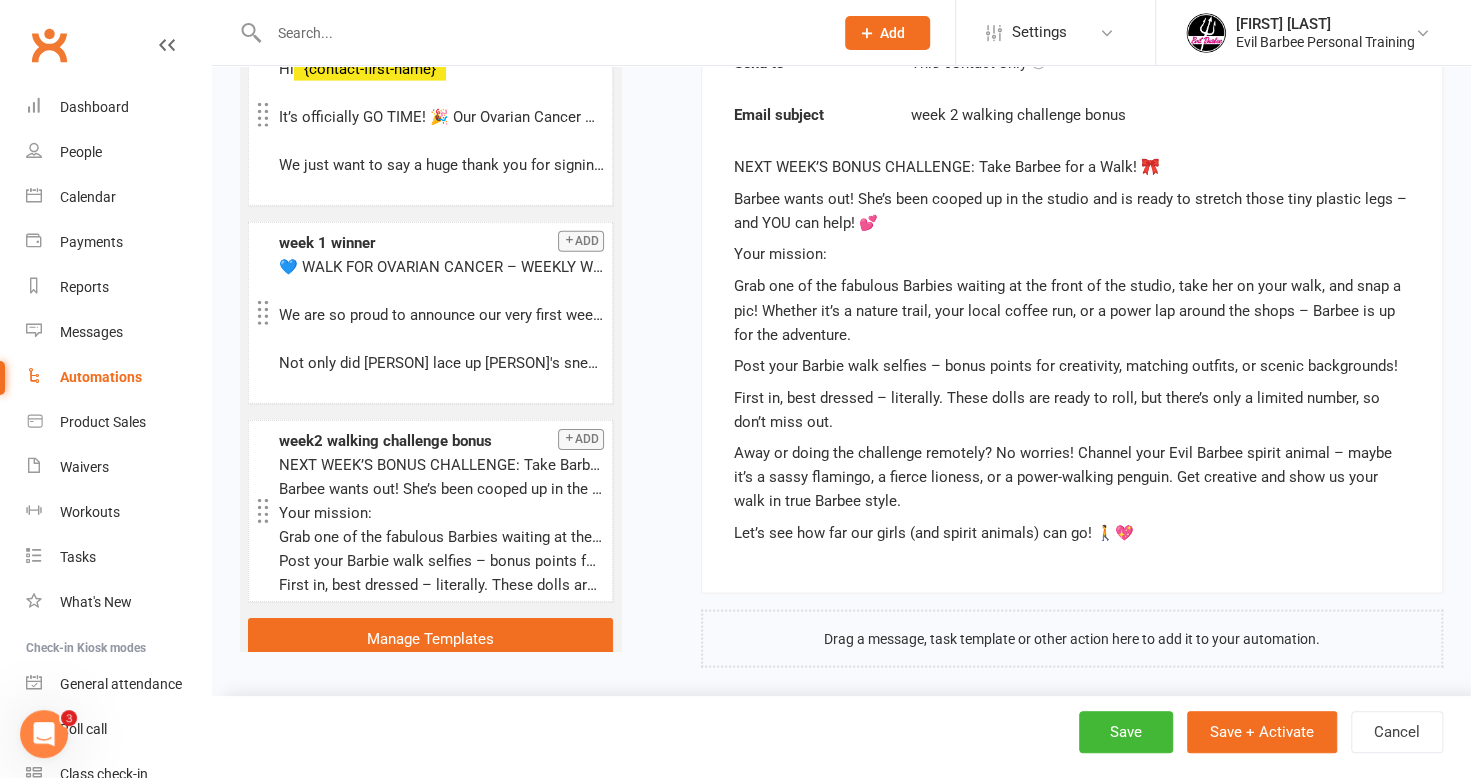 scroll, scrollTop: 1141, scrollLeft: 0, axis: vertical 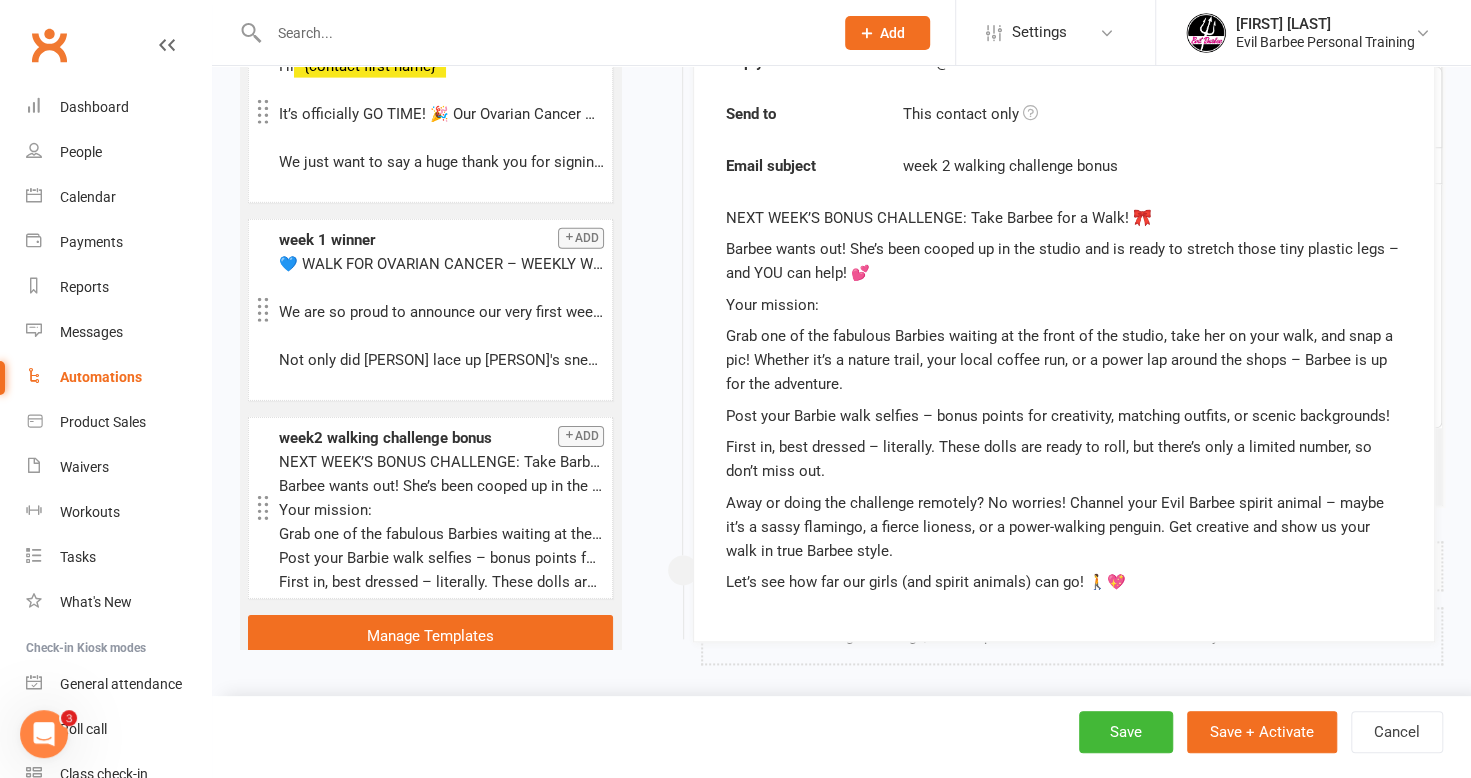 drag, startPoint x: 1182, startPoint y: 520, endPoint x: 1174, endPoint y: 582, distance: 62.514 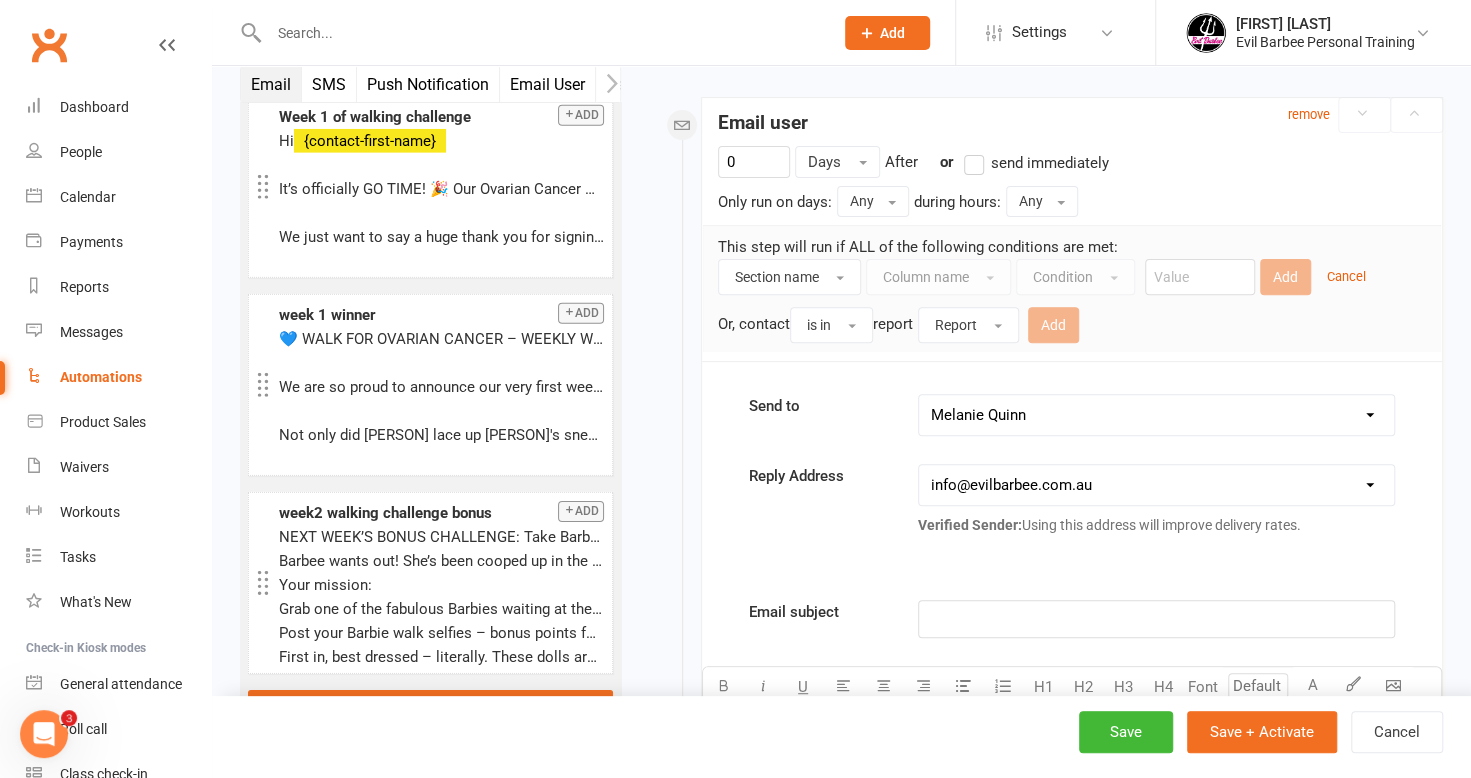 scroll, scrollTop: 200, scrollLeft: 0, axis: vertical 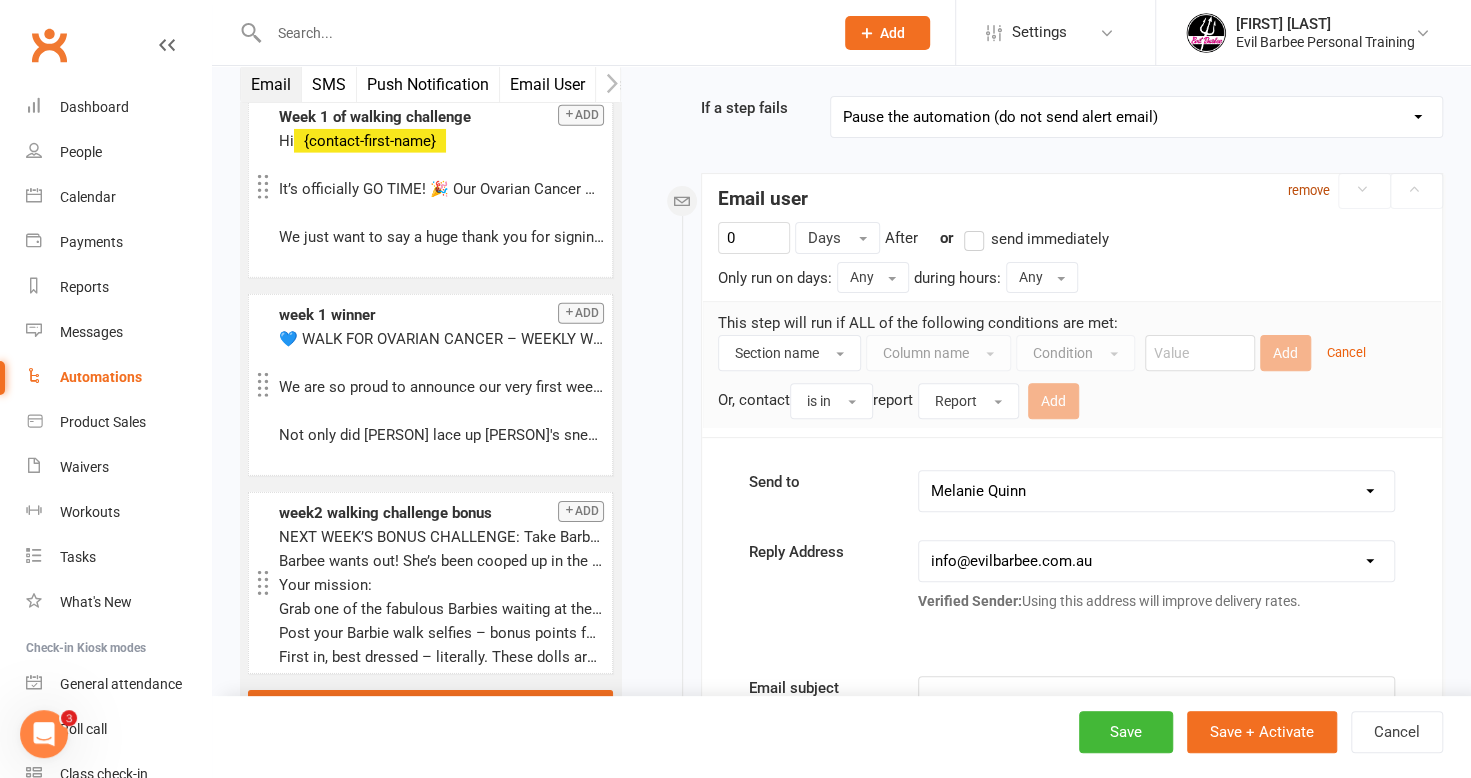 click on "remove" at bounding box center [1309, 190] 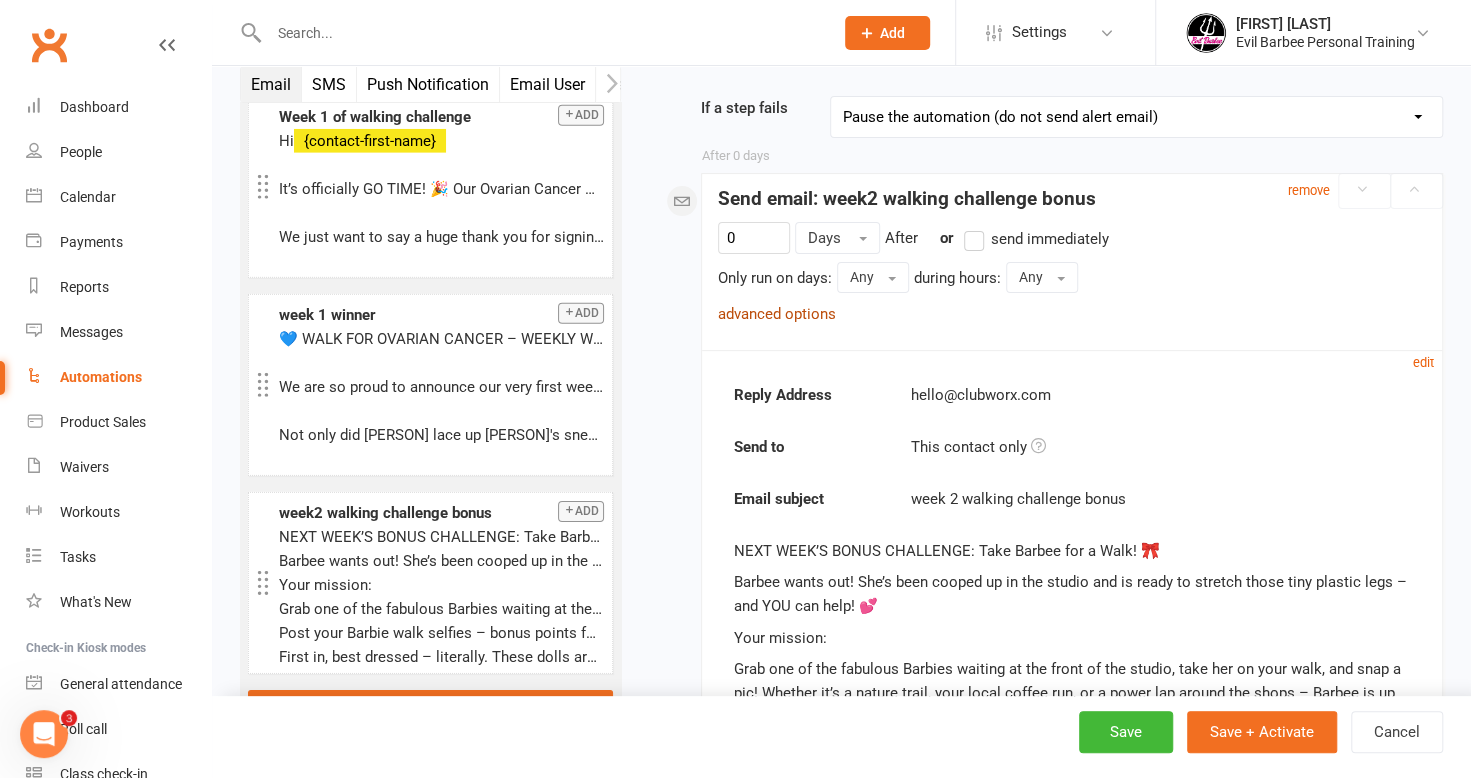 click on "advanced options" at bounding box center (777, 314) 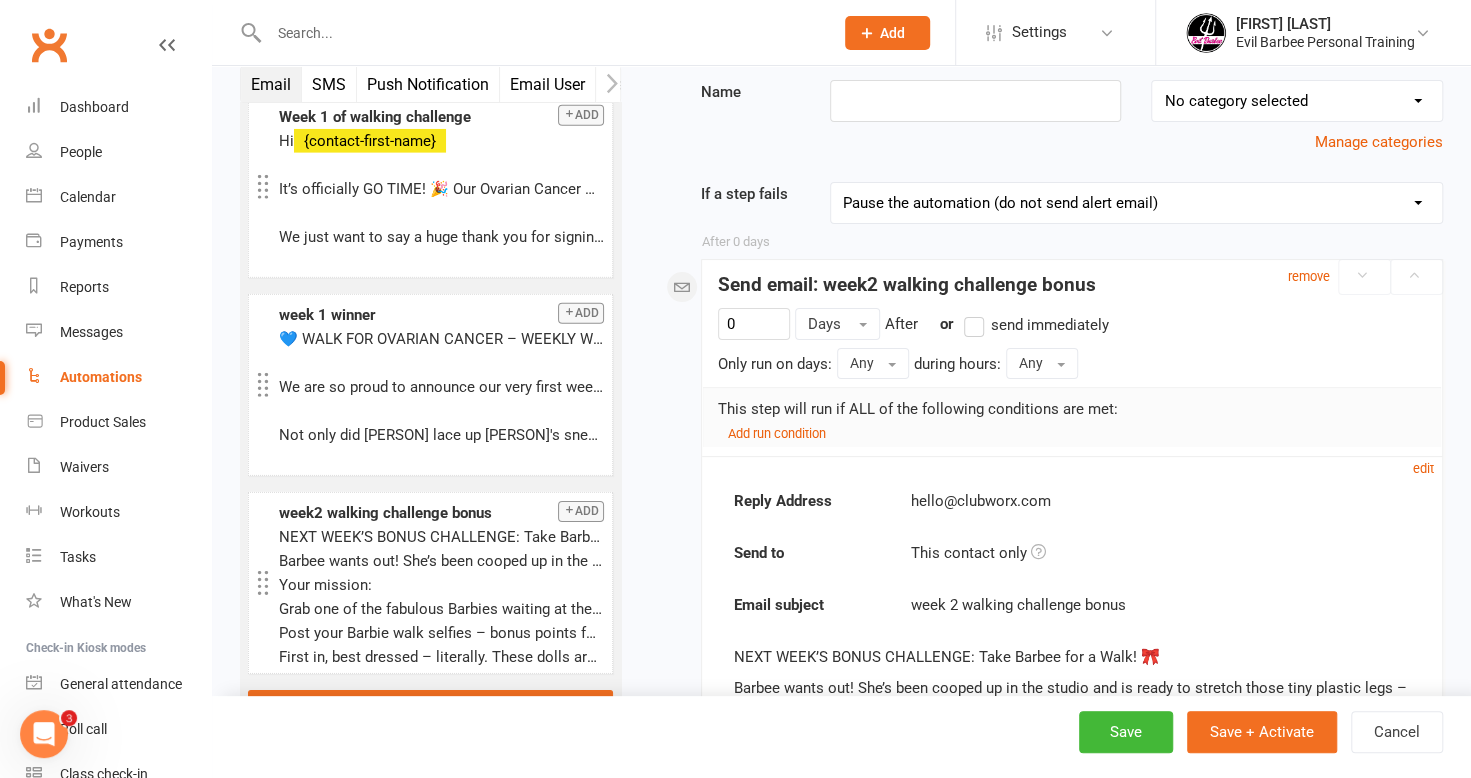 scroll, scrollTop: 0, scrollLeft: 0, axis: both 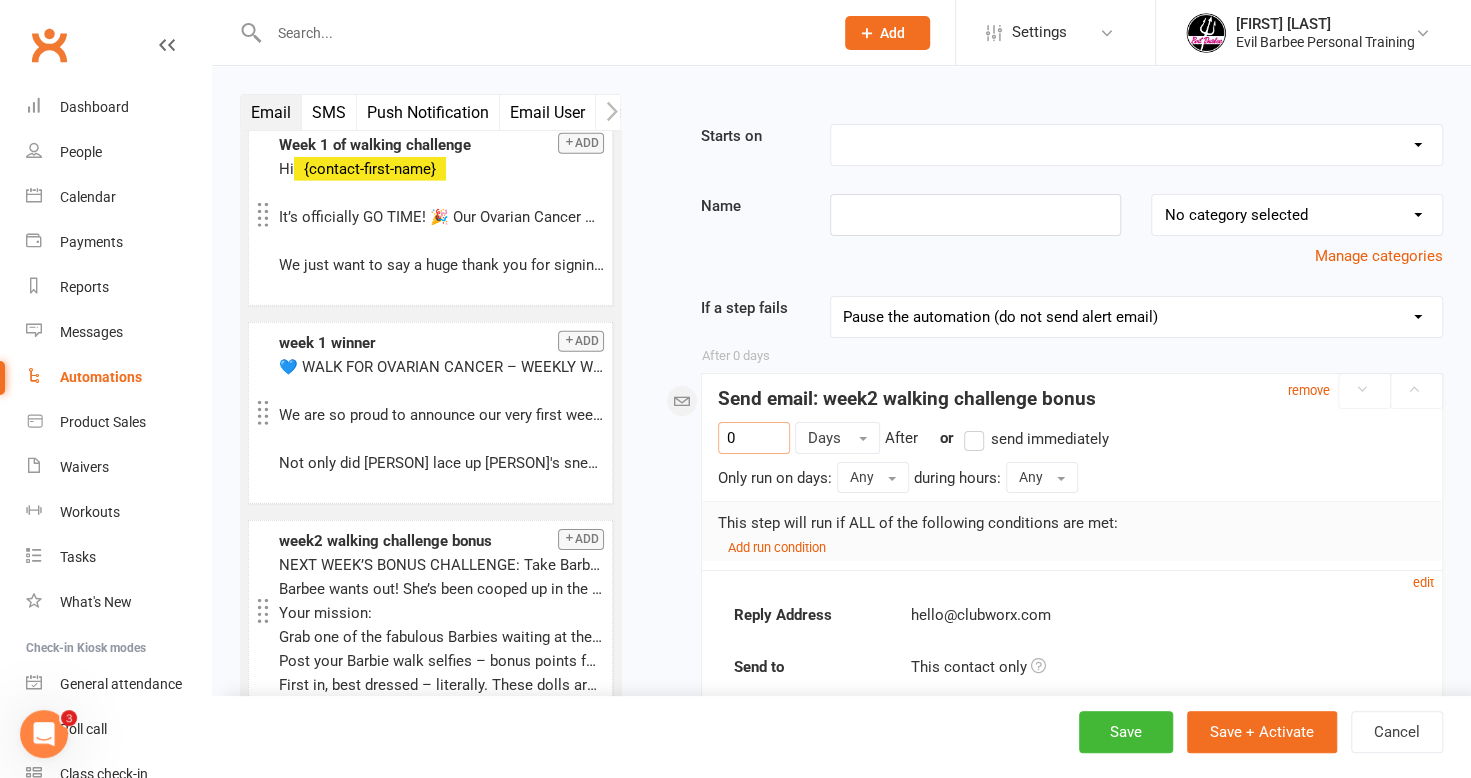 click on "0" at bounding box center [754, 438] 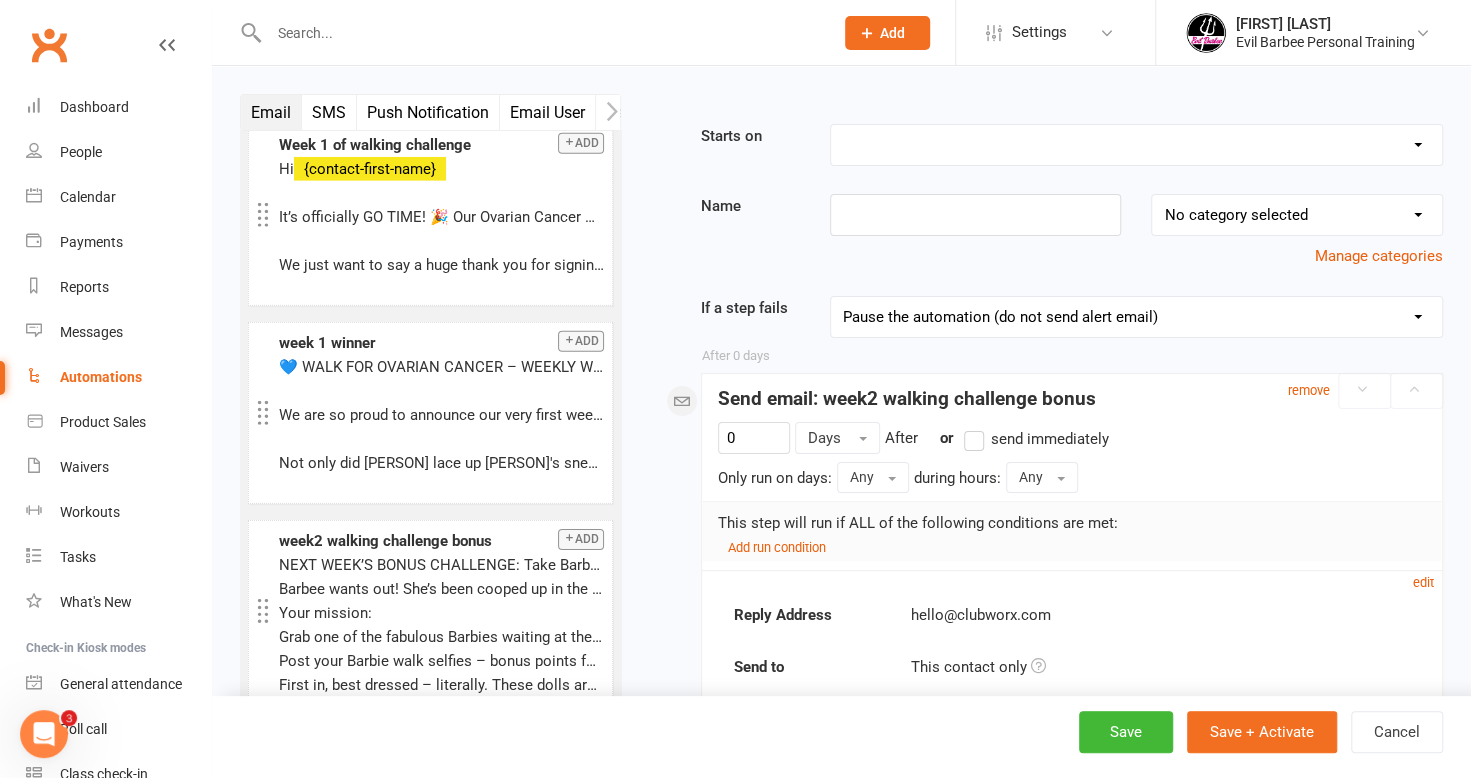 click on "Pause the automation (do not send alert email) Pause the automation and send an alert email Stop the automation (do not send alert email) Stop the automation and send an alert email Skip to next step (do not send alert email) Skip to next step and send an alert email" at bounding box center [1136, 317] 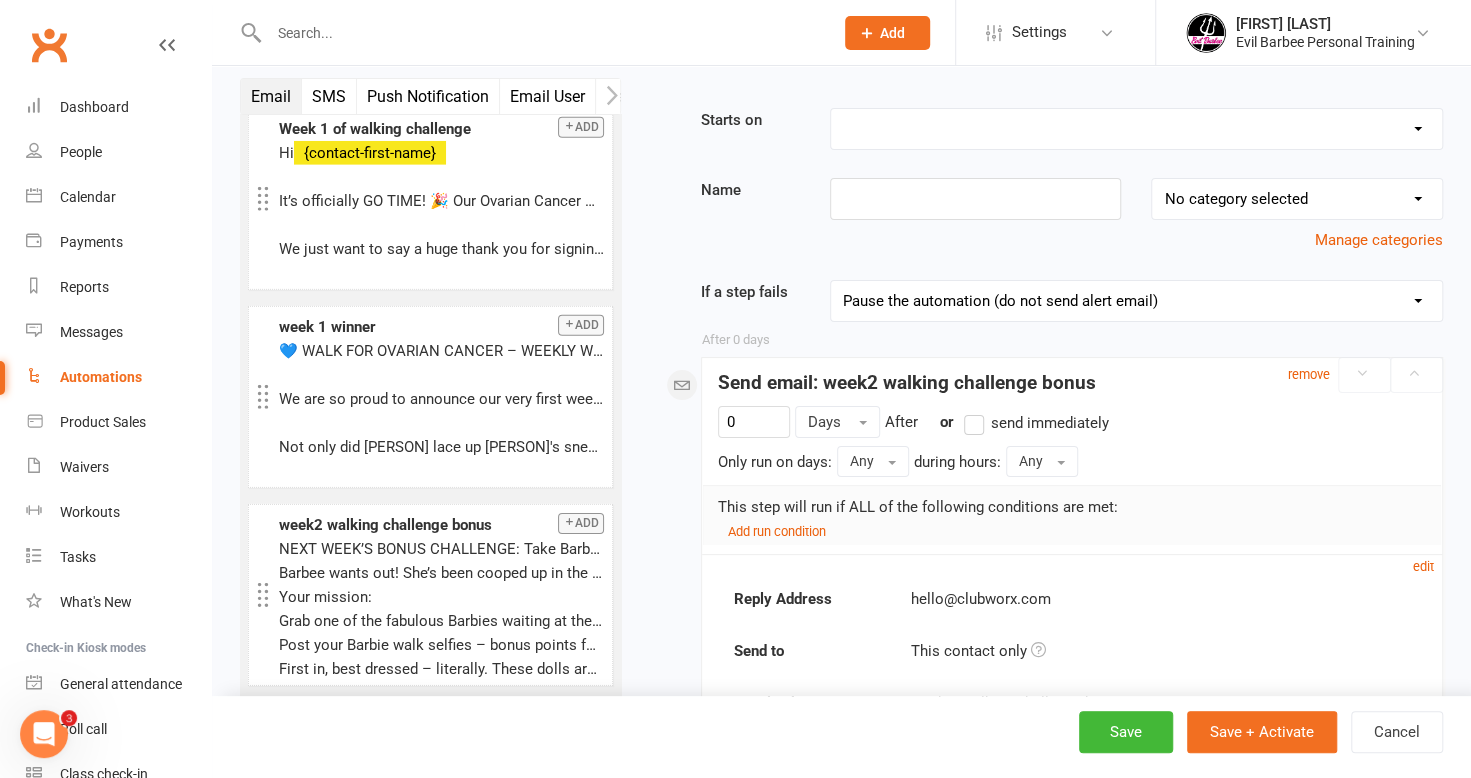scroll, scrollTop: 200, scrollLeft: 0, axis: vertical 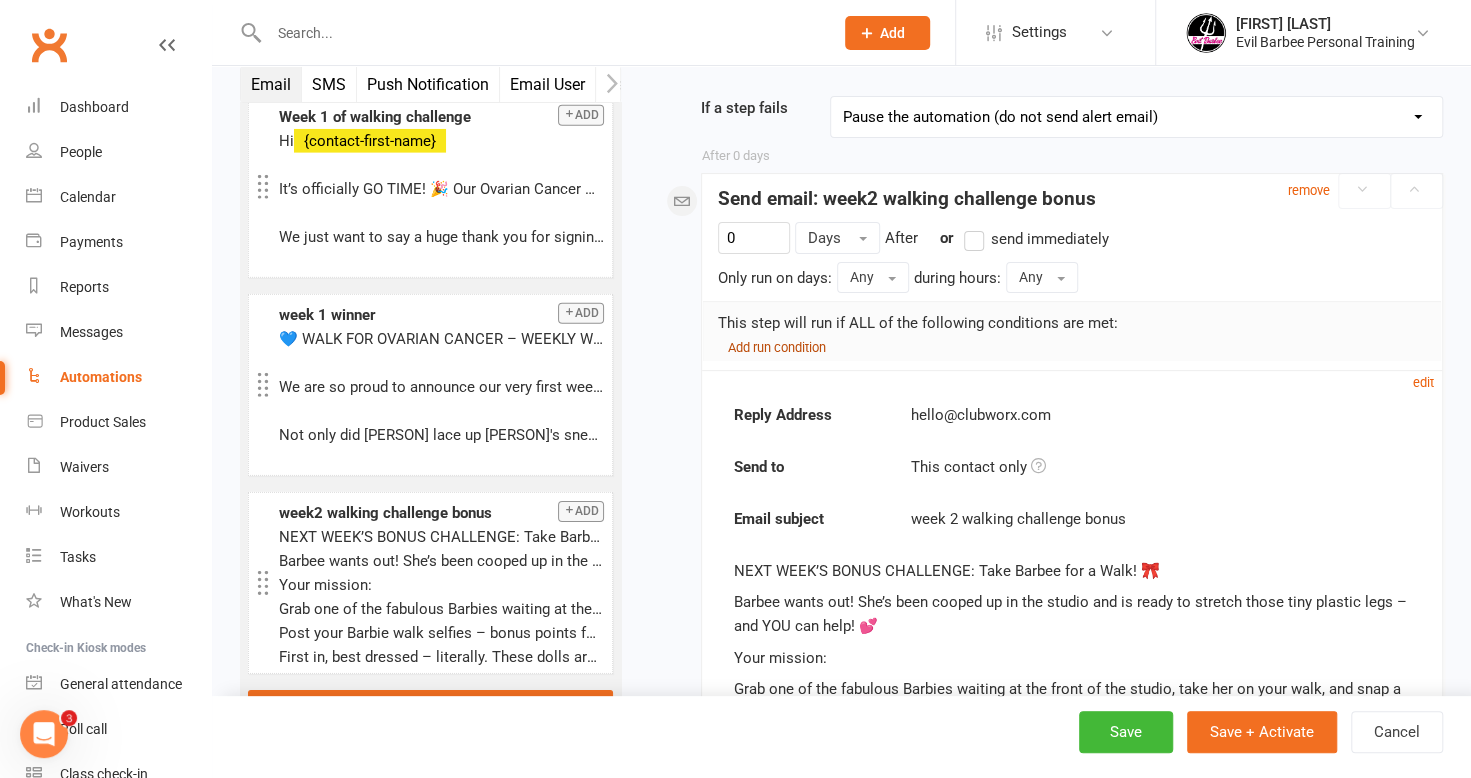 click on "Add run condition" at bounding box center [777, 347] 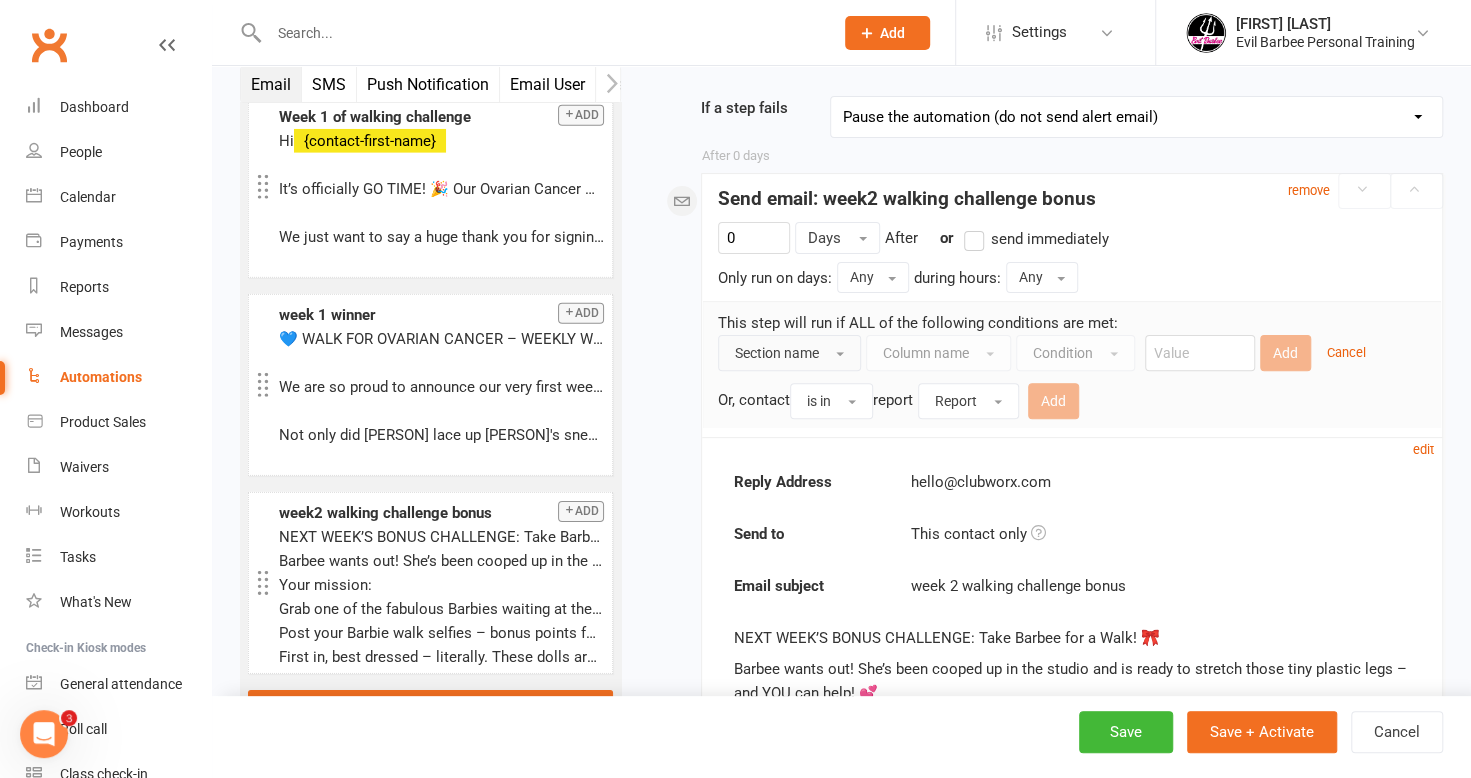 click on "Section name" at bounding box center [789, 353] 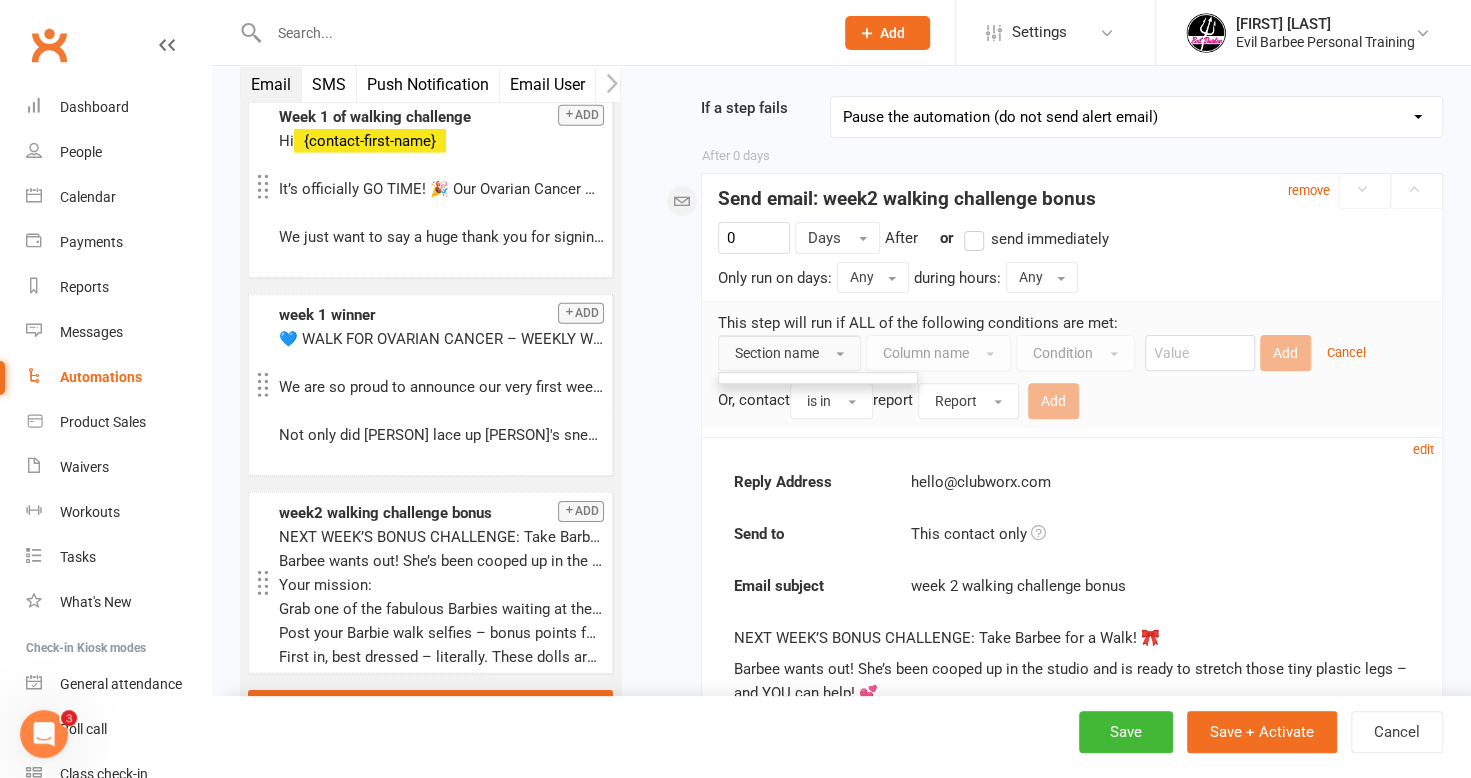 click at bounding box center (818, 378) 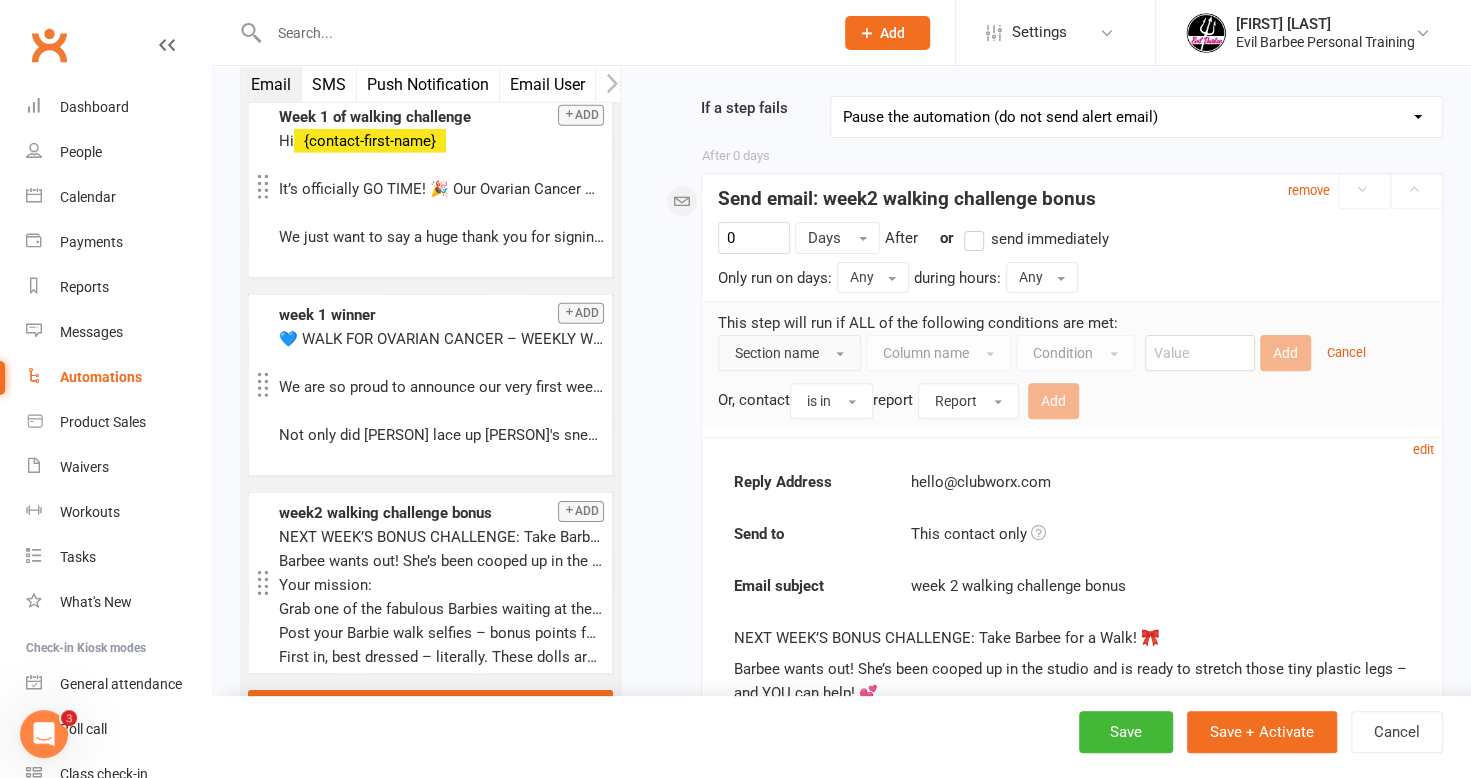 drag, startPoint x: 931, startPoint y: 351, endPoint x: 908, endPoint y: 370, distance: 29.832869 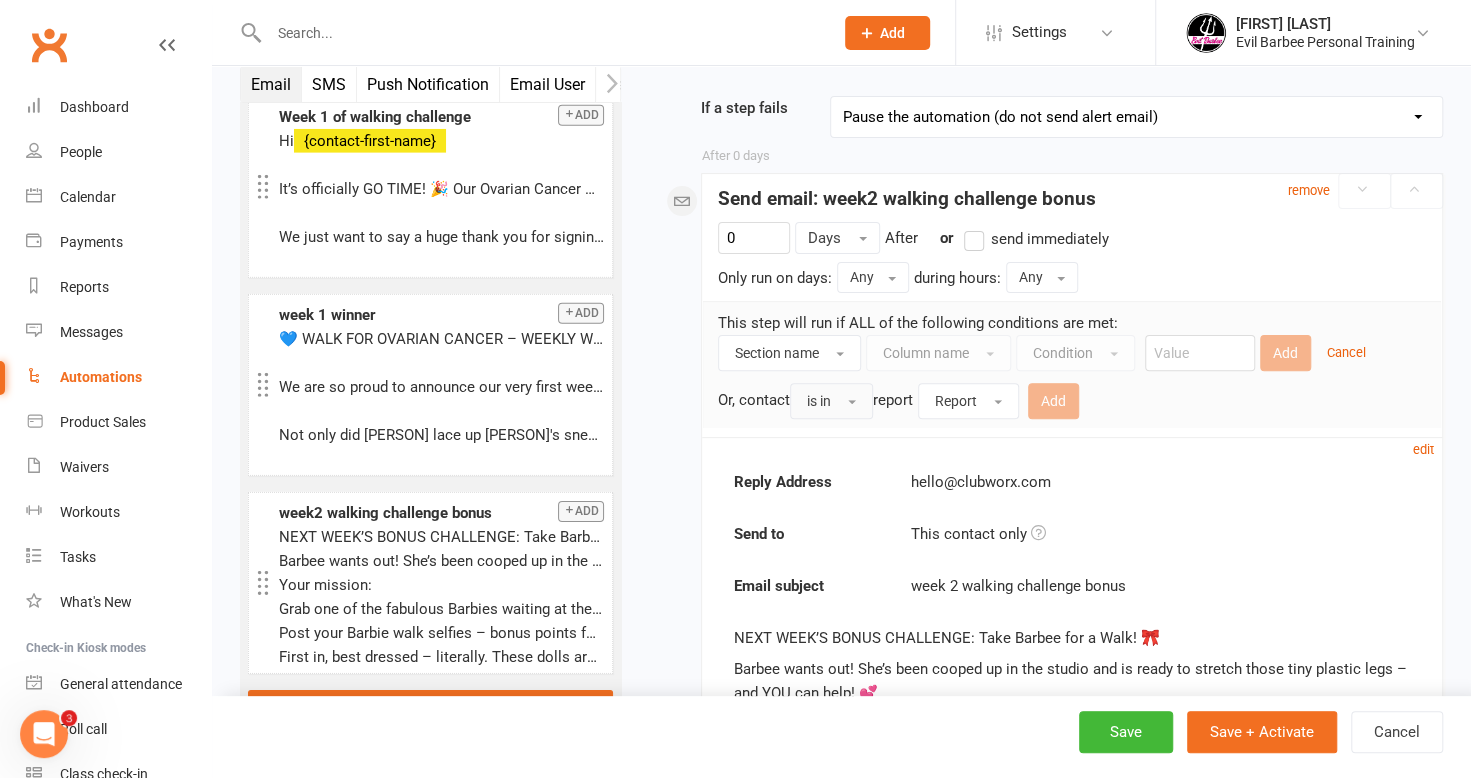 click on "is in" at bounding box center [819, 401] 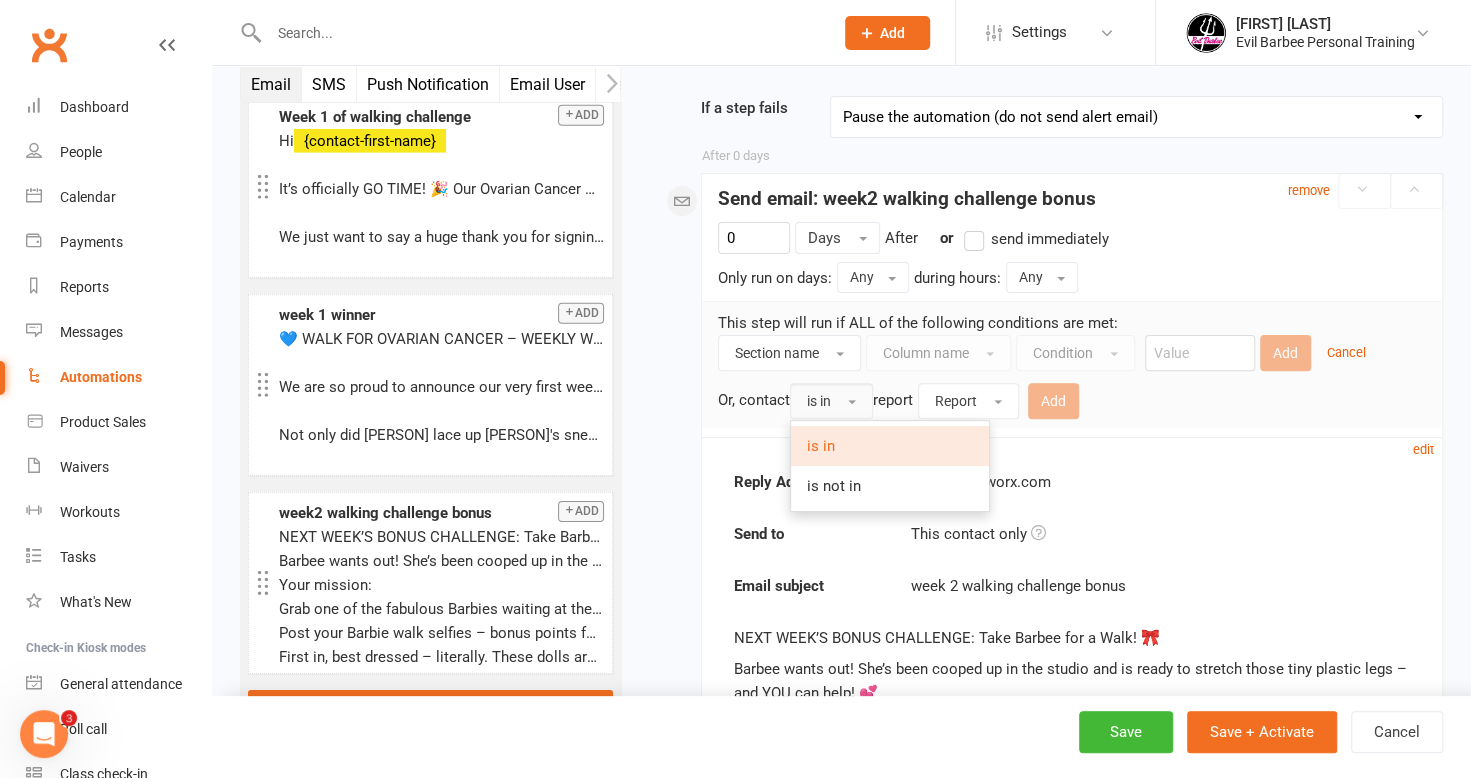 click on "is in" at bounding box center (819, 401) 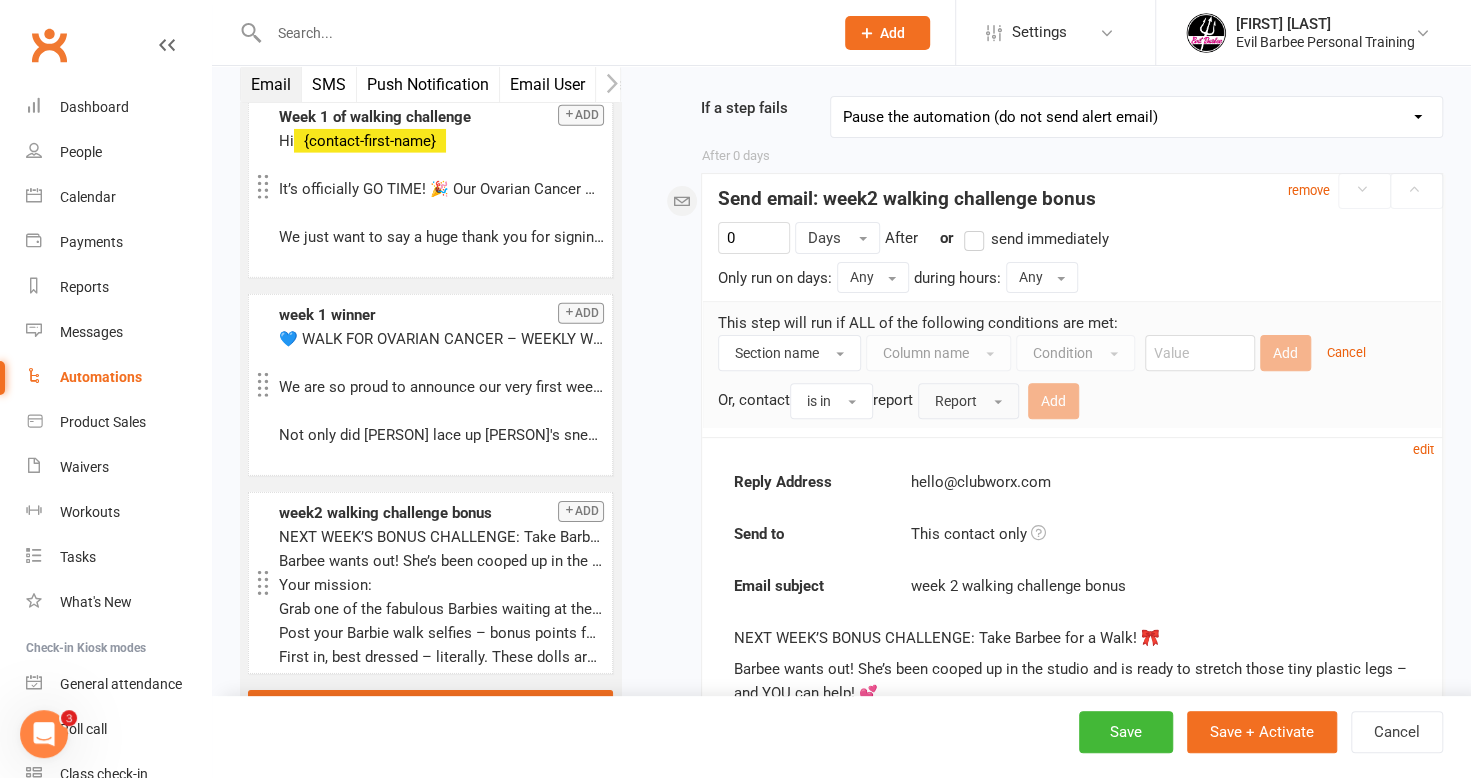 click on "Report" at bounding box center [956, 401] 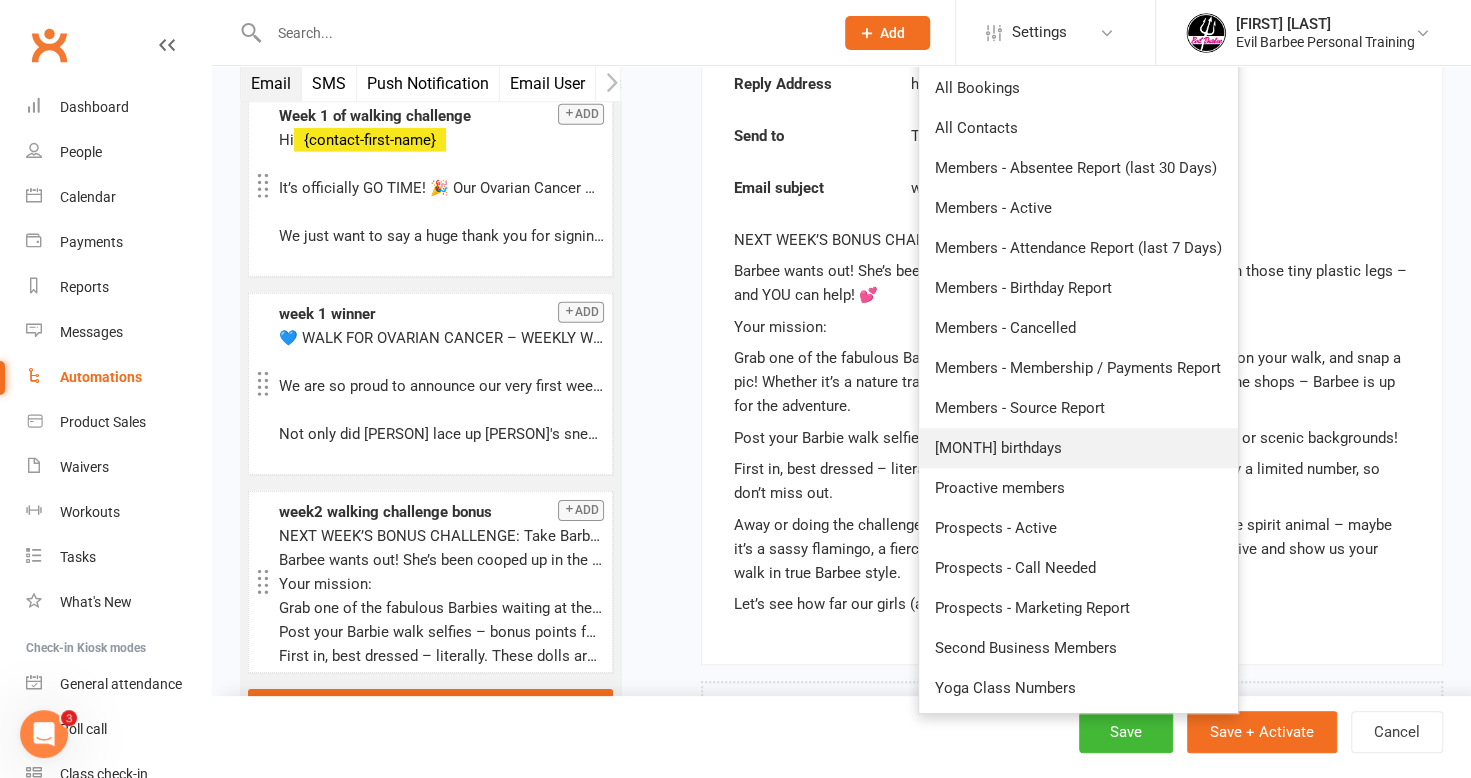scroll, scrollTop: 600, scrollLeft: 0, axis: vertical 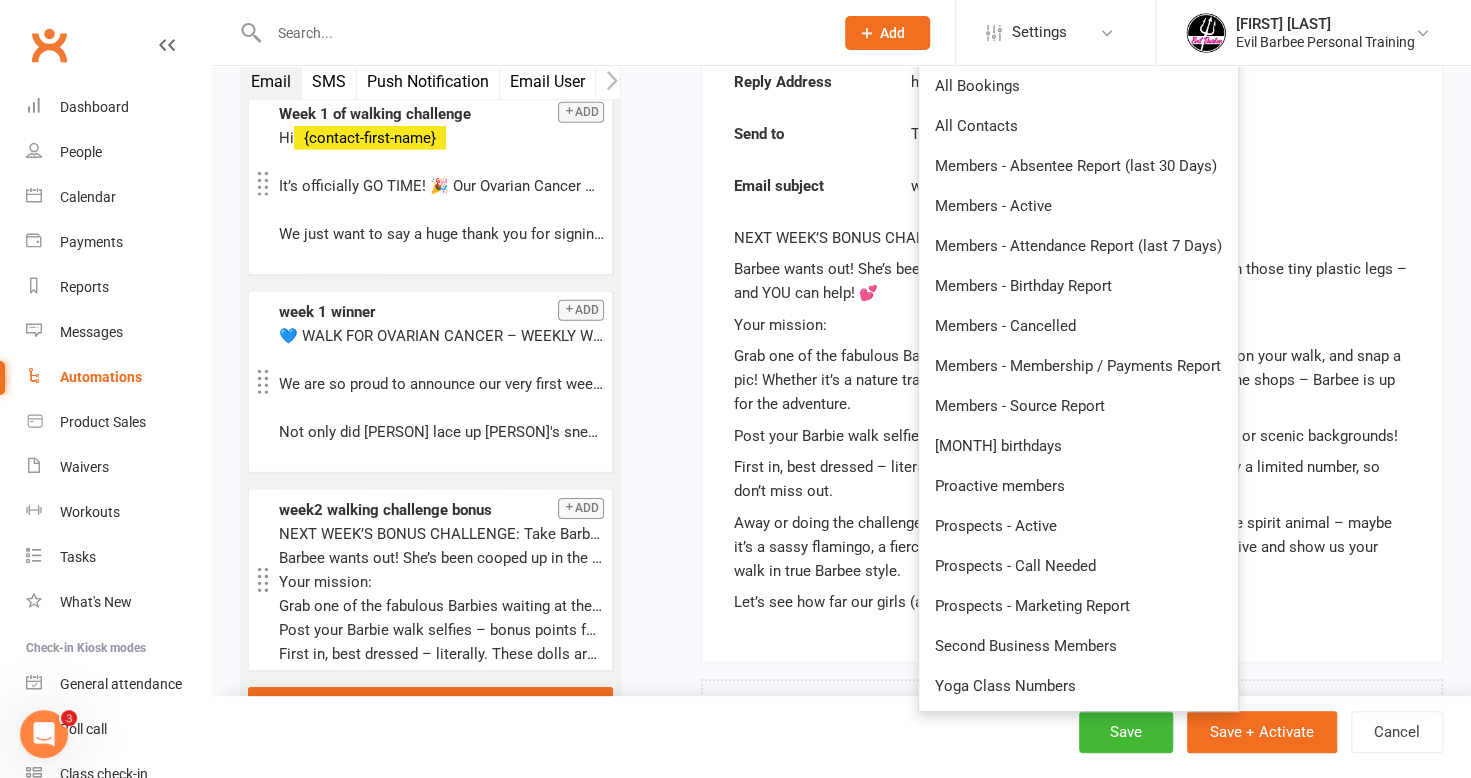 click on "Reply Address hello@clubworx.com Send to This contact only    Email subject week 2 walking challenge bonus NEXT WEEK’S BONUS CHALLENGE: Take Barbee for a Walk! 🎀 Barbee wants out! She’s been cooped up in the studio and is ready to stretch those tiny plastic legs – and YOU can help! 💕 Your mission: Grab one of the fabulous Barbies waiting at the front of the studio, take her on your walk, and snap a pic! Whether it’s a nature trail, your local coffee run, or a power lap around the shops – Barbee is up for the adventure. Post your Barbie walk selfies – bonus points for creativity, matching outfits, or scenic backgrounds!  First in, best dressed – literally. These dolls are ready to roll, but there’s only a limited number, so don’t miss out. Away or doing the challenge remotely? No worries! Channel your Evil Barbee spirit animal – maybe it’s a sassy flamingo, a fierce lioness, or a power-walking penguin. Get creative and show us your walk in true Barbee style." at bounding box center (1072, 342) 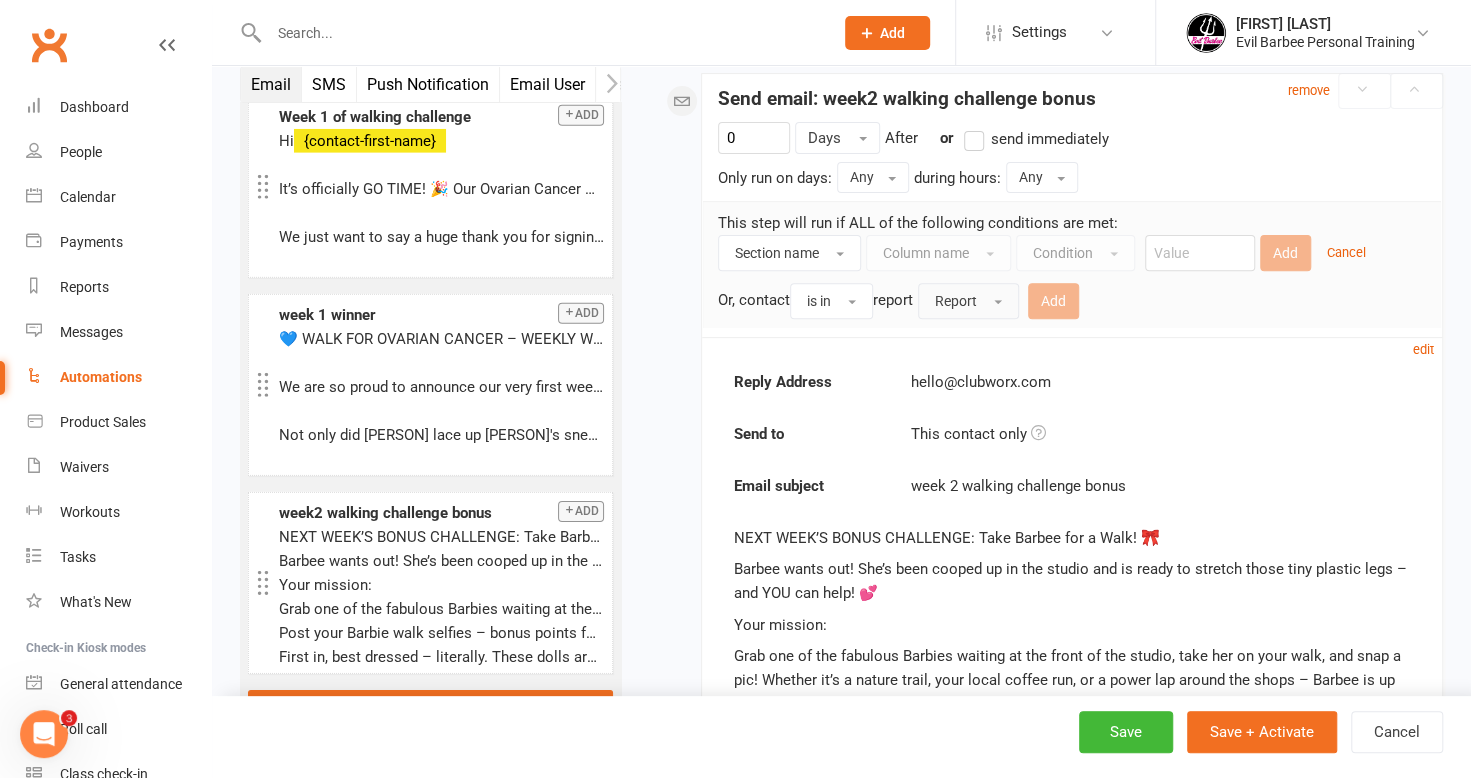 scroll, scrollTop: 0, scrollLeft: 0, axis: both 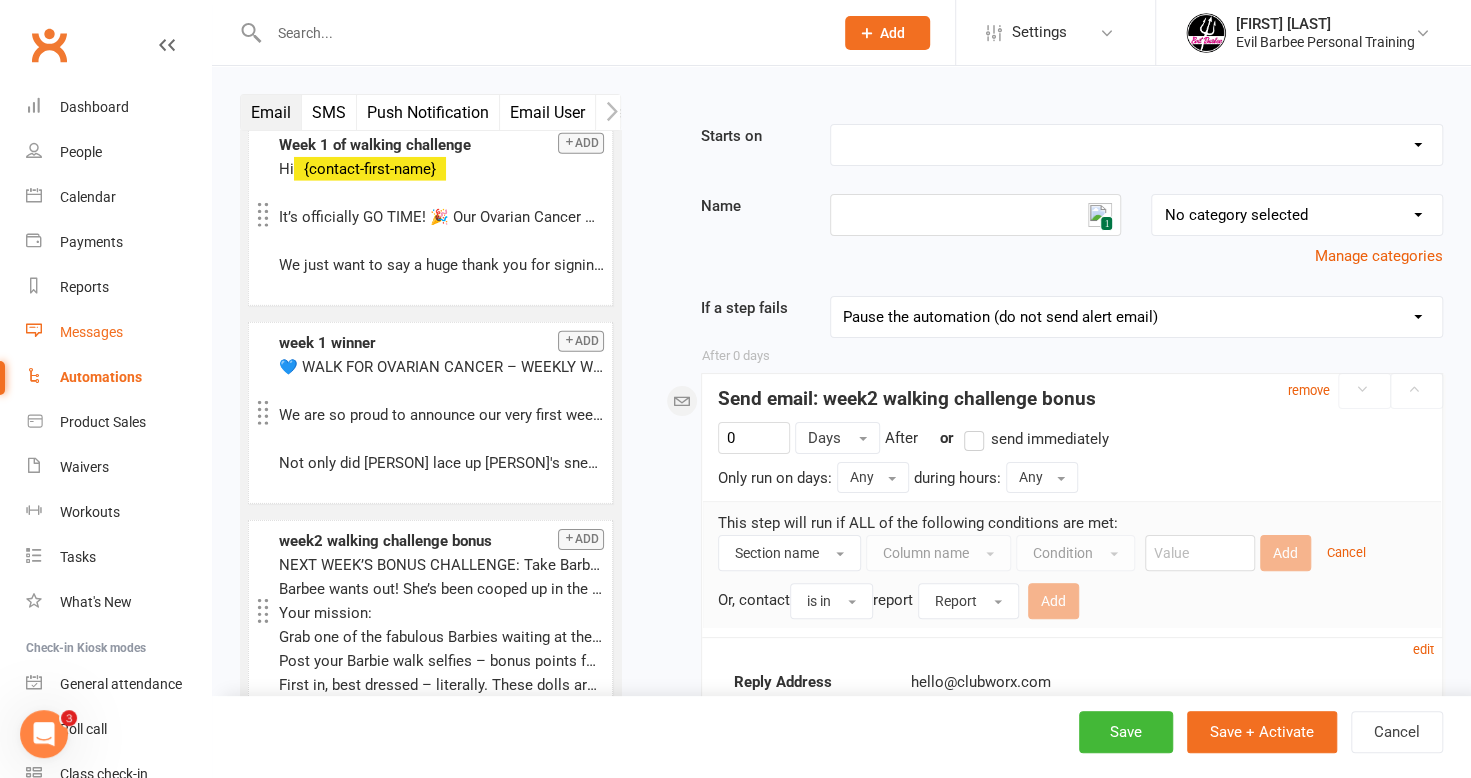 click on "Messages" at bounding box center [91, 332] 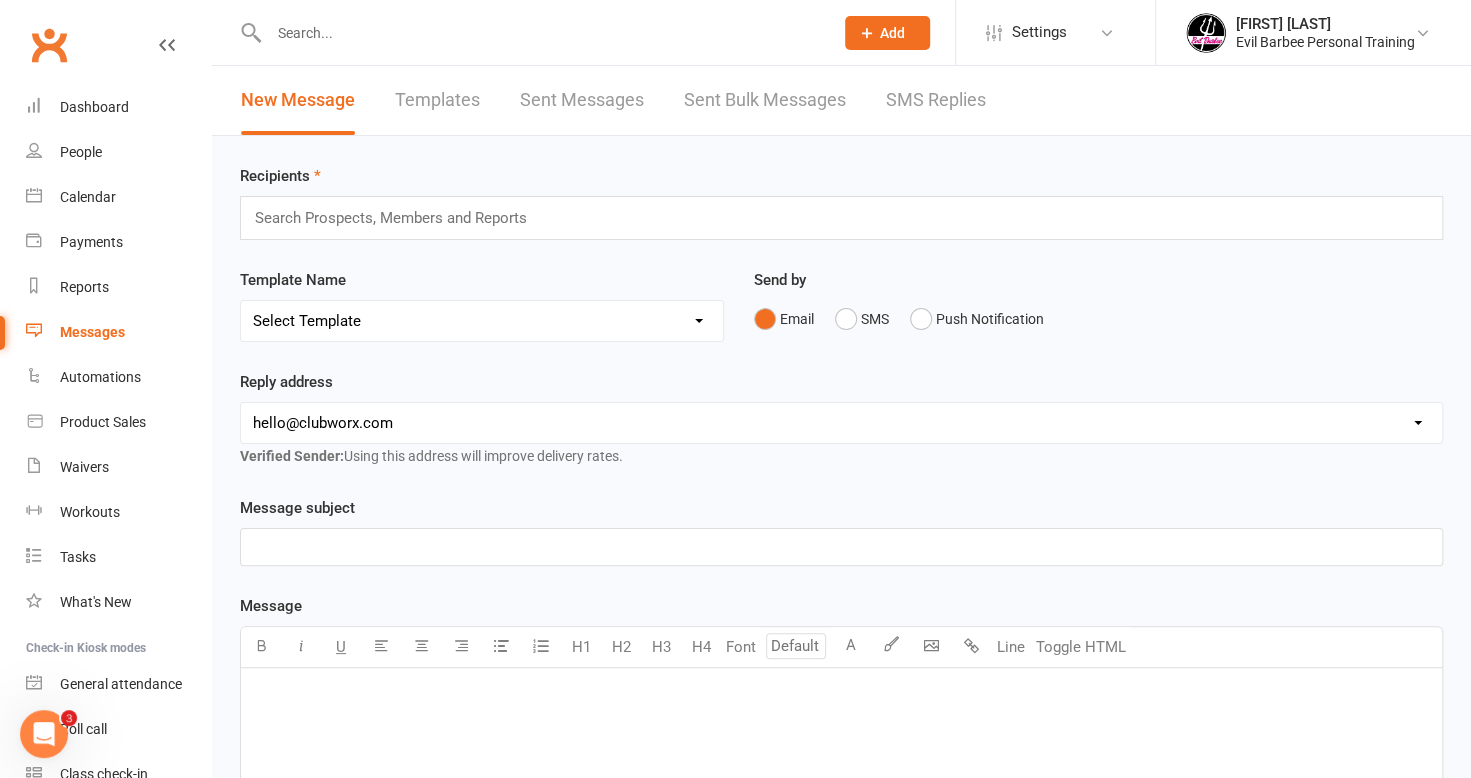 click at bounding box center (399, 218) 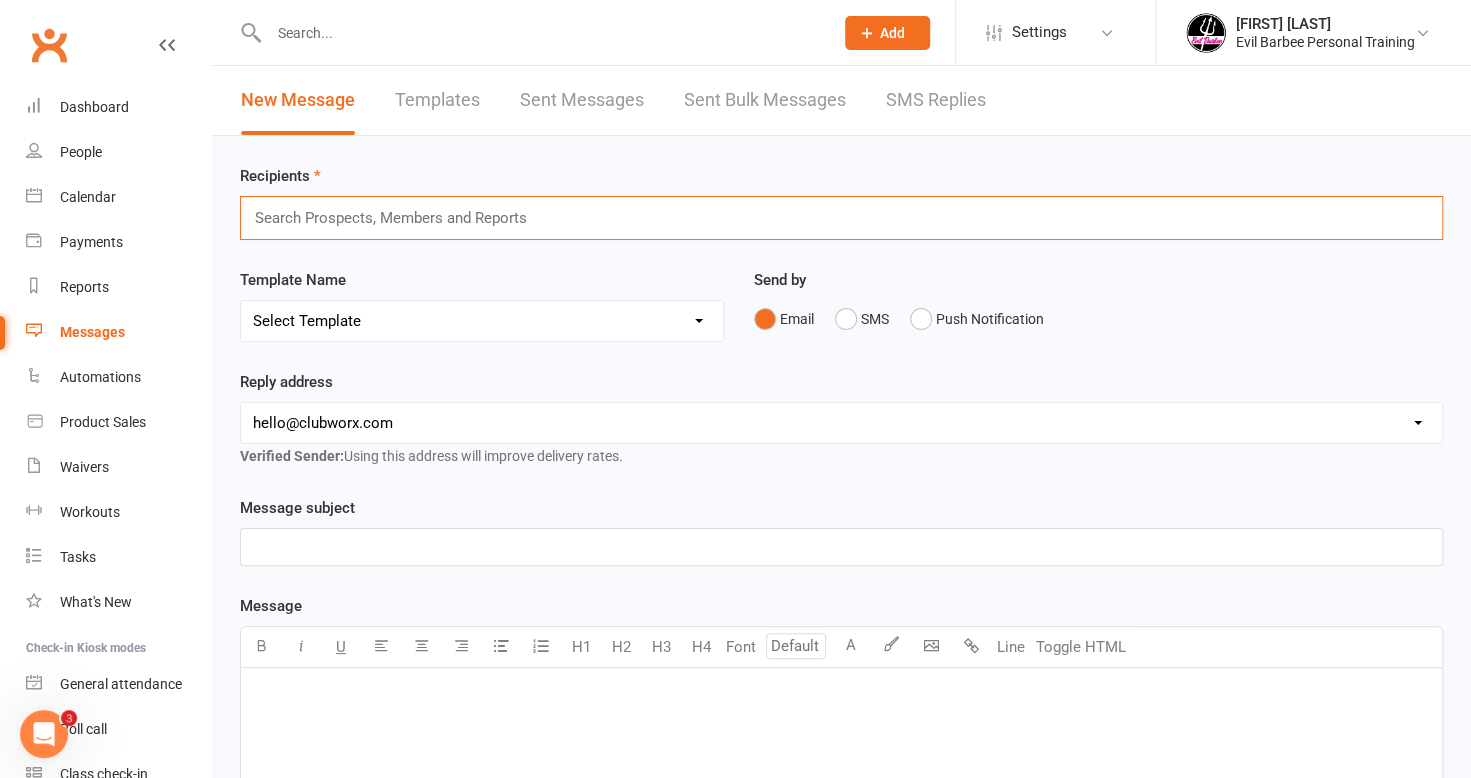 click at bounding box center (44, 734) 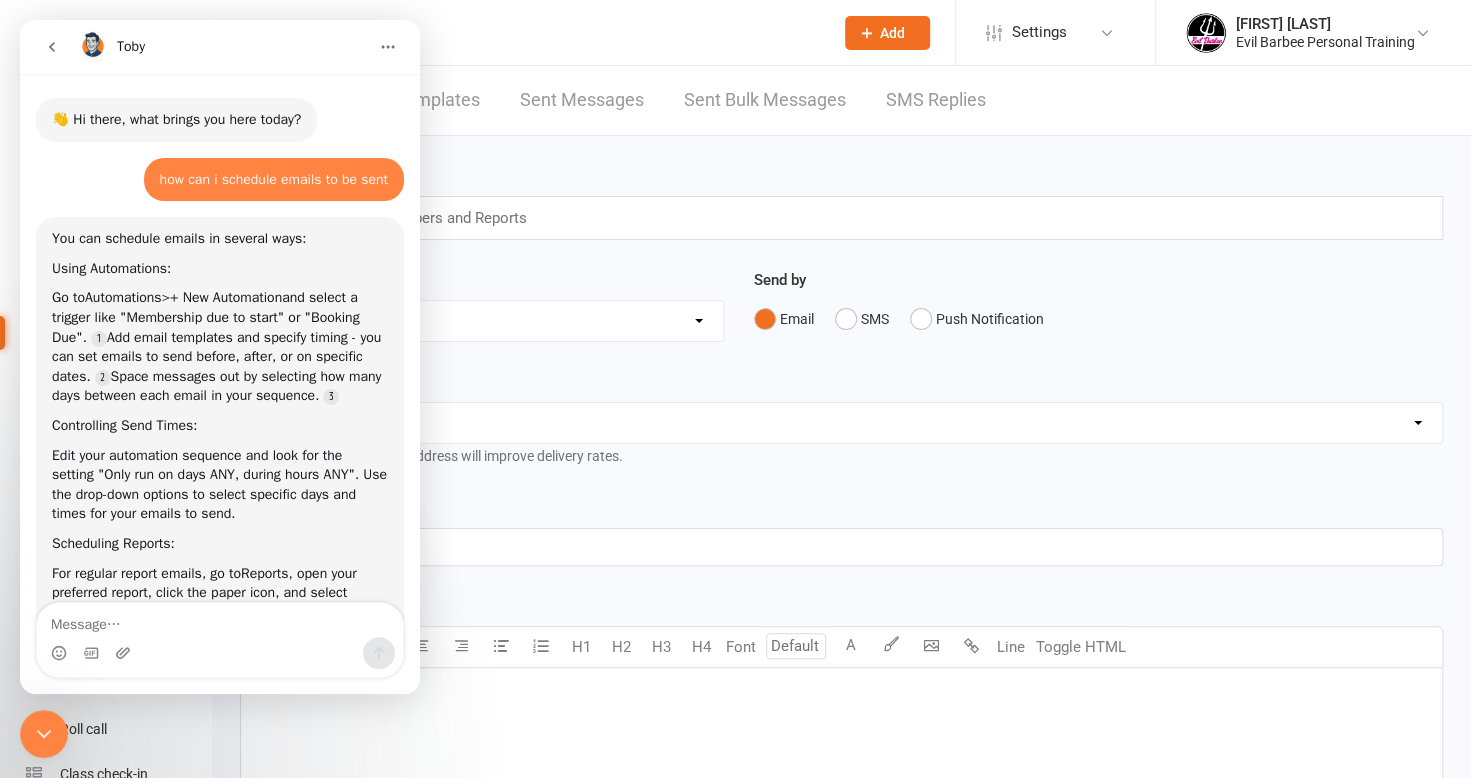 scroll, scrollTop: 922, scrollLeft: 0, axis: vertical 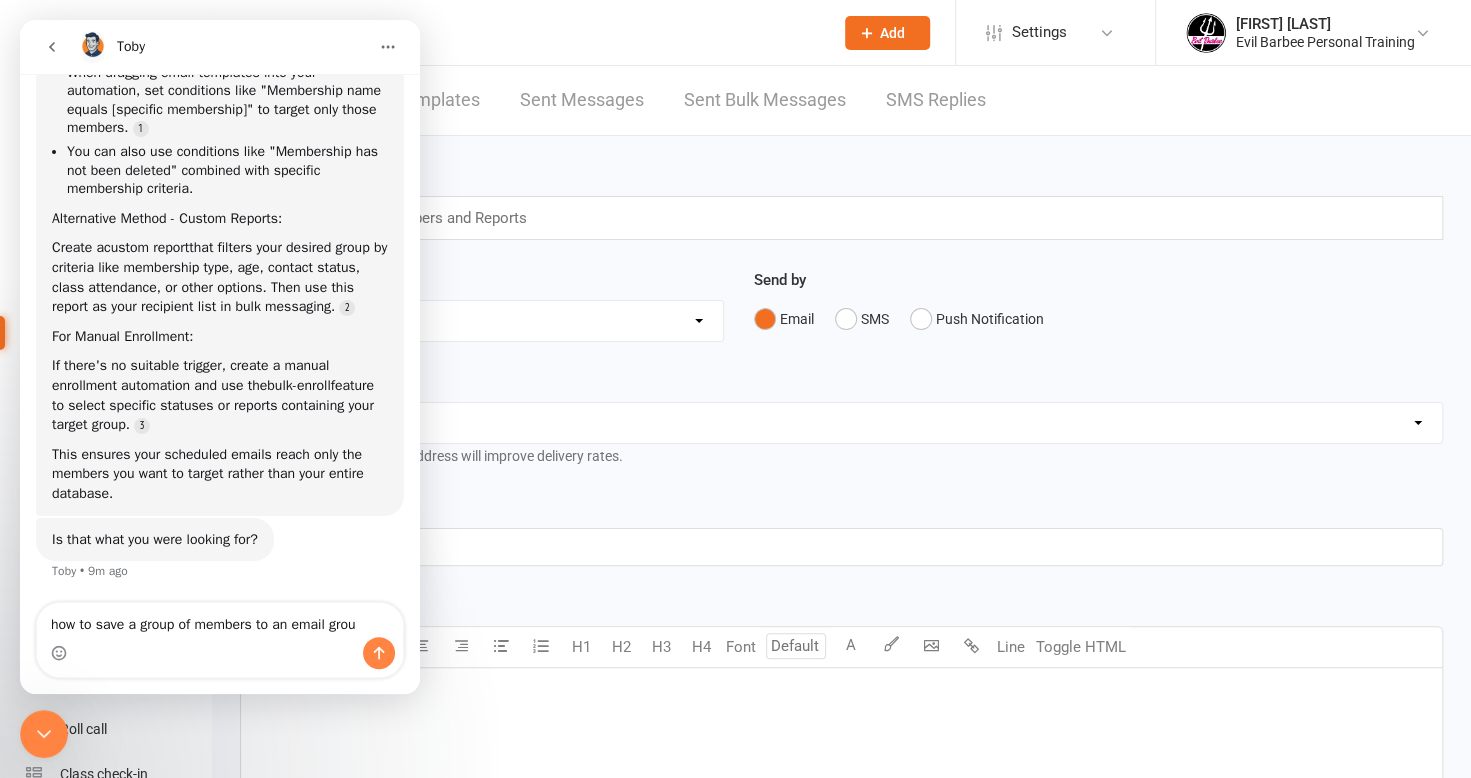 type on "how to save a group of members to an email group" 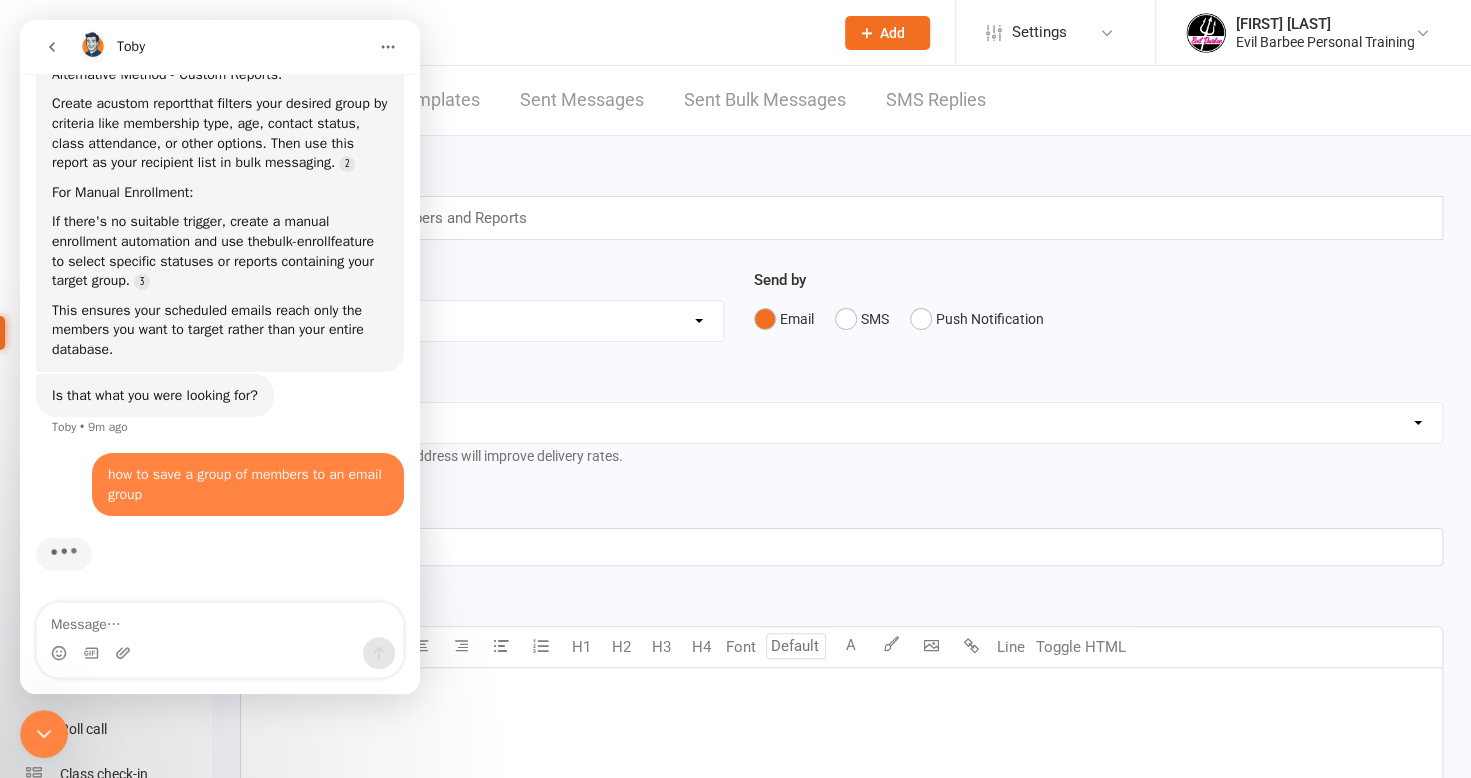 scroll, scrollTop: 1070, scrollLeft: 0, axis: vertical 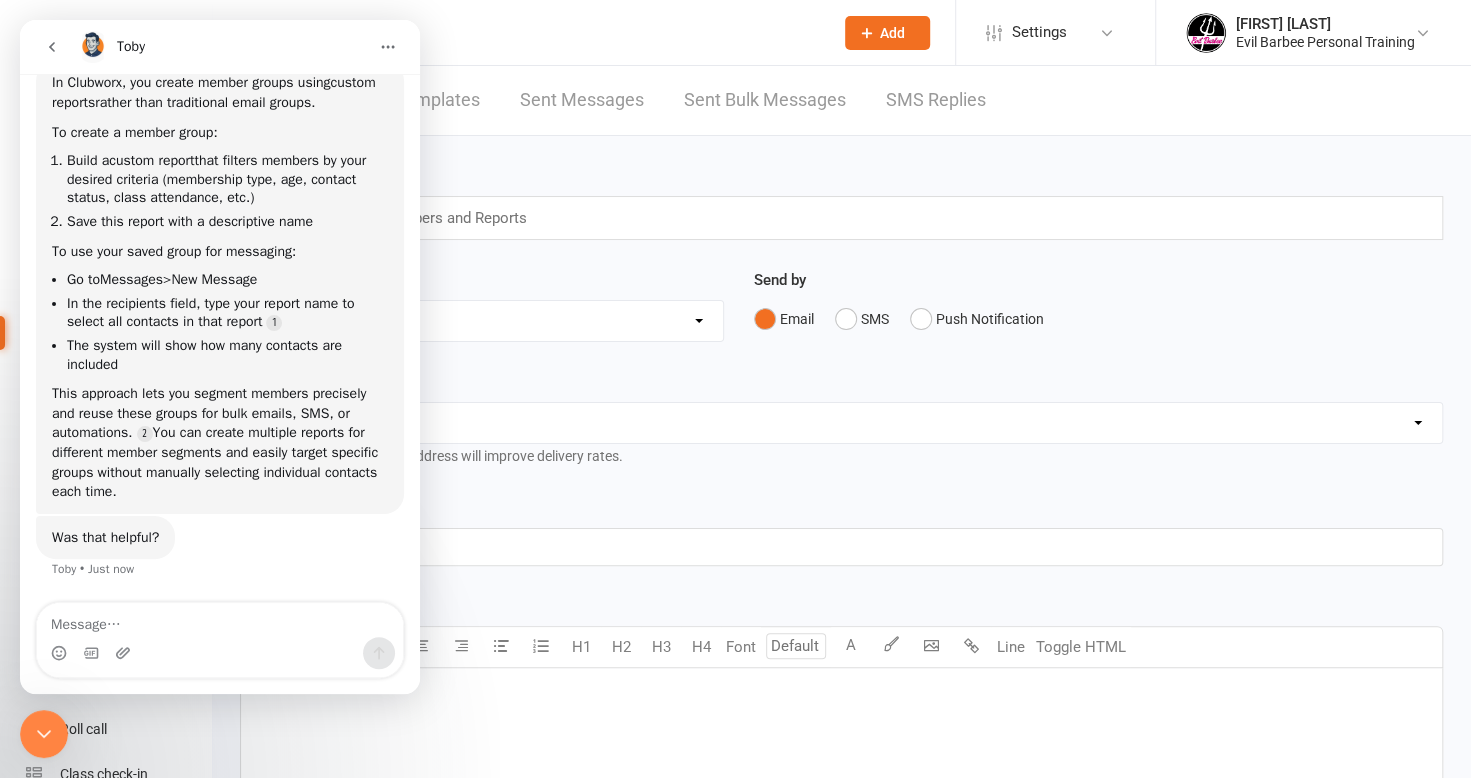click at bounding box center [220, 620] 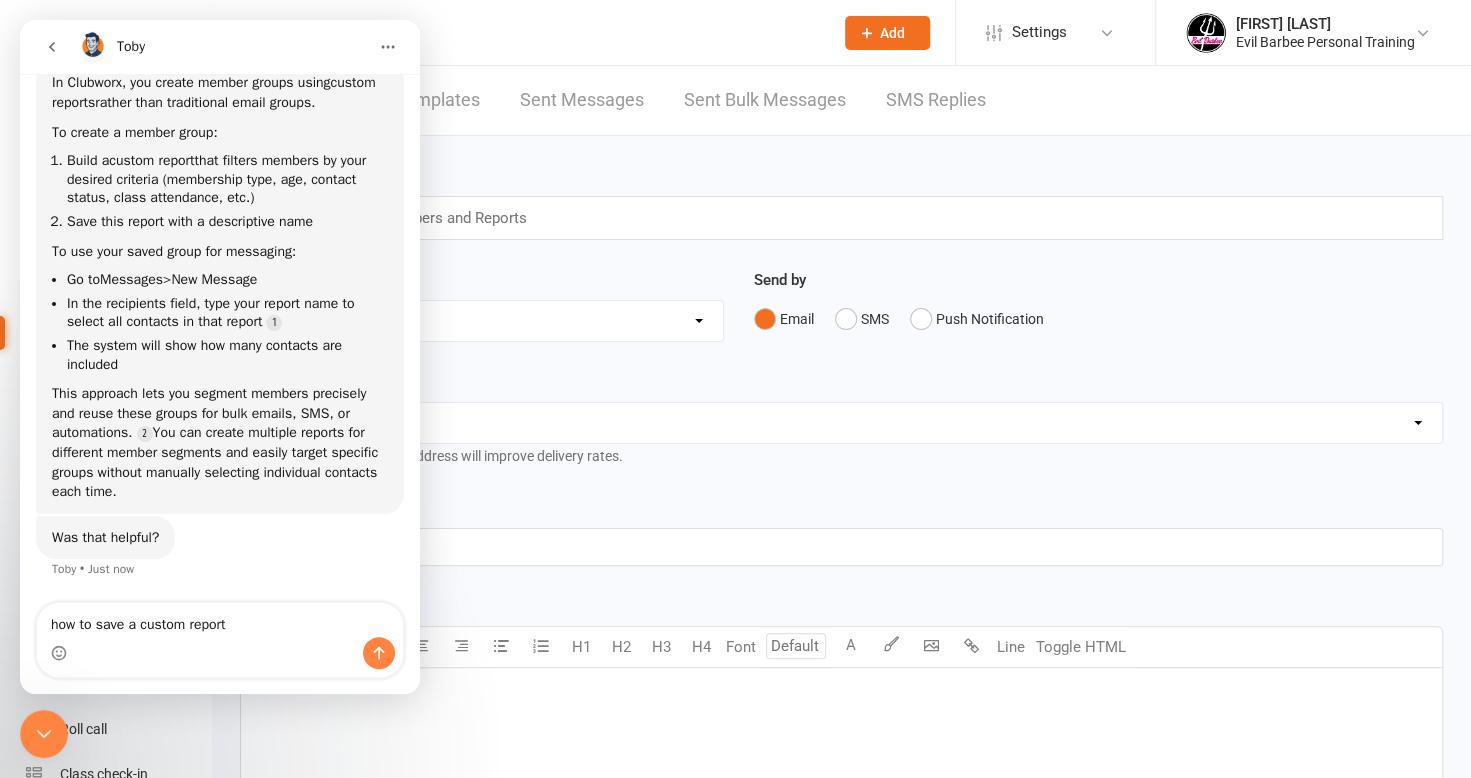 type on "how to save a custom report" 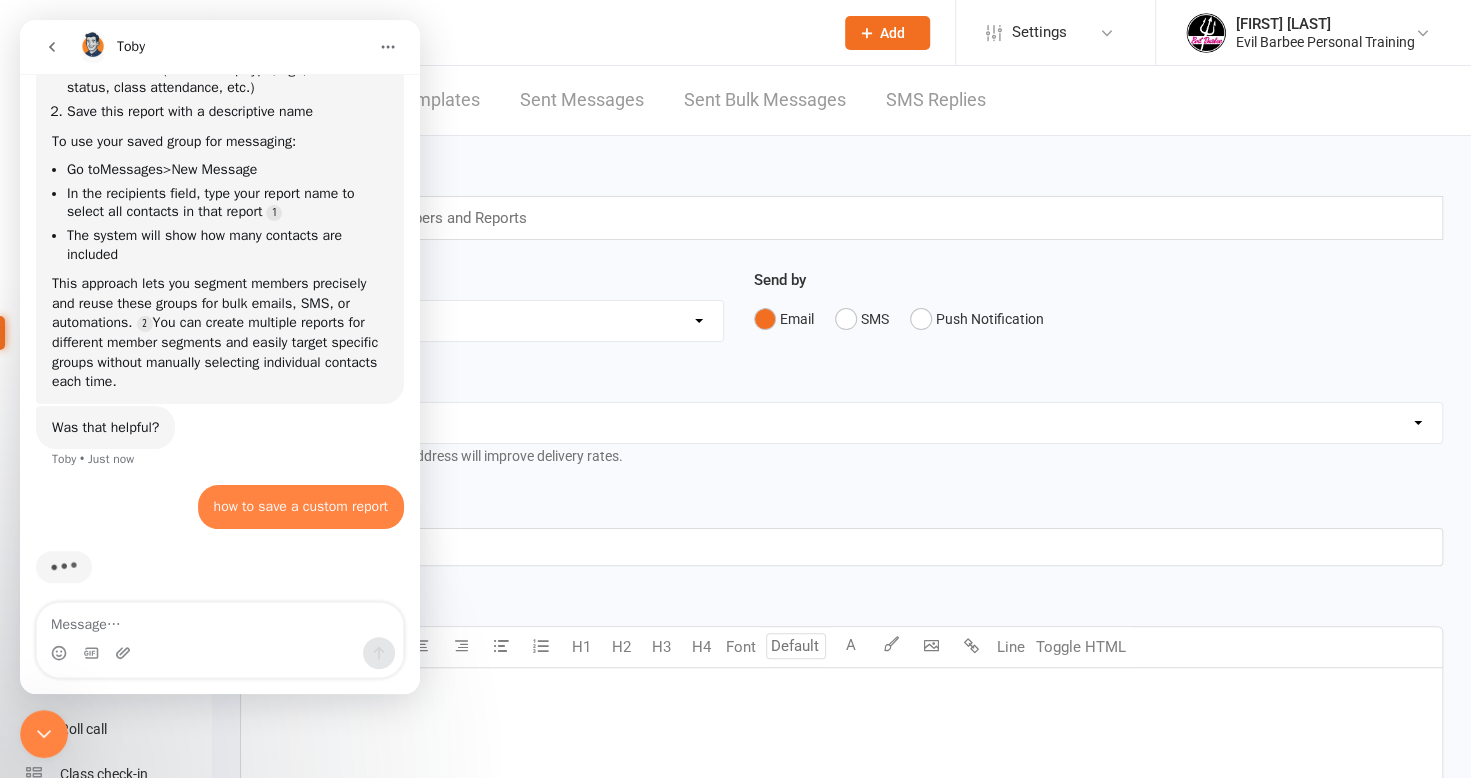 scroll, scrollTop: 1639, scrollLeft: 0, axis: vertical 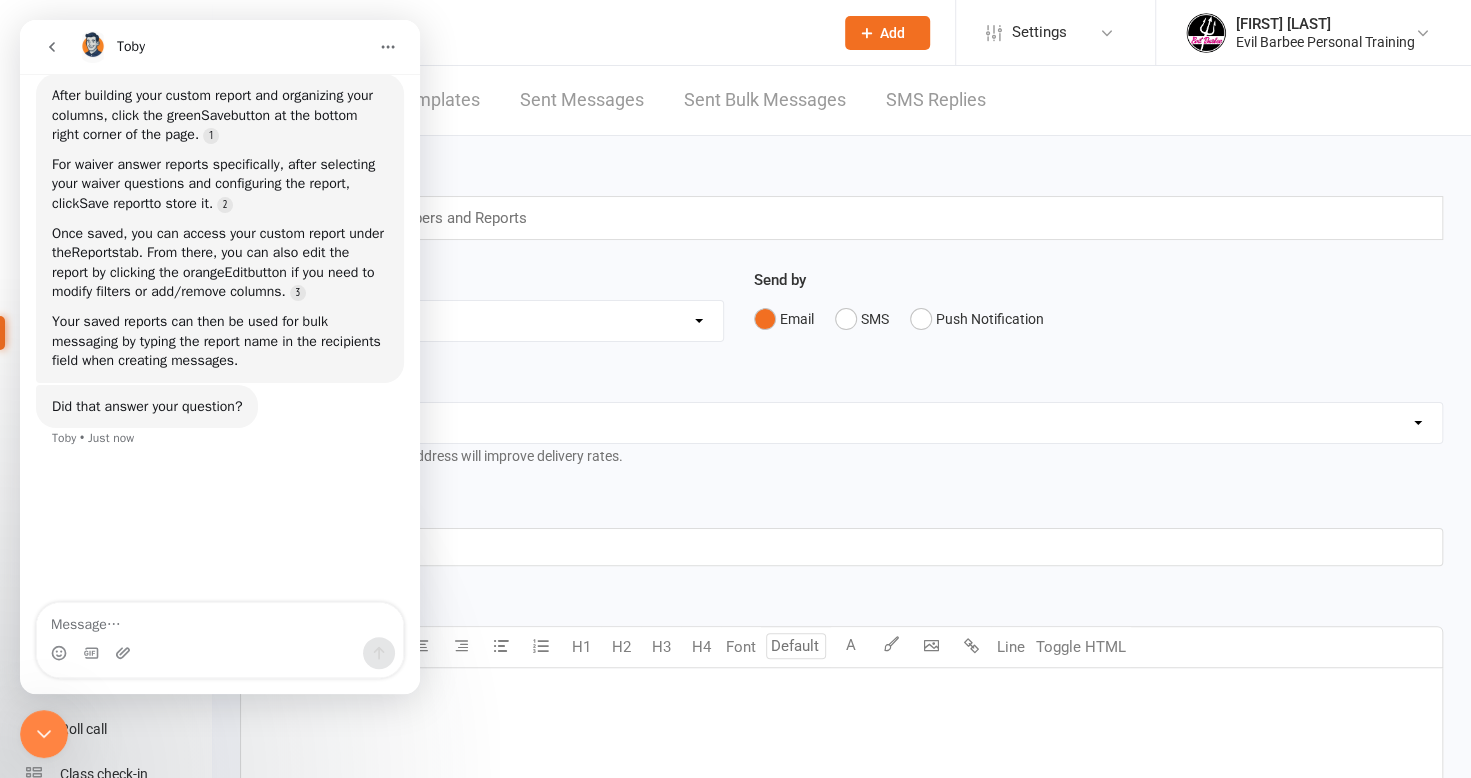 click on "Recipients Search Prospects, Members and Reports Template Name Select Template [Email] App and Bookins [Email] App Cheat [Email] Class cancellation  [Email] Gala 2024 [Email] Walking Challenge Donation  [Email] Week 1 of walking challenge  [Email] week2 walking challenge bonus  [Email] 2025 bookings  [Email] Back to school  [Email] Booking for 2025  [Email] Christmas message 24  [Email] First session [Email] Haven't seen you in a while [Email] Missed Class [Email] Price increase [Email] Sunday 10th nature walk [Email] Timetable Refresh – Your Requests, Our Trial! [Email] walking challenge [Email] walking challenge confirmation [Email] week 1 winner Send by Email SMS Push Notification Reply address hello@clubworx.com info@evilbarbee.com.au lorraine.el@westnet.com.au trainer@denisedc.com domenicab@aapt.net.au Verified Sender:   Using this address will improve delivery rates. Message subject ﻿ Message U H1 H2 H3 H4 Font A Line Toggle HTML ﻿ Contact merge tags contact-first-name contact-last-name" at bounding box center [841, 703] 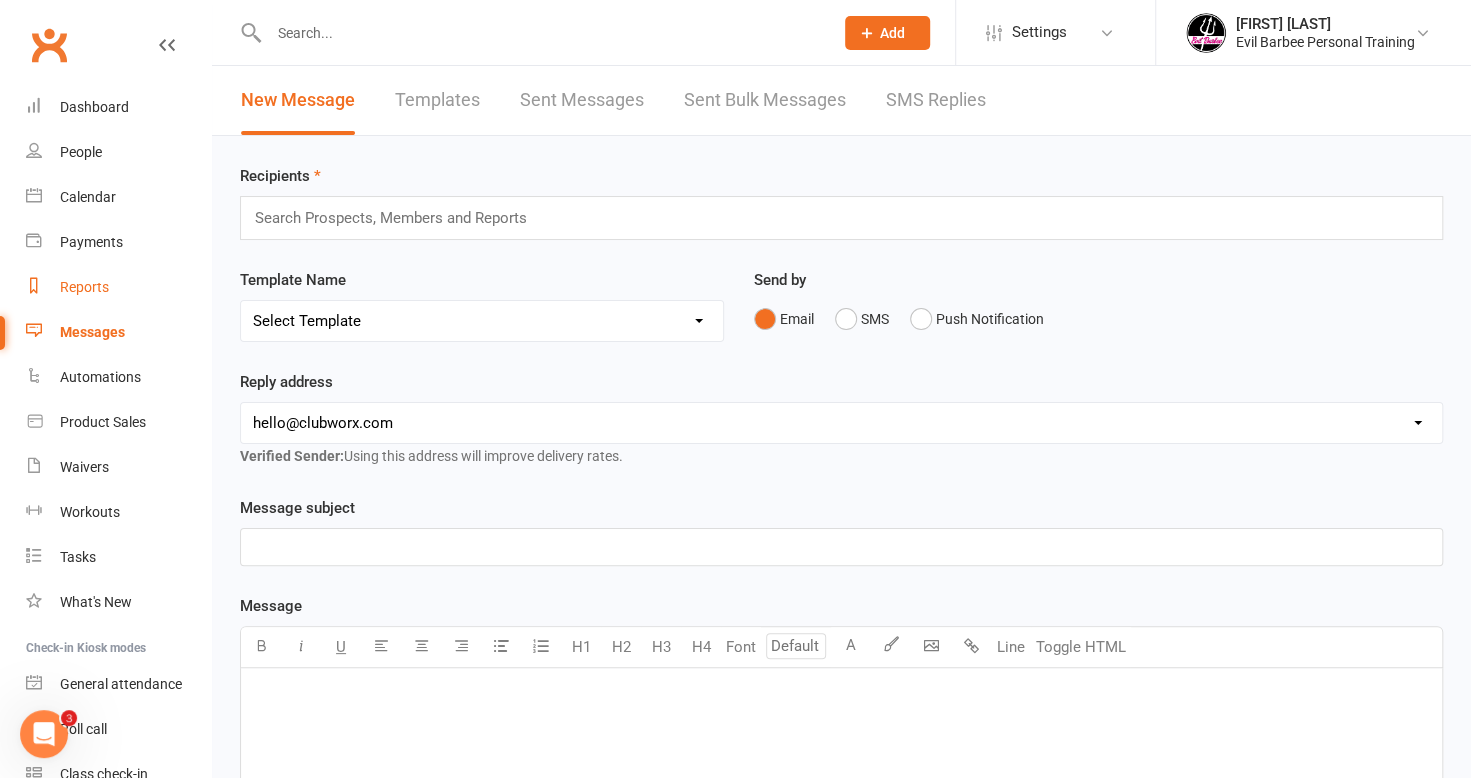 click on "Reports" at bounding box center [84, 287] 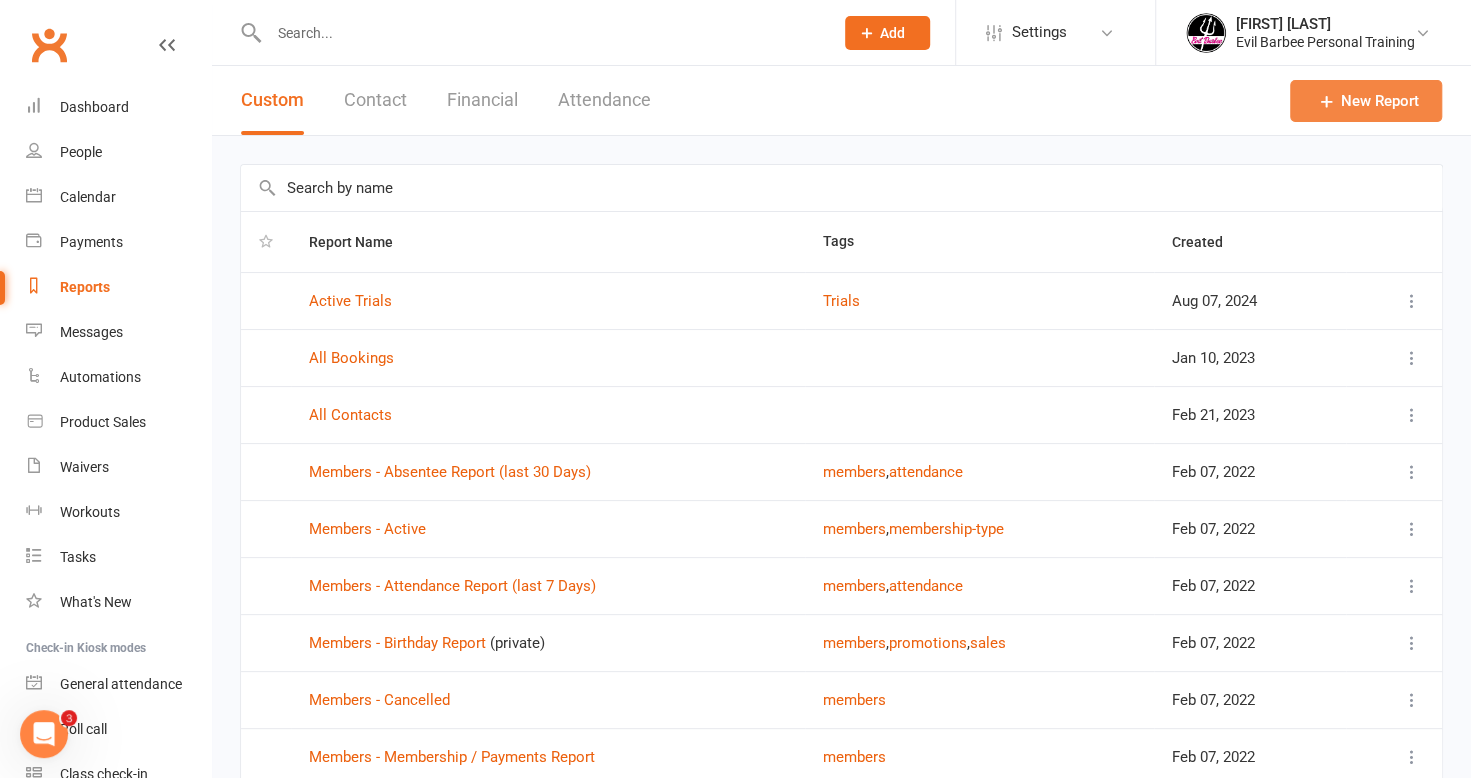 click on "New Report" at bounding box center (1366, 101) 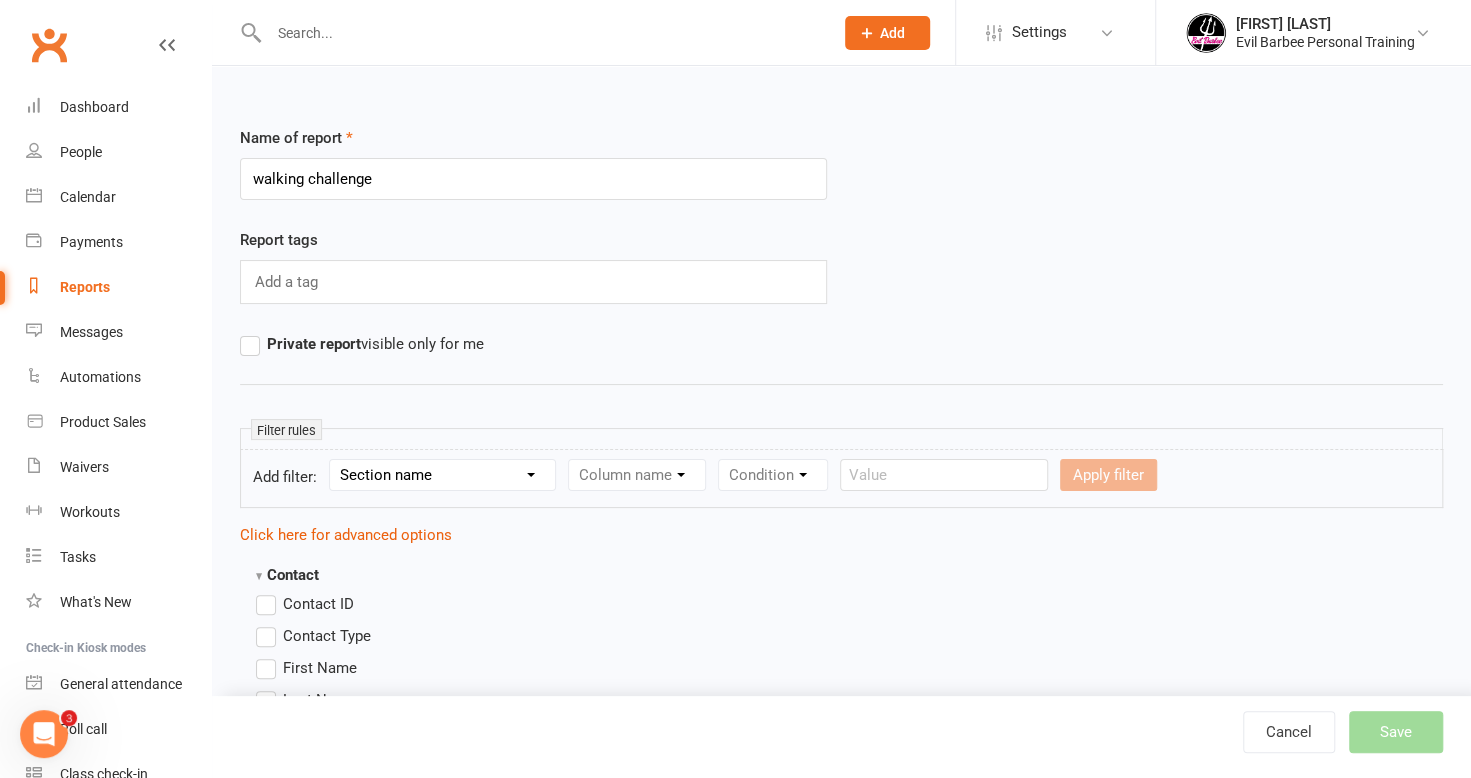 type on "walking challenge" 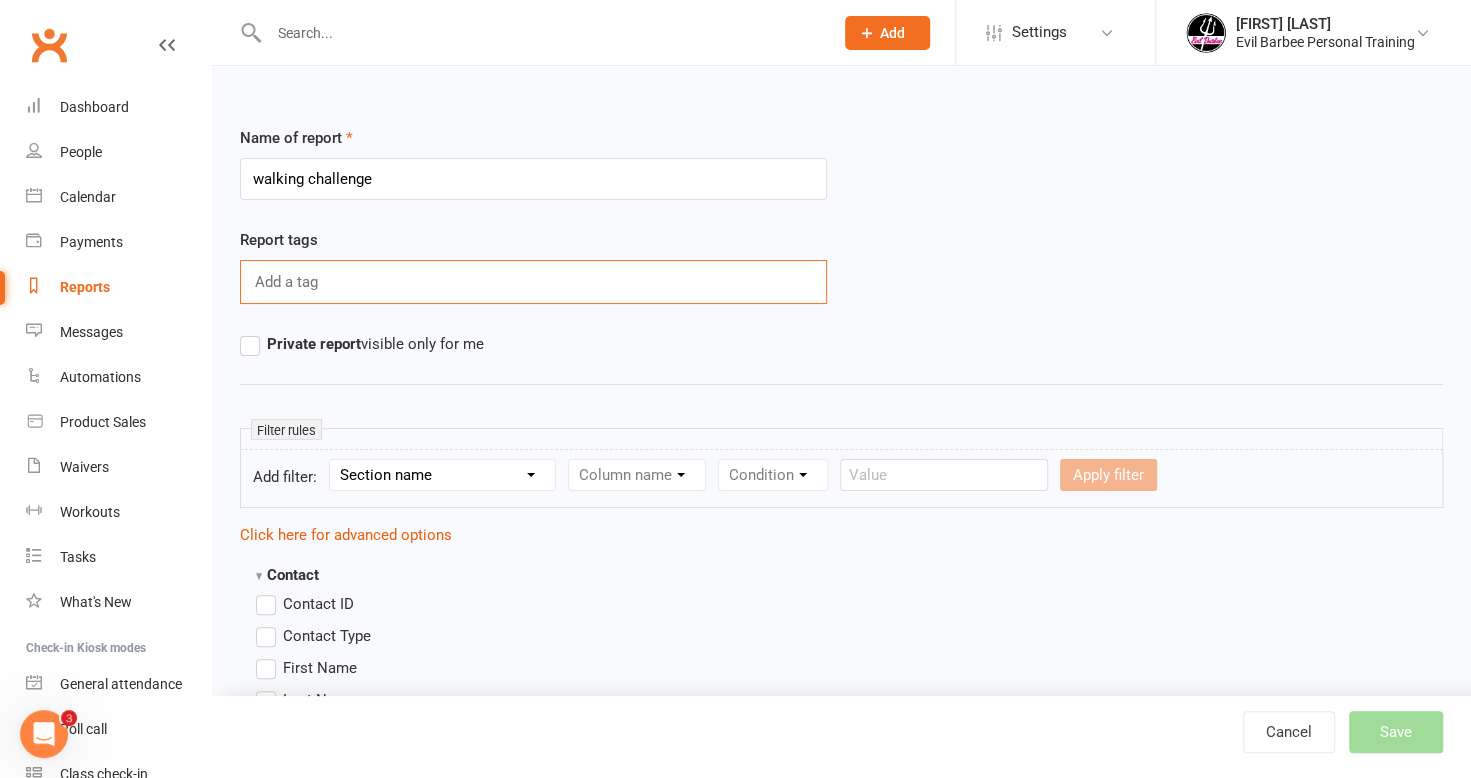 click at bounding box center [288, 282] 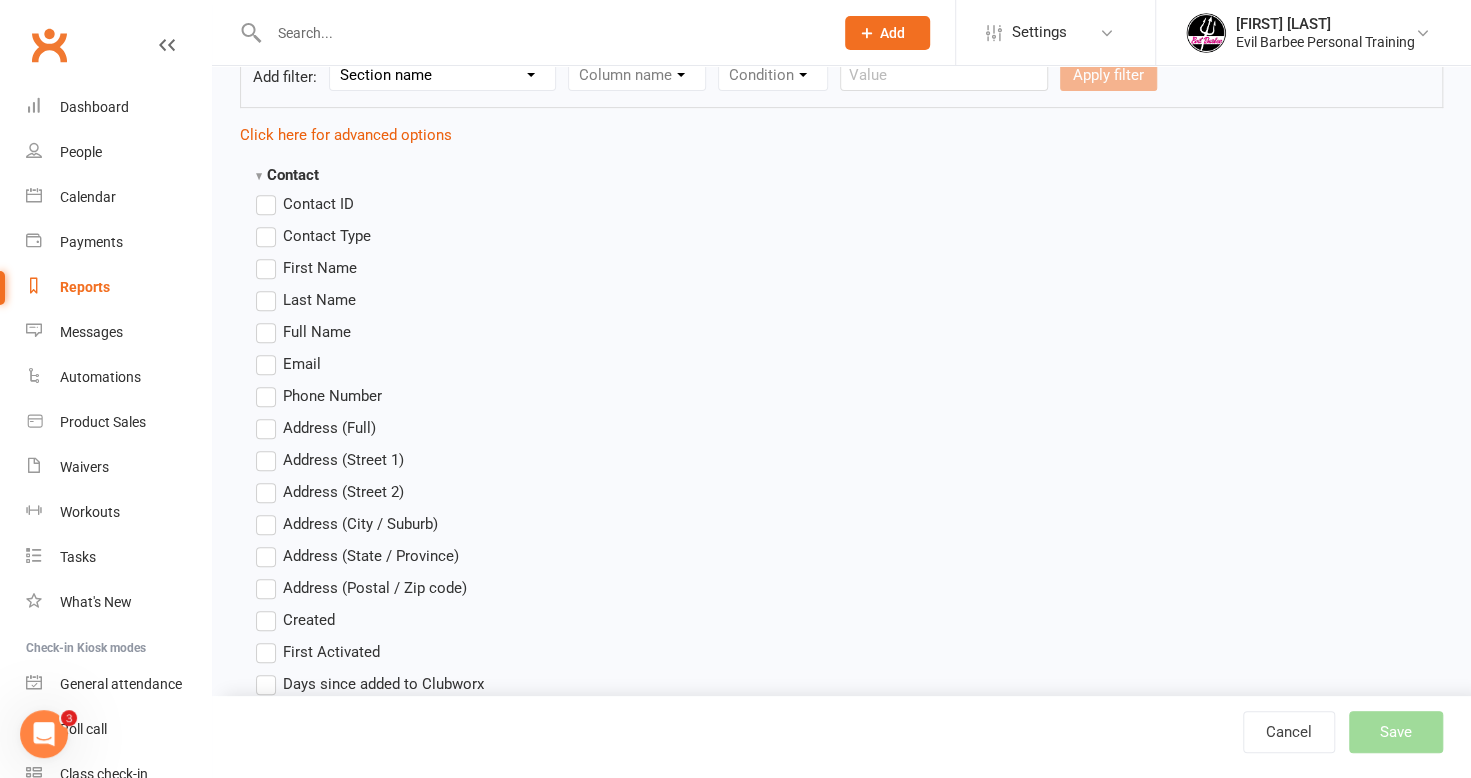 scroll, scrollTop: 300, scrollLeft: 0, axis: vertical 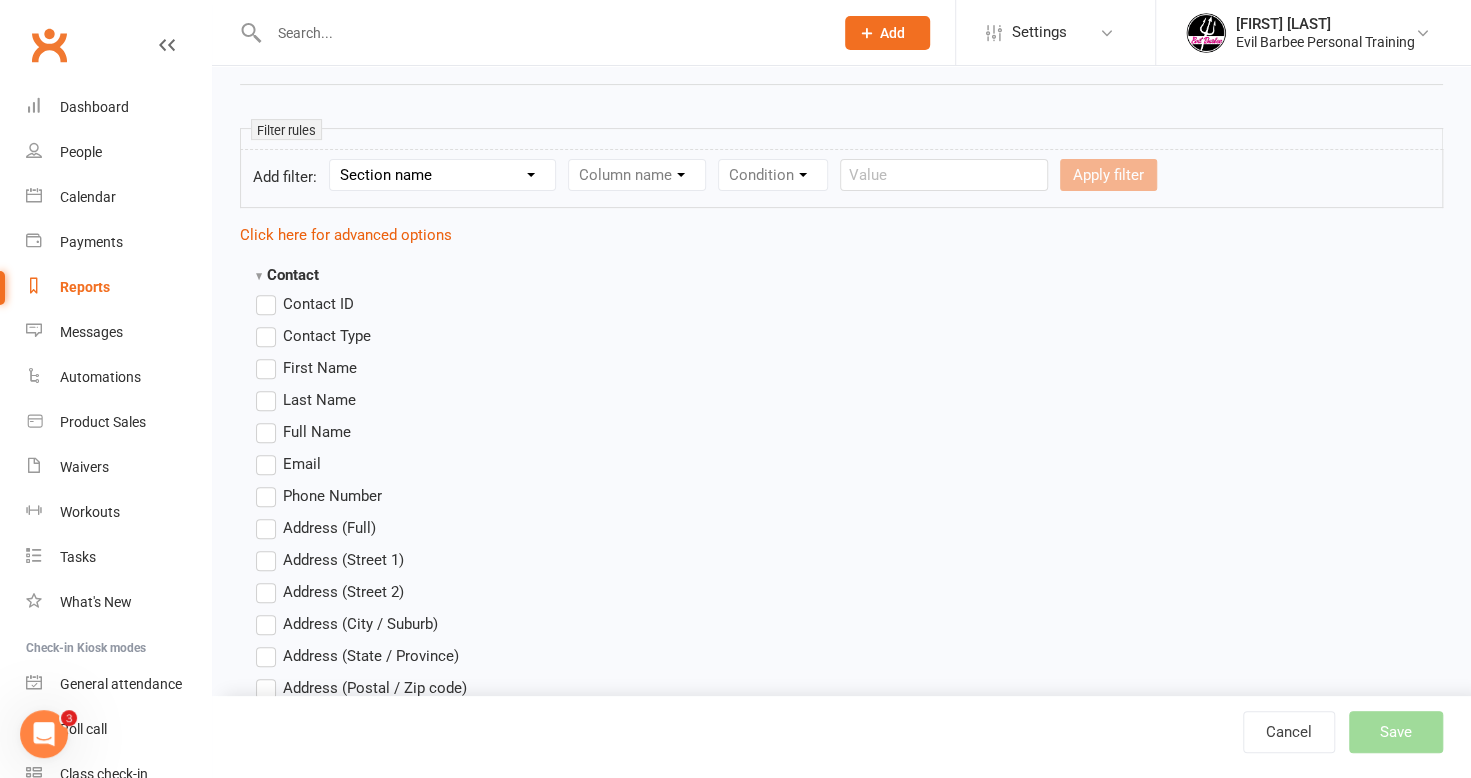 click on "Full Name" at bounding box center [303, 432] 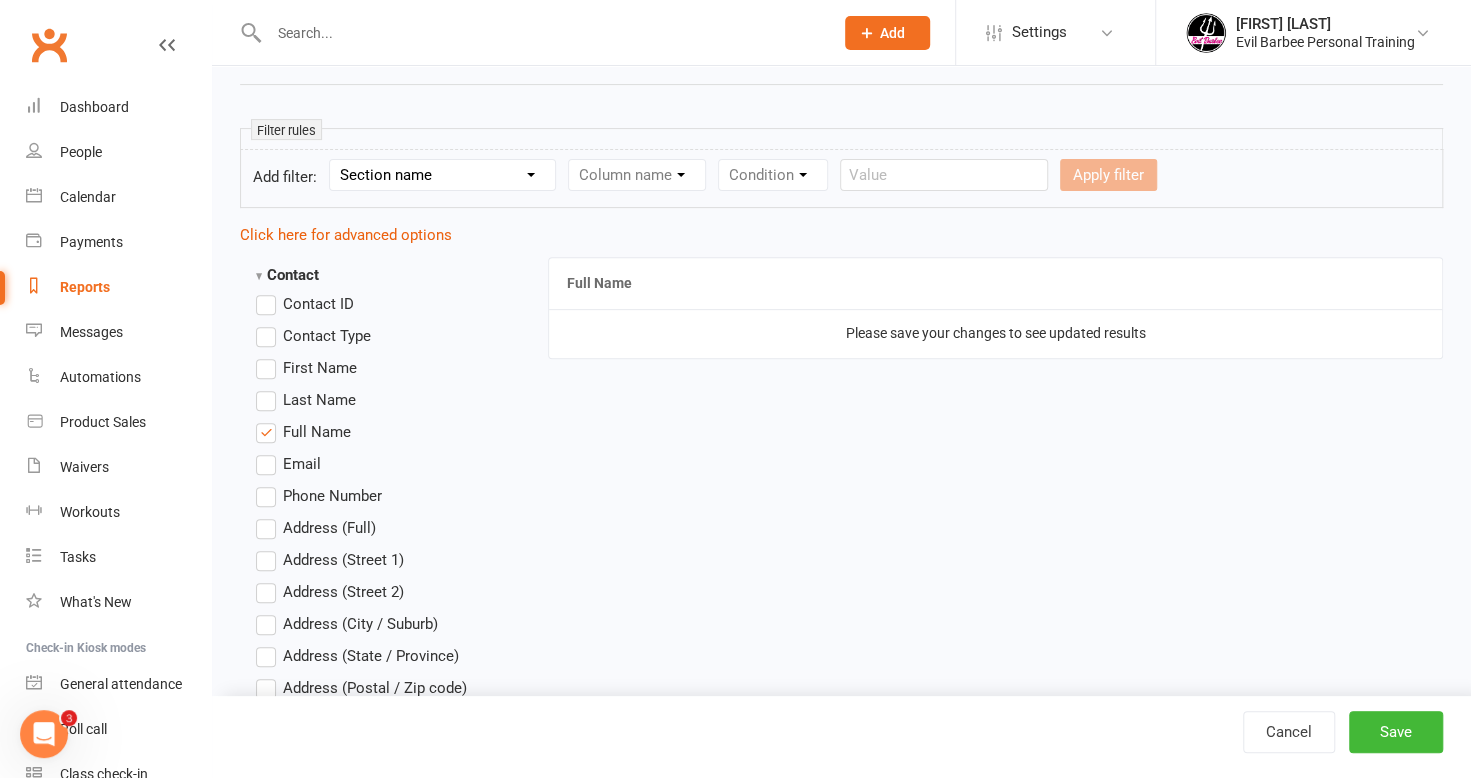 click on "Please save your changes to see updated results" at bounding box center (995, 333) 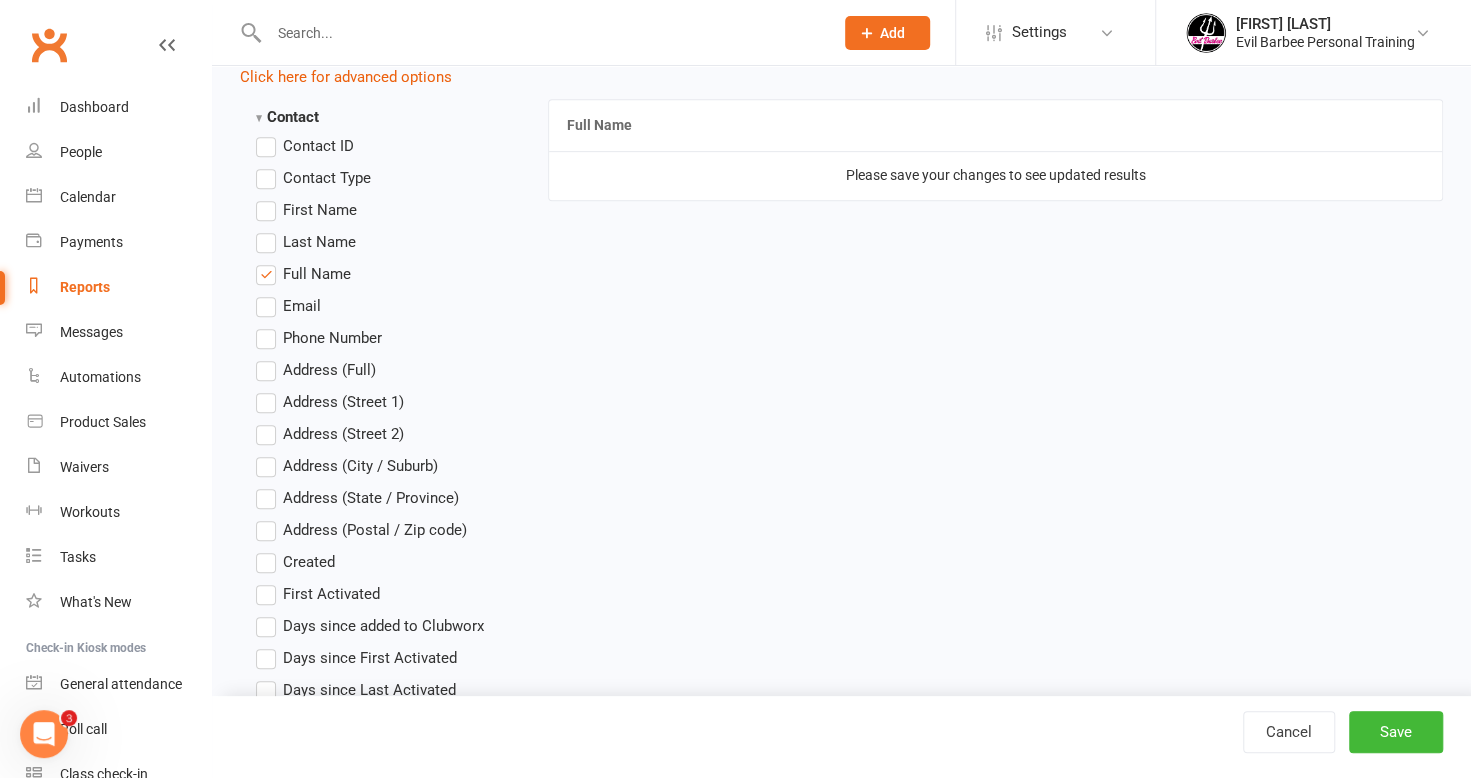 scroll, scrollTop: 500, scrollLeft: 0, axis: vertical 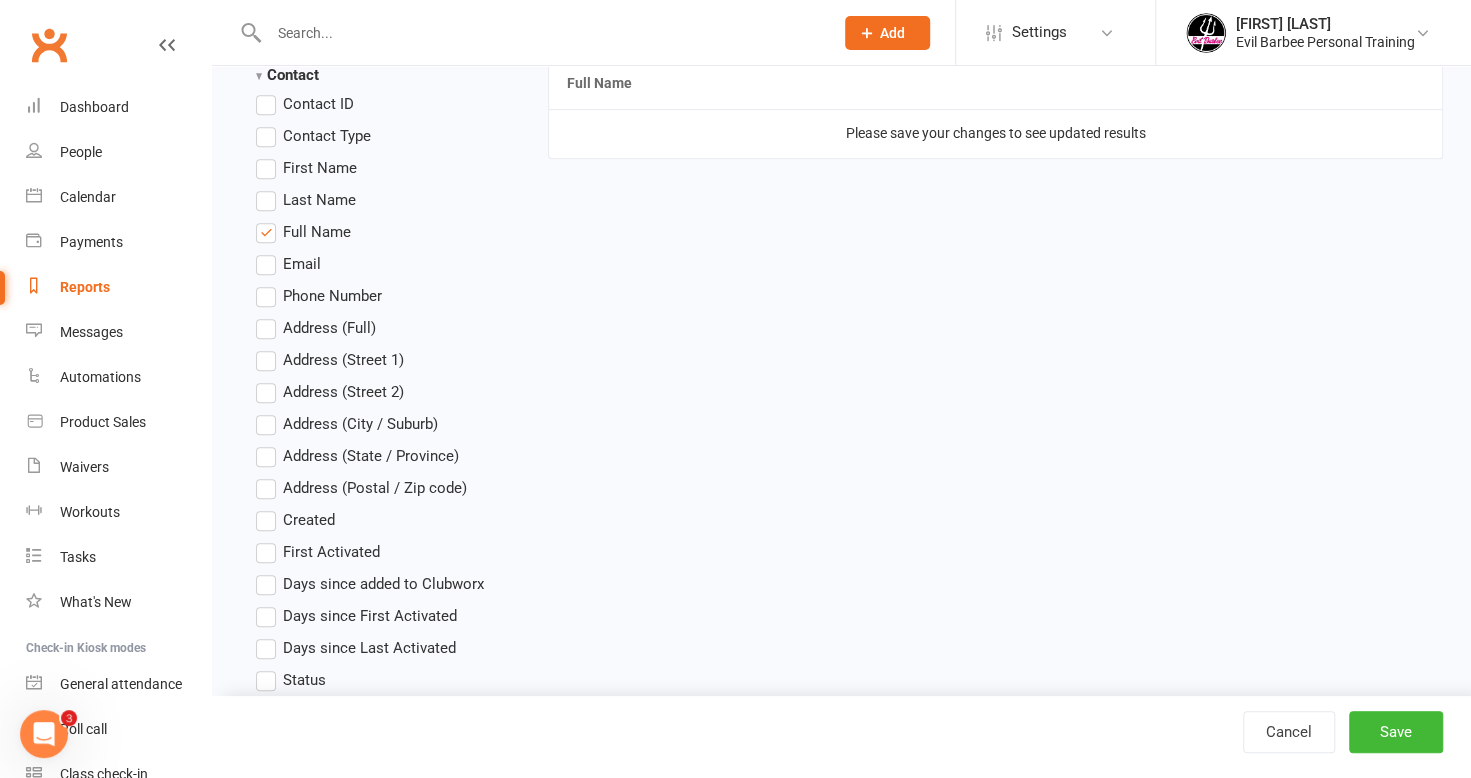 click on "Please save your changes to see updated results" at bounding box center [995, 133] 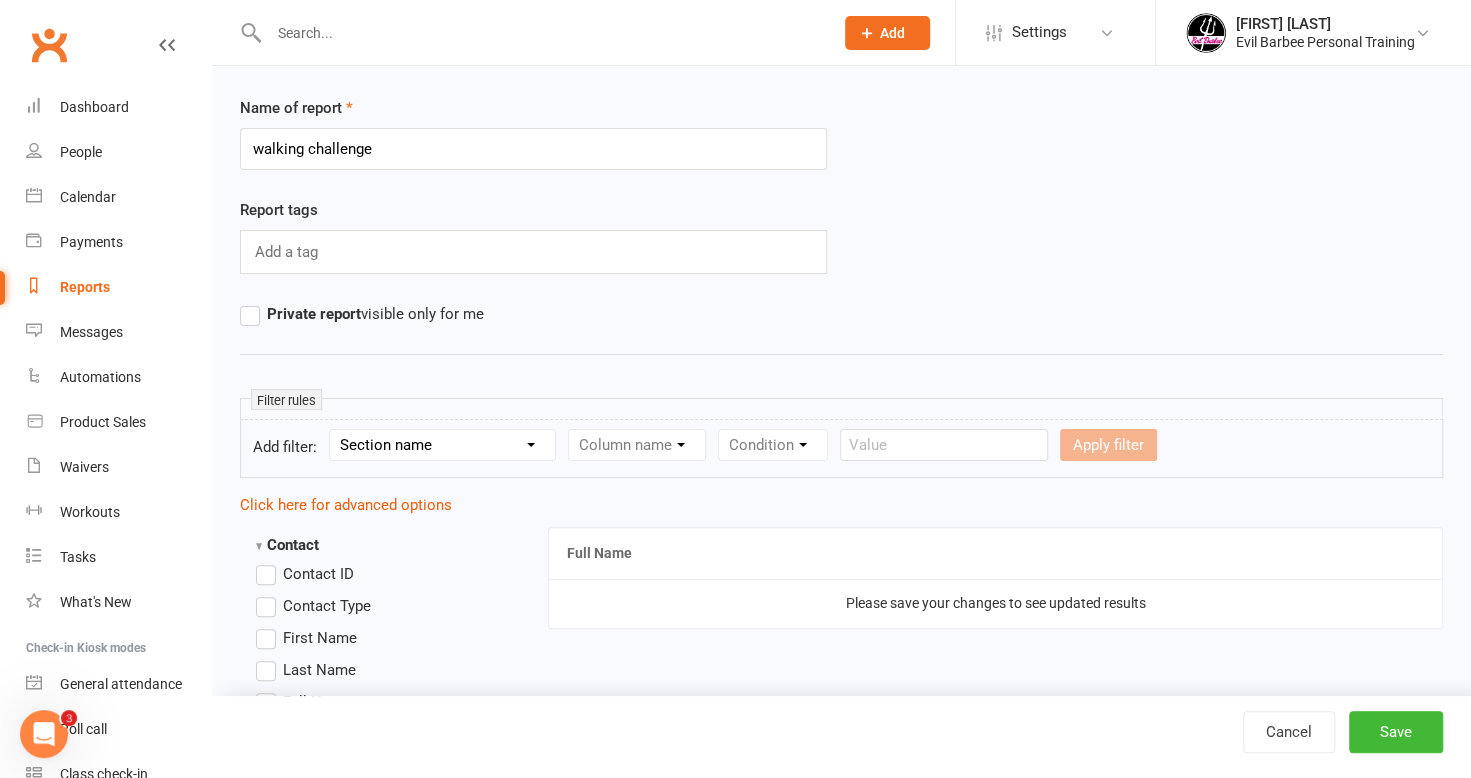 scroll, scrollTop: 0, scrollLeft: 0, axis: both 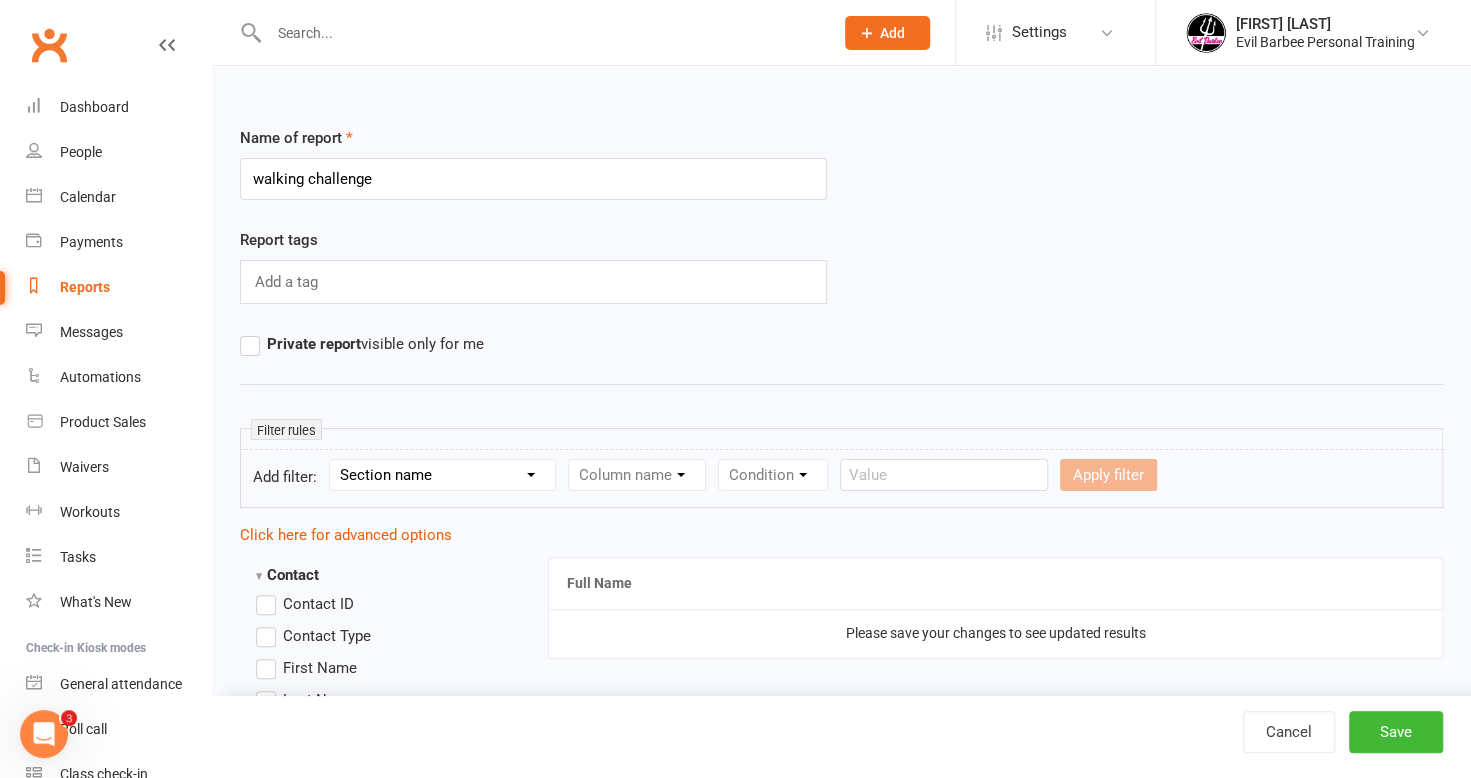 drag, startPoint x: 643, startPoint y: 588, endPoint x: 599, endPoint y: 579, distance: 44.911022 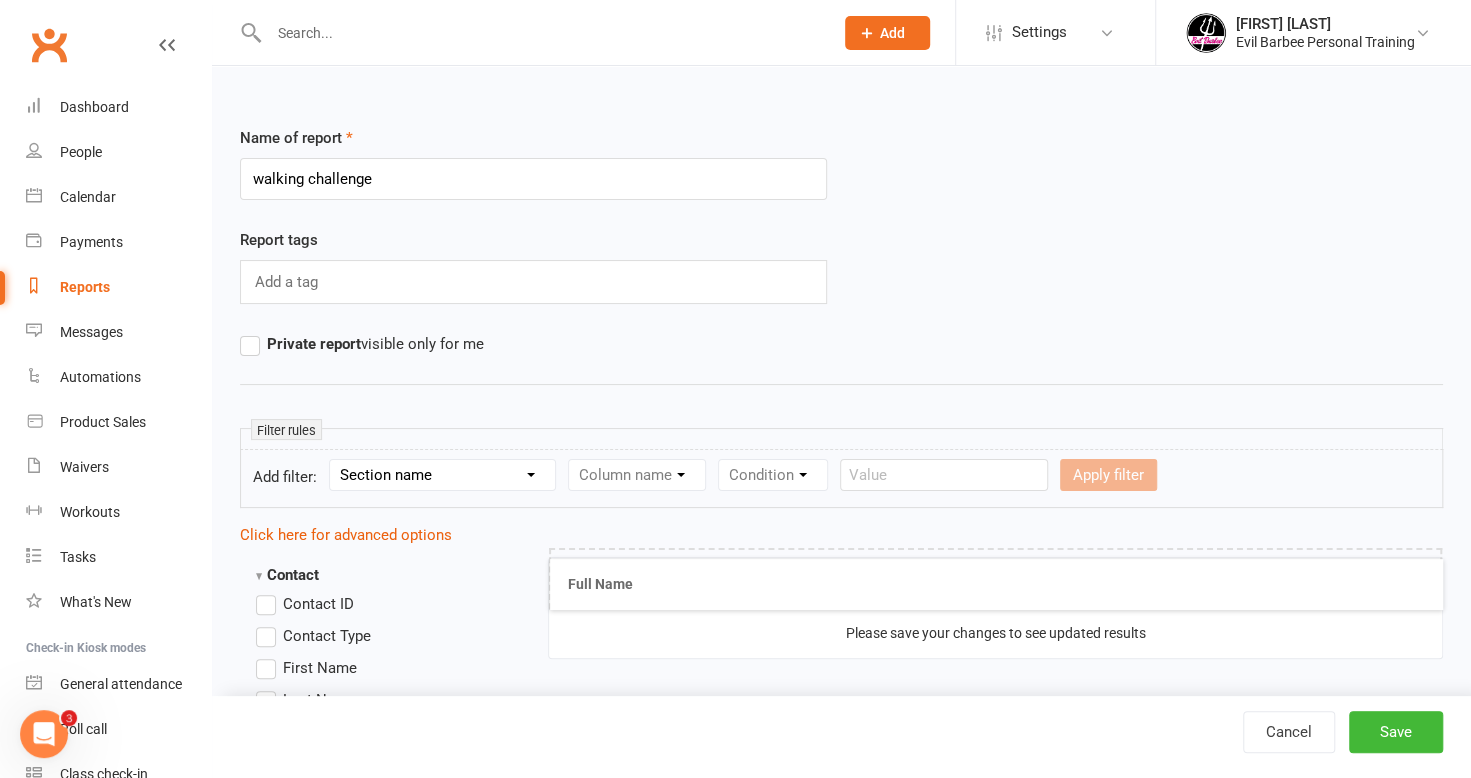 drag, startPoint x: 578, startPoint y: 581, endPoint x: 596, endPoint y: 597, distance: 24.083189 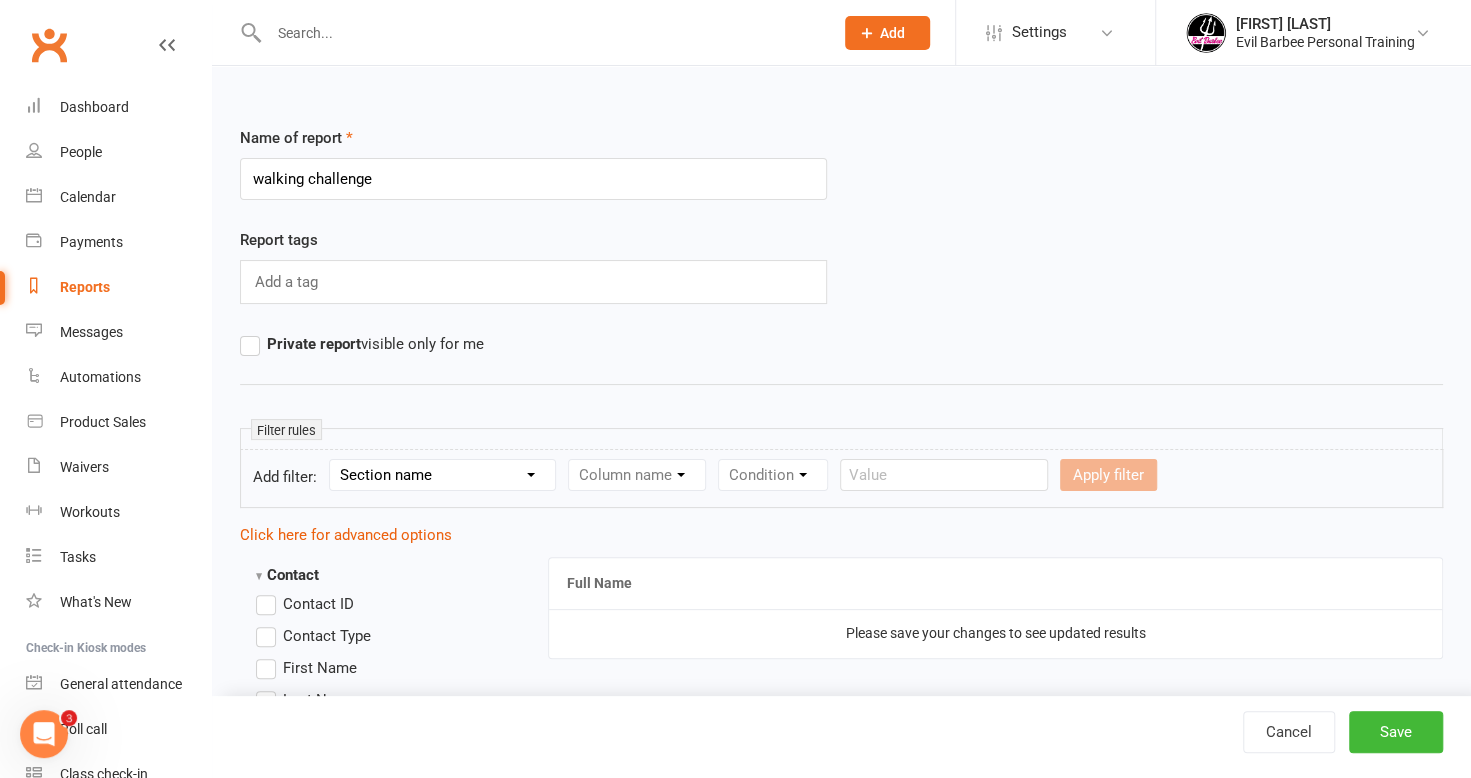 click on "Full Name" at bounding box center [995, 583] 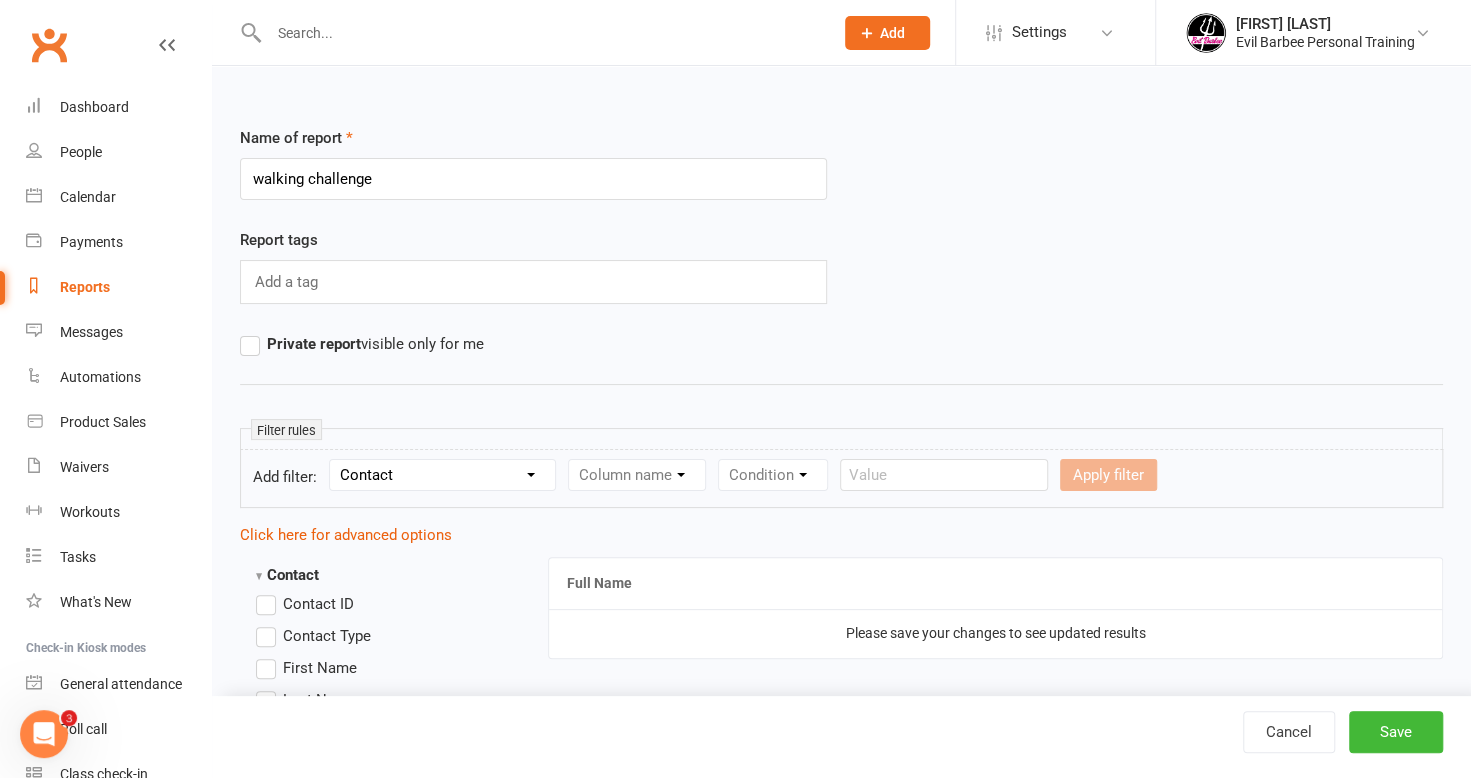 click on "Section name Contact Attendance Aggregate Payment Booking Waitlist Attendees Cancelled Bookings Late-cancelled Bookings Aggregate Booking Communication Comms Recipients Membership Payment Mobile App Suspensions Signed Waivers Family Members Credit Vouchers Enrolled Automations Enrolled Workouts Public Tasks Body Composition Emergency Contact Details Fitness Goals Key Demographics Marketing Information Trainer/Instructor Waiver Answers" at bounding box center [442, 475] 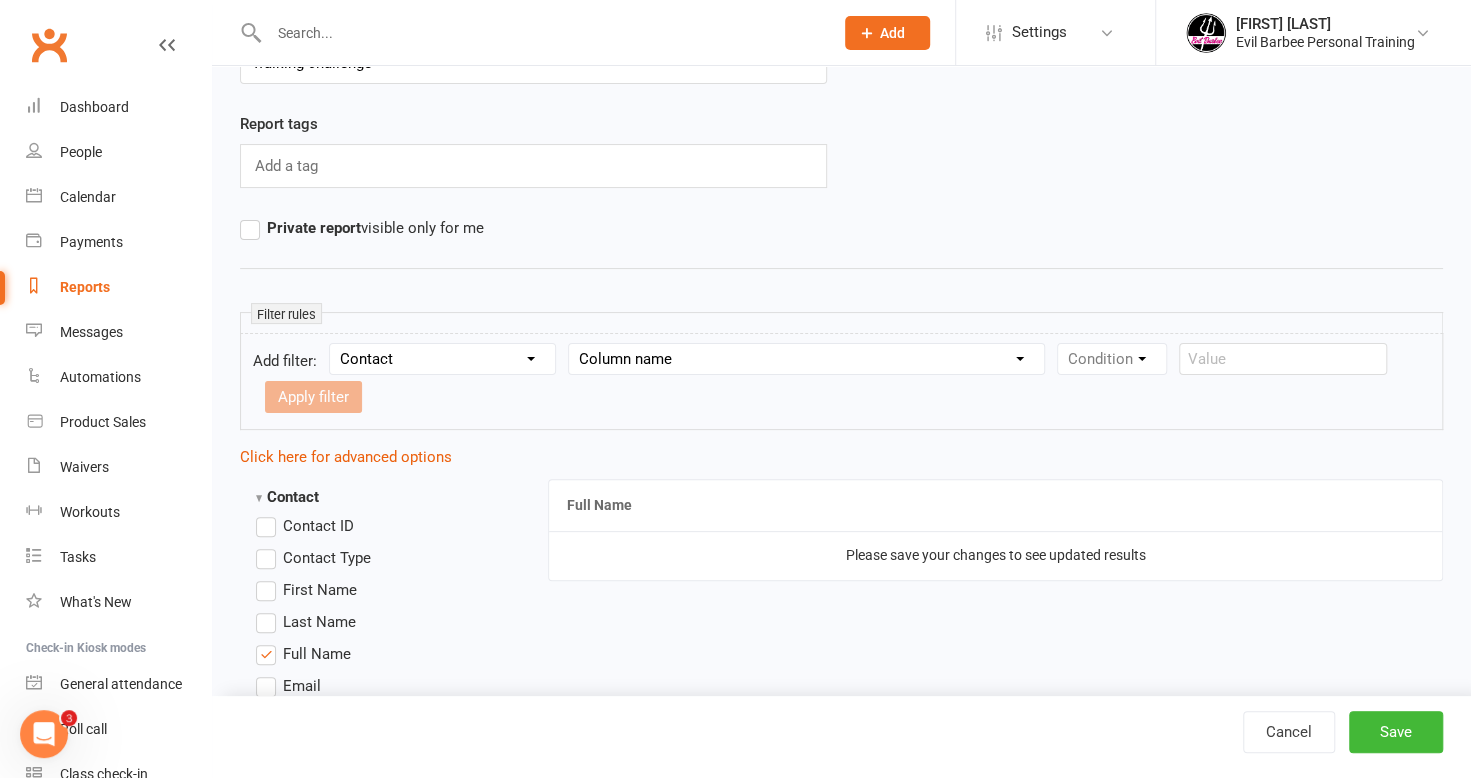 scroll, scrollTop: 200, scrollLeft: 0, axis: vertical 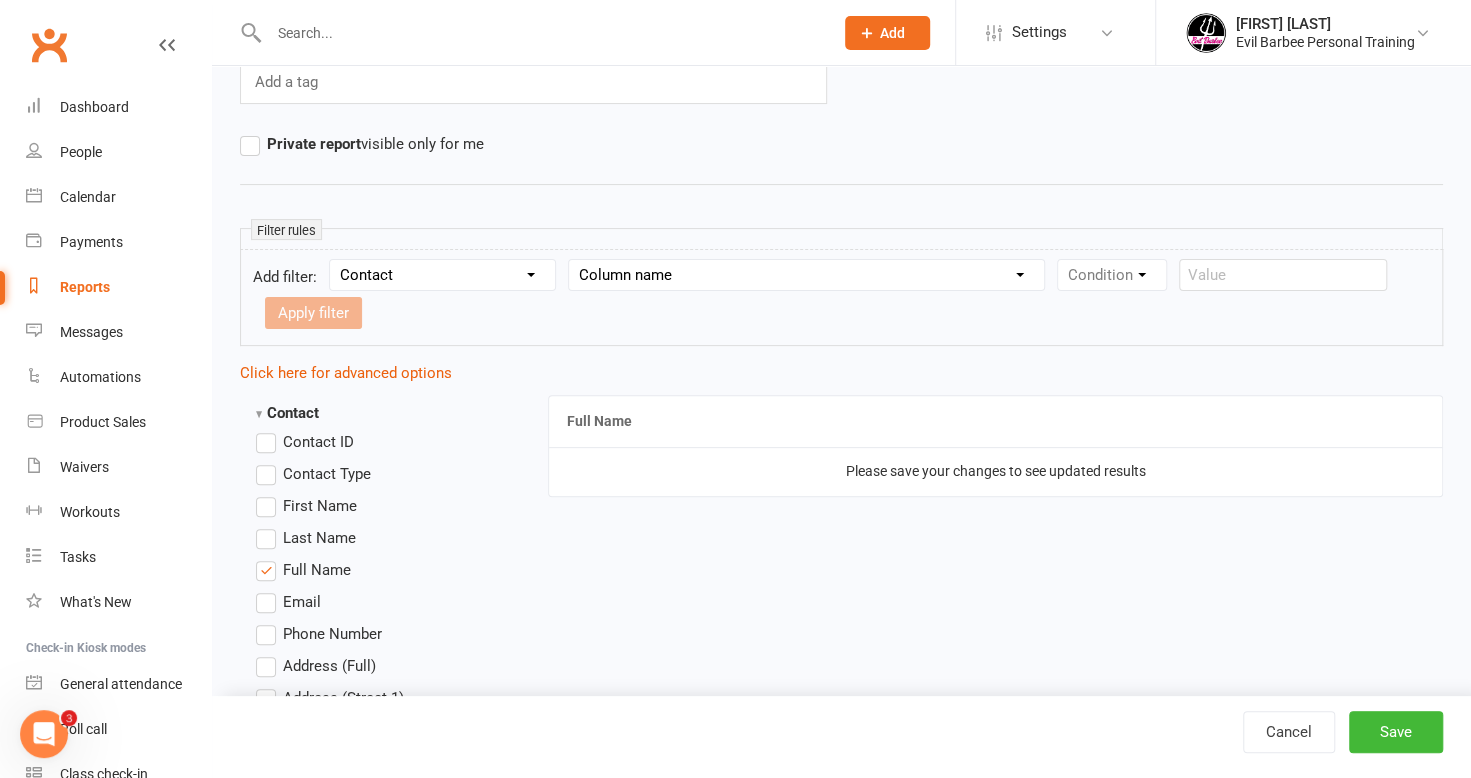 click on "Full Name" at bounding box center (995, 421) 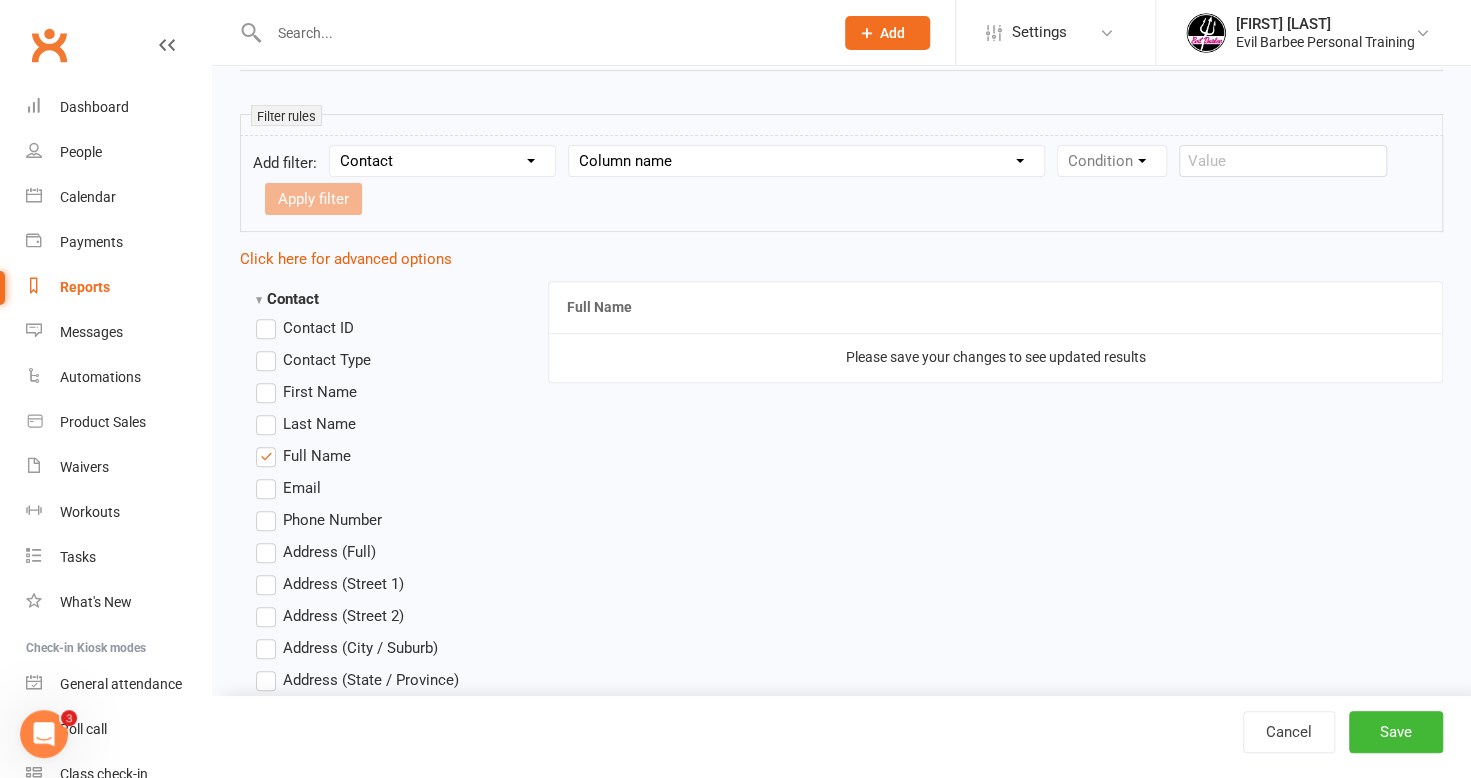 scroll, scrollTop: 300, scrollLeft: 0, axis: vertical 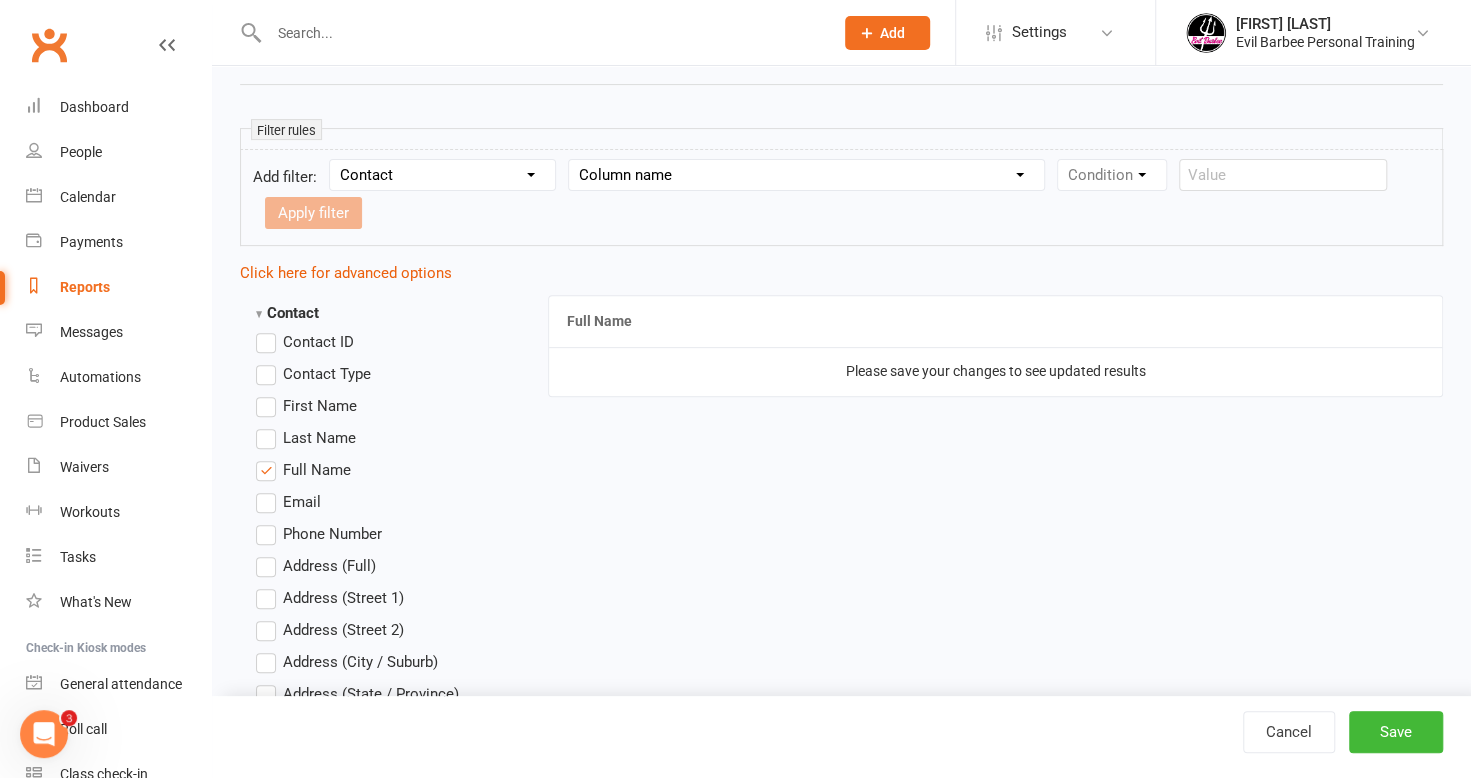 click on "Please save your changes to see updated results" at bounding box center [995, 371] 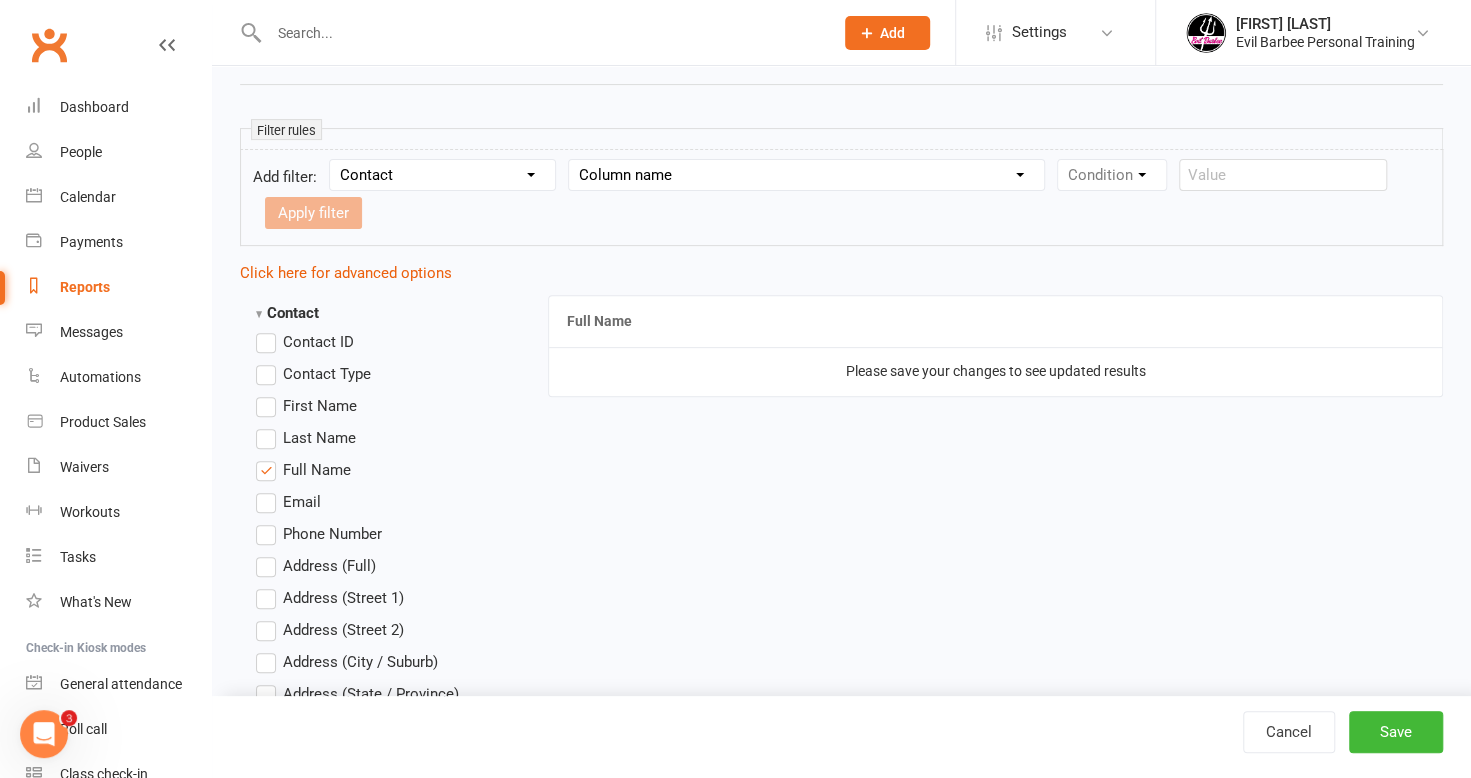 click on "Column name Contact Type First Name Last Name Full Name Email Phone Number Address (Full) Address (Street 1) Address (Street 2) Address (City / Suburb) Address (State / Province) Address (Postal / Zip code) Created First Activated Days since added to Clubworx Days since First Activated Days since Last Activated Status Previous Status (Prospects only) Prospect Status Last Changed Trial Status Member Number Date of Birth Age Next Birthday Birth Month Unsubscribed from Email Unsubscribed from SMS Owner Location Converted to Member Converted to NAC Wallet Details Credit Card Expires Source Related contacts exist? Related members exist? Related active members exist? Related prospects exist? Related non-attending contacts exist? Related non-attending contacts (with active memberships) exist? Parent(s) exist in Clubworx? Children exist in Clubworx? Profile picture attached? Credit balance Flagged? Flag Titles Nickname Second Location? Home Phone Work Phone Has signed in to Member Portal? Last Member Portal sign-in" at bounding box center [806, 175] 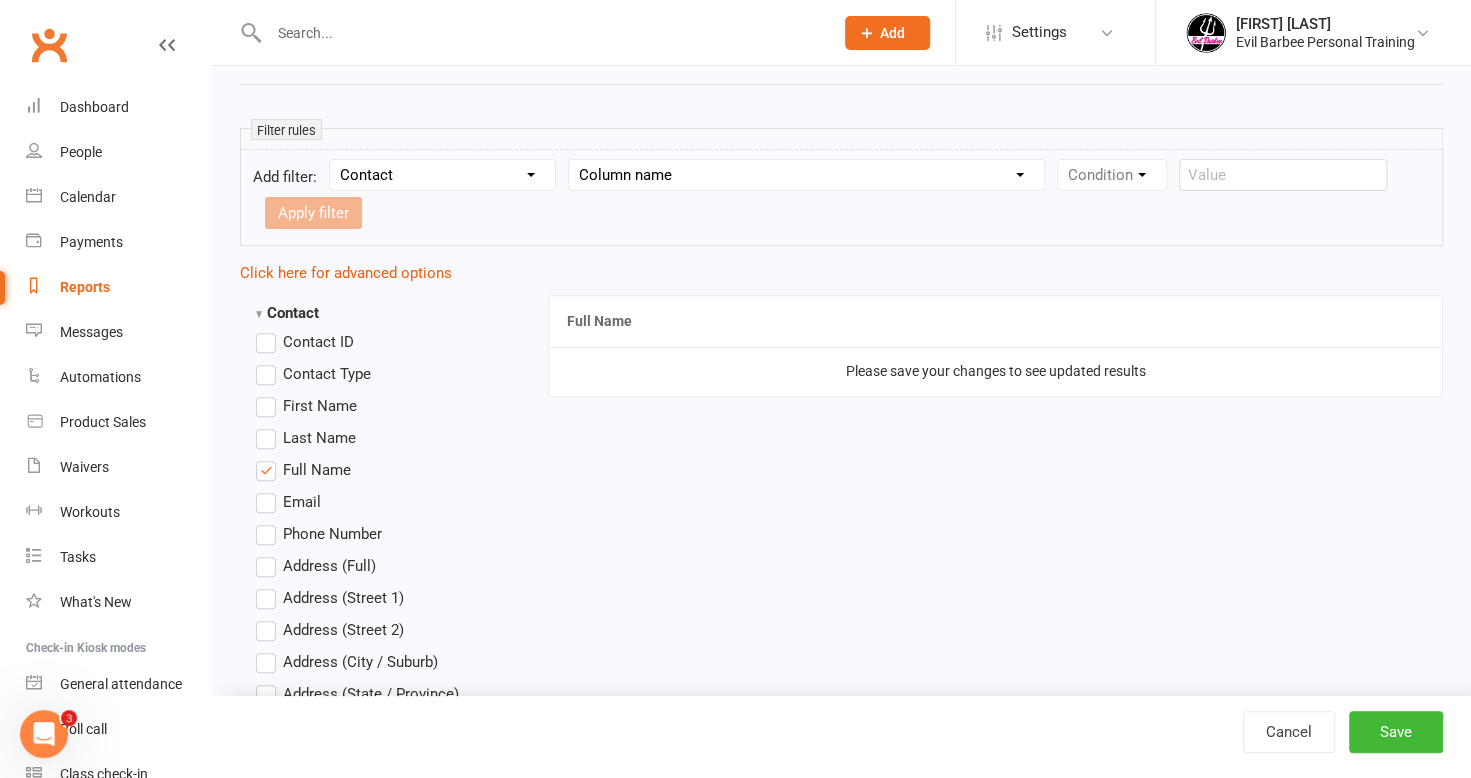click on "Column name Contact Type First Name Last Name Full Name Email Phone Number Address (Full) Address (Street 1) Address (Street 2) Address (City / Suburb) Address (State / Province) Address (Postal / Zip code) Created First Activated Days since added to Clubworx Days since First Activated Days since Last Activated Status Previous Status (Prospects only) Prospect Status Last Changed Trial Status Member Number Date of Birth Age Next Birthday Birth Month Unsubscribed from Email Unsubscribed from SMS Owner Location Converted to Member Converted to NAC Wallet Details Credit Card Expires Source Related contacts exist? Related members exist? Related active members exist? Related prospects exist? Related non-attending contacts exist? Related non-attending contacts (with active memberships) exist? Parent(s) exist in Clubworx? Children exist in Clubworx? Profile picture attached? Credit balance Flagged? Flag Titles Nickname Second Location? Home Phone Work Phone Has signed in to Member Portal? Last Member Portal sign-in" at bounding box center (806, 175) 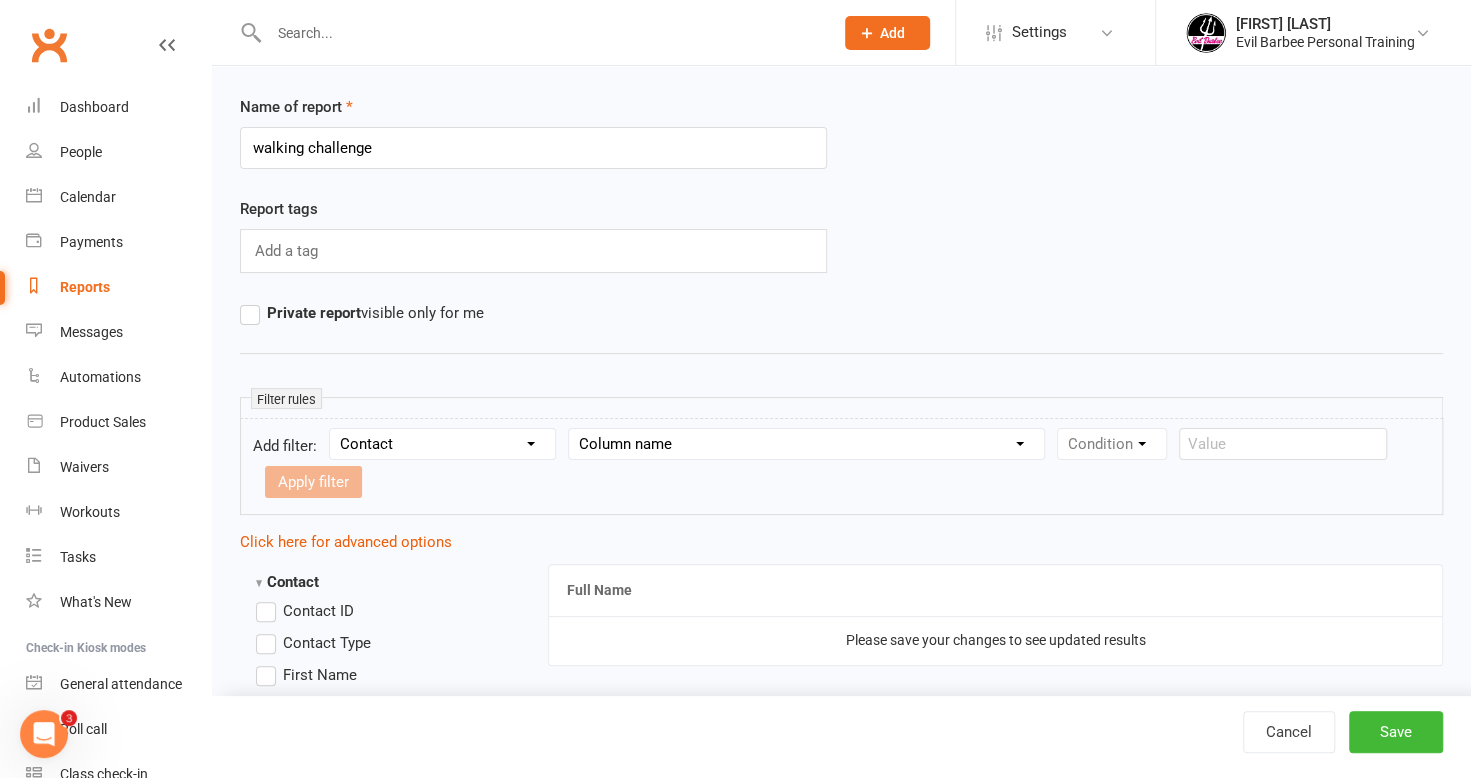 scroll, scrollTop: 0, scrollLeft: 0, axis: both 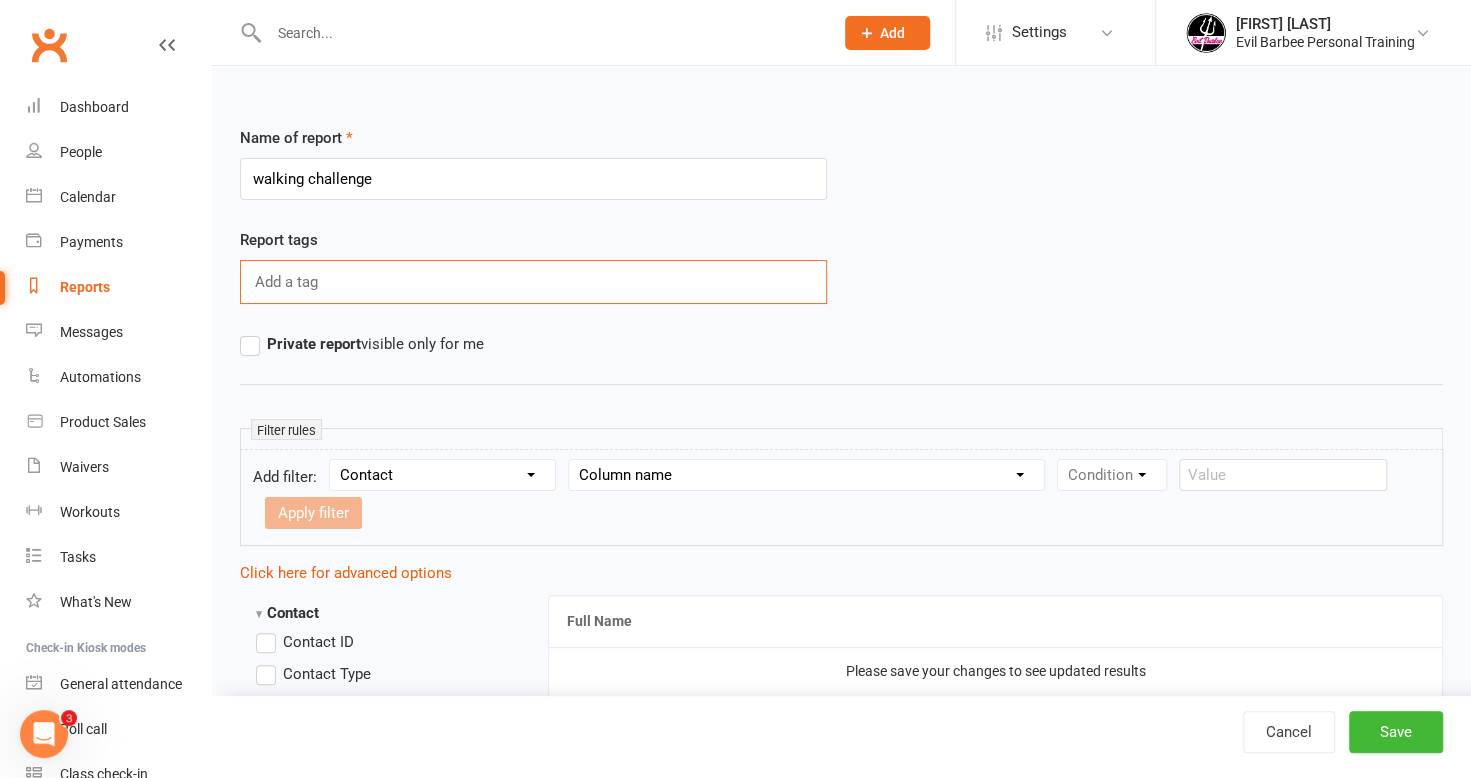 click at bounding box center [288, 282] 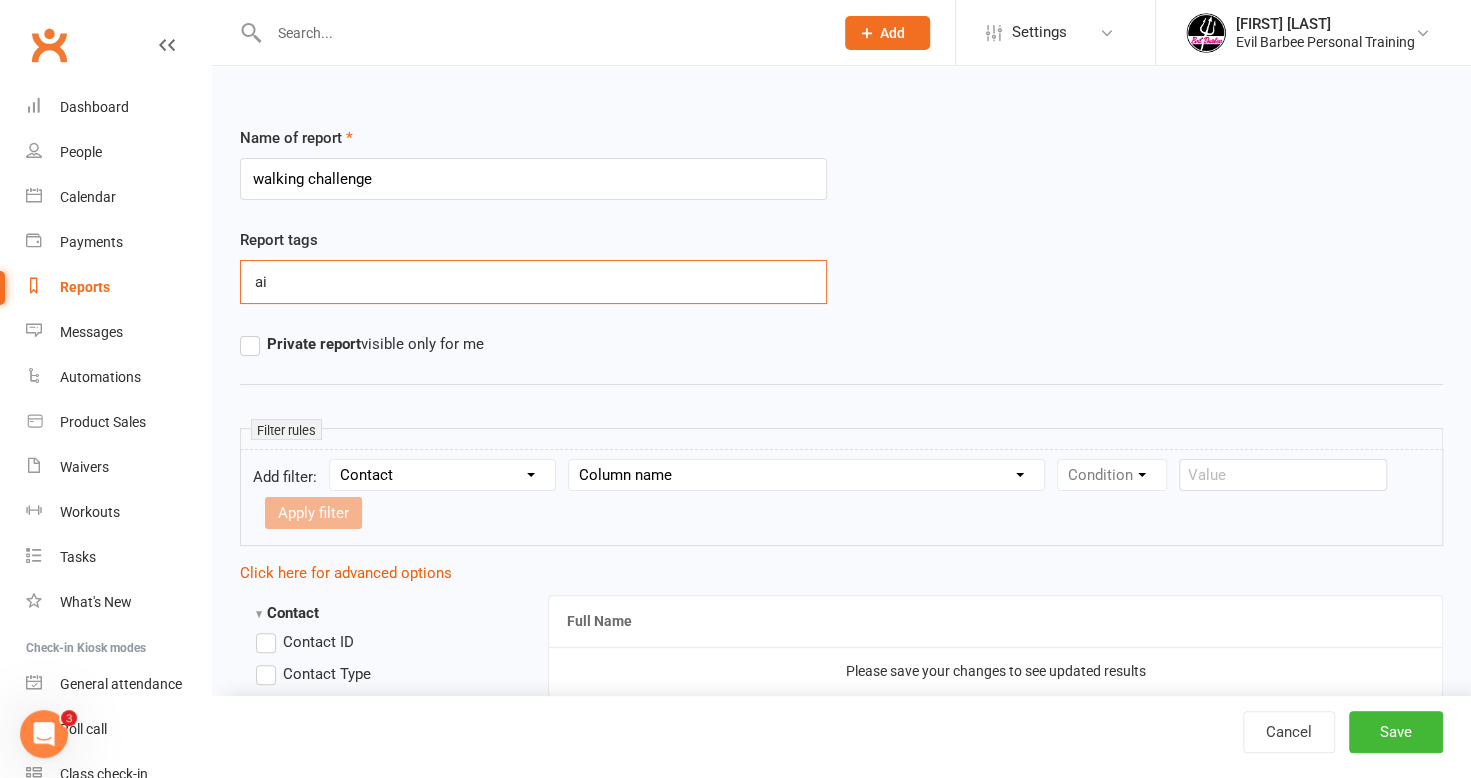 type on "a" 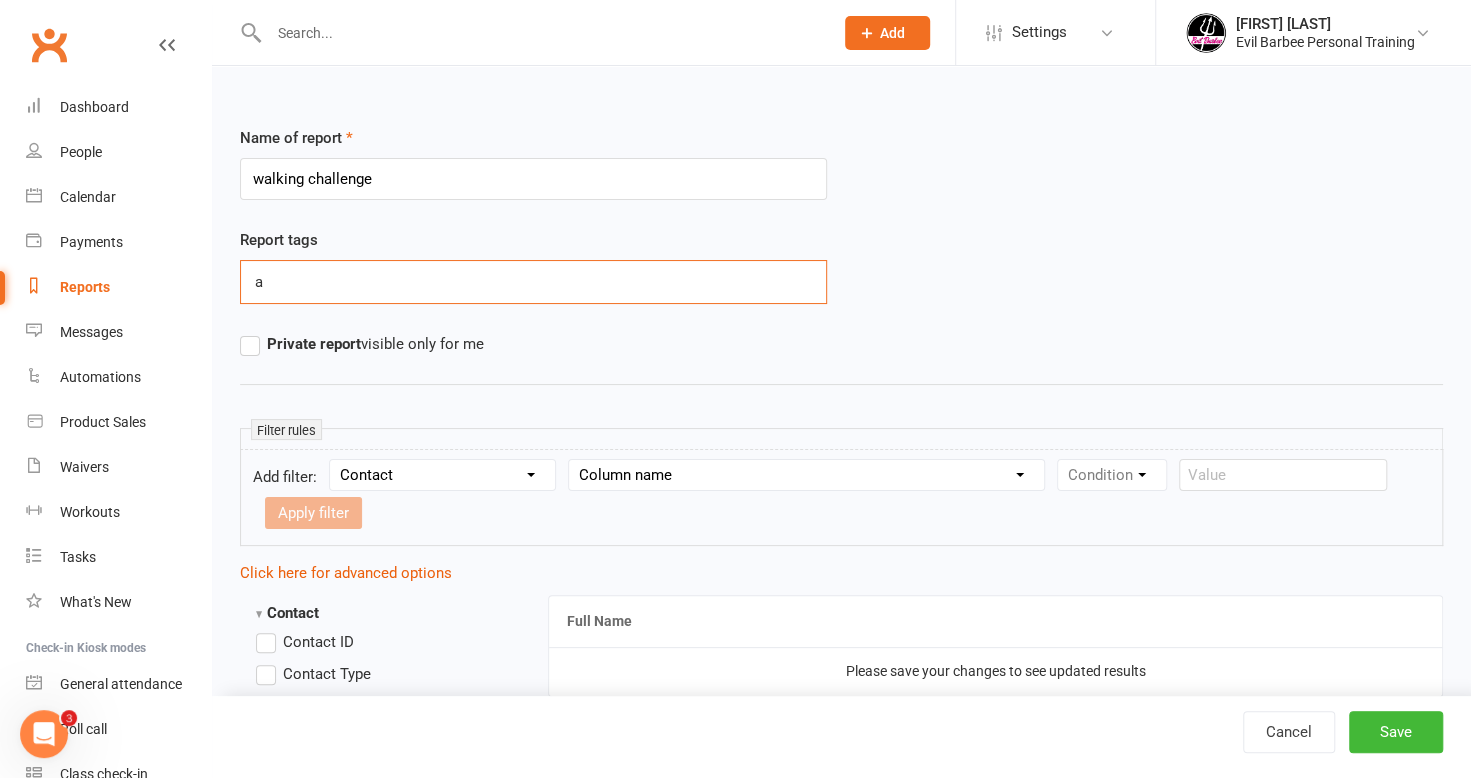 type 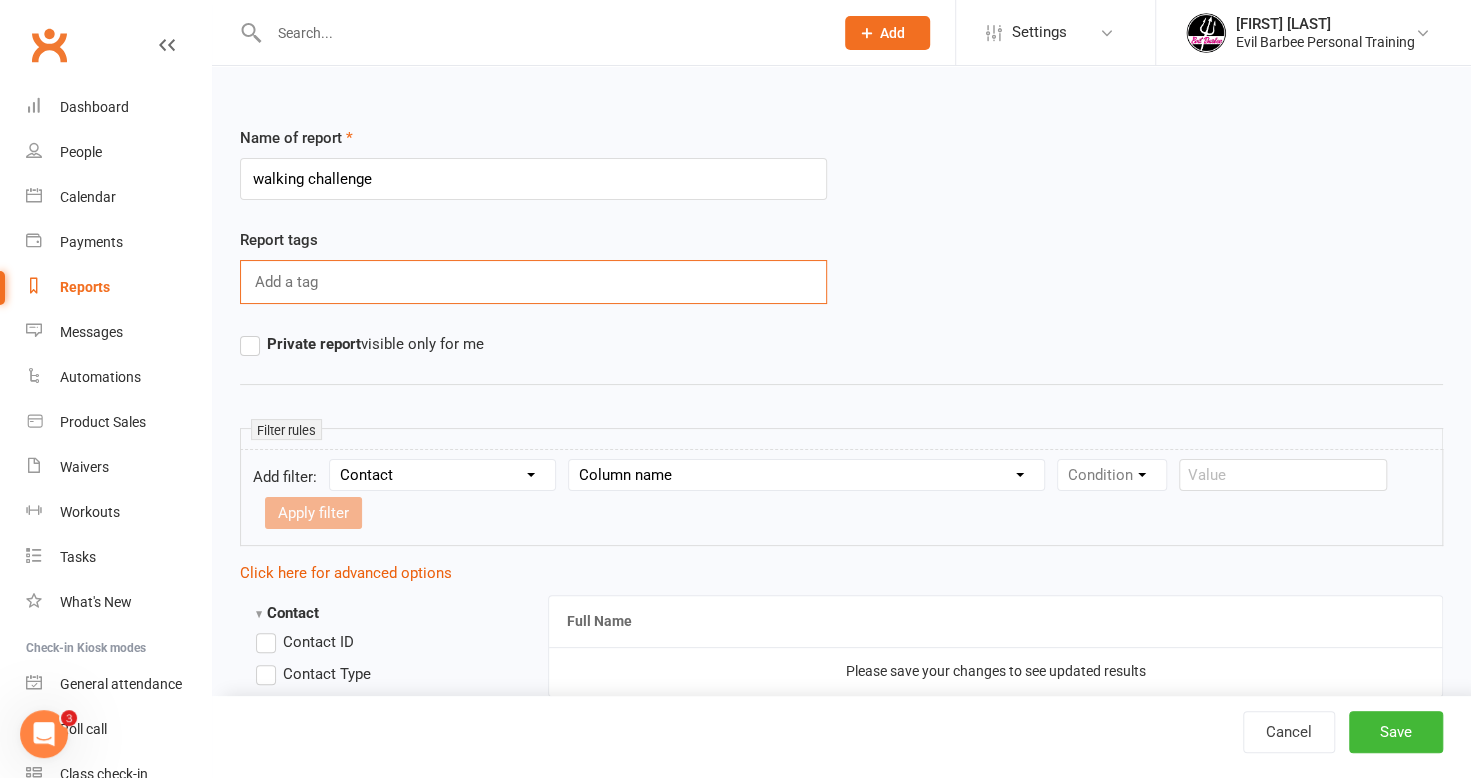 click on "Report tags Add a tag" at bounding box center (533, 280) 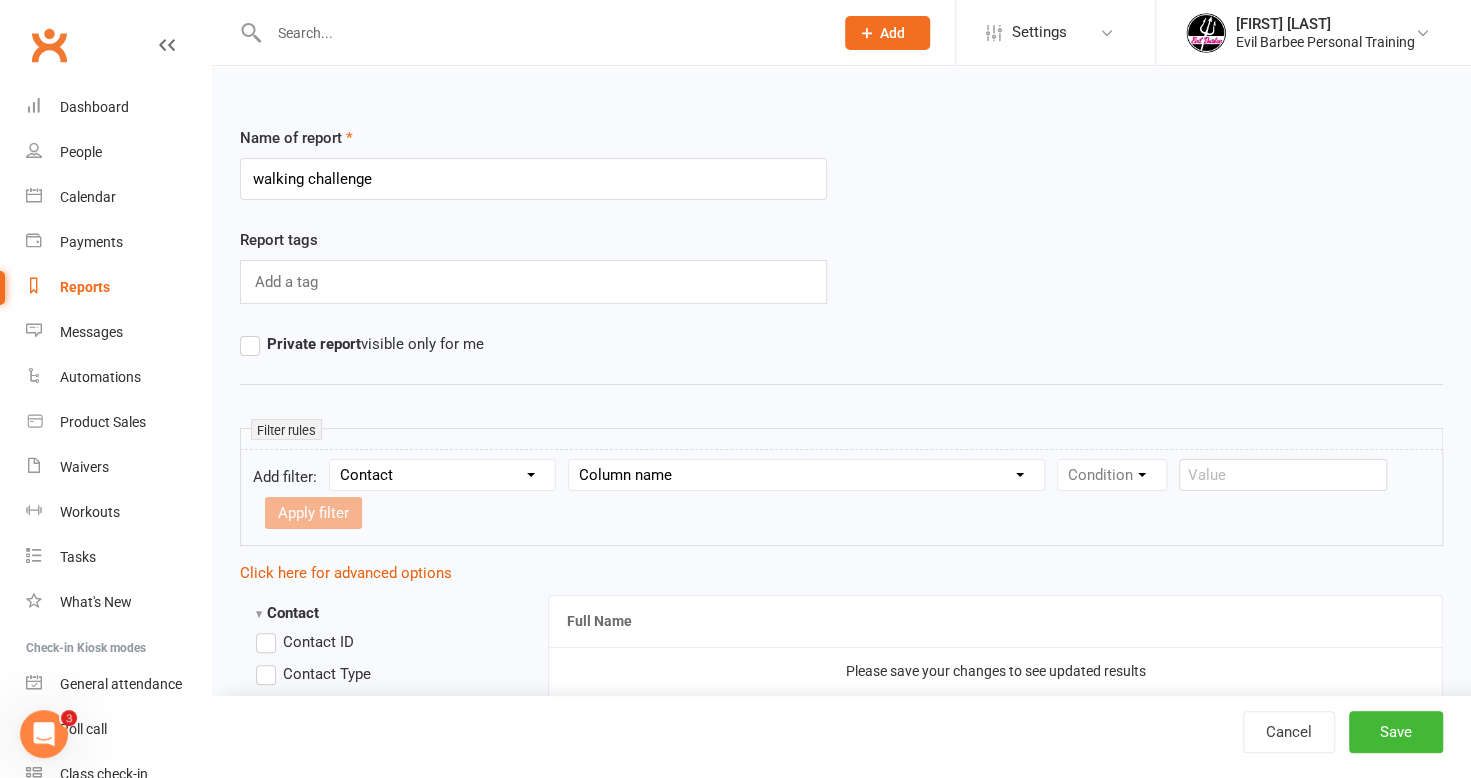 click on "Apply filter" at bounding box center (313, 513) 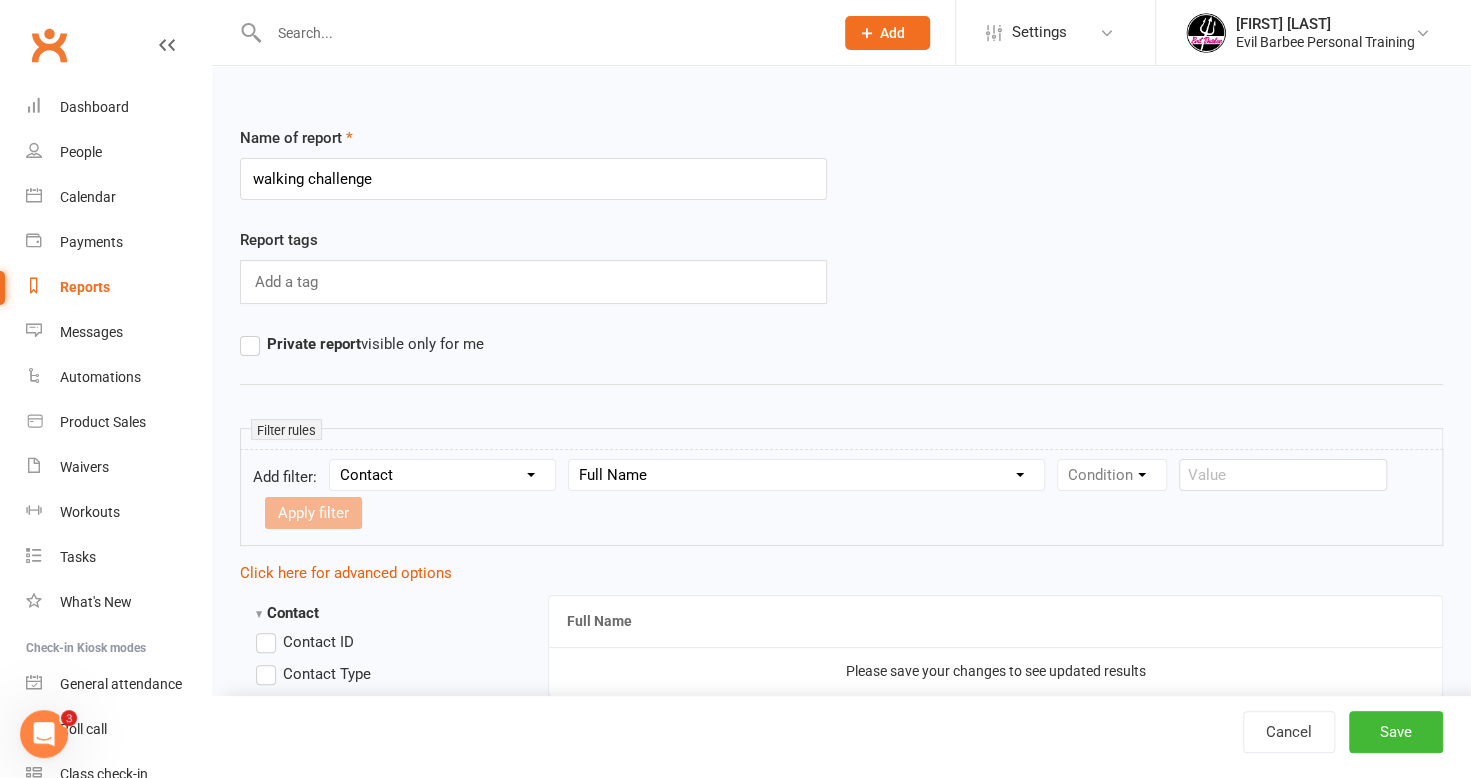 click on "Column name Contact Type First Name Last Name Full Name Email Phone Number Address (Full) Address (Street 1) Address (Street 2) Address (City / Suburb) Address (State / Province) Address (Postal / Zip code) Created First Activated Days since added to Clubworx Days since First Activated Days since Last Activated Status Previous Status (Prospects only) Prospect Status Last Changed Trial Status Member Number Date of Birth Age Next Birthday Birth Month Unsubscribed from Email Unsubscribed from SMS Owner Location Converted to Member Converted to NAC Wallet Details Credit Card Expires Source Related contacts exist? Related members exist? Related active members exist? Related prospects exist? Related non-attending contacts exist? Related non-attending contacts (with active memberships) exist? Parent(s) exist in Clubworx? Children exist in Clubworx? Profile picture attached? Credit balance Flagged? Flag Titles Nickname Second Location? Home Phone Work Phone Has signed in to Member Portal? Last Member Portal sign-in" at bounding box center (806, 475) 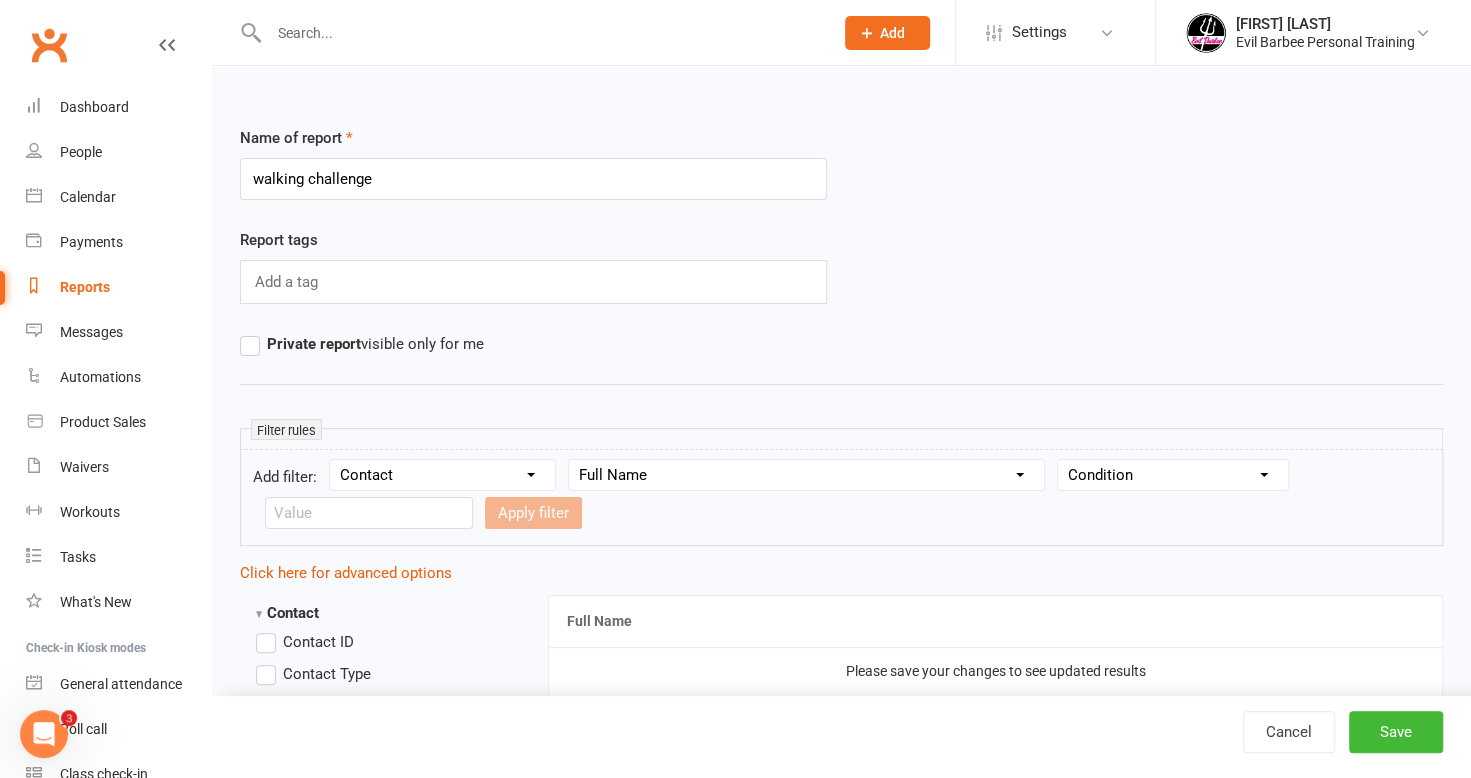 click on "Condition Equals Does not equal Contains Does not contain Is blank or does not contain Is blank Is not blank Before After" at bounding box center [1173, 475] 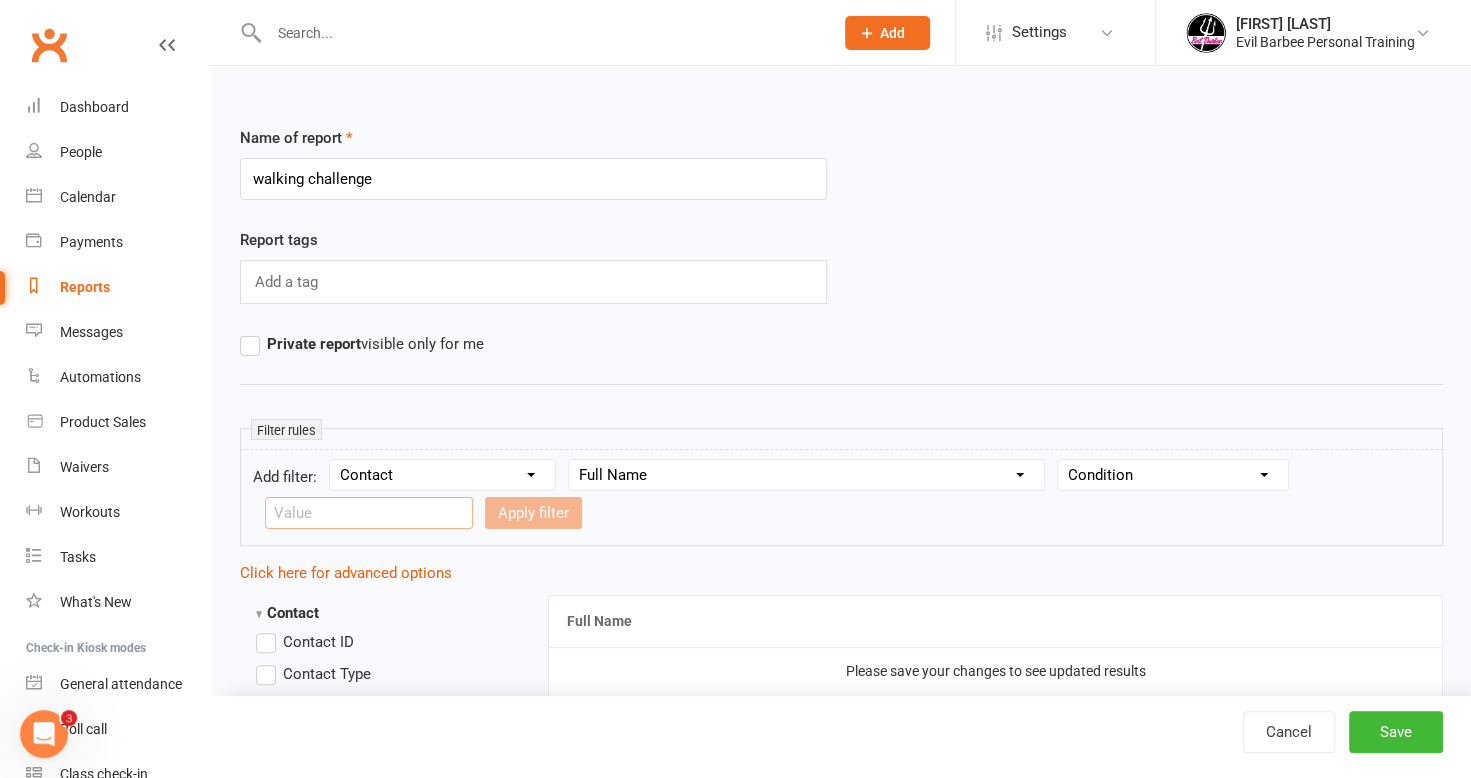 click at bounding box center (369, 513) 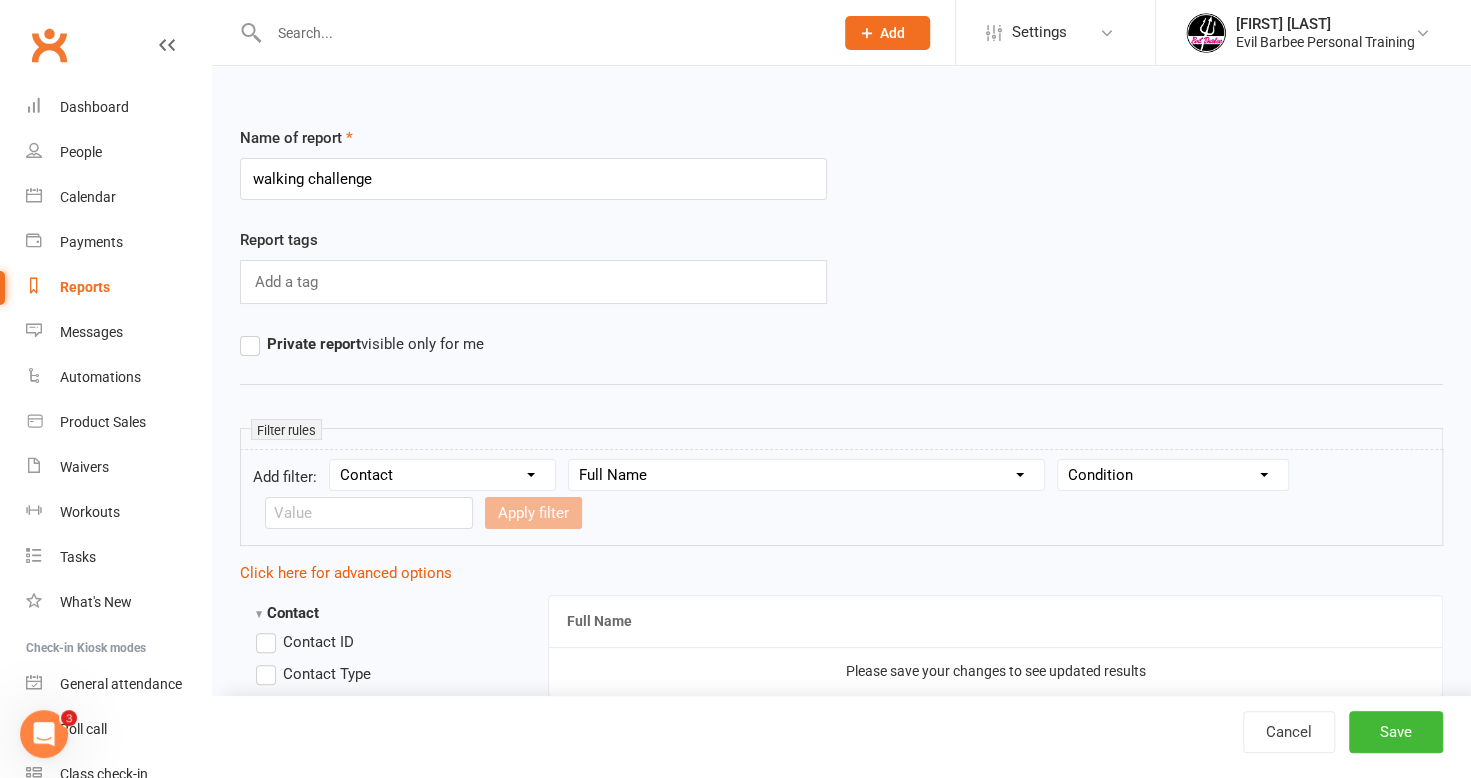 click on "Apply filter" at bounding box center [533, 513] 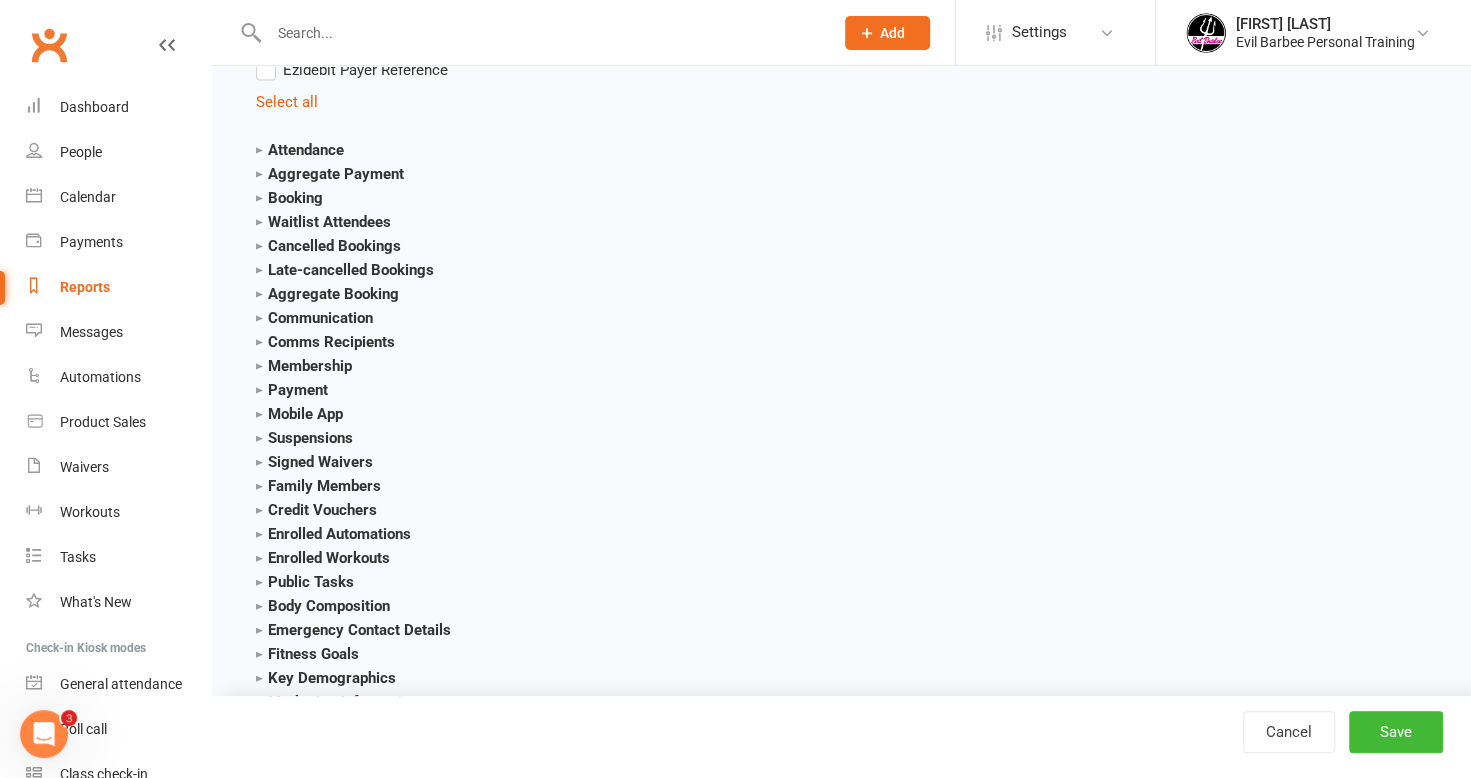scroll, scrollTop: 2254, scrollLeft: 0, axis: vertical 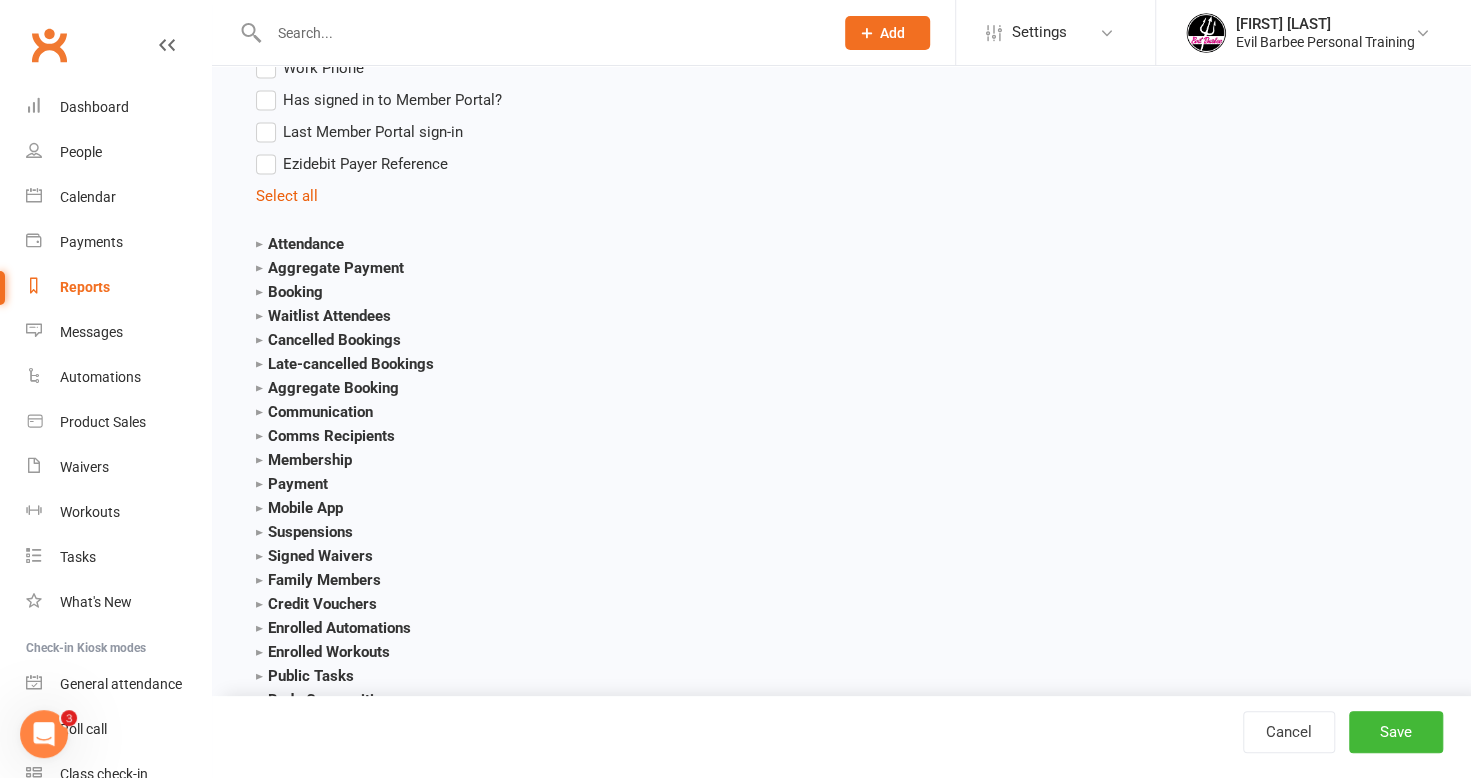 click on "Attendance" at bounding box center (300, 244) 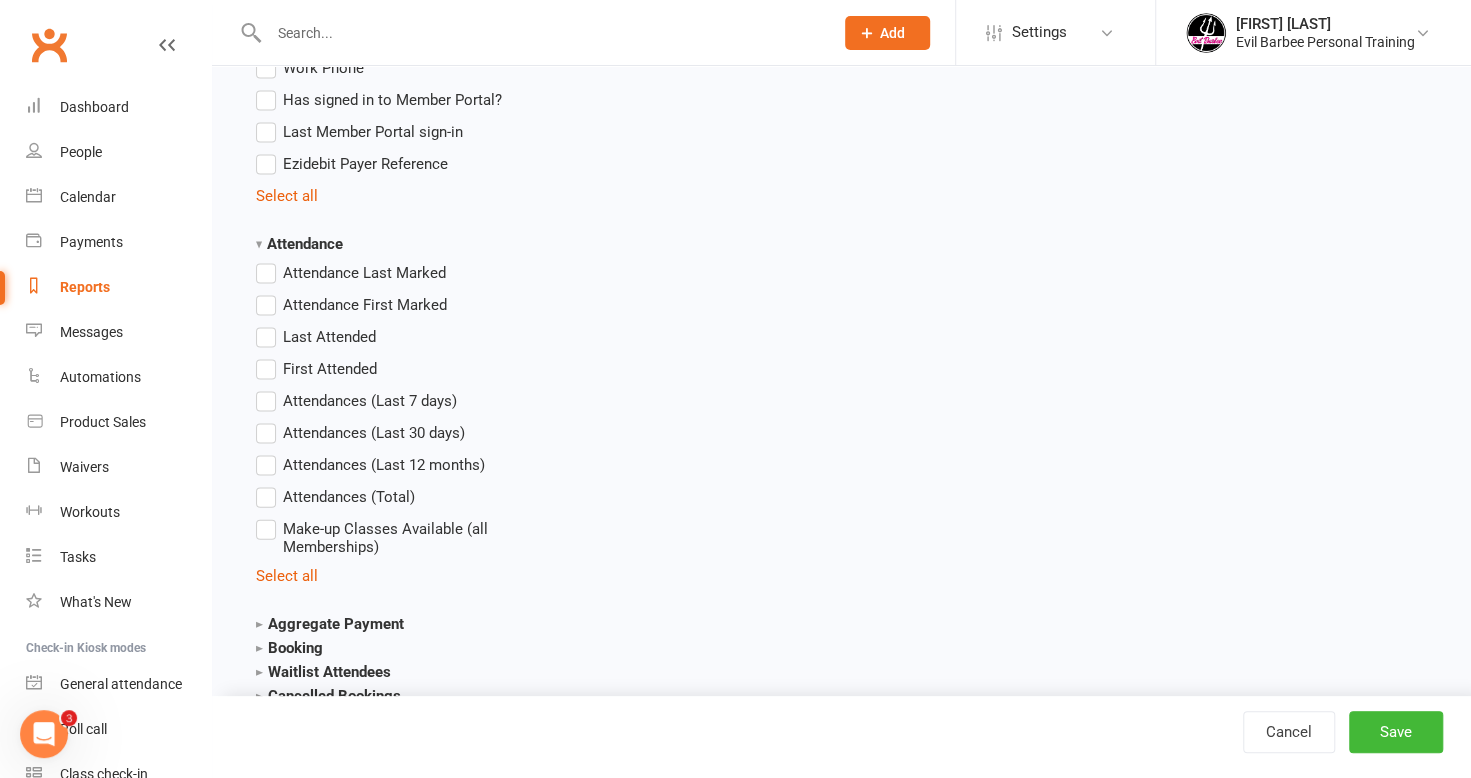 click on "Attendance" at bounding box center [299, 244] 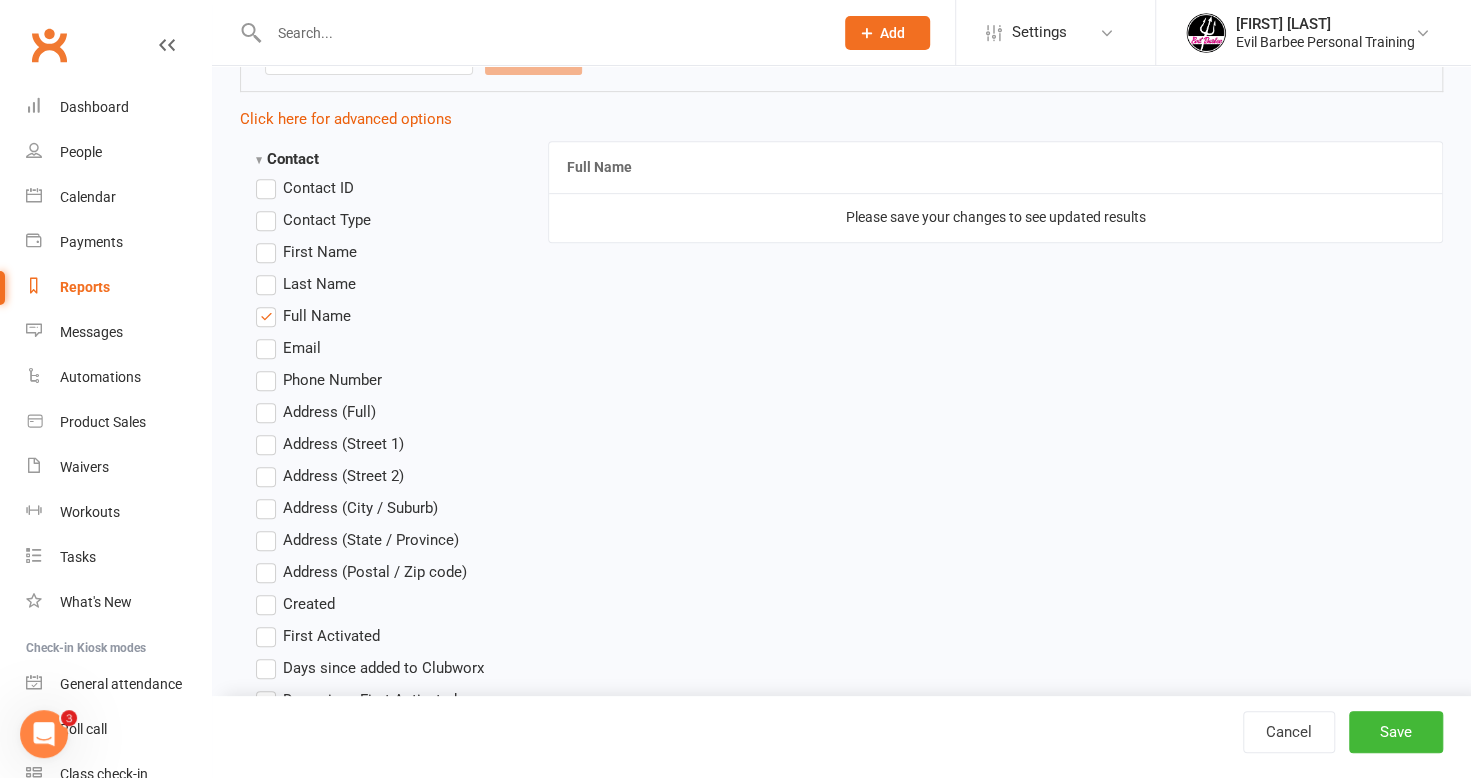 scroll, scrollTop: 0, scrollLeft: 0, axis: both 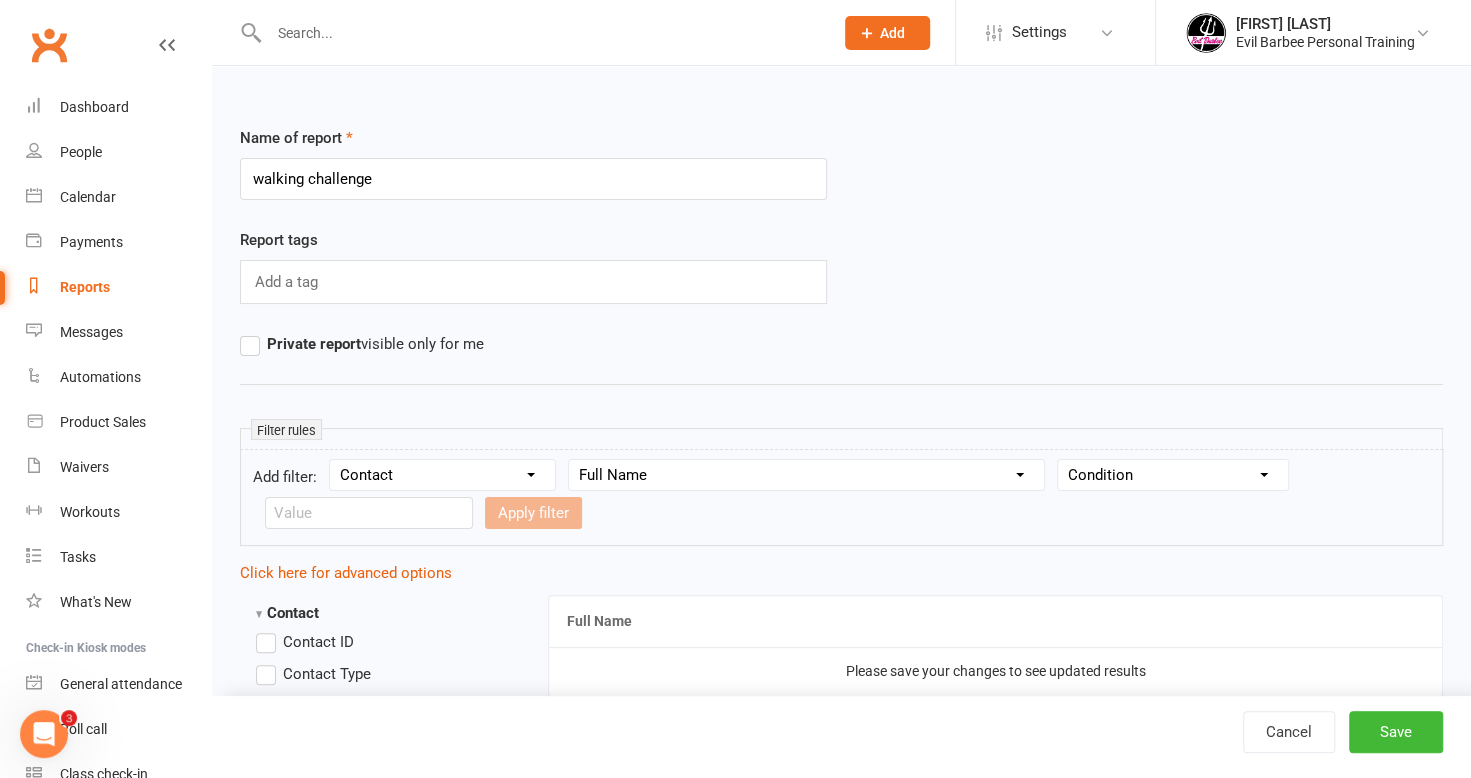 click on "Add" 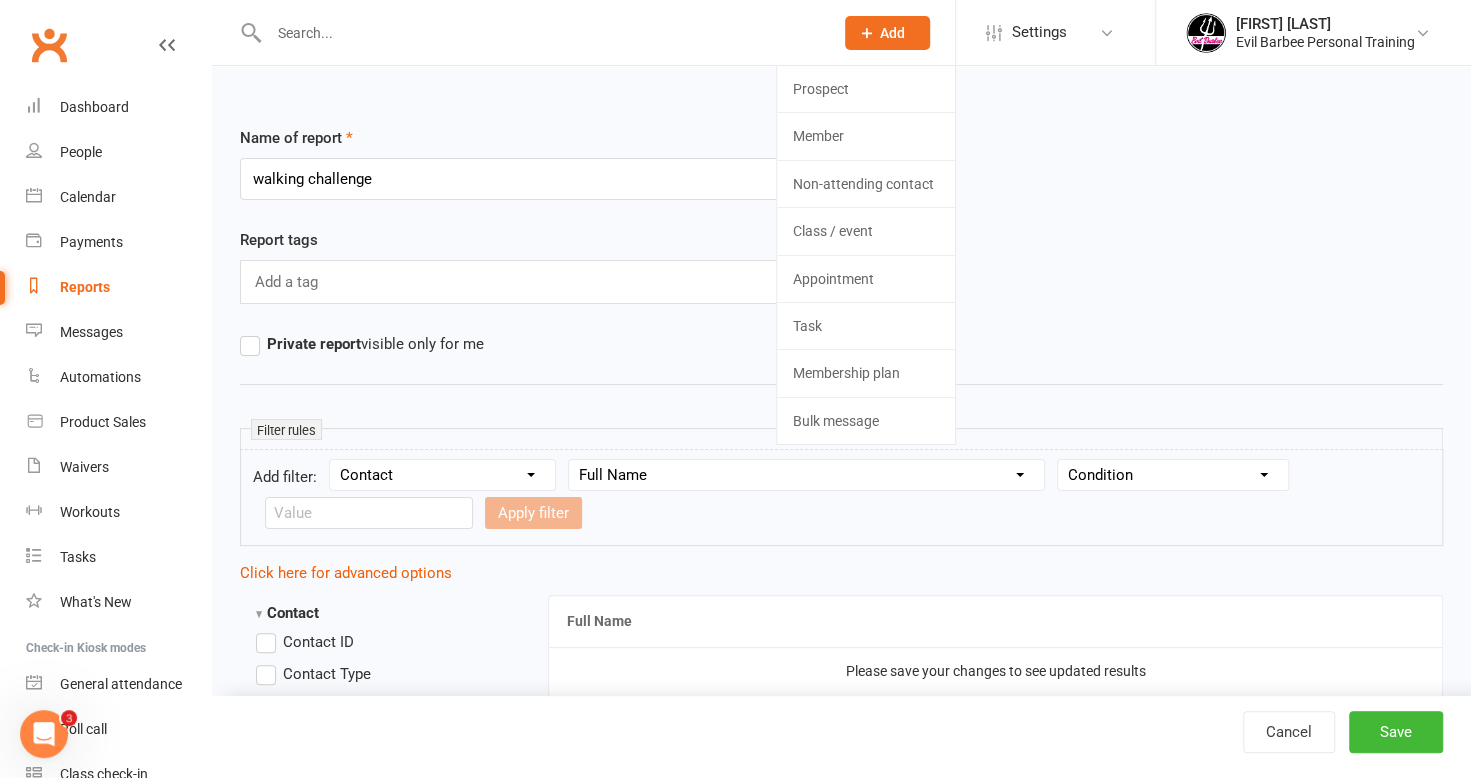 click on "Add" 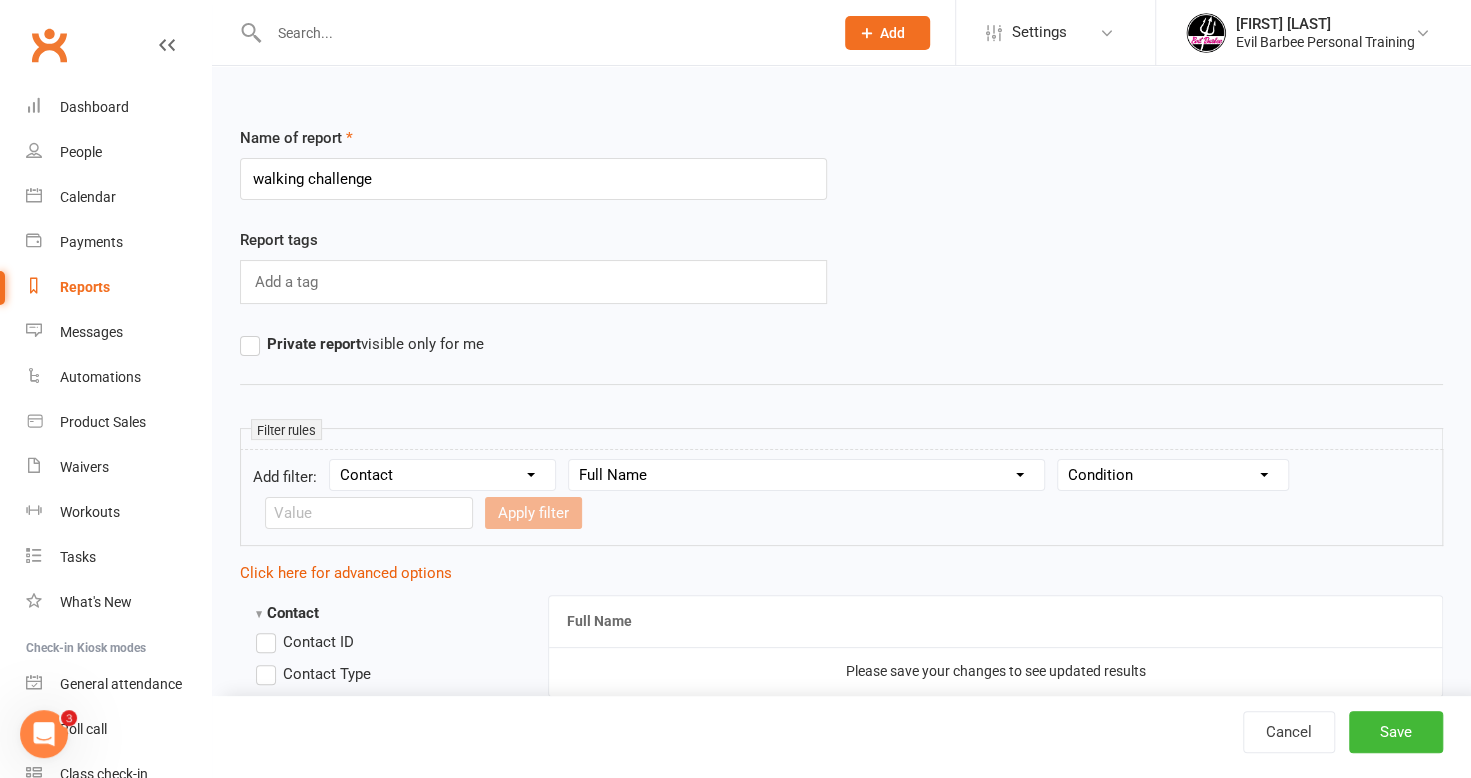 click on "Condition Equals Does not equal Contains Does not contain Is blank or does not contain Is blank Is not blank Before After" at bounding box center [1173, 475] 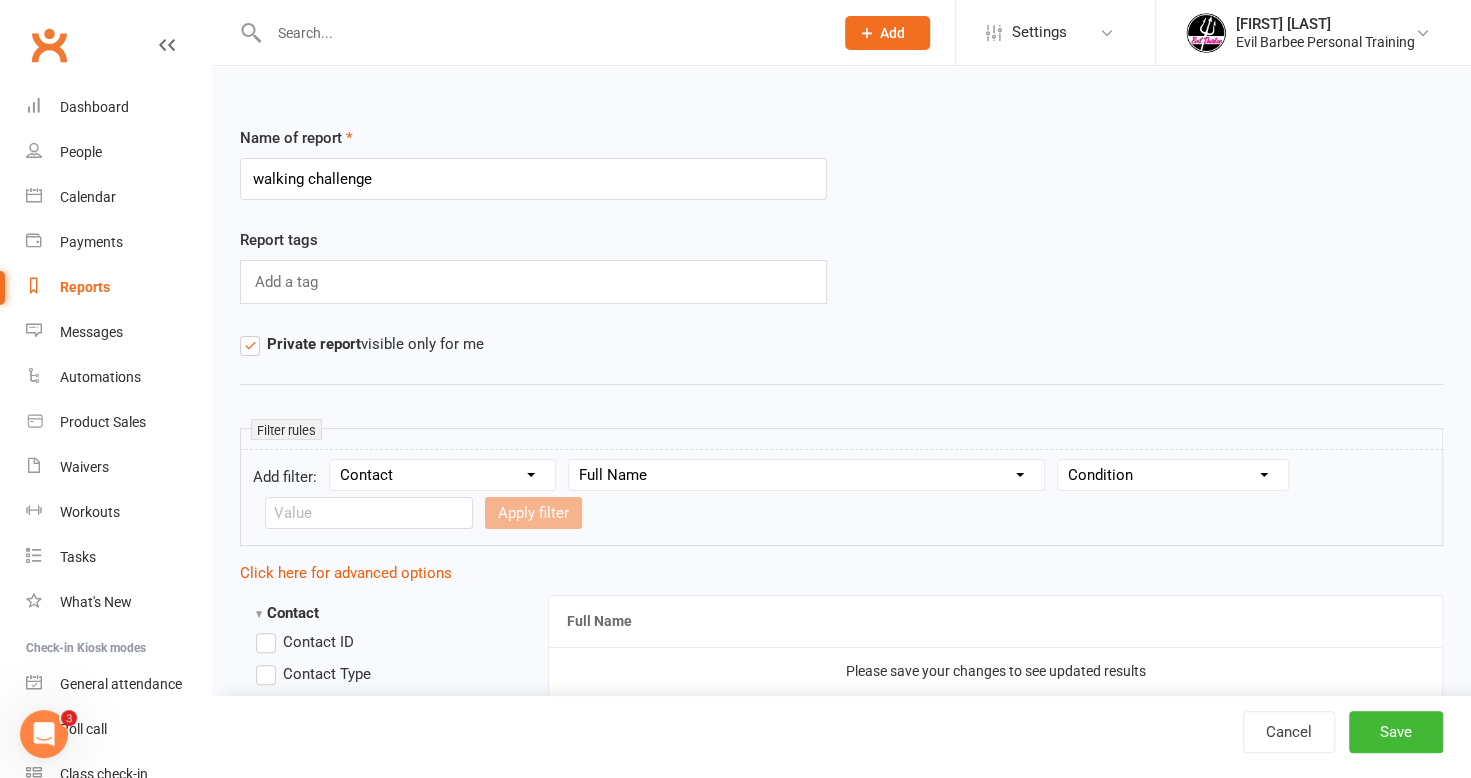 click on "Private report  visible only for me" at bounding box center [362, 344] 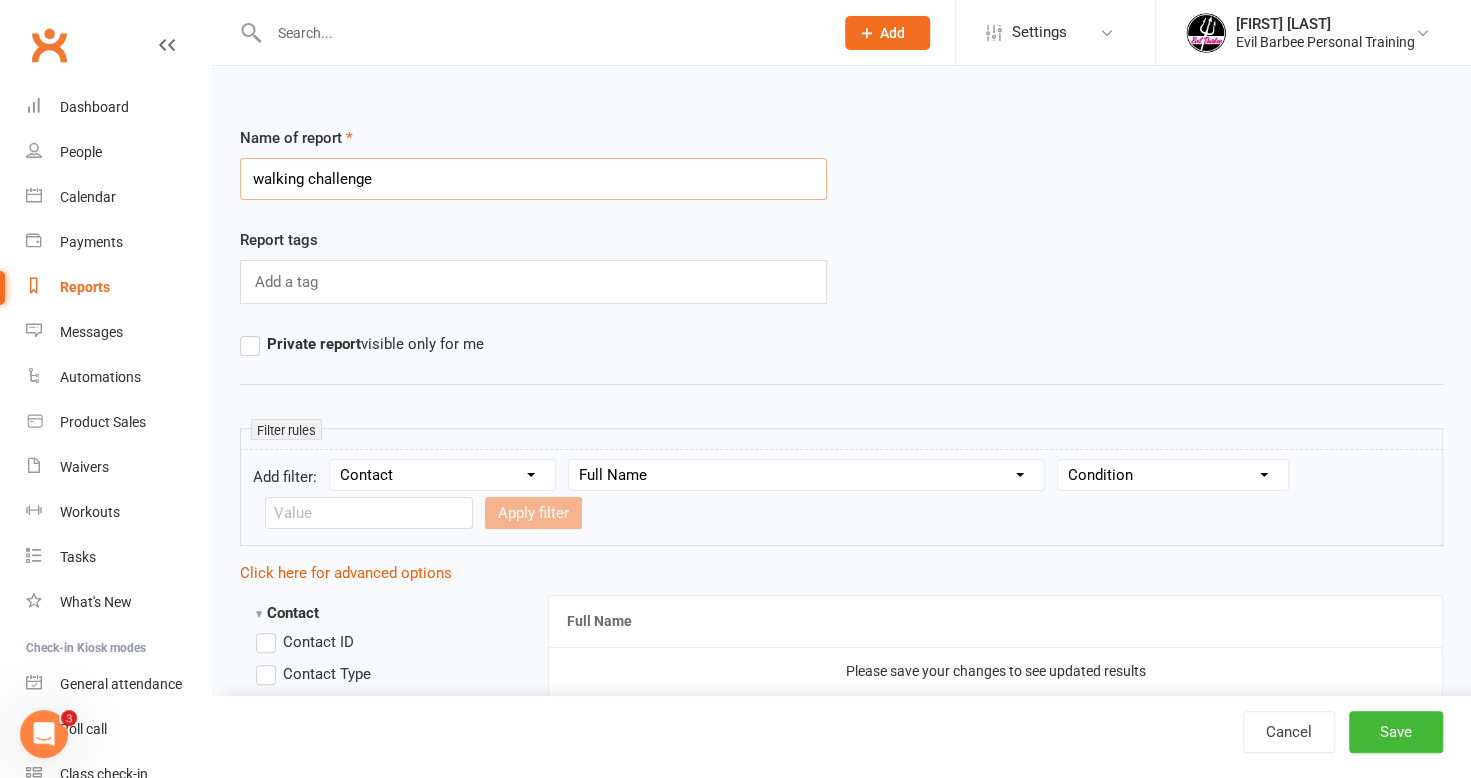 click on "walking challenge" at bounding box center (533, 179) 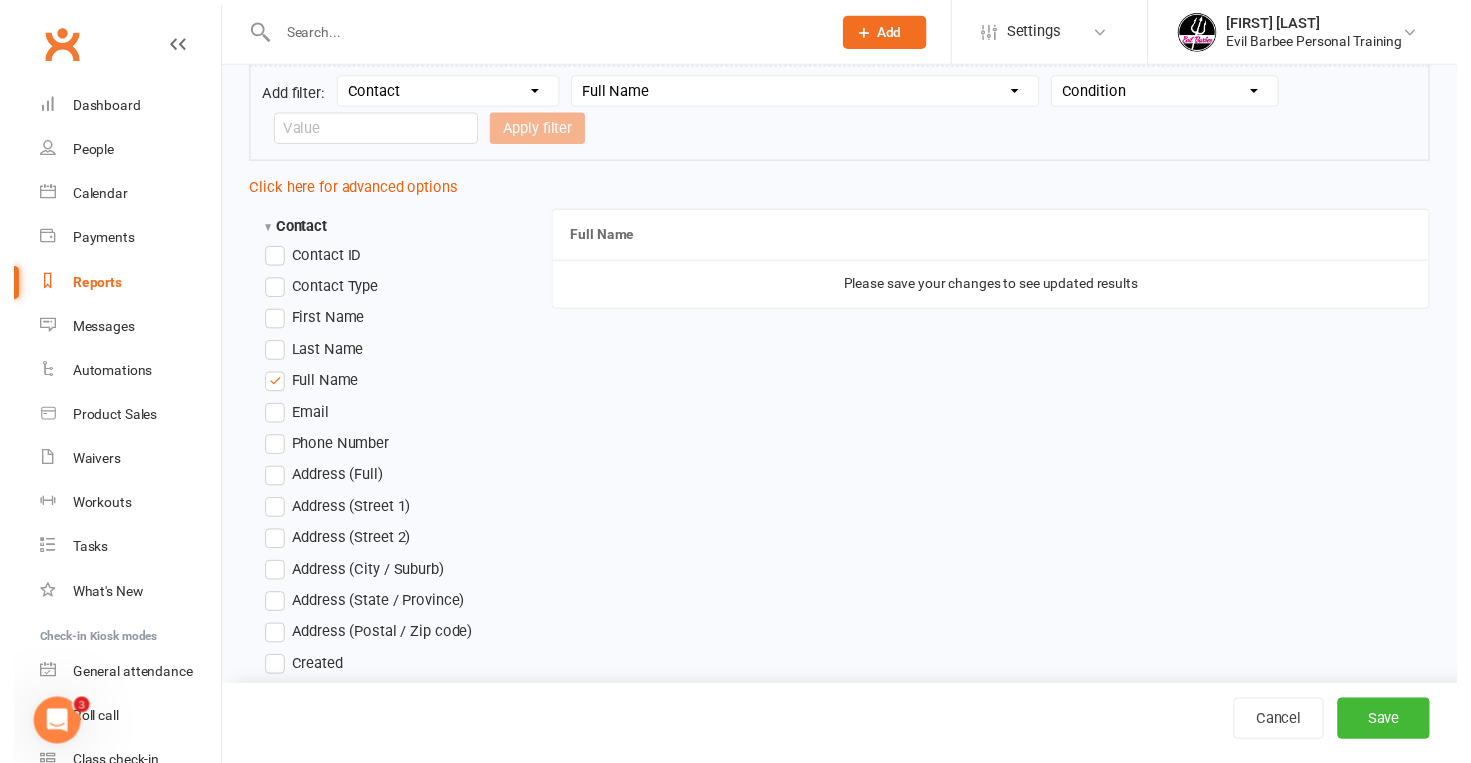 scroll, scrollTop: 400, scrollLeft: 0, axis: vertical 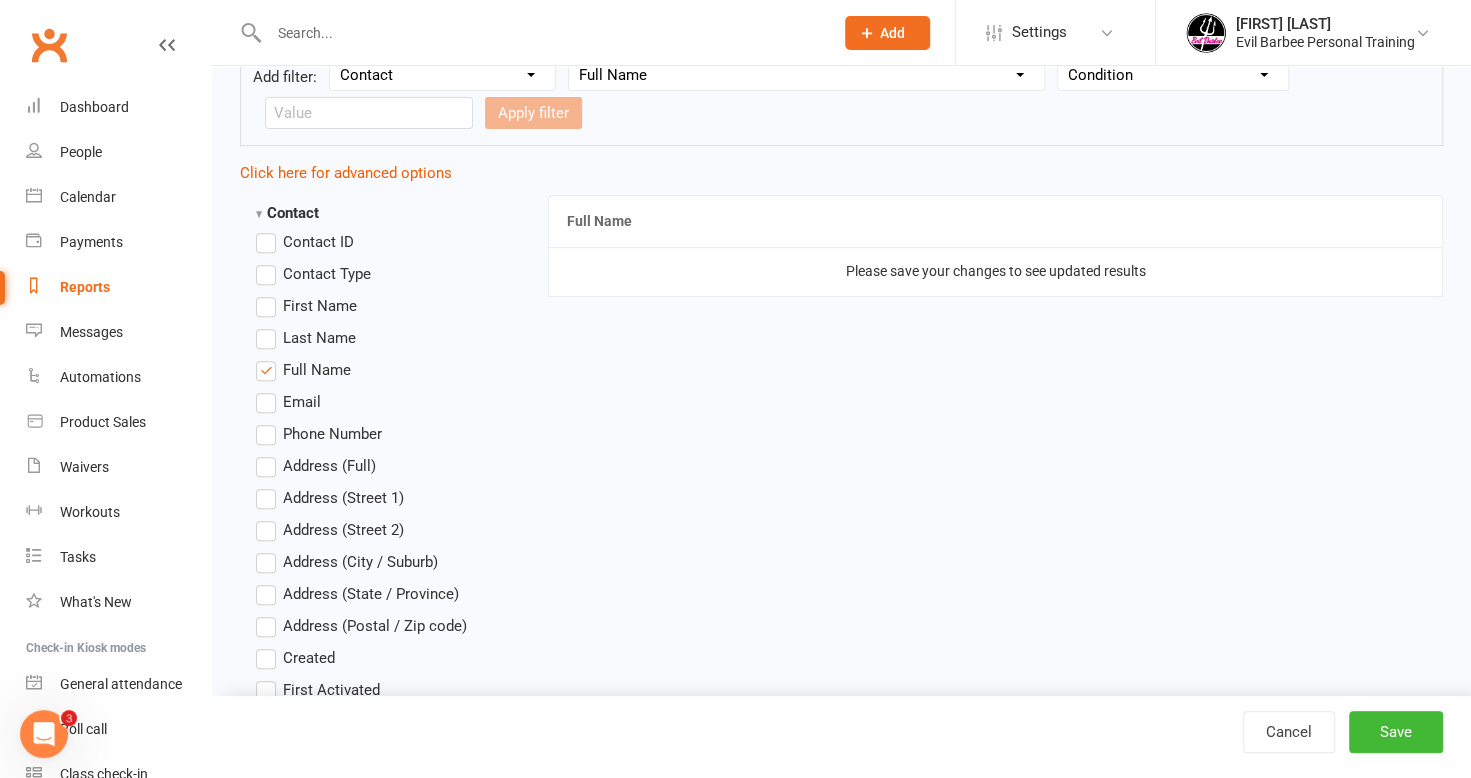 click on "Full Name" at bounding box center [995, 221] 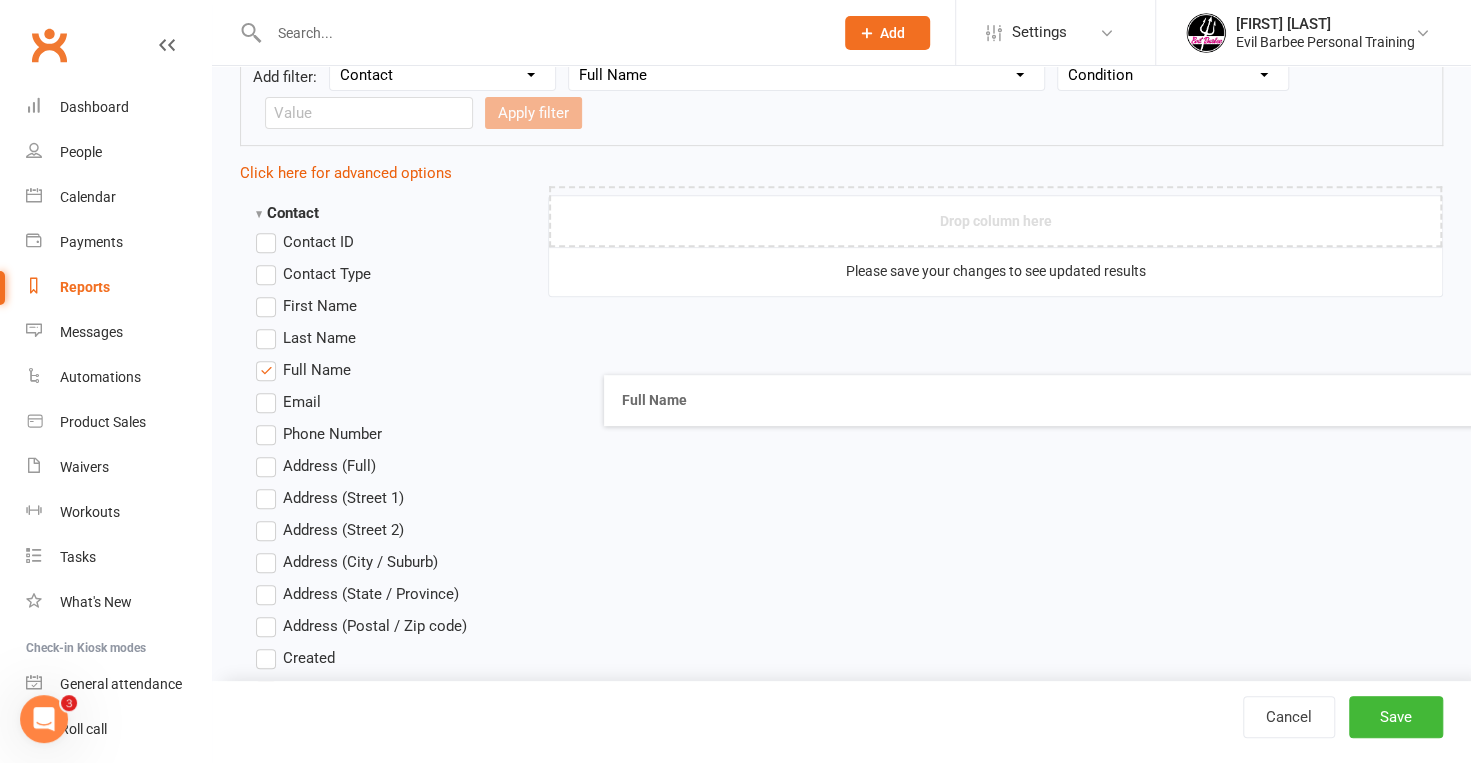 drag, startPoint x: 610, startPoint y: 219, endPoint x: 665, endPoint y: 398, distance: 187.25919 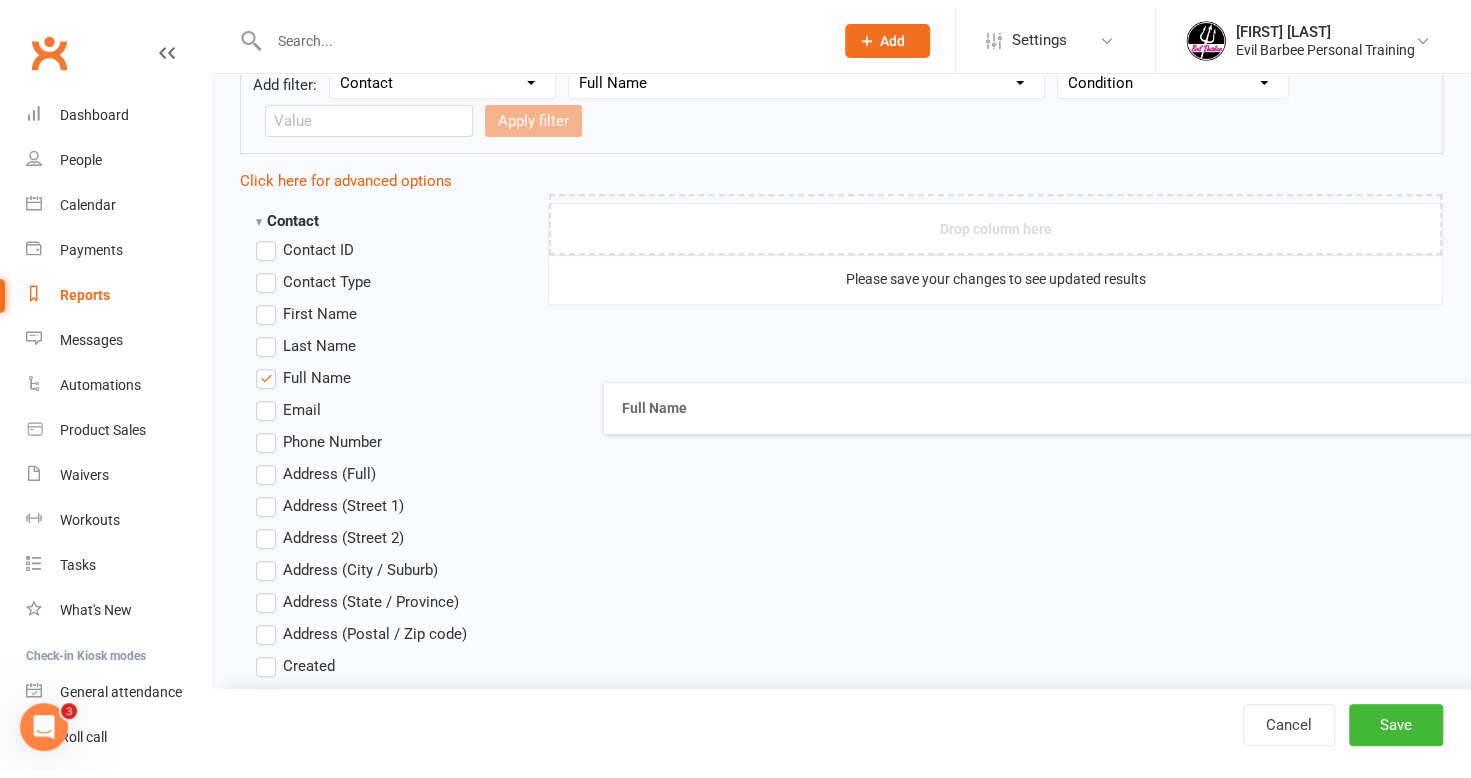 scroll, scrollTop: 2024, scrollLeft: 0, axis: vertical 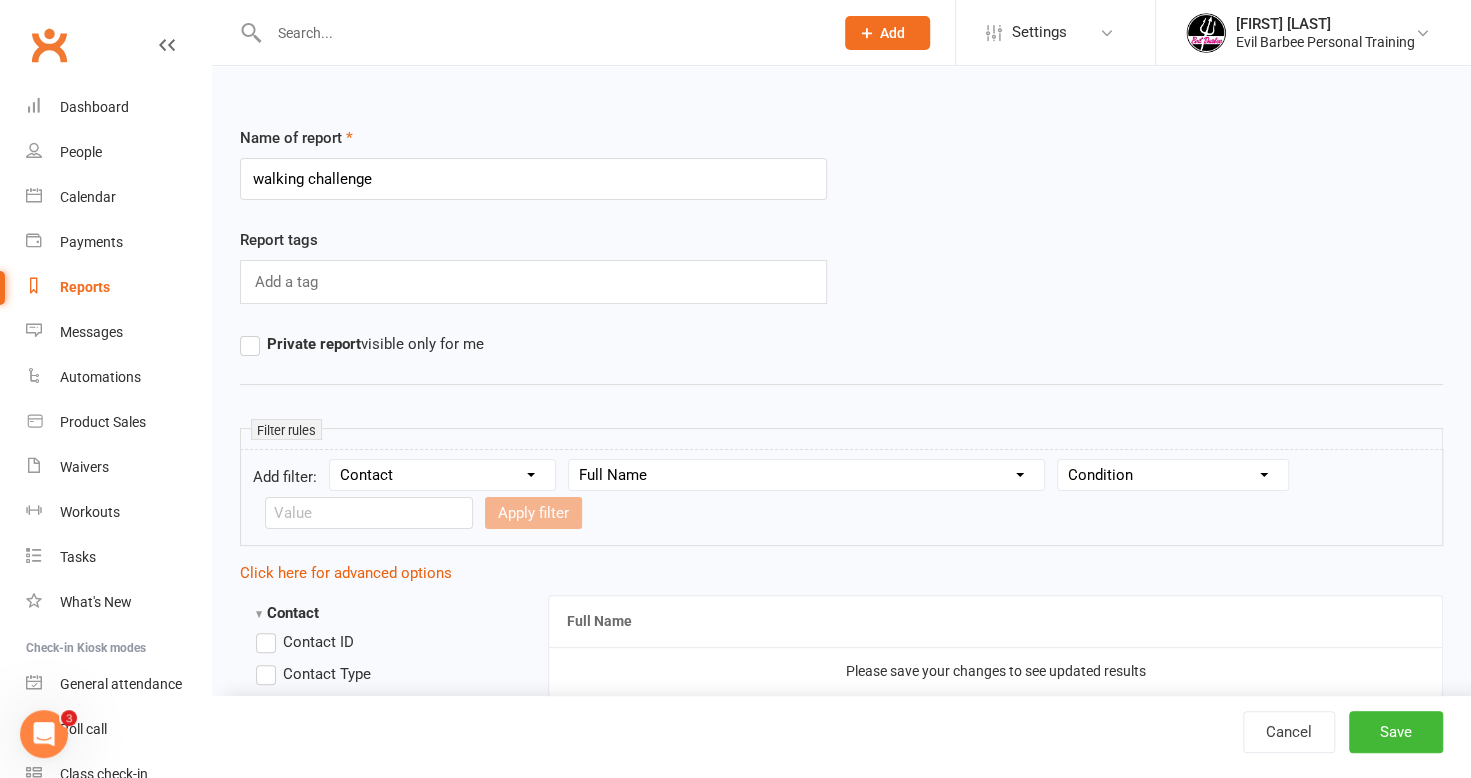 click on "Cancel   Save" at bounding box center (841, 737) 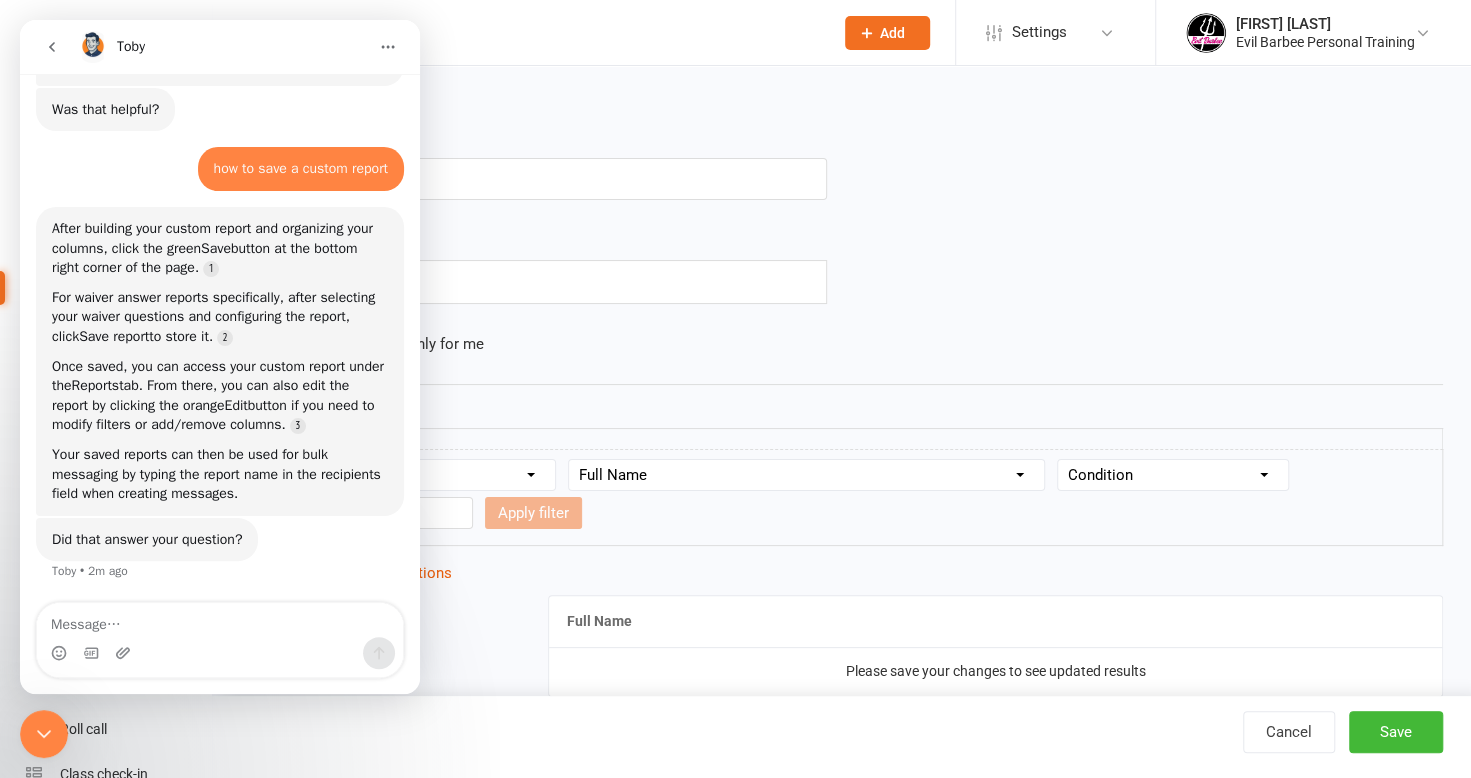 scroll, scrollTop: 1944, scrollLeft: 0, axis: vertical 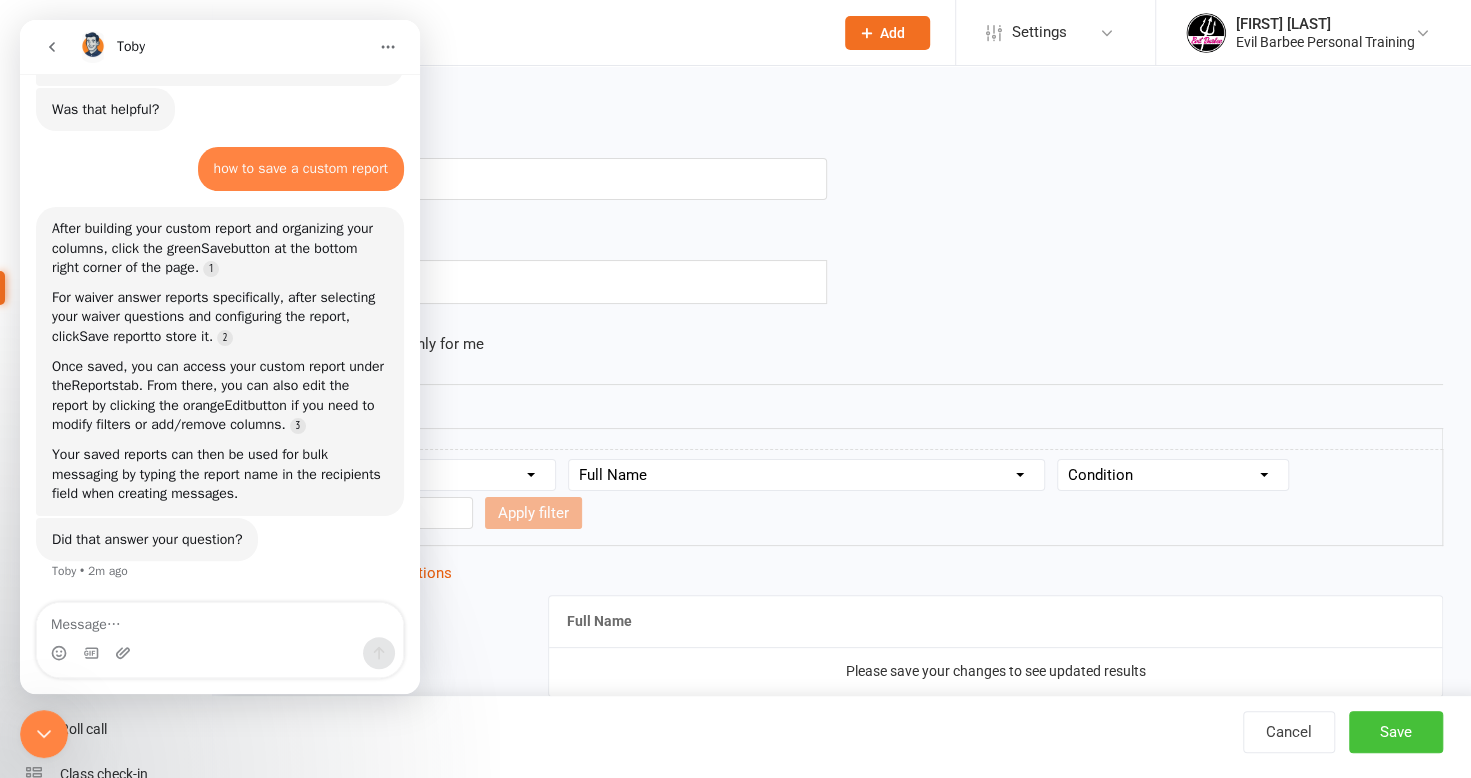 click on "Save" at bounding box center [1396, 732] 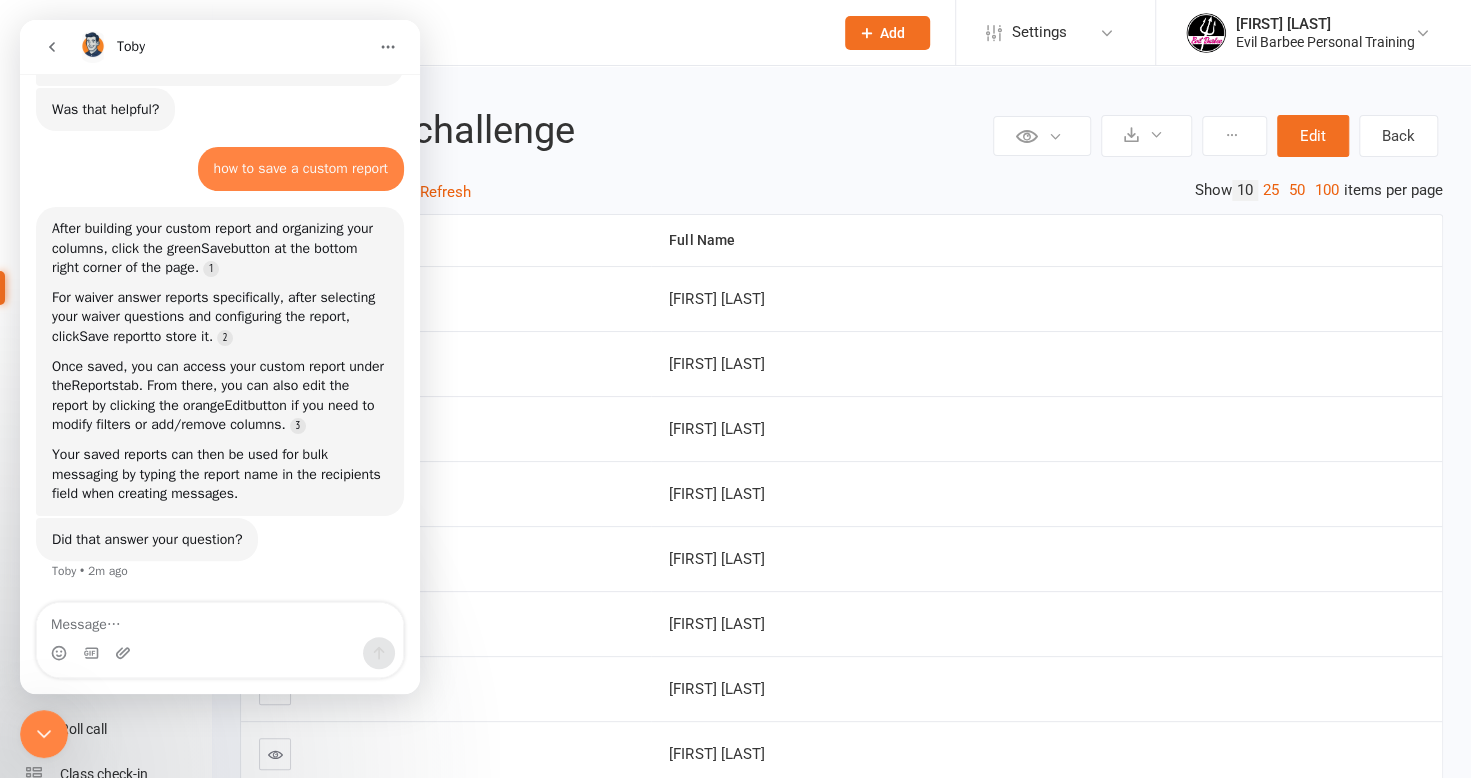 click on "Private Report Only visible by me Public Report Visible to everyone at gym Export to CSV Schedule recurring exports All scheduled exports  Clone report Lock Report  Edit Back walking challenge  Show  10 25 50 100  items per page Showing  1 - 10  of  363  rows Refresh Full Name Janet Armstrong
Dianne Atkinson
Richard Baptist
Francine Barker
John Beaton
Lorin Booth
Margaret Booth
Kim Bramble
Trish Breitkreuz
Helen Burgess
«                 1                 2               3               4               5               6               7                 …                 37                 »" at bounding box center (841, 556) 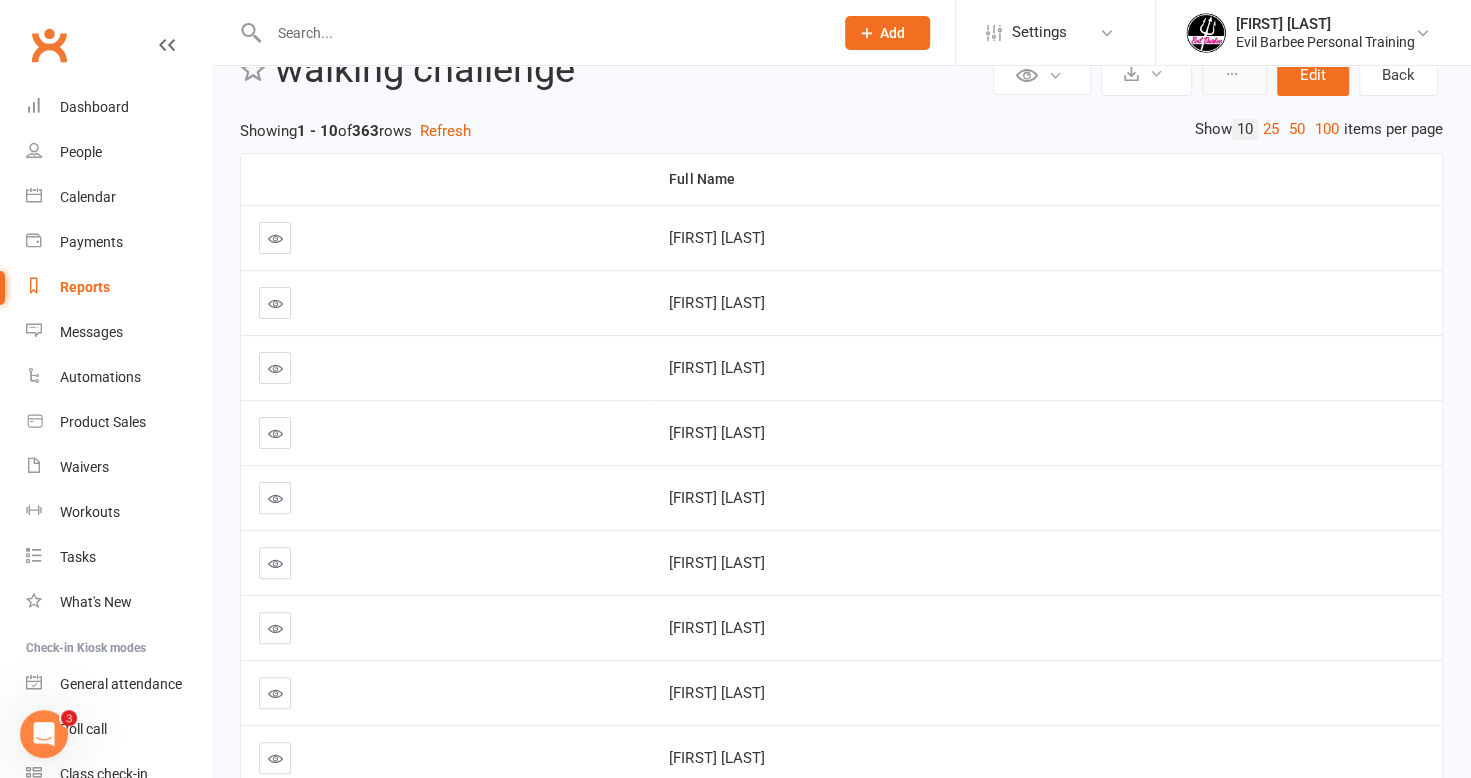 scroll, scrollTop: 0, scrollLeft: 0, axis: both 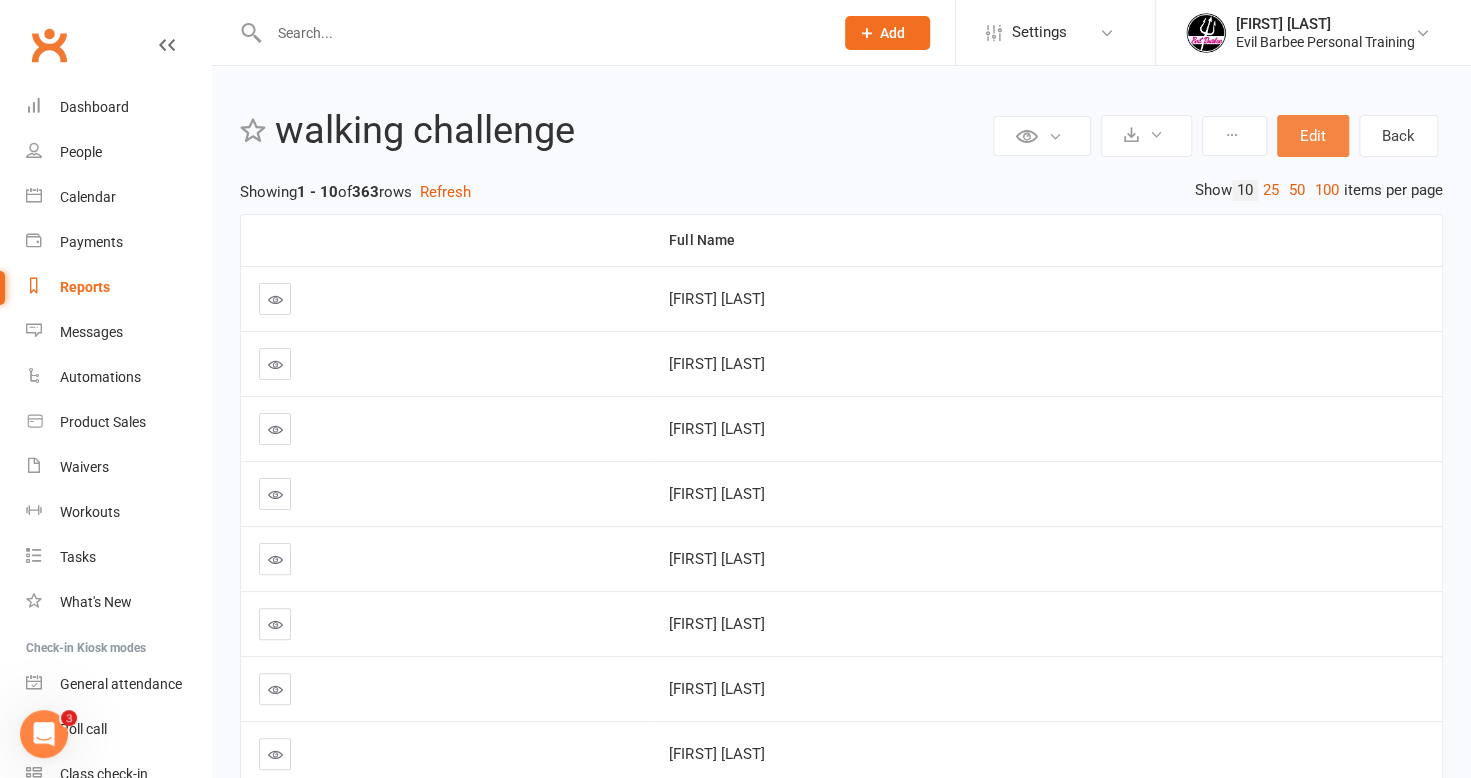 click on "Edit" at bounding box center [1313, 136] 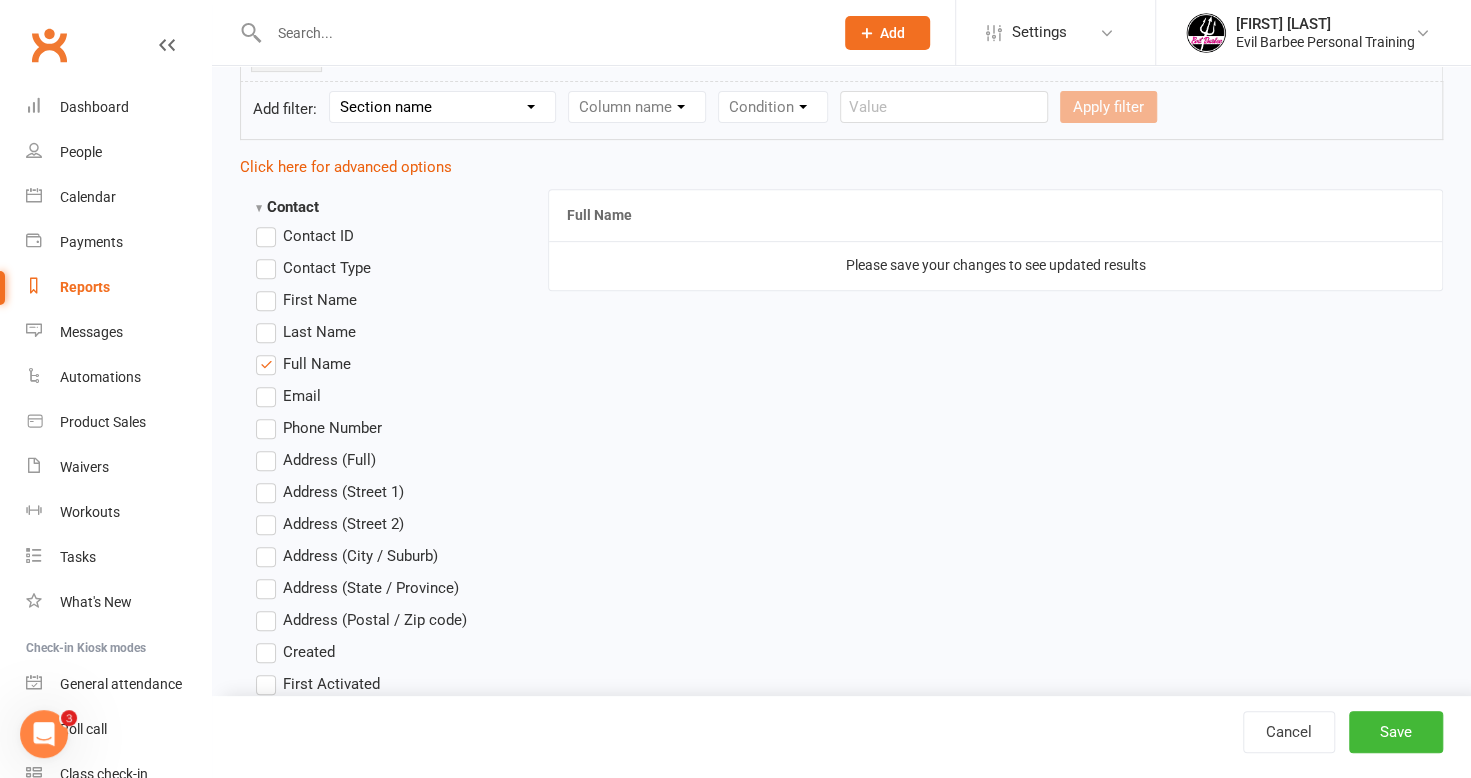 scroll, scrollTop: 400, scrollLeft: 0, axis: vertical 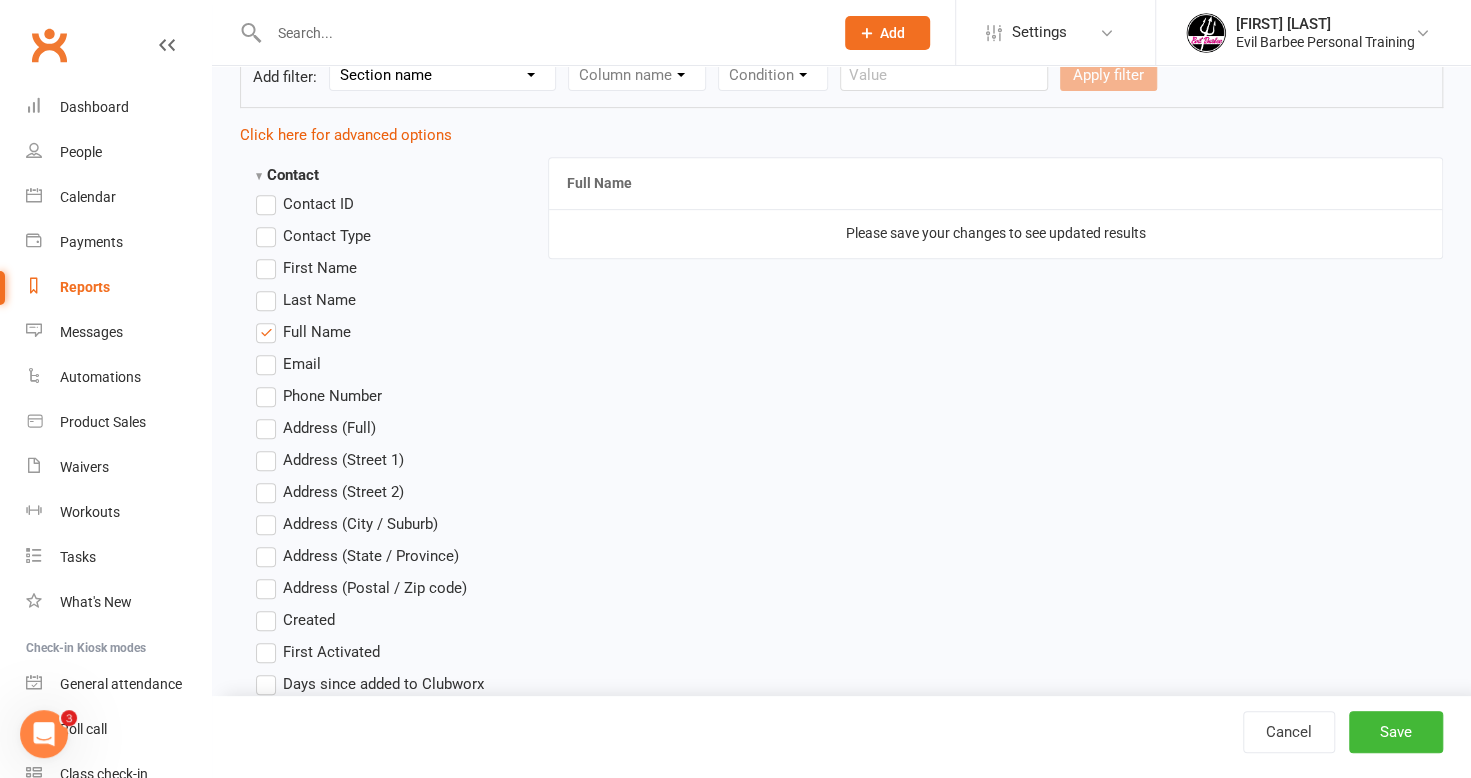 click on "Full Name" at bounding box center [303, 332] 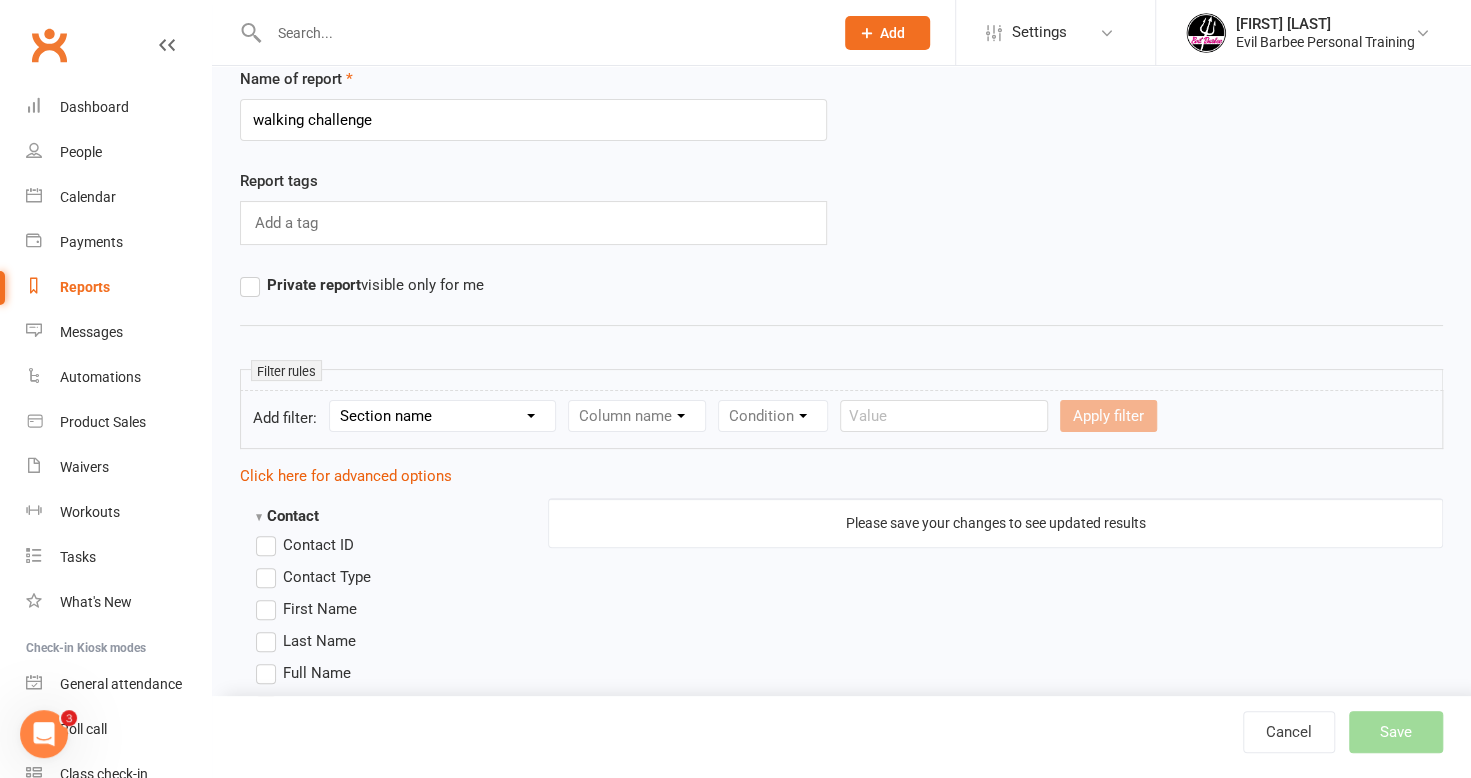 scroll, scrollTop: 100, scrollLeft: 0, axis: vertical 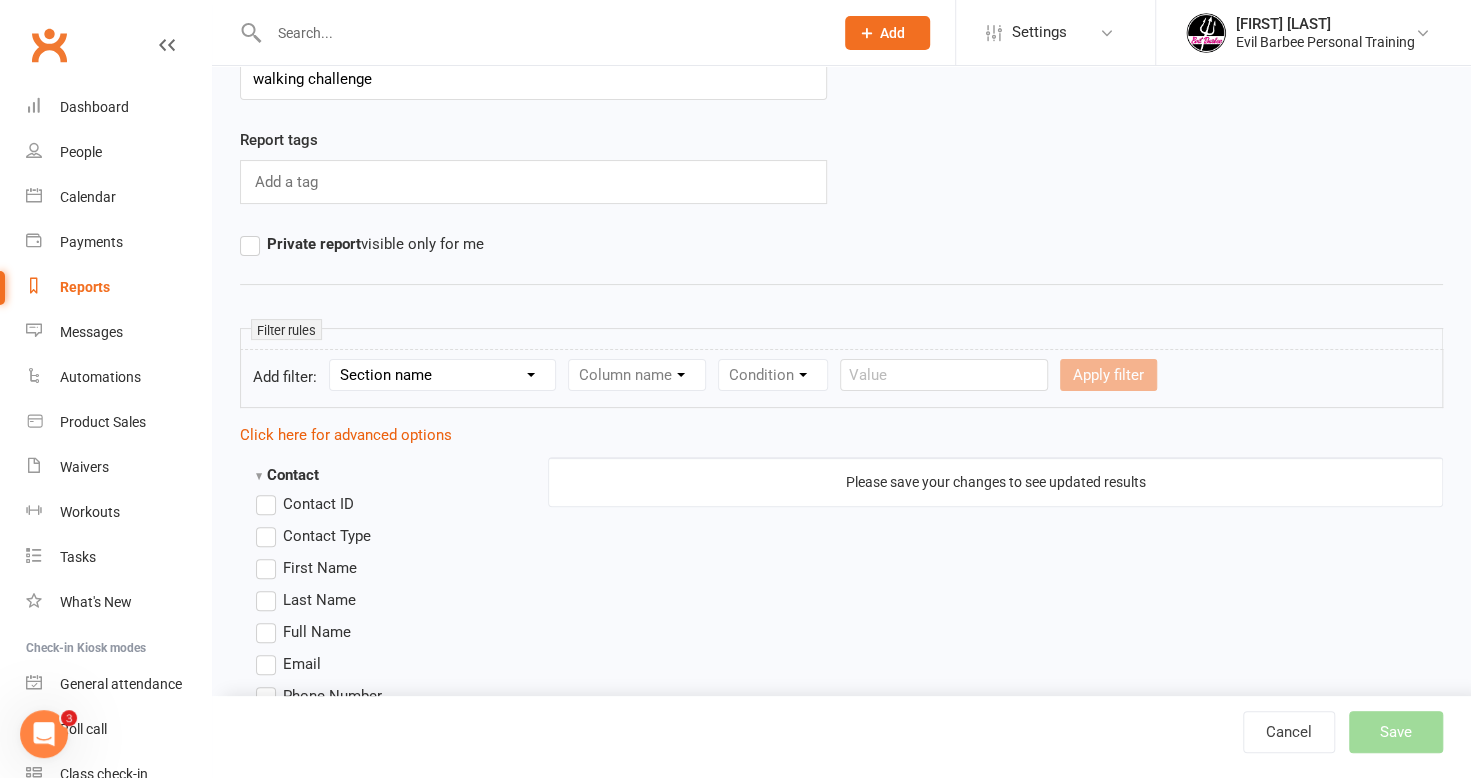 click on "Section name Contact Attendance Aggregate Payment Booking Waitlist Attendees Cancelled Bookings Late-cancelled Bookings Aggregate Booking Communication Comms Recipients Membership Payment Mobile App Suspensions Signed Waivers Family Members Credit Vouchers Enrolled Automations Enrolled Workouts Public Tasks Body Composition Emergency Contact Details Fitness Goals Key Demographics Marketing Information Trainer/Instructor Waiver Answers" at bounding box center (442, 375) 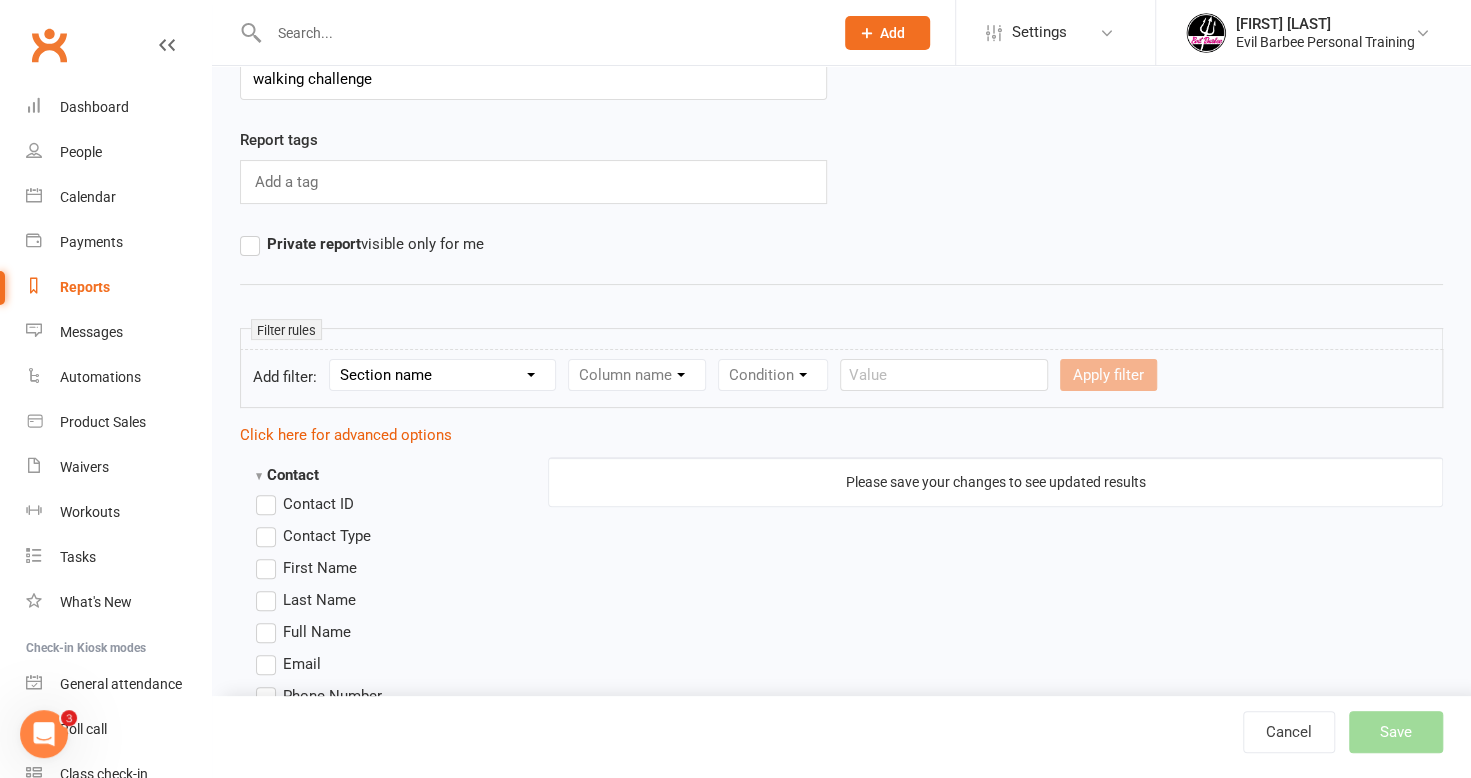click on "Condition" at bounding box center (773, 375) 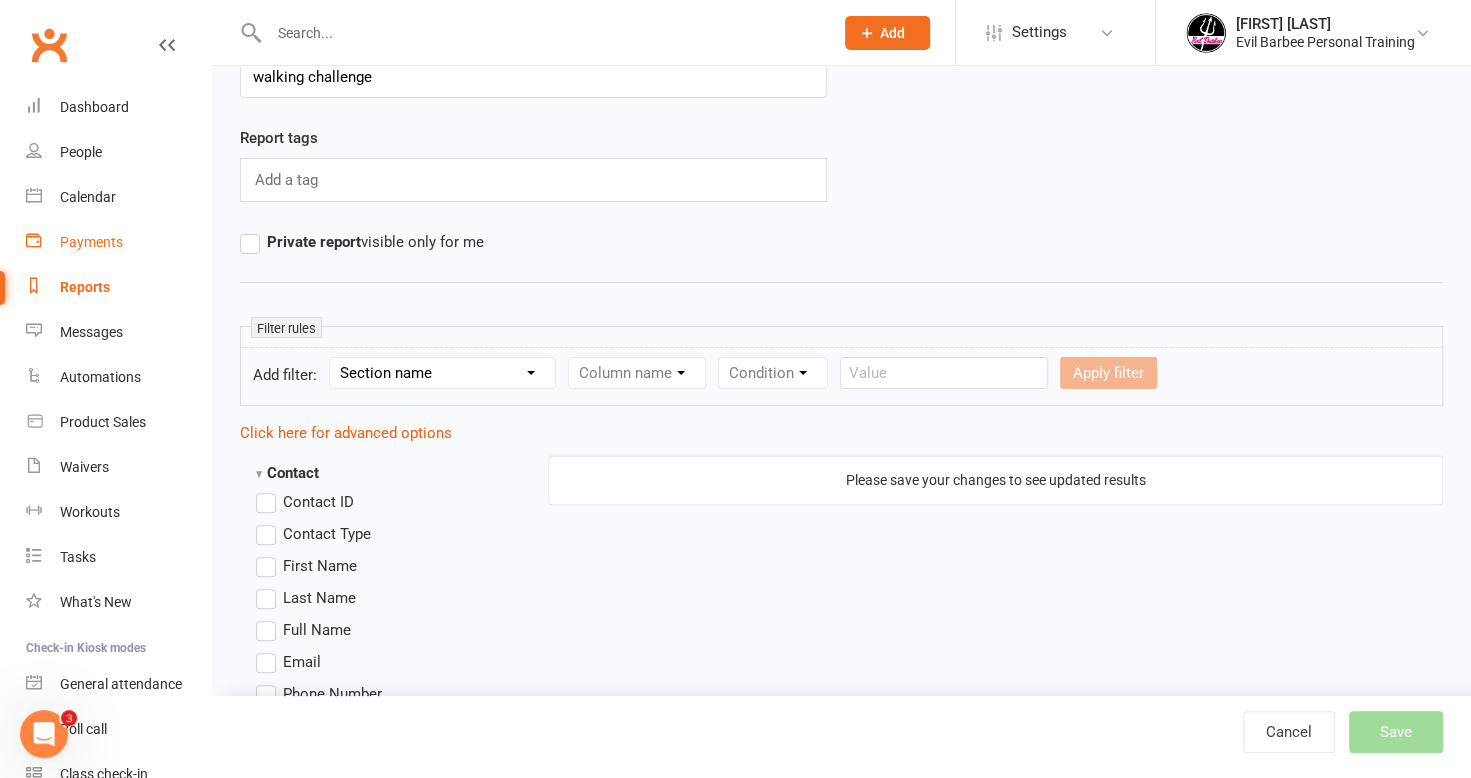 scroll, scrollTop: 0, scrollLeft: 0, axis: both 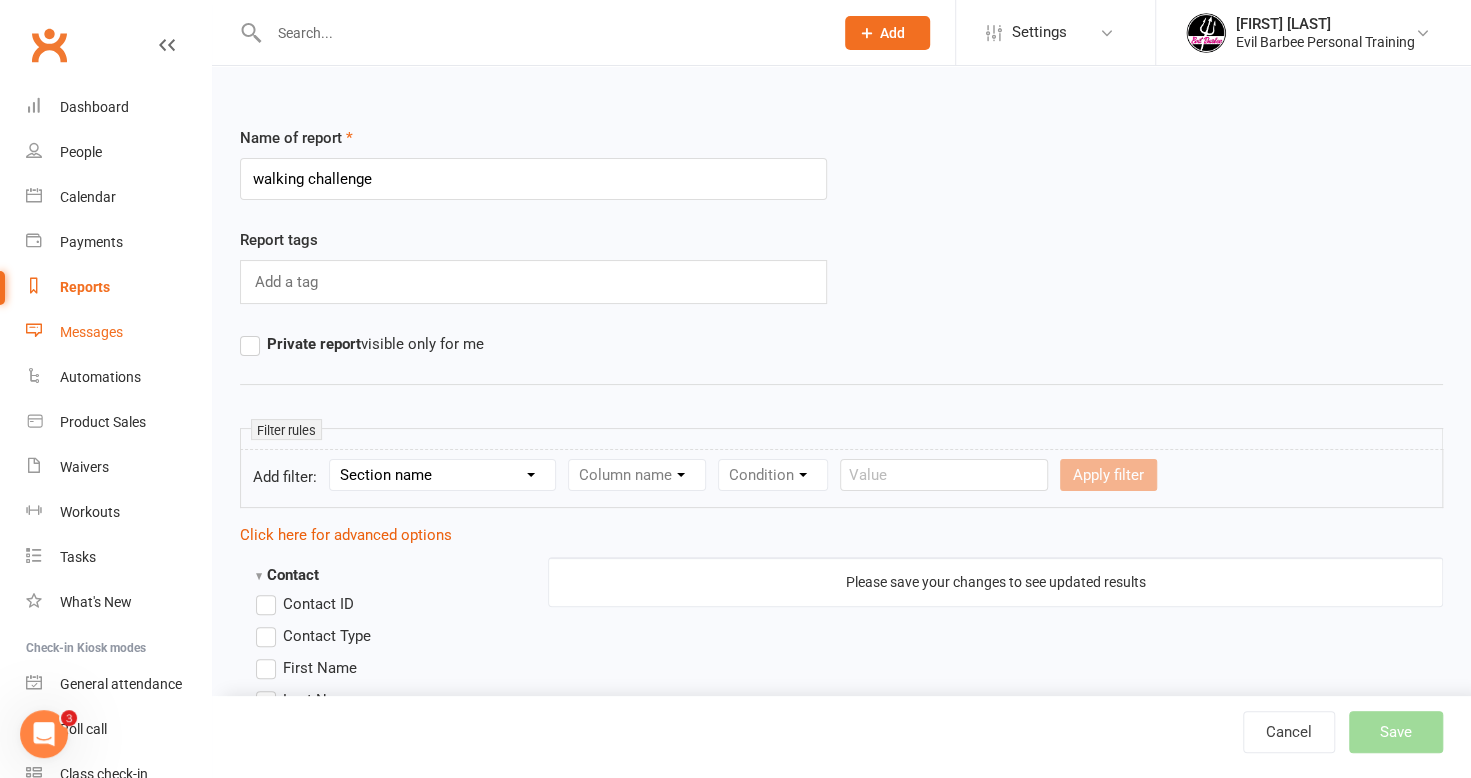 click on "Messages" at bounding box center (118, 332) 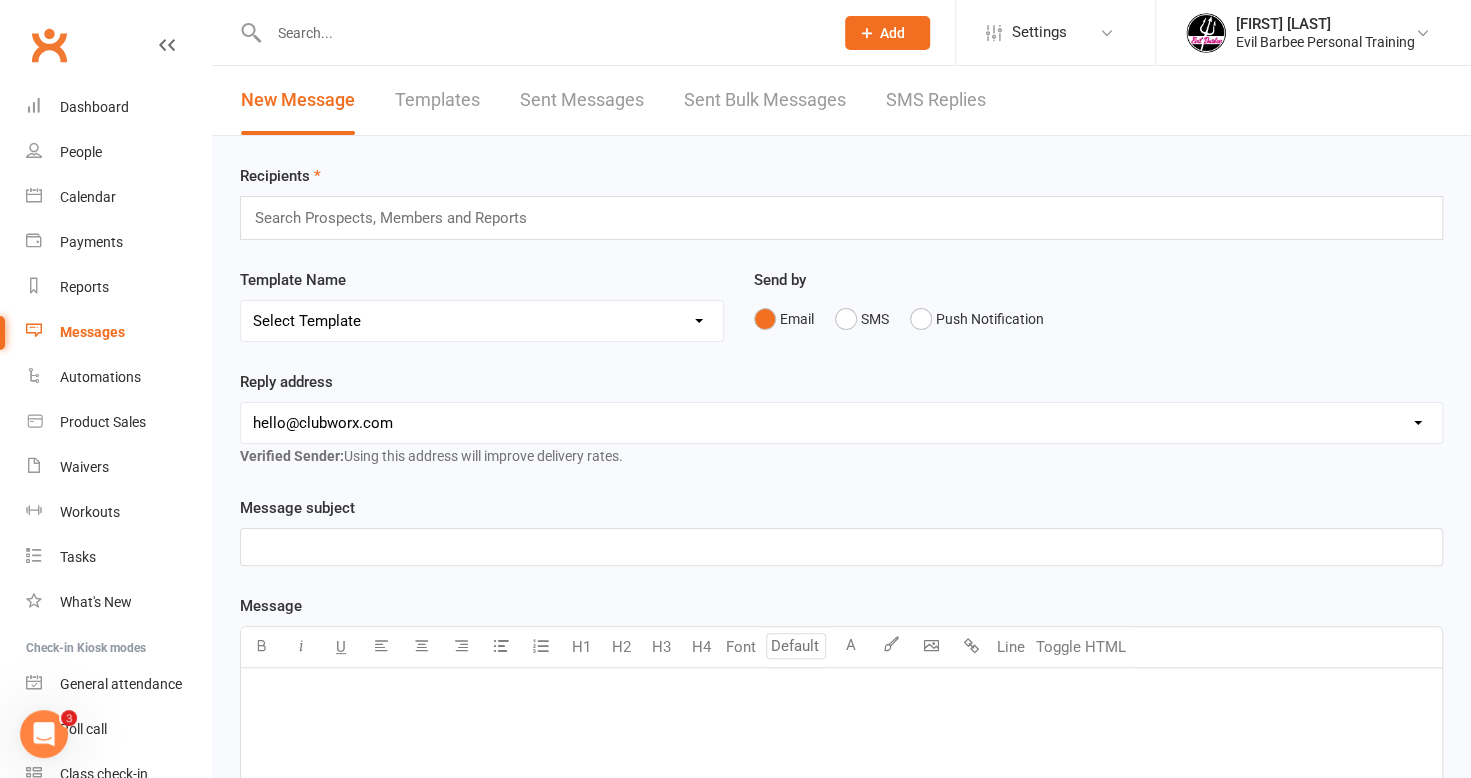 click on "Sent Bulk Messages" at bounding box center (765, 100) 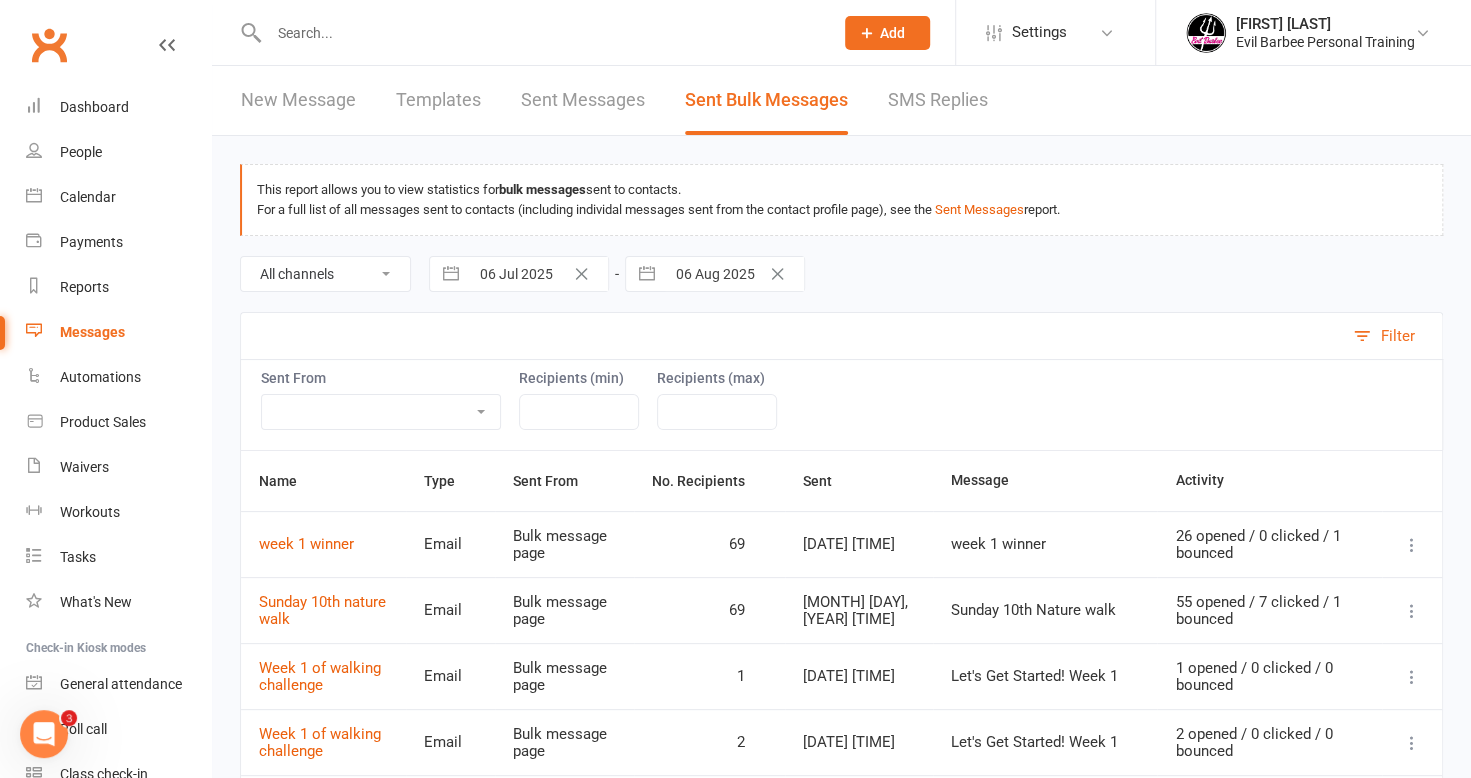 click at bounding box center (1412, 611) 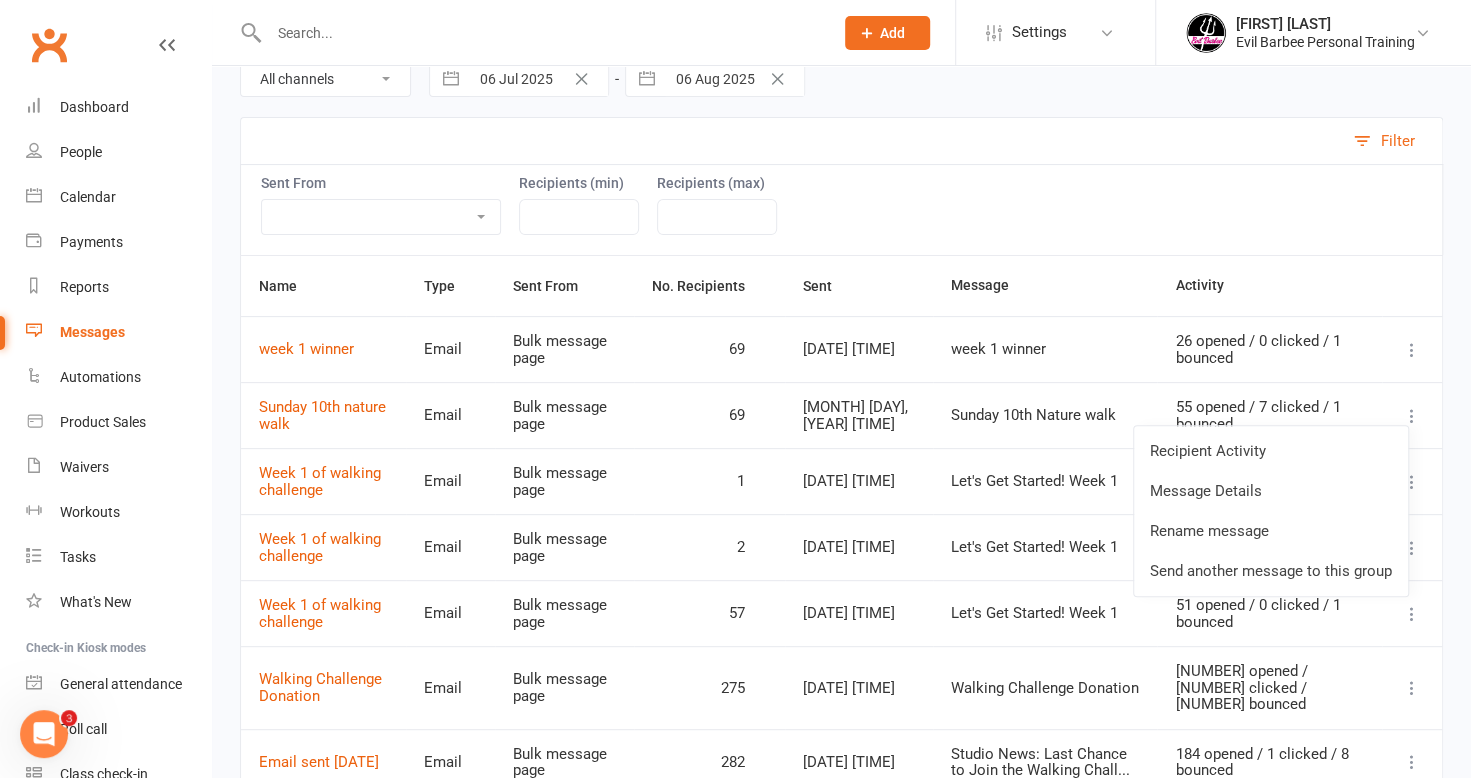scroll, scrollTop: 200, scrollLeft: 0, axis: vertical 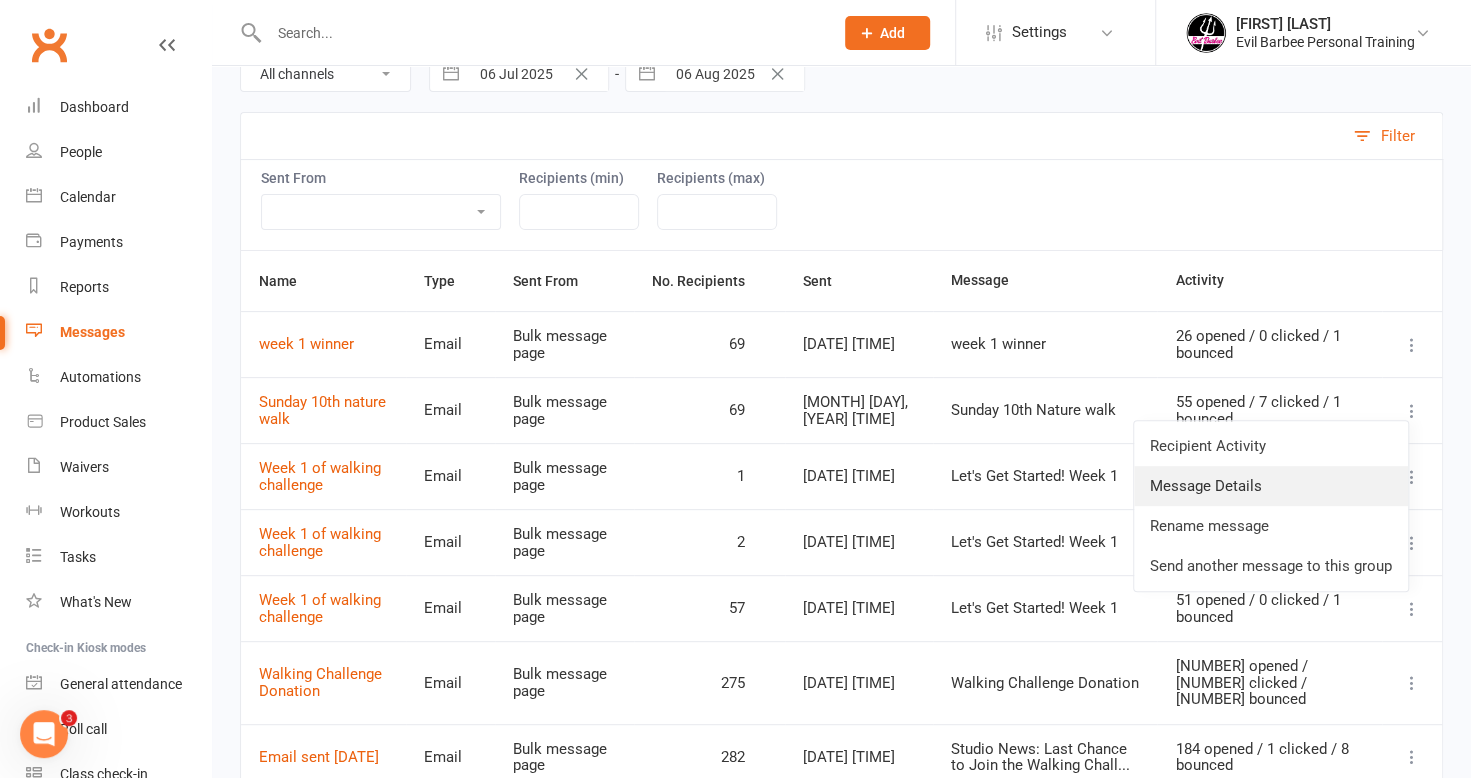 click on "Message Details" at bounding box center [1271, 486] 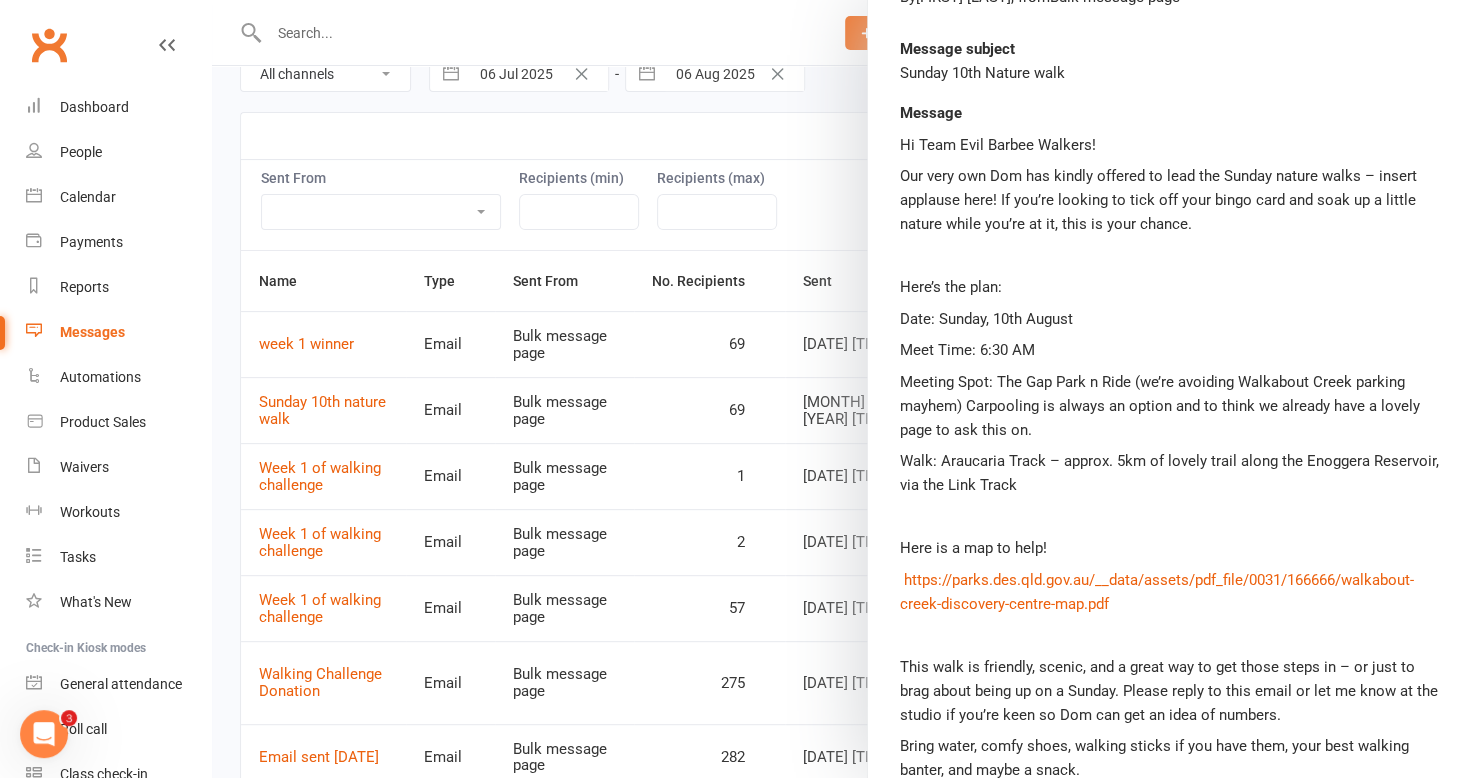 scroll, scrollTop: 412, scrollLeft: 0, axis: vertical 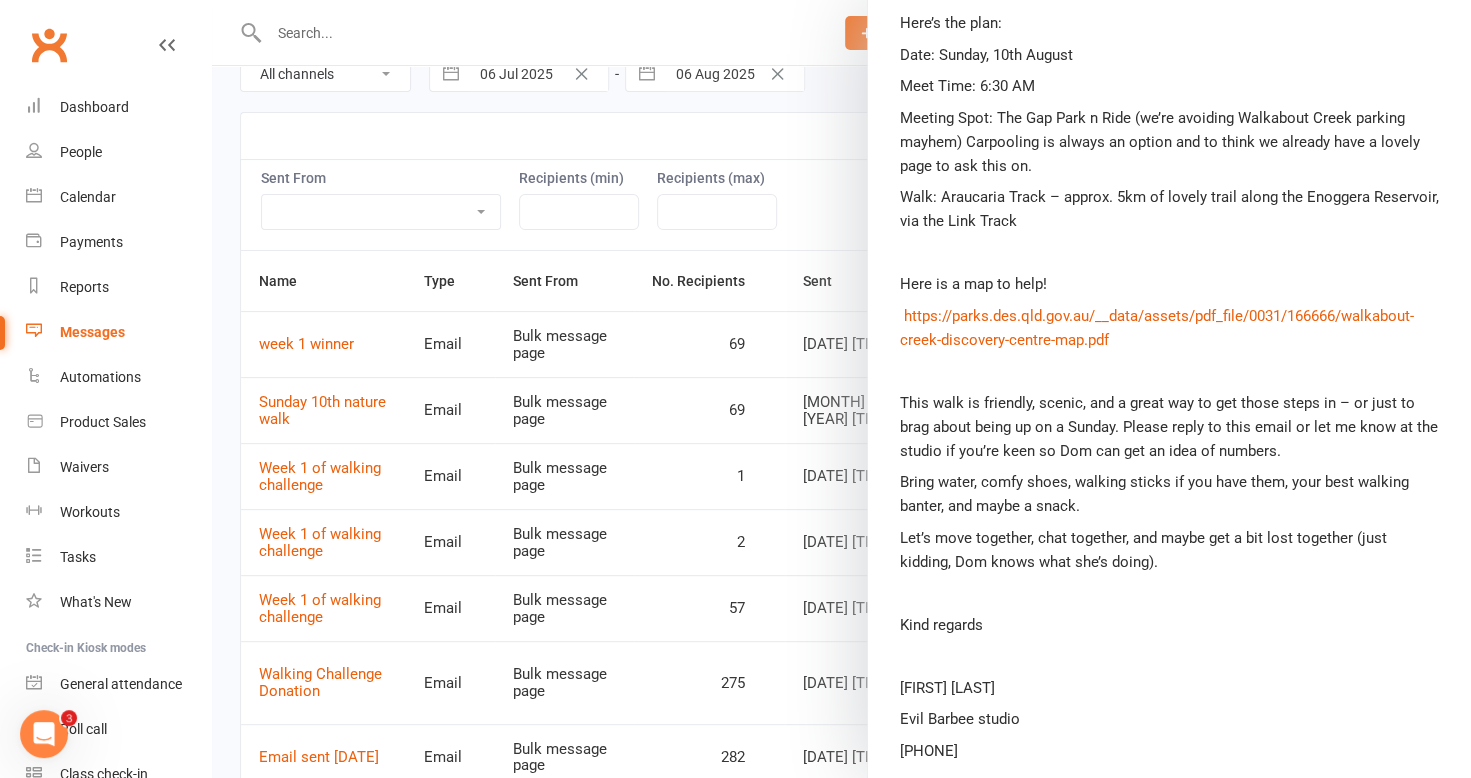 click at bounding box center [841, 389] 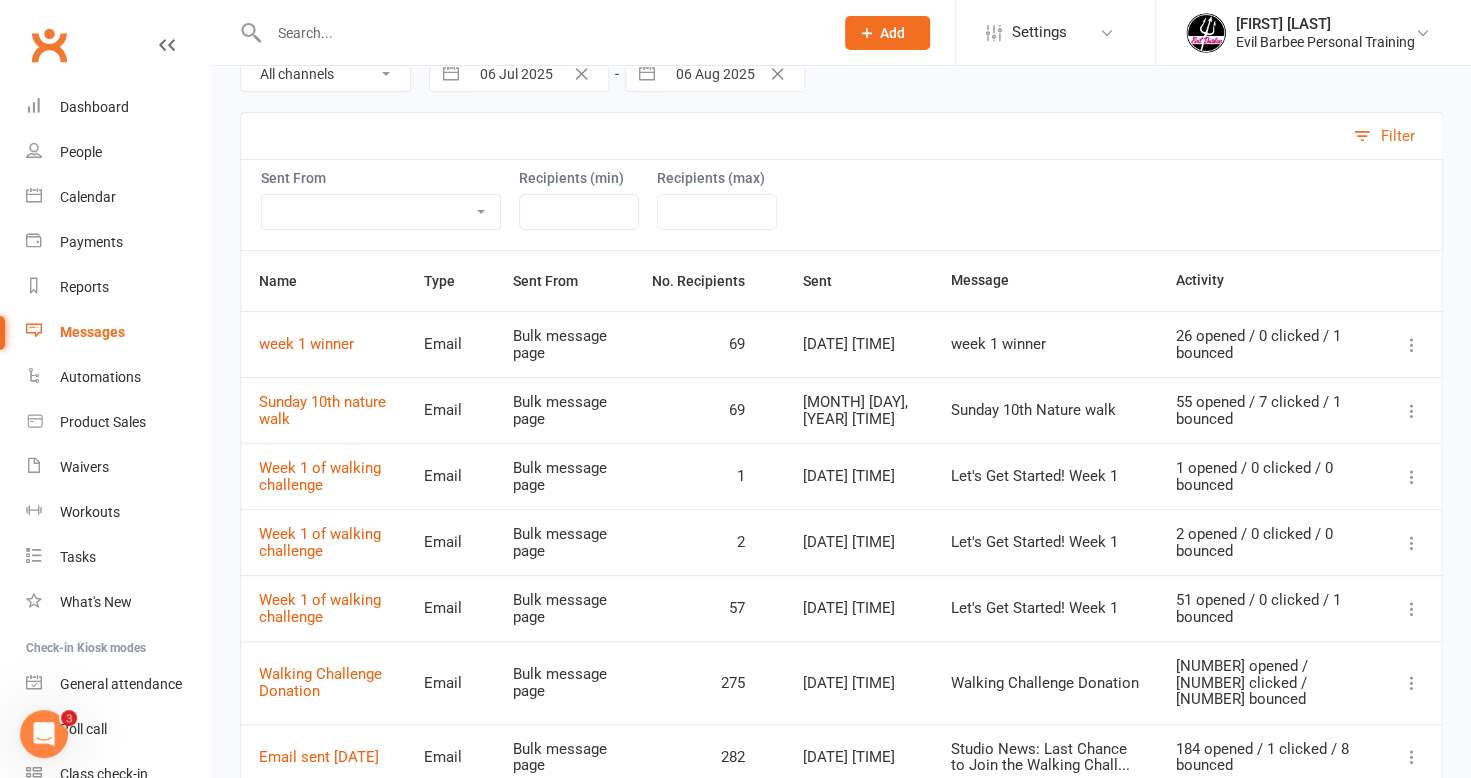 click at bounding box center (1412, 345) 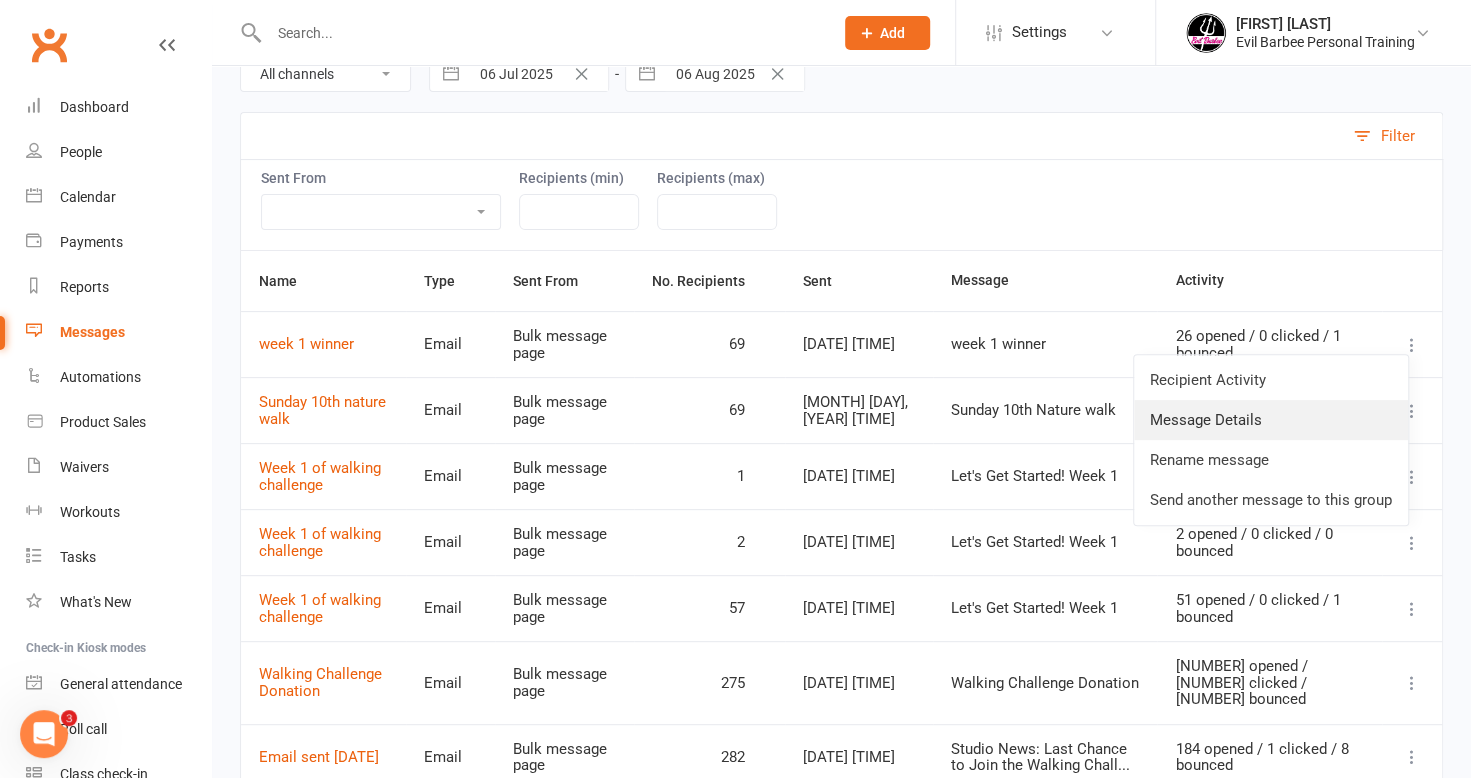 click on "Message Details" at bounding box center [1271, 420] 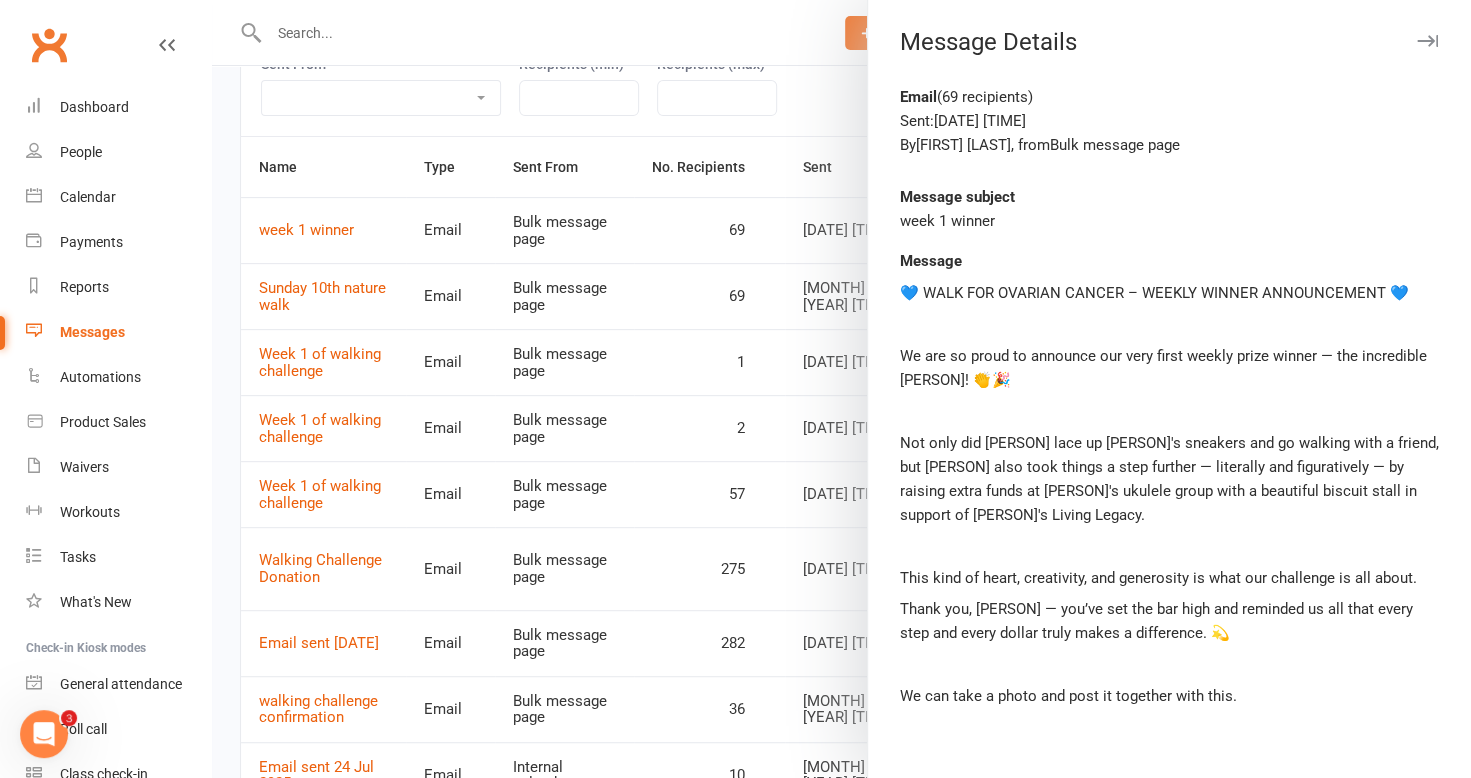 scroll, scrollTop: 140, scrollLeft: 0, axis: vertical 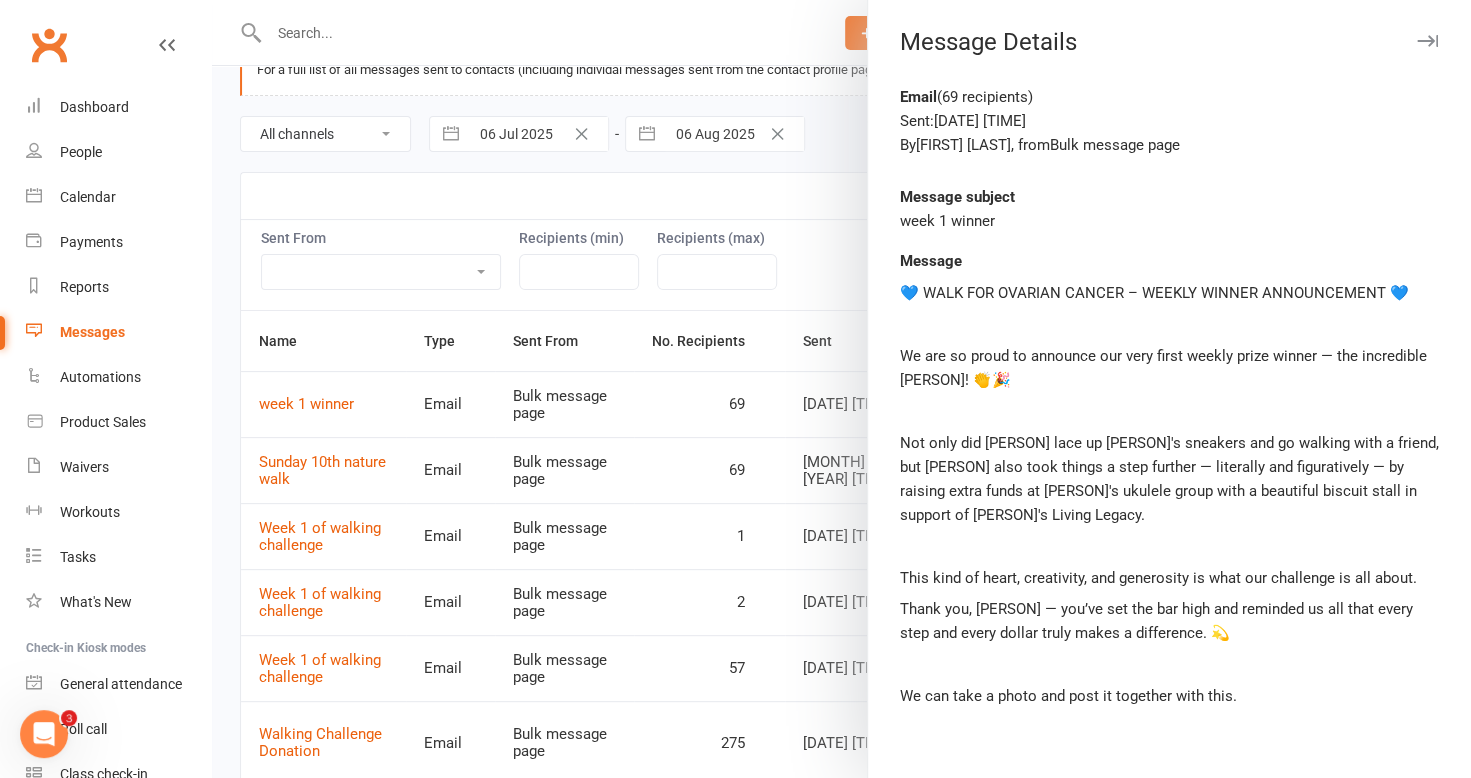 click at bounding box center [841, 389] 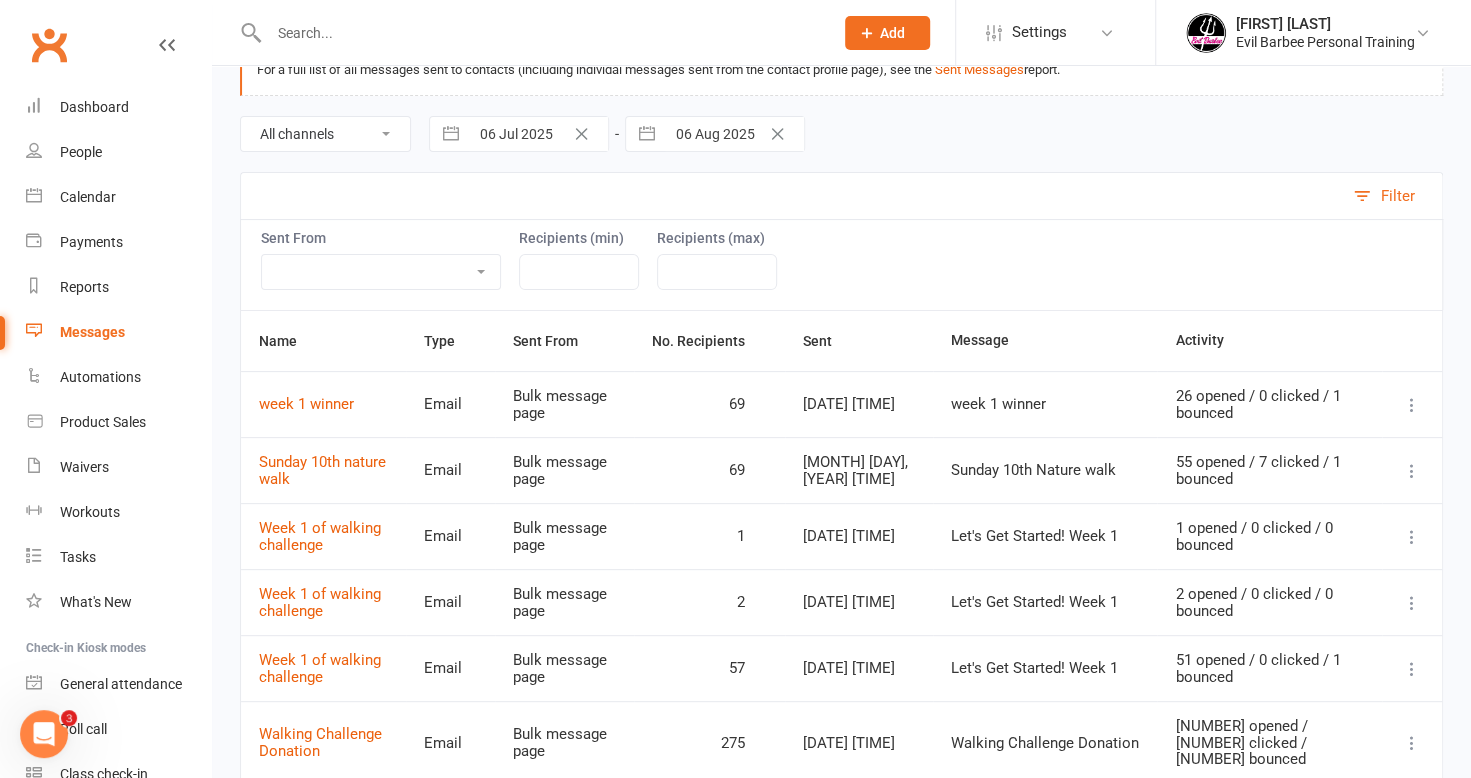click at bounding box center (1412, 669) 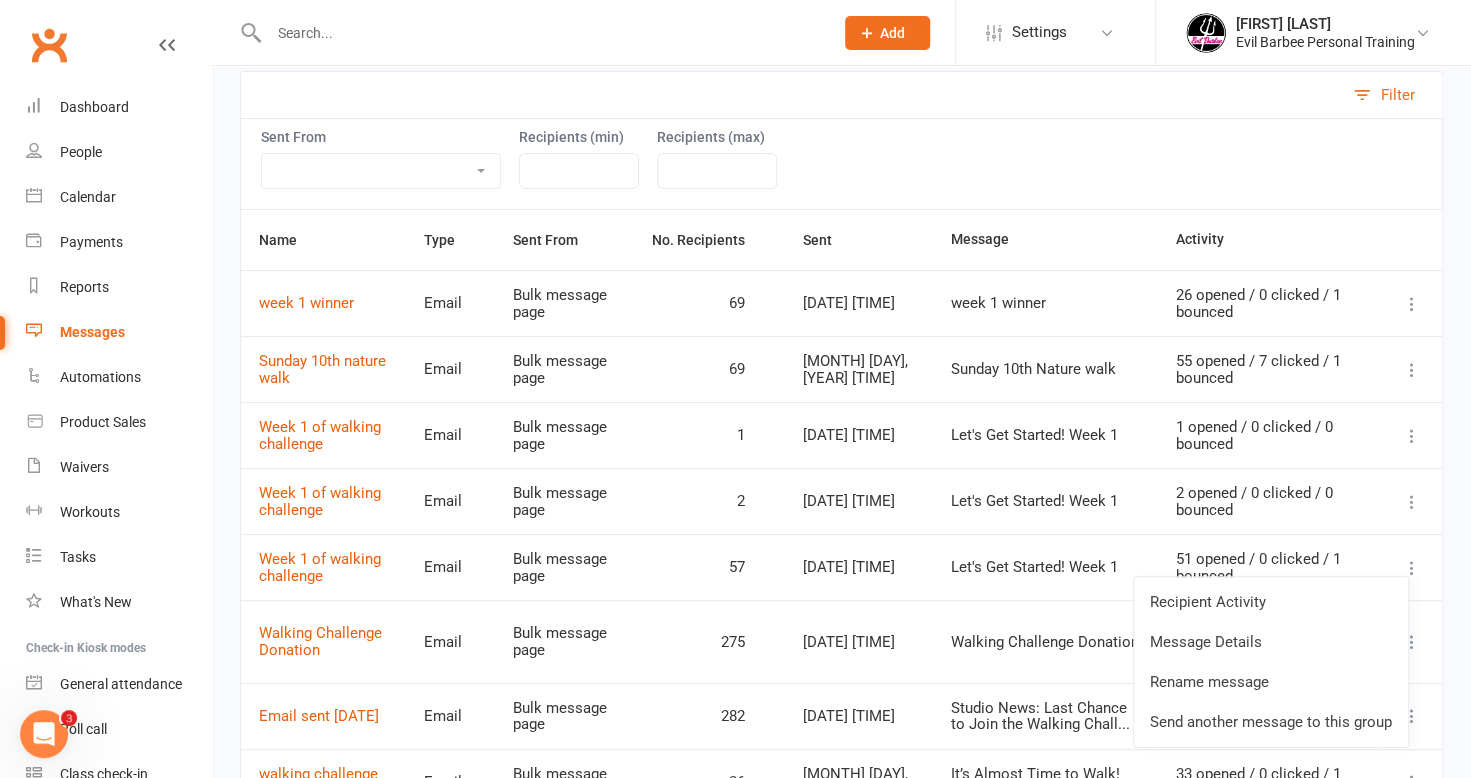 scroll, scrollTop: 340, scrollLeft: 0, axis: vertical 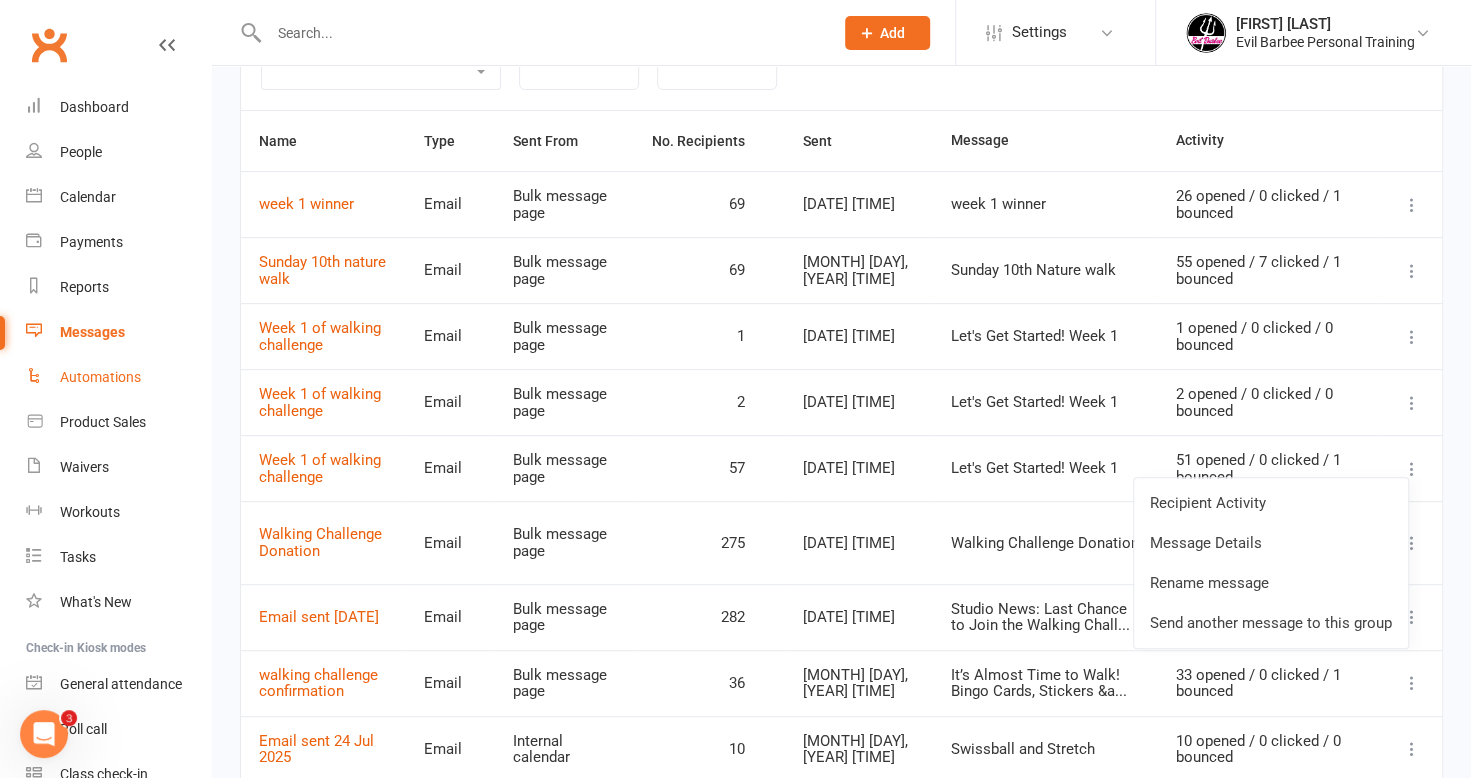 click on "Automations" at bounding box center (118, 377) 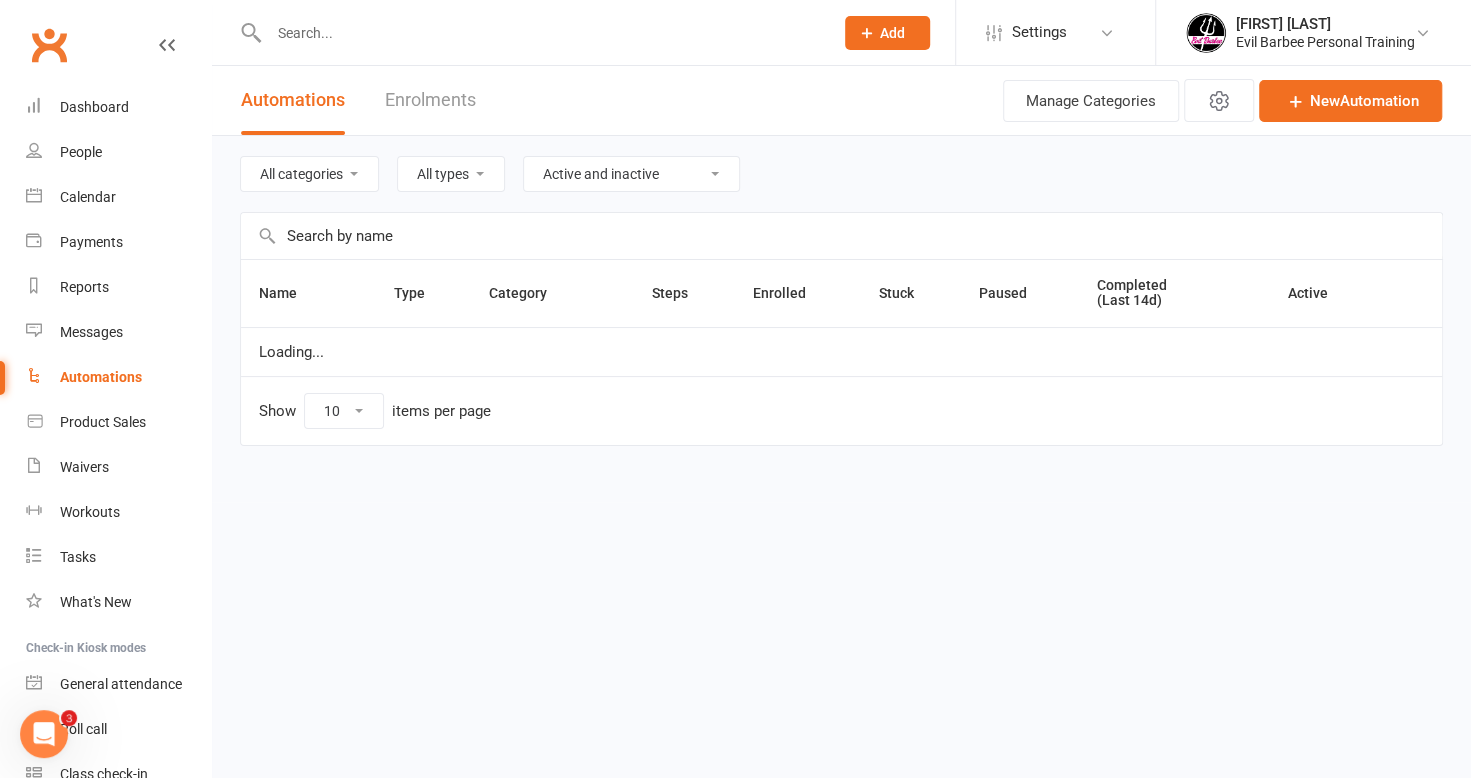 scroll, scrollTop: 0, scrollLeft: 0, axis: both 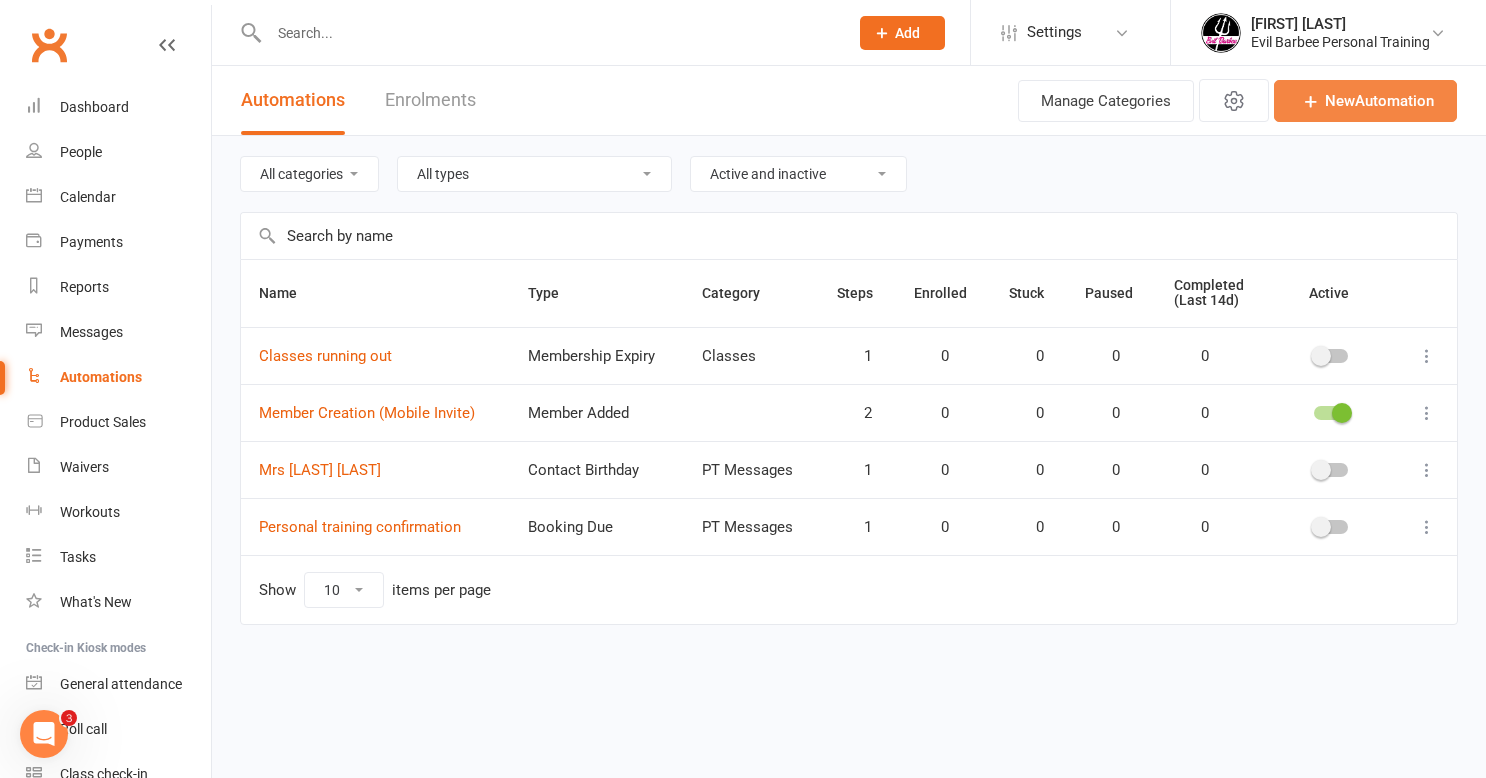 click on "New  Automation" at bounding box center (1365, 101) 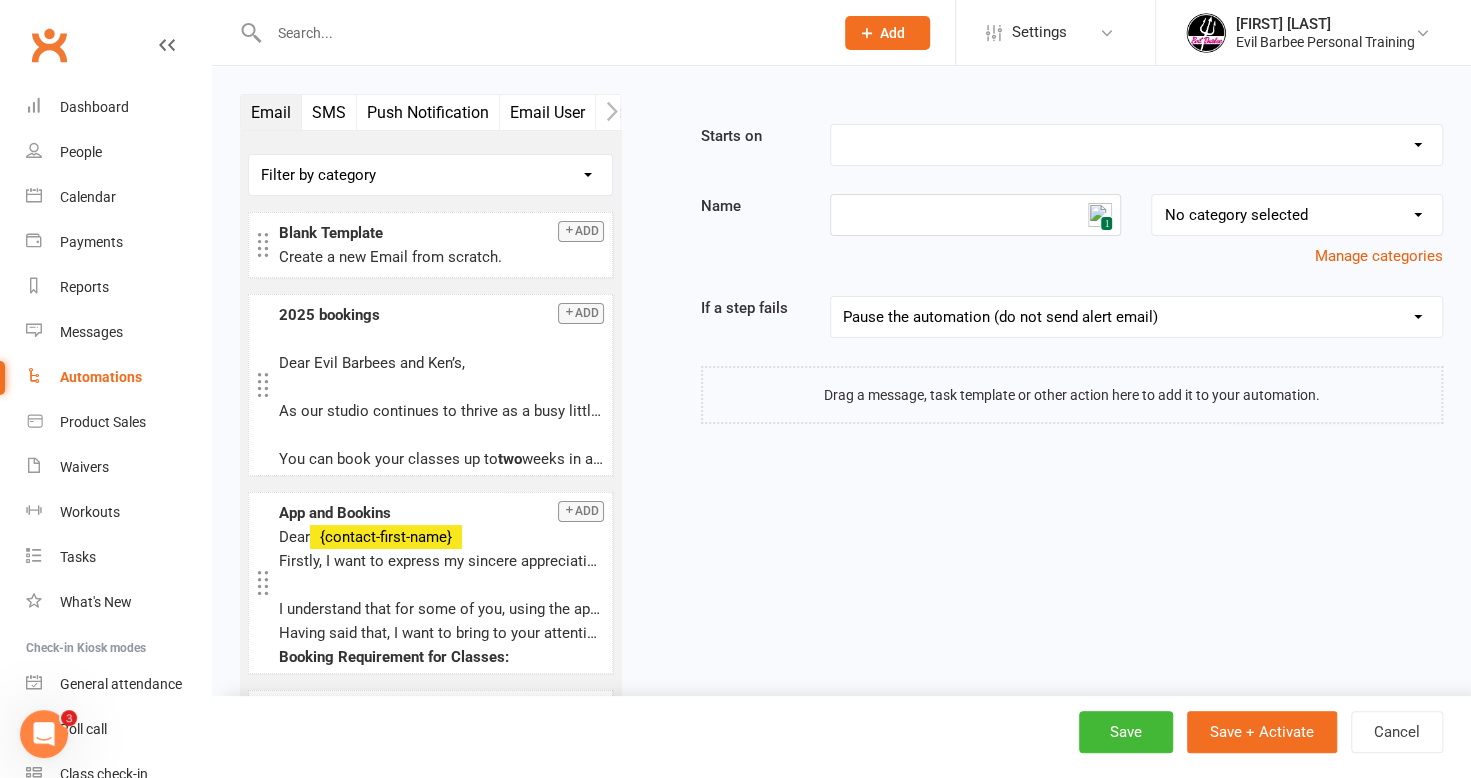 click on "Booking Cancelled Booking Due Booking Late-Cancelled Booking Marked Absent Booking Marked Attended Contact Added to Event Waitlist Contact Birthday Converted to Member Credit Card Expiry Days Since Last Attendance Days Since Last Mobile App Activity End of Suspension First Class Attended First Class Due General Attendance Marked Manual Enrolment Member Added Member First Activated Membership Added Membership Cancelled Membership Due to Start Membership Expiry Non-attending Contact Added Payment Due Payment Failure Payment Paid Prospect Added Prospect Status Changed Signed Waiver Approved Single Booking Created Start of Suspension Suspension Added Workout Performed" at bounding box center [1136, 145] 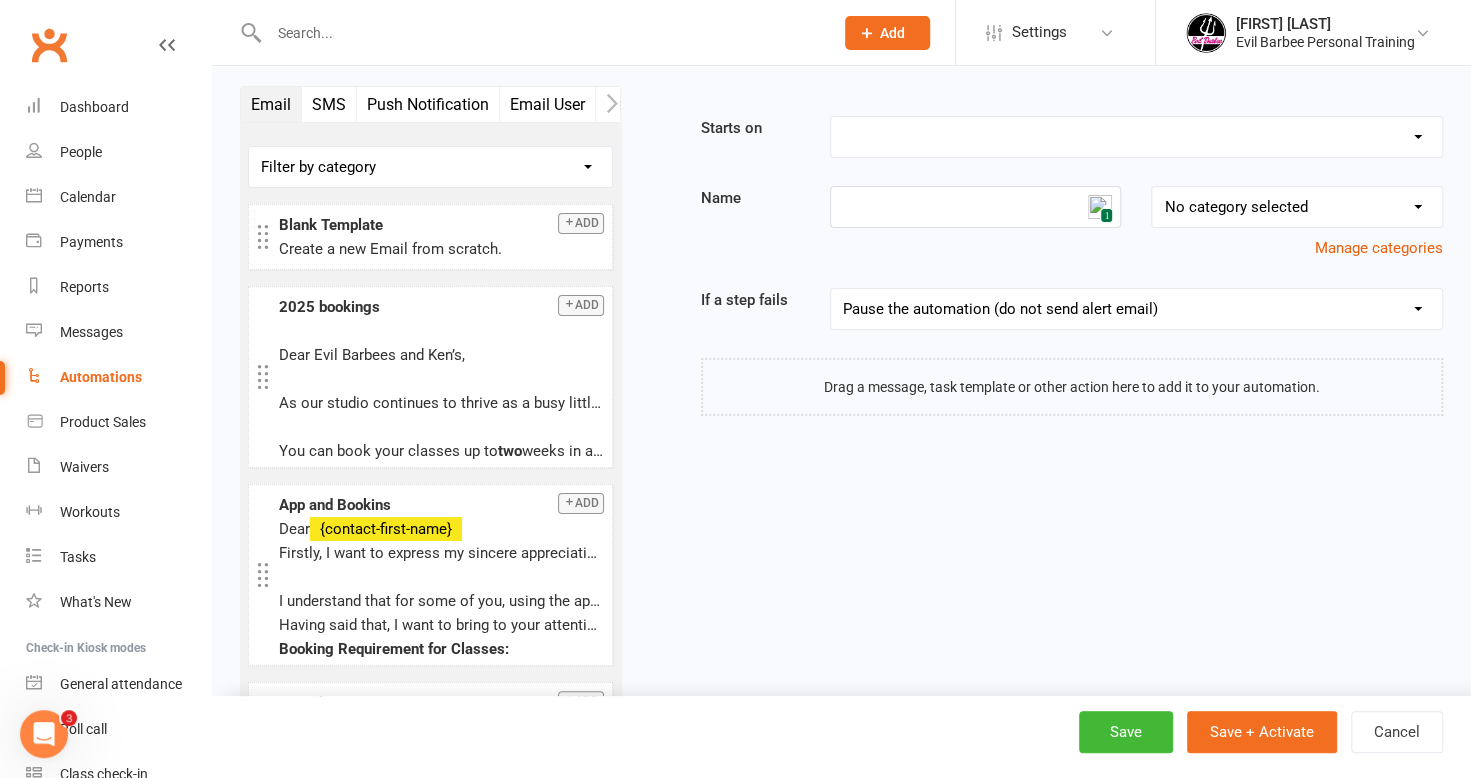 scroll, scrollTop: 0, scrollLeft: 0, axis: both 